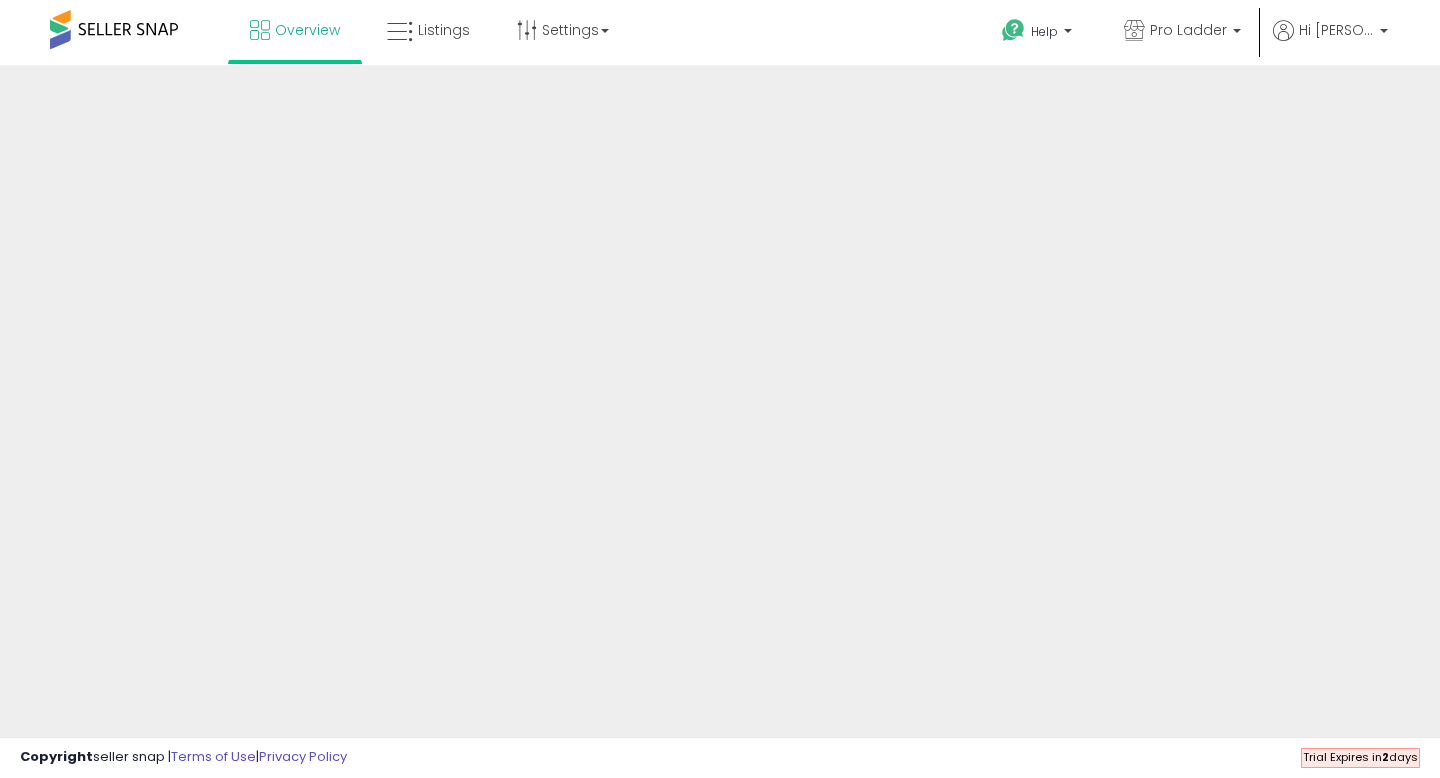 scroll, scrollTop: 0, scrollLeft: 0, axis: both 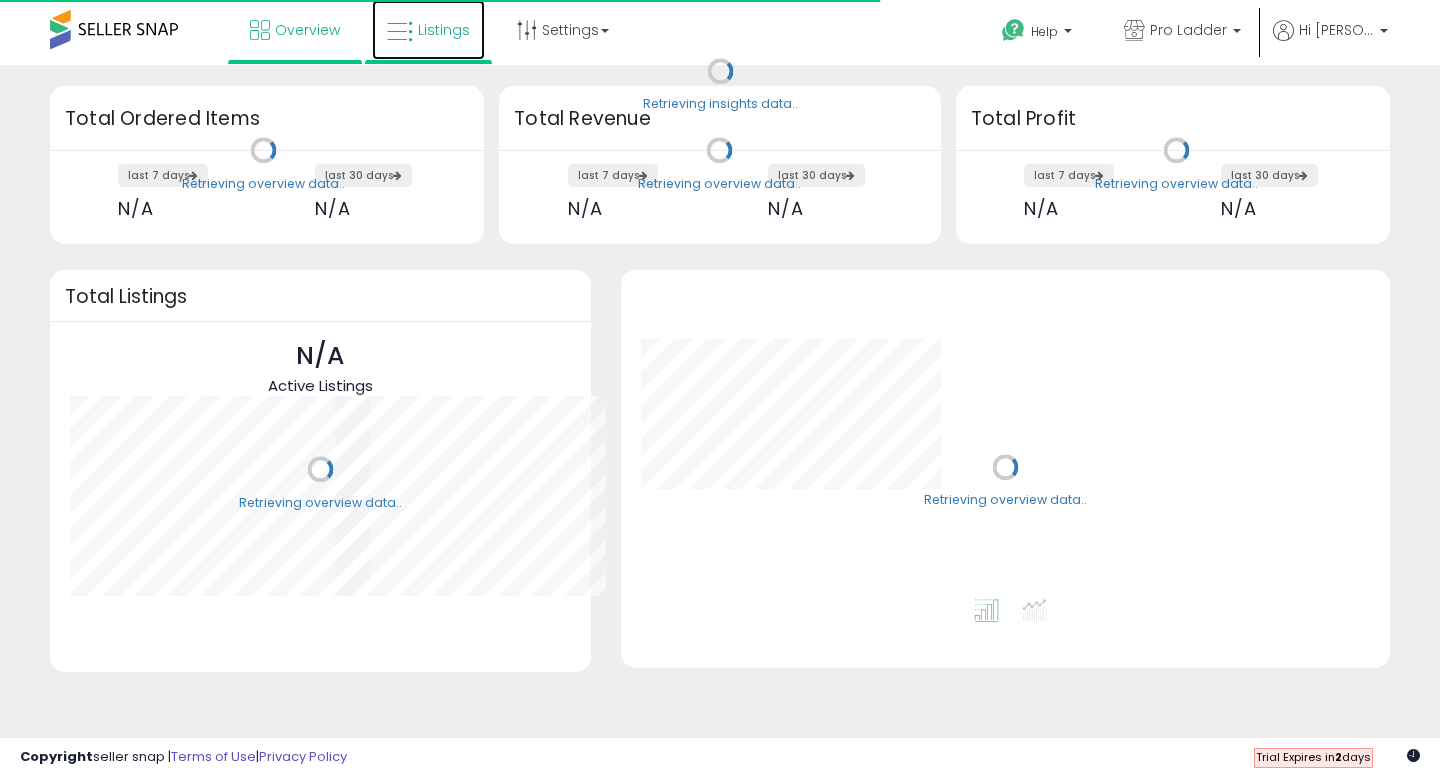 click on "Listings" at bounding box center [444, 30] 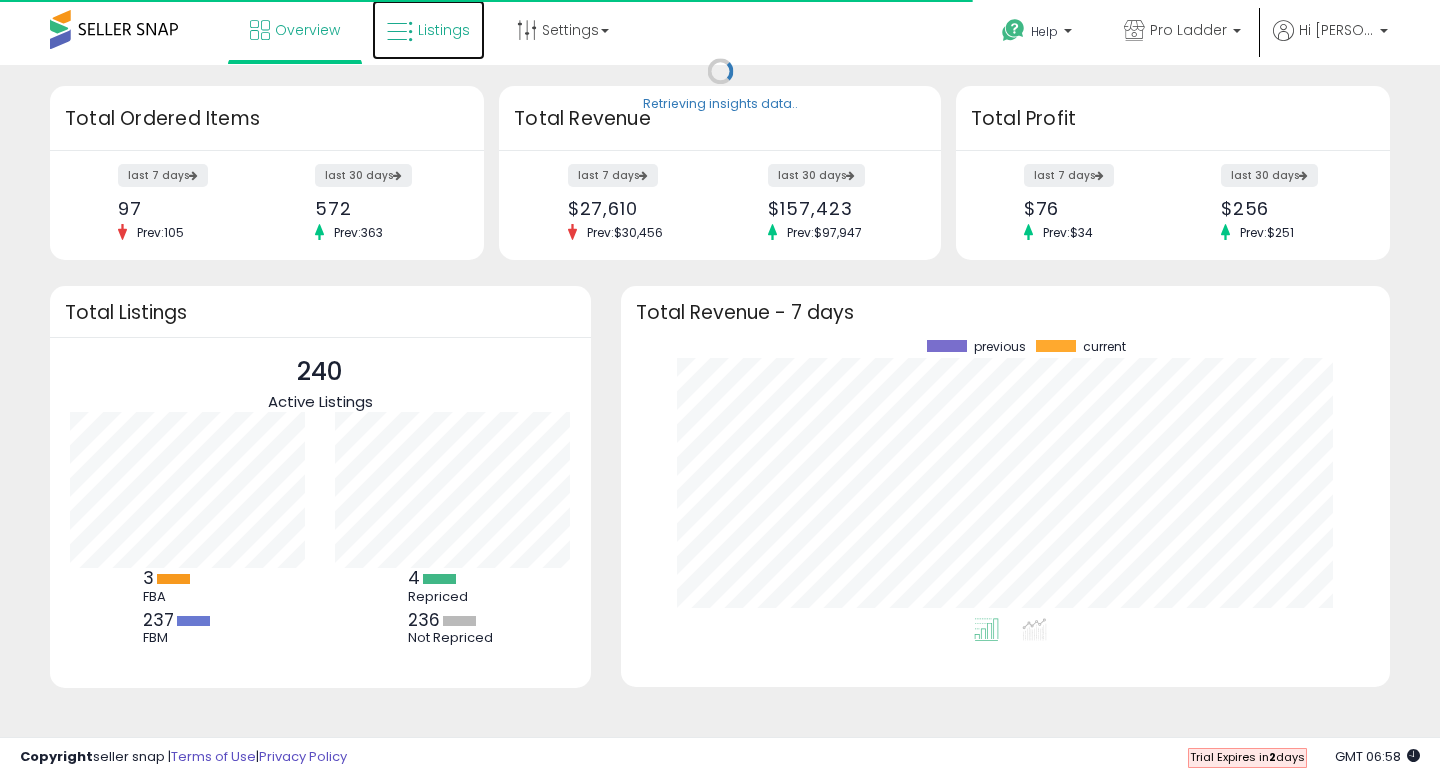 scroll, scrollTop: 999800, scrollLeft: 999734, axis: both 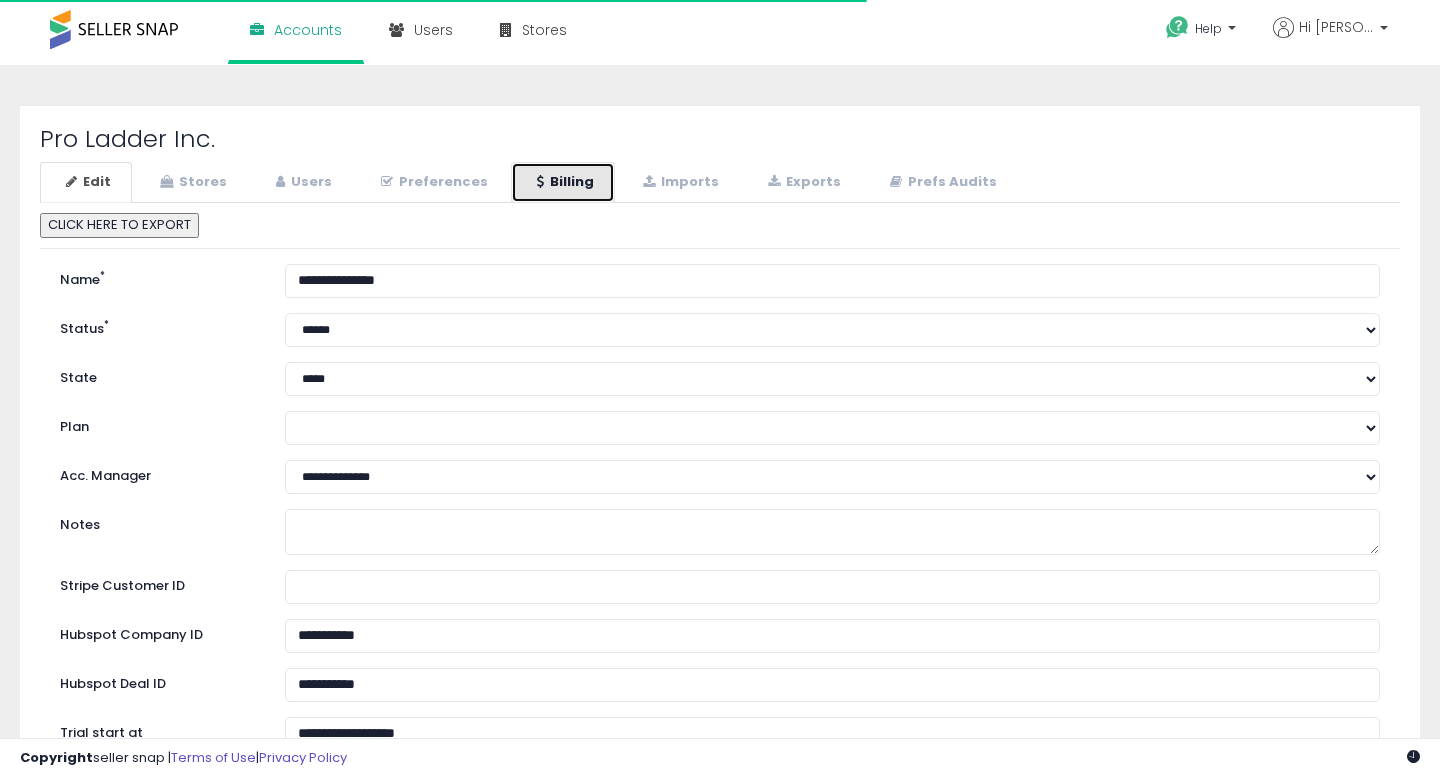 click on "Billing" at bounding box center (563, 182) 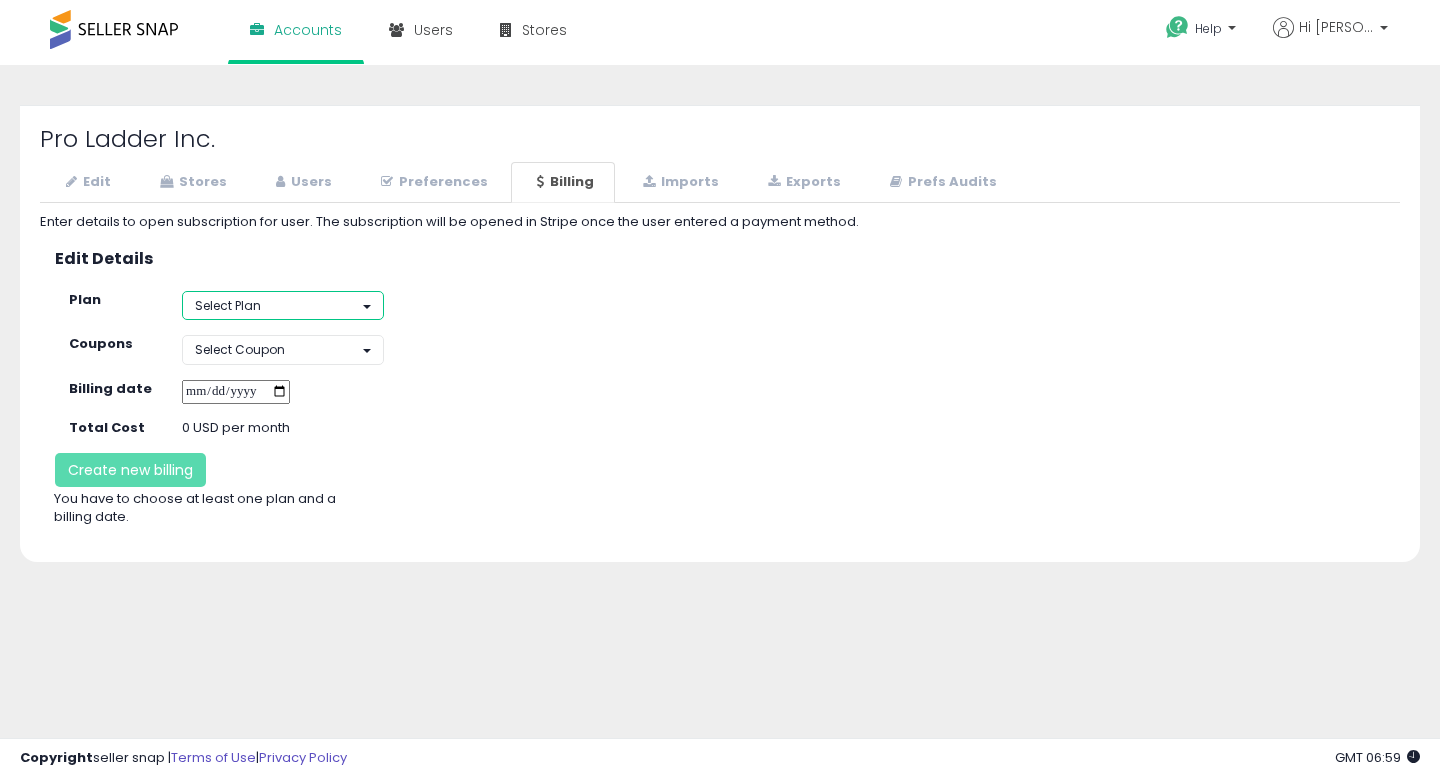 click on "Select Plan" at bounding box center (283, 305) 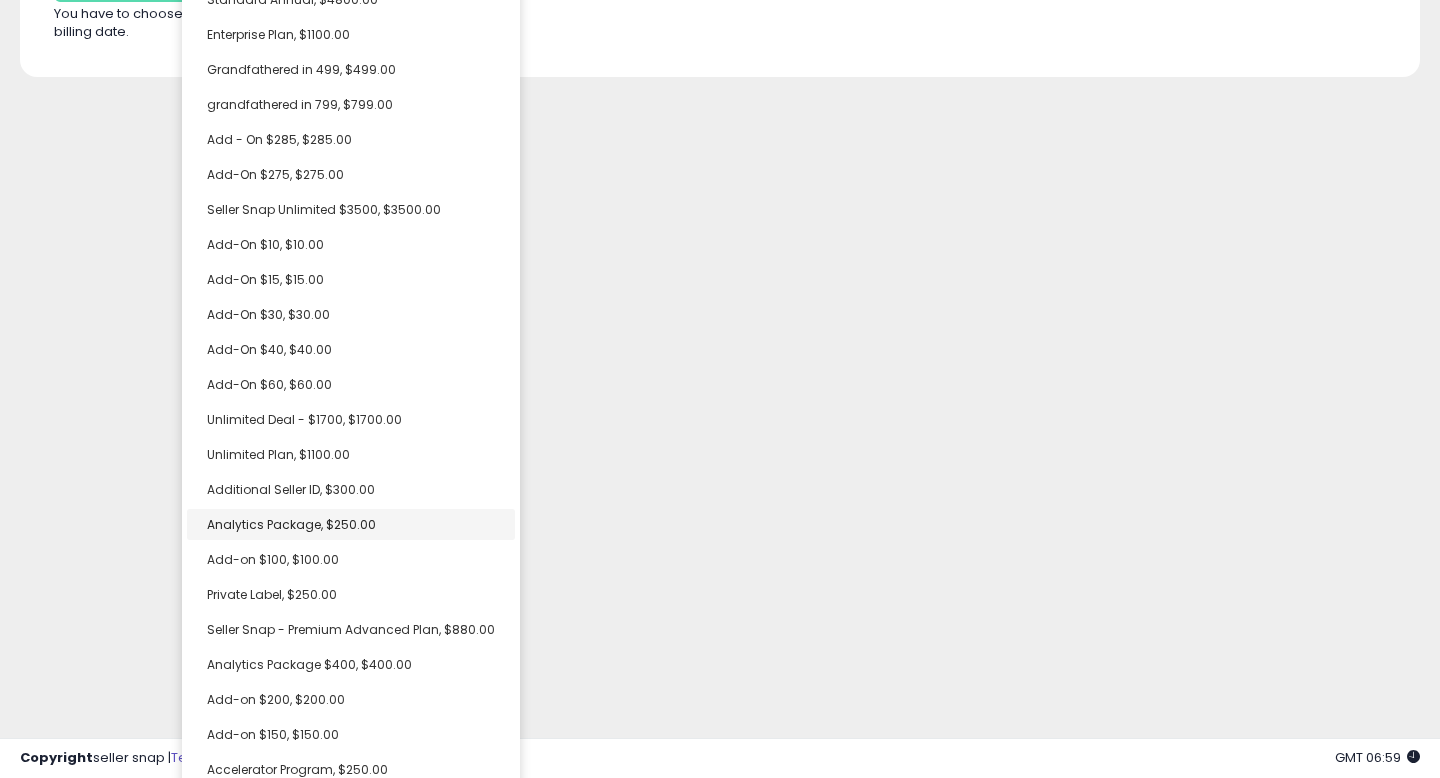 scroll, scrollTop: 485, scrollLeft: 0, axis: vertical 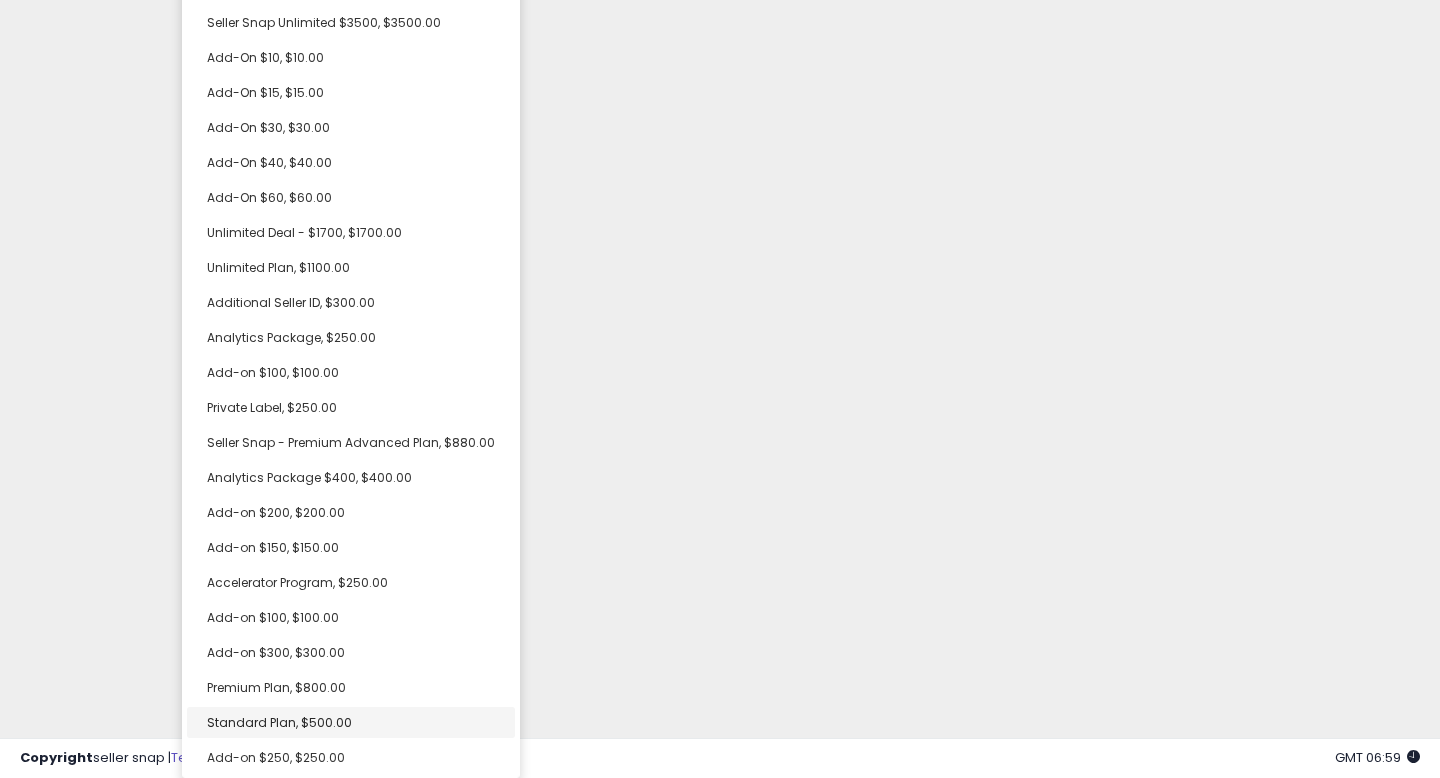 select on "**********" 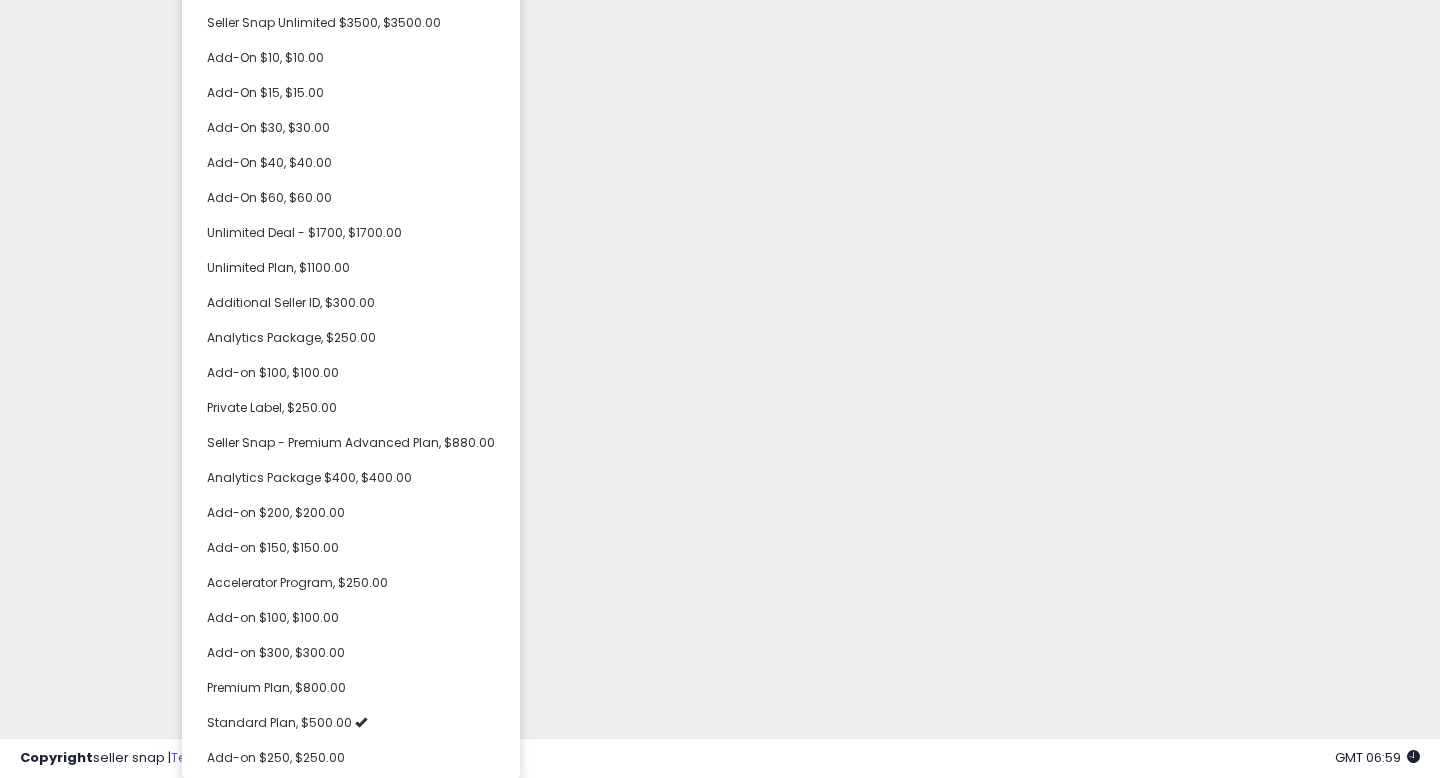 click on "**********" at bounding box center [720, -161] 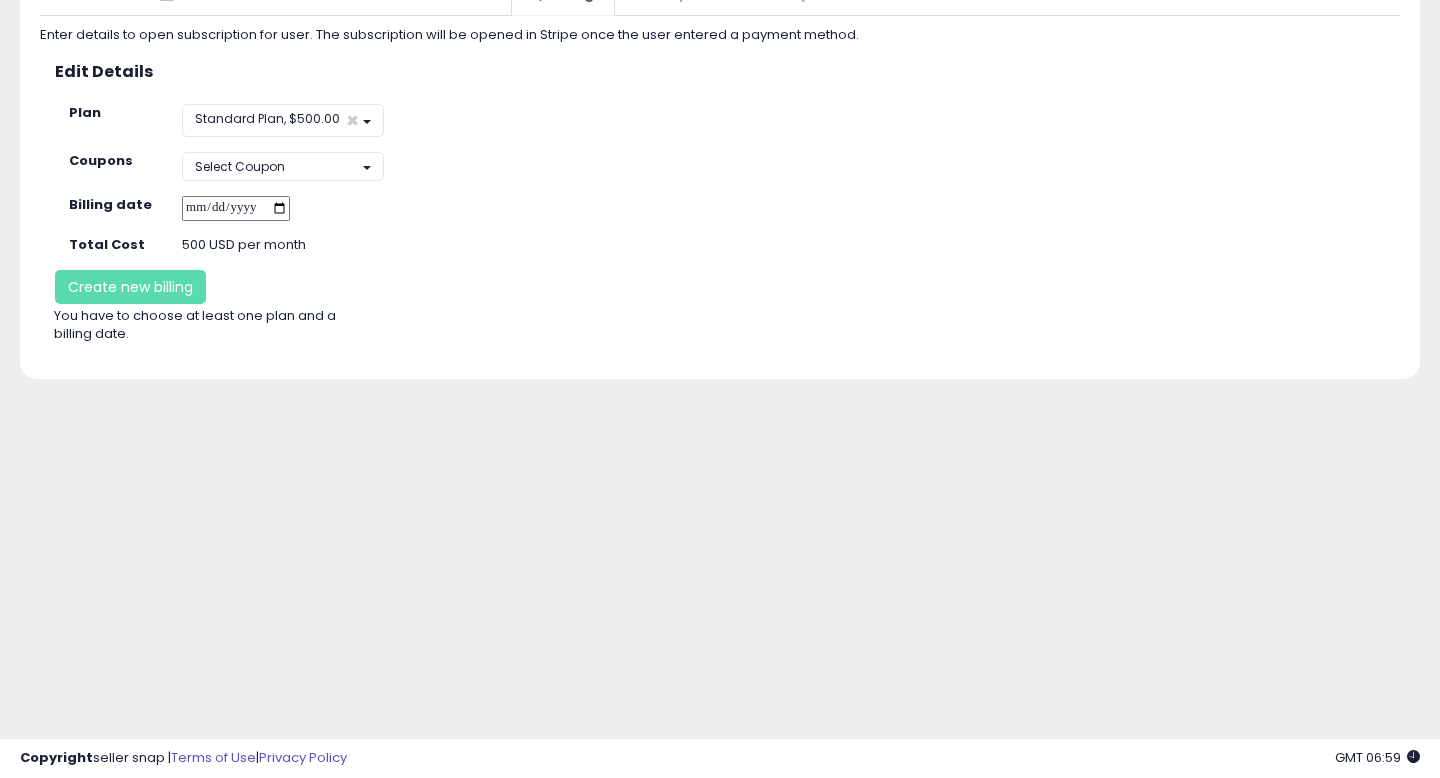 click at bounding box center [236, 208] 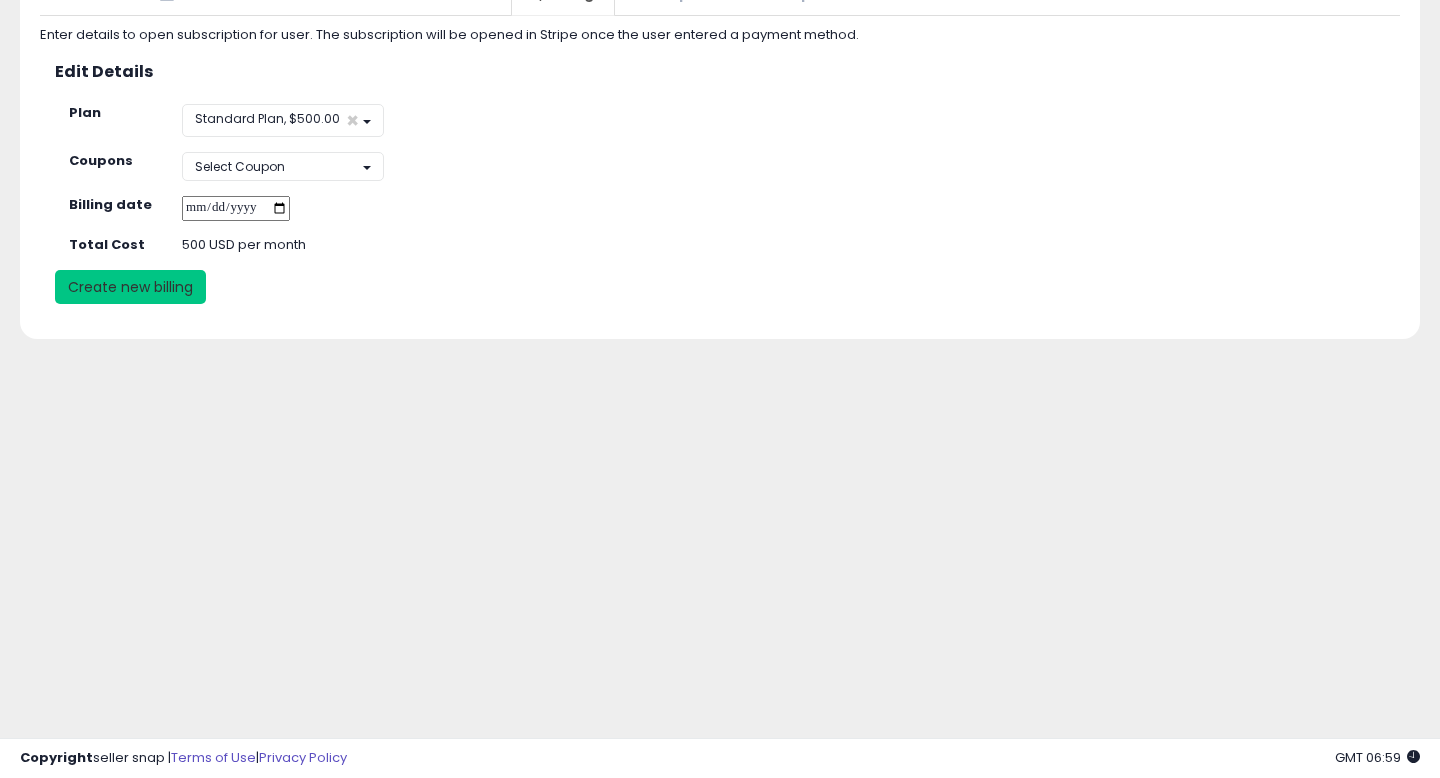 click on "Create new billing" at bounding box center [130, 287] 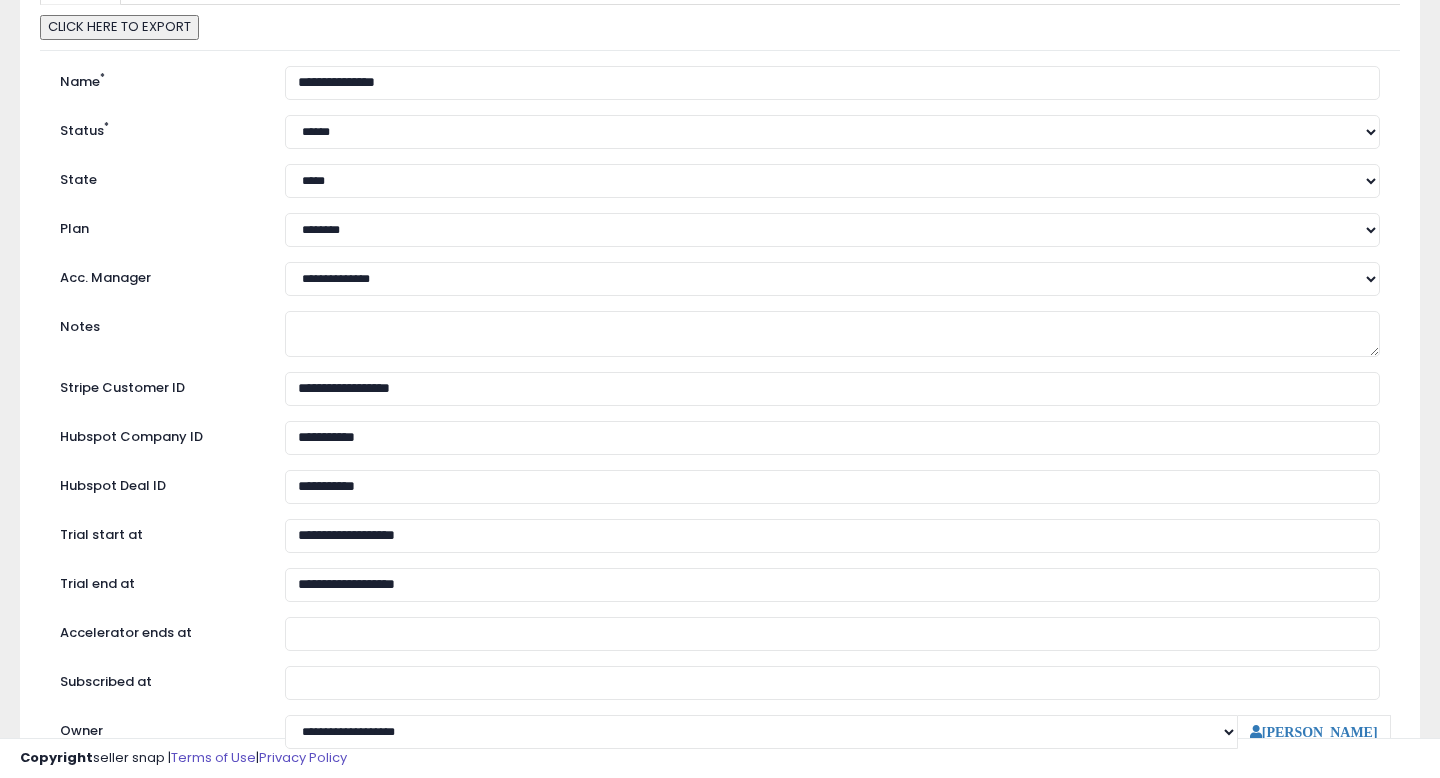 scroll, scrollTop: 0, scrollLeft: 0, axis: both 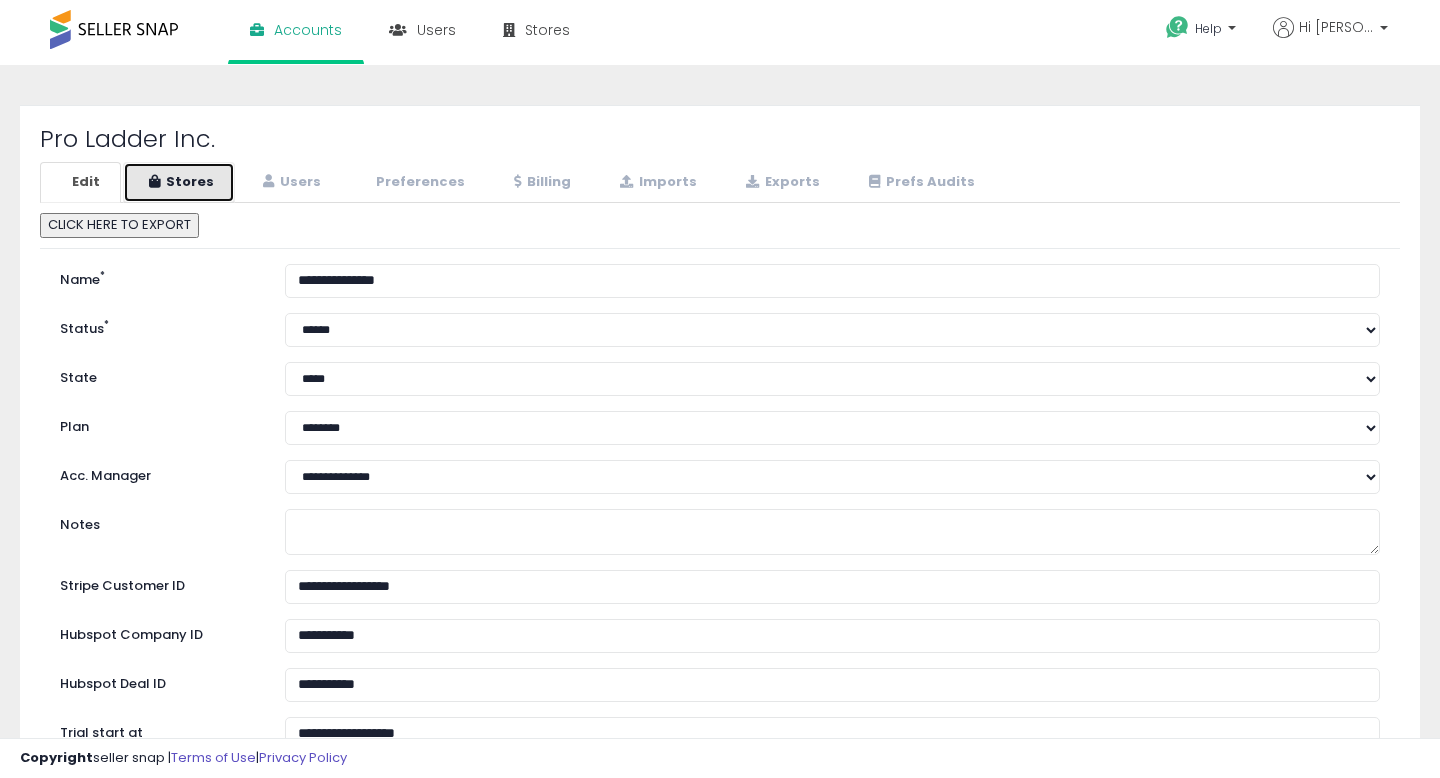 click on "Stores" at bounding box center (179, 182) 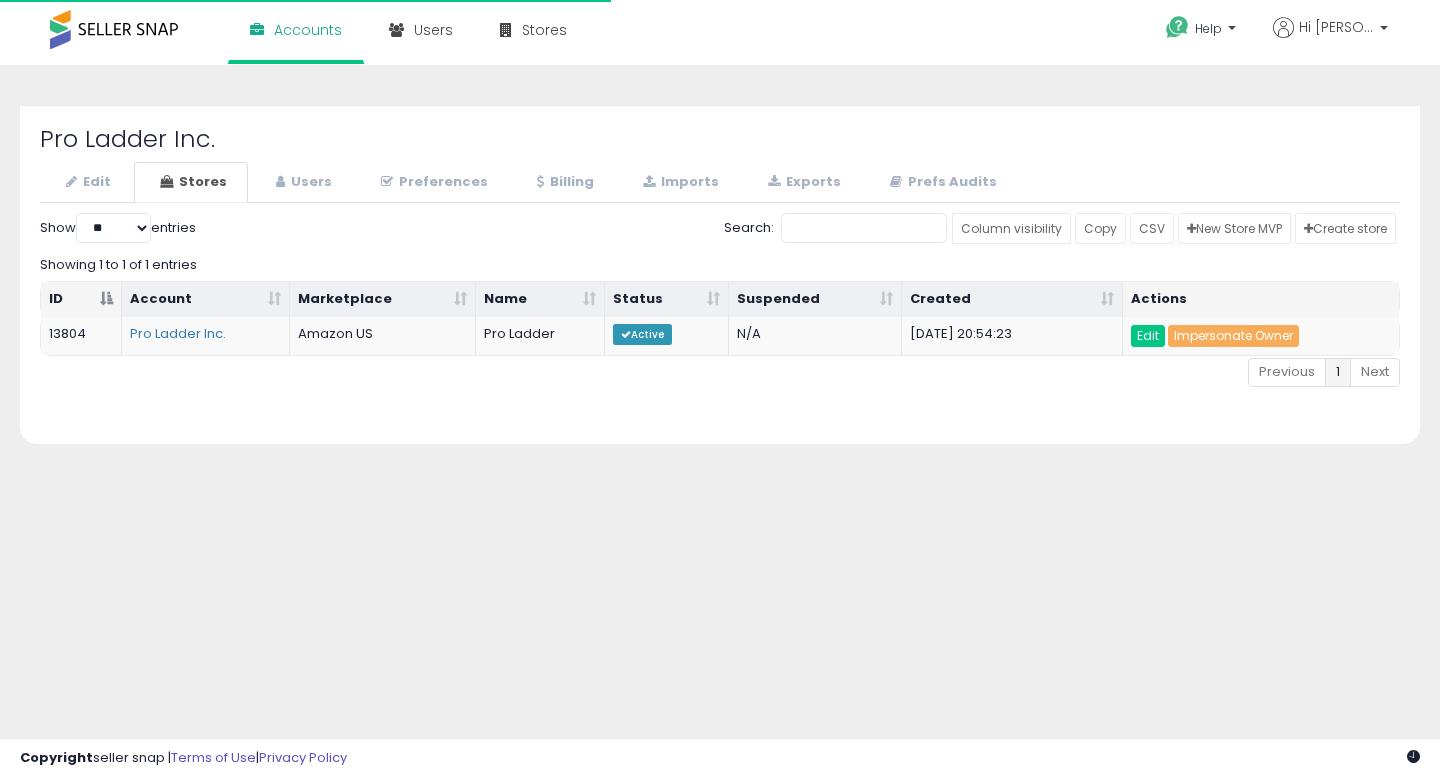 click on "Stores" at bounding box center (191, 182) 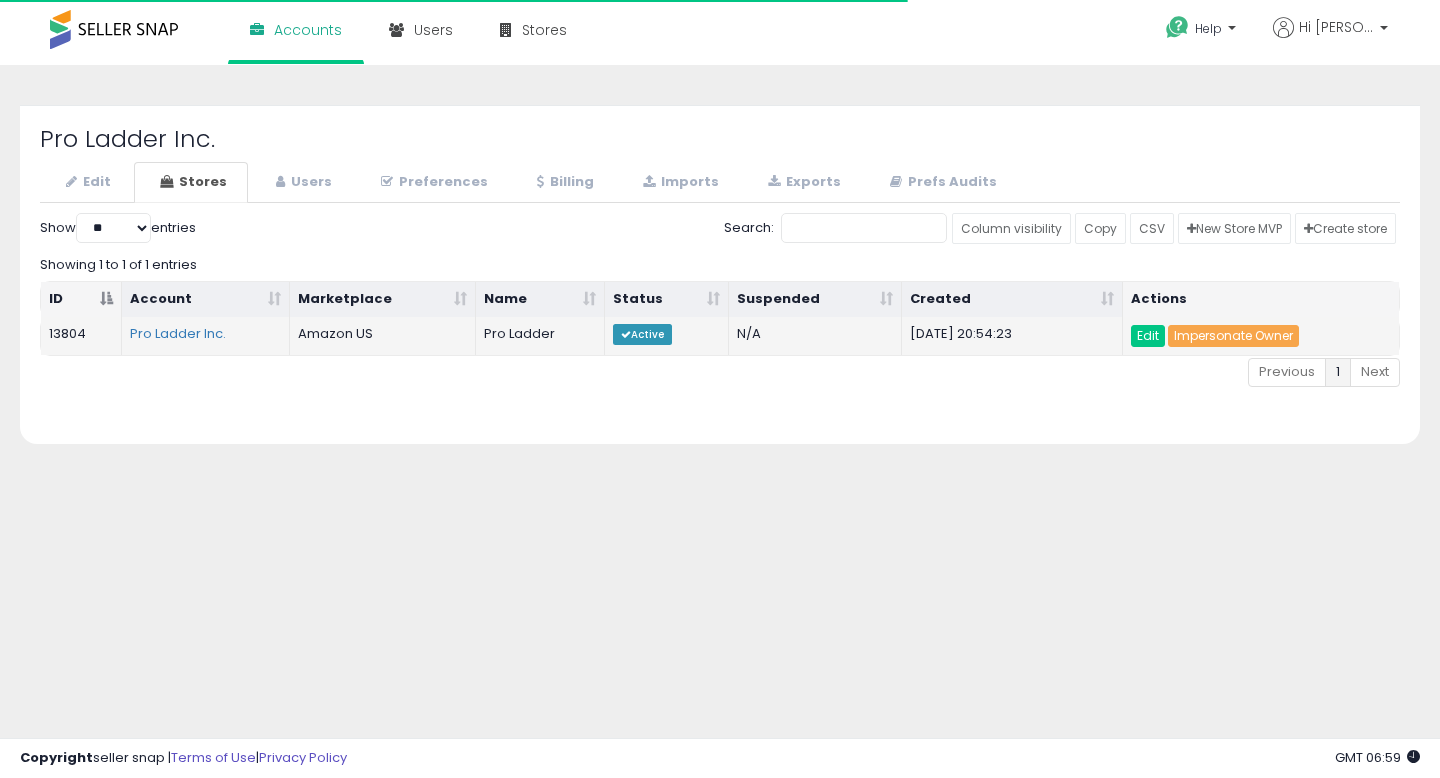 click on "Impersonate Owner" at bounding box center (1233, 336) 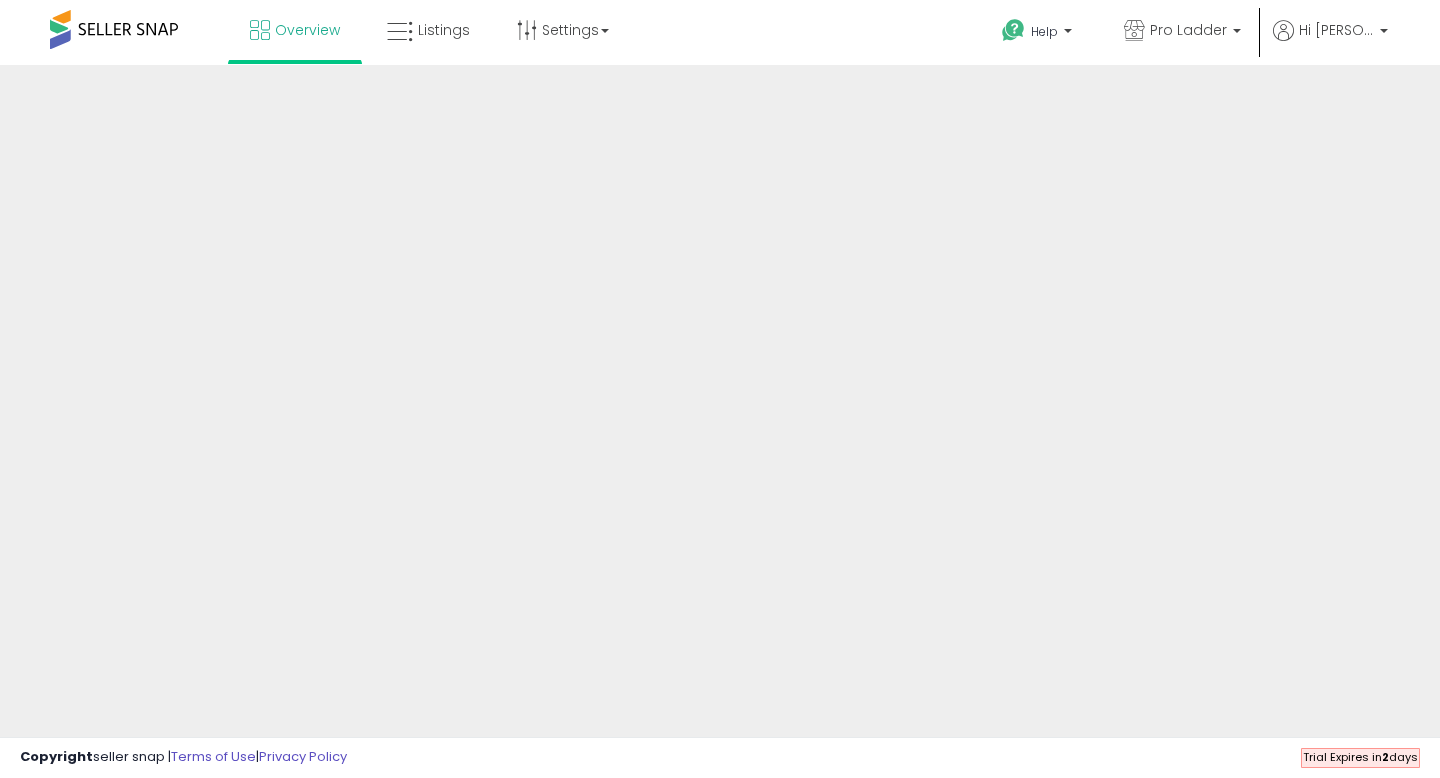 scroll, scrollTop: 0, scrollLeft: 0, axis: both 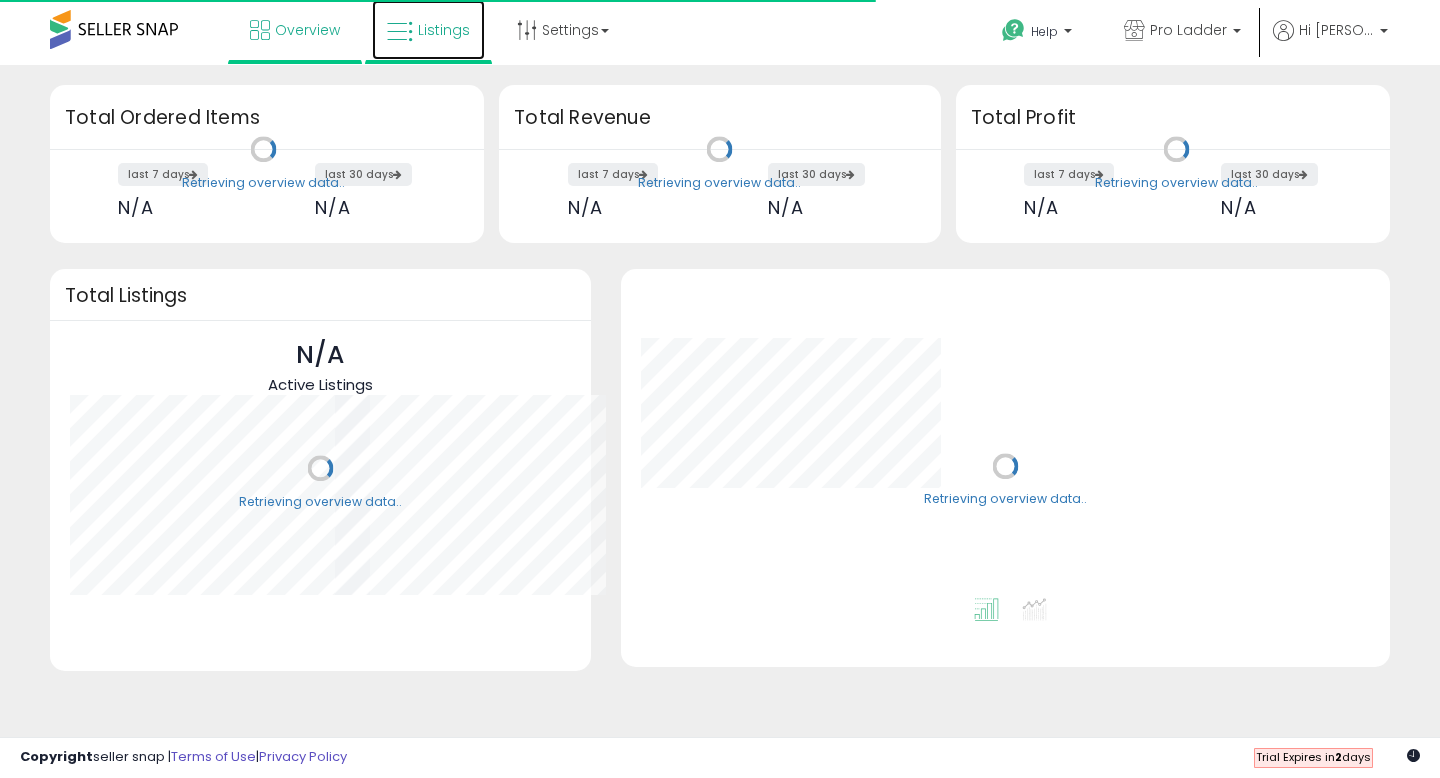 click on "Listings" at bounding box center [444, 30] 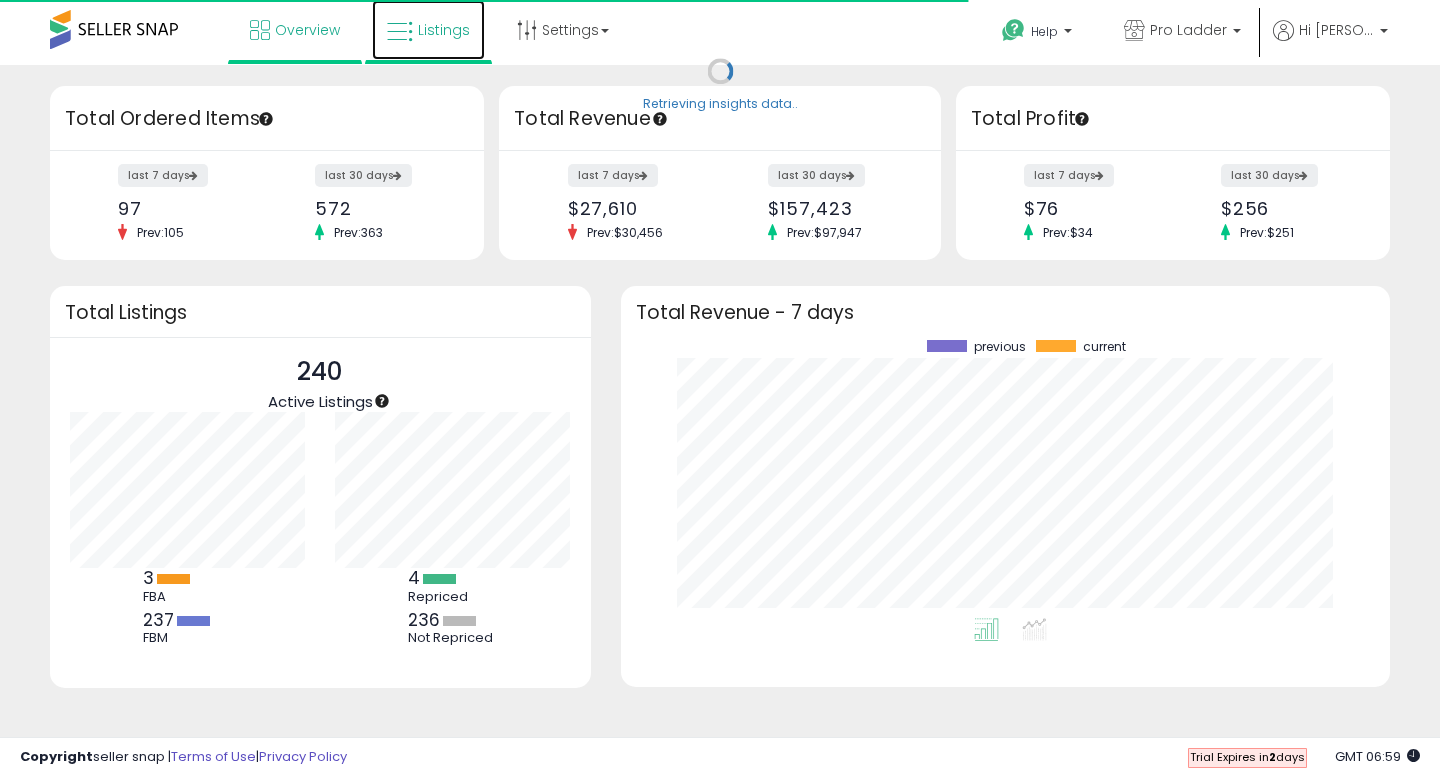 scroll, scrollTop: 999800, scrollLeft: 999734, axis: both 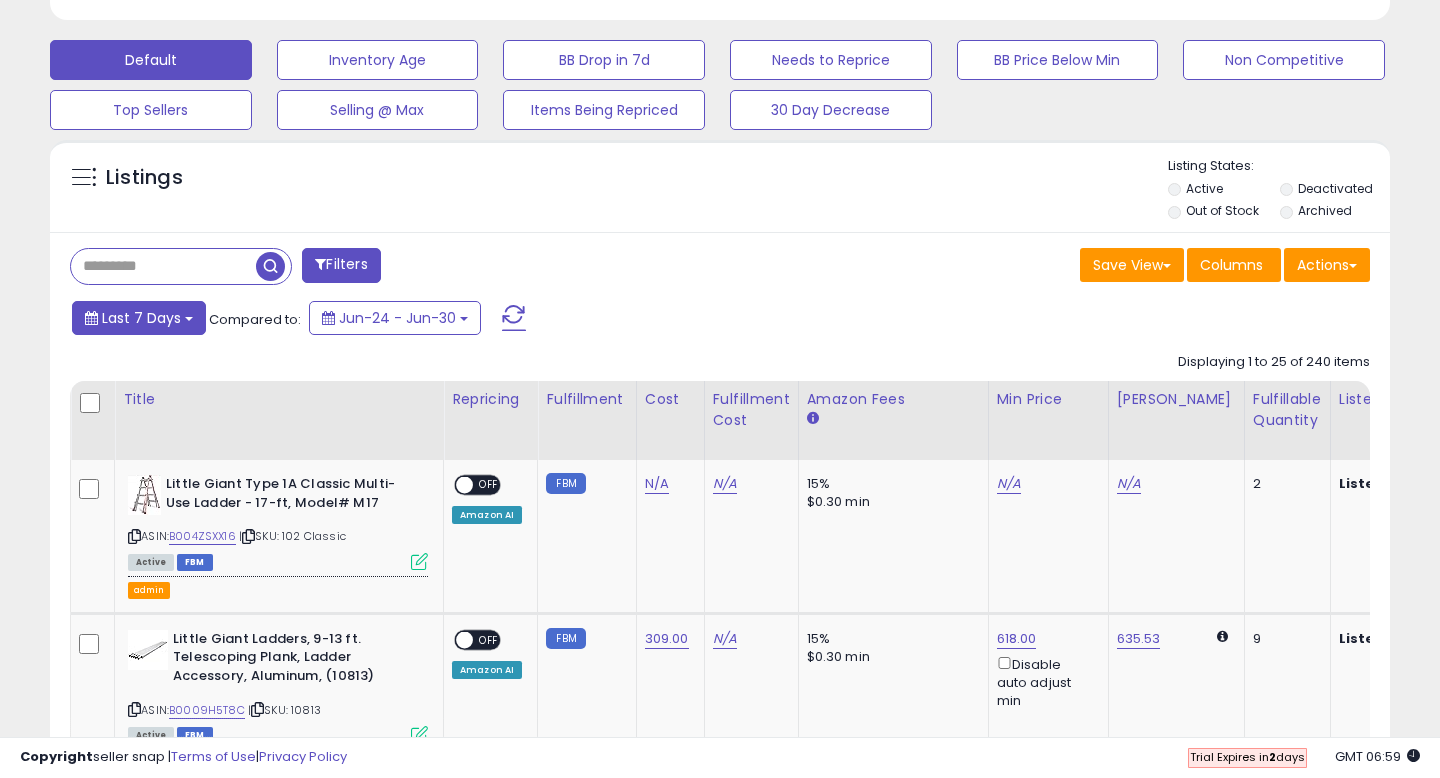 click on "Last 7 Days" at bounding box center (141, 318) 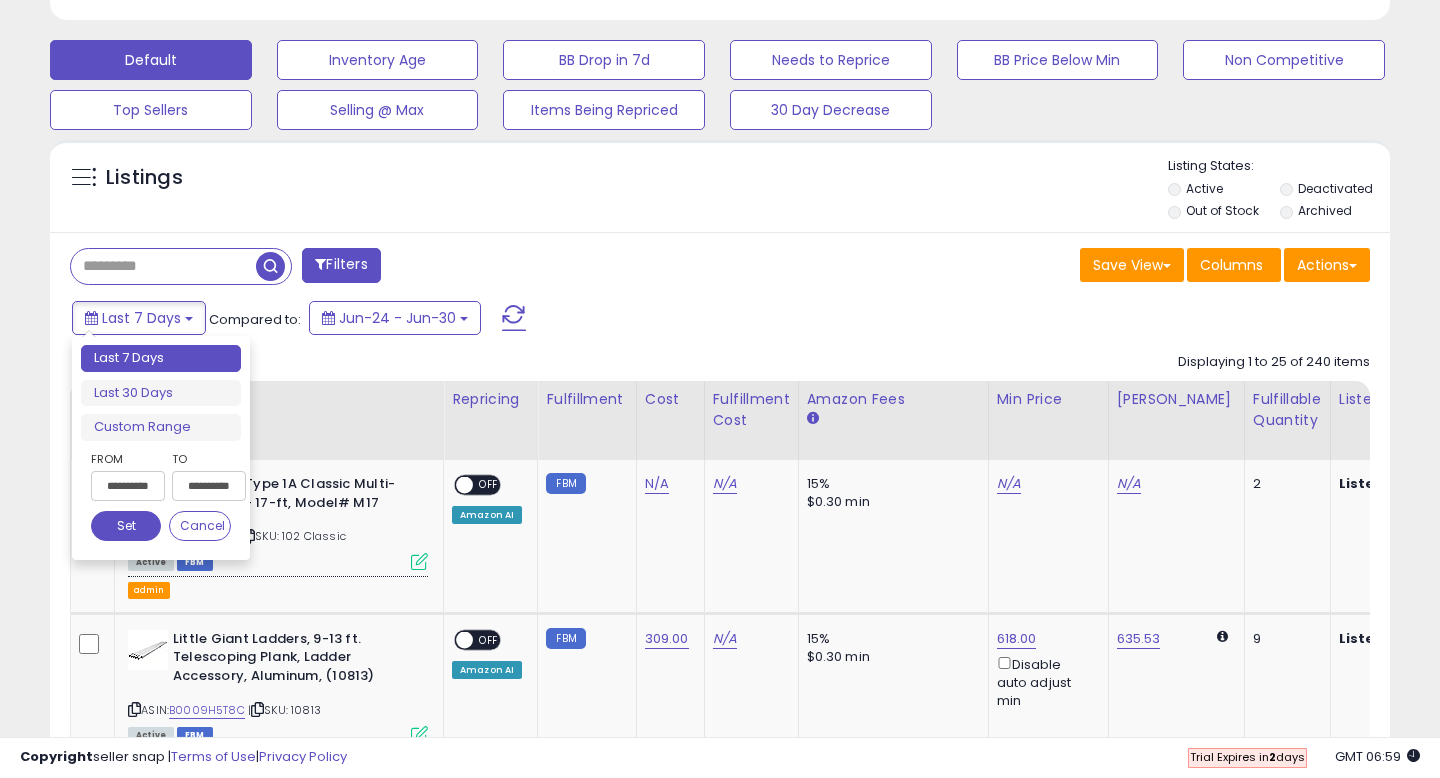 click on "**********" at bounding box center (128, 486) 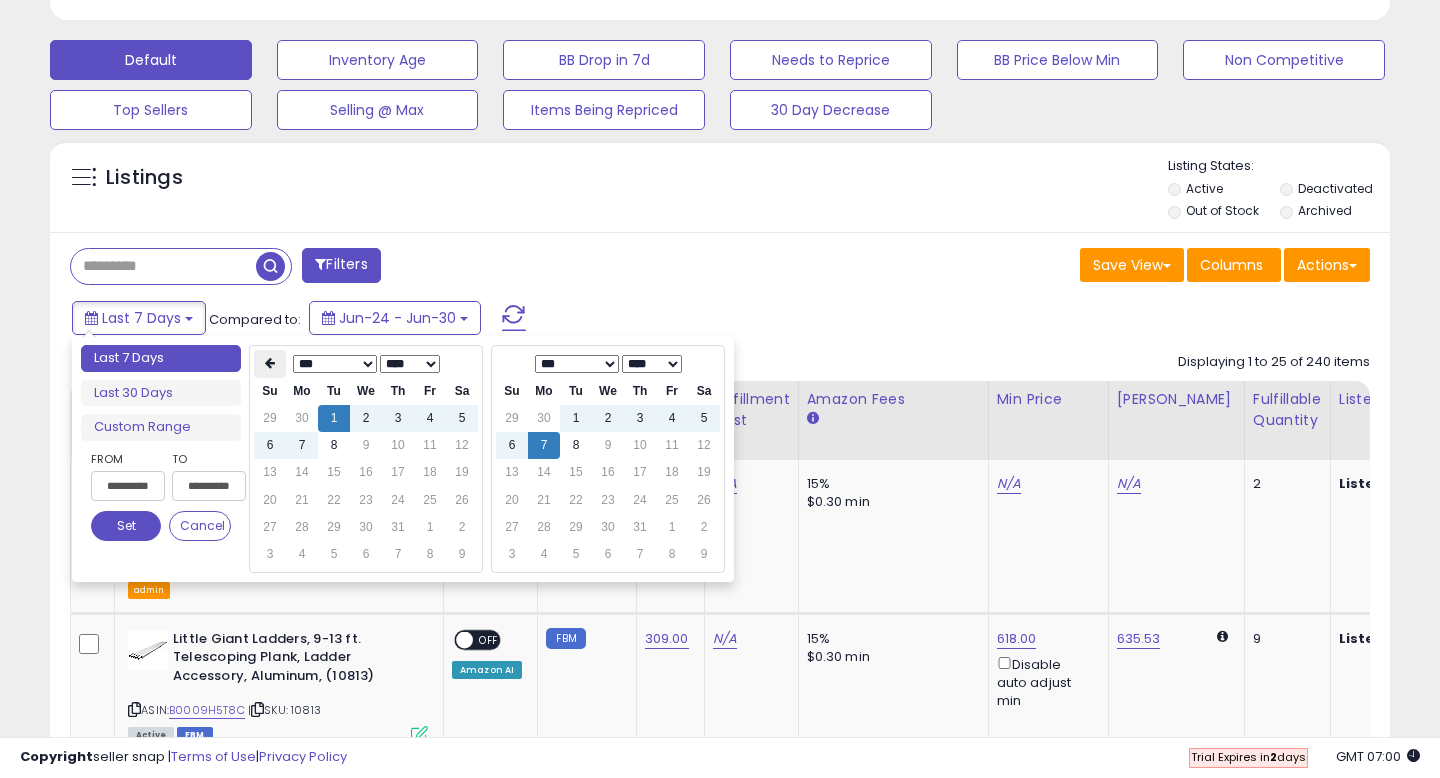 click at bounding box center (270, 363) 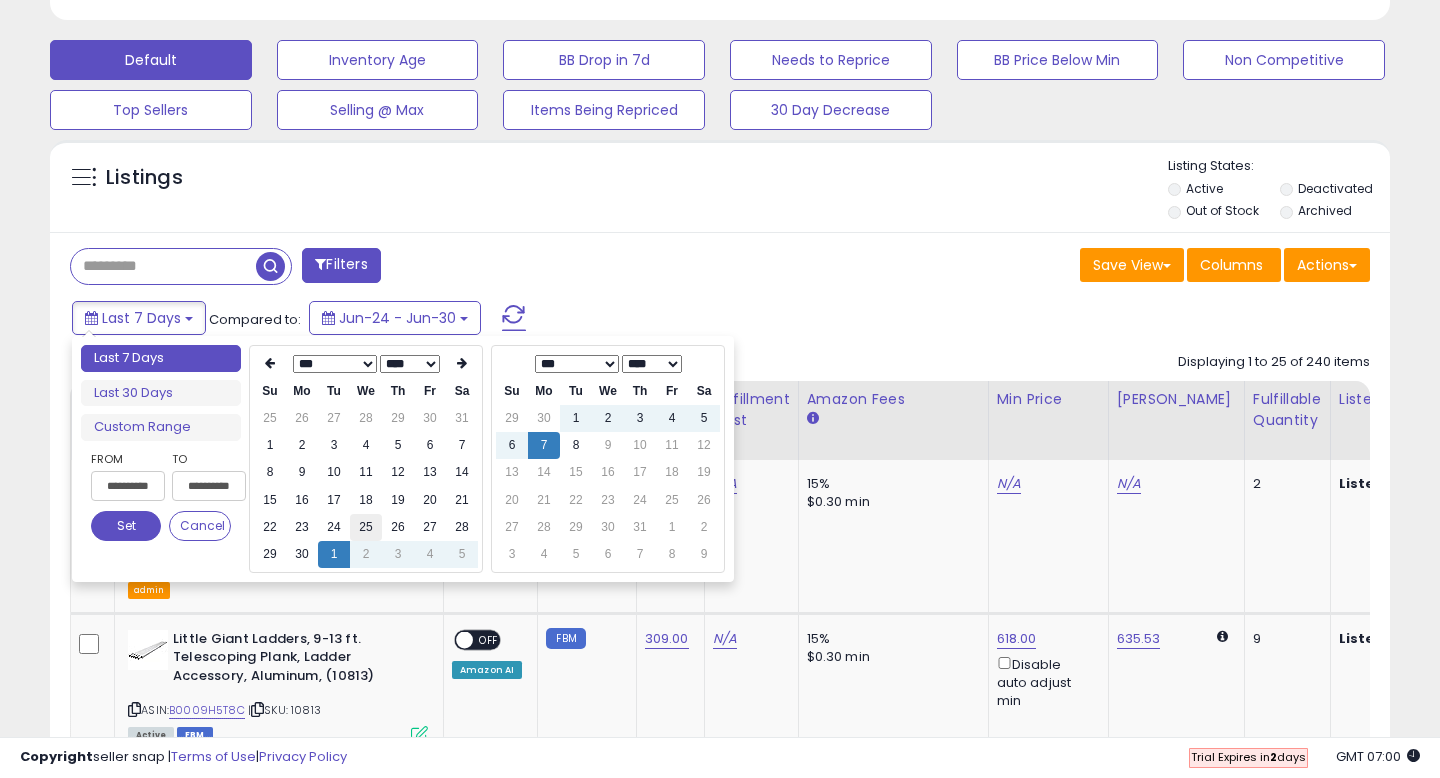 click on "25" at bounding box center (366, 527) 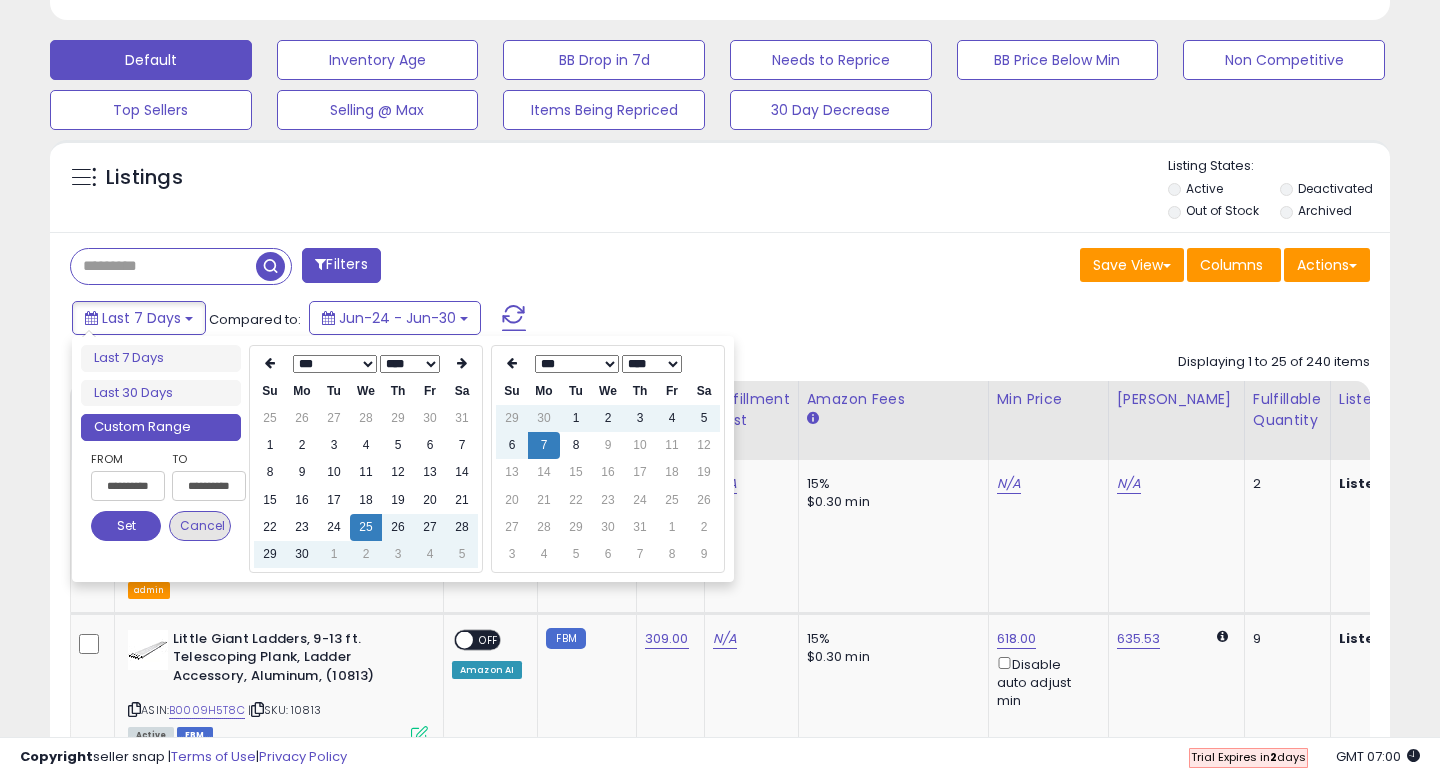 type on "**********" 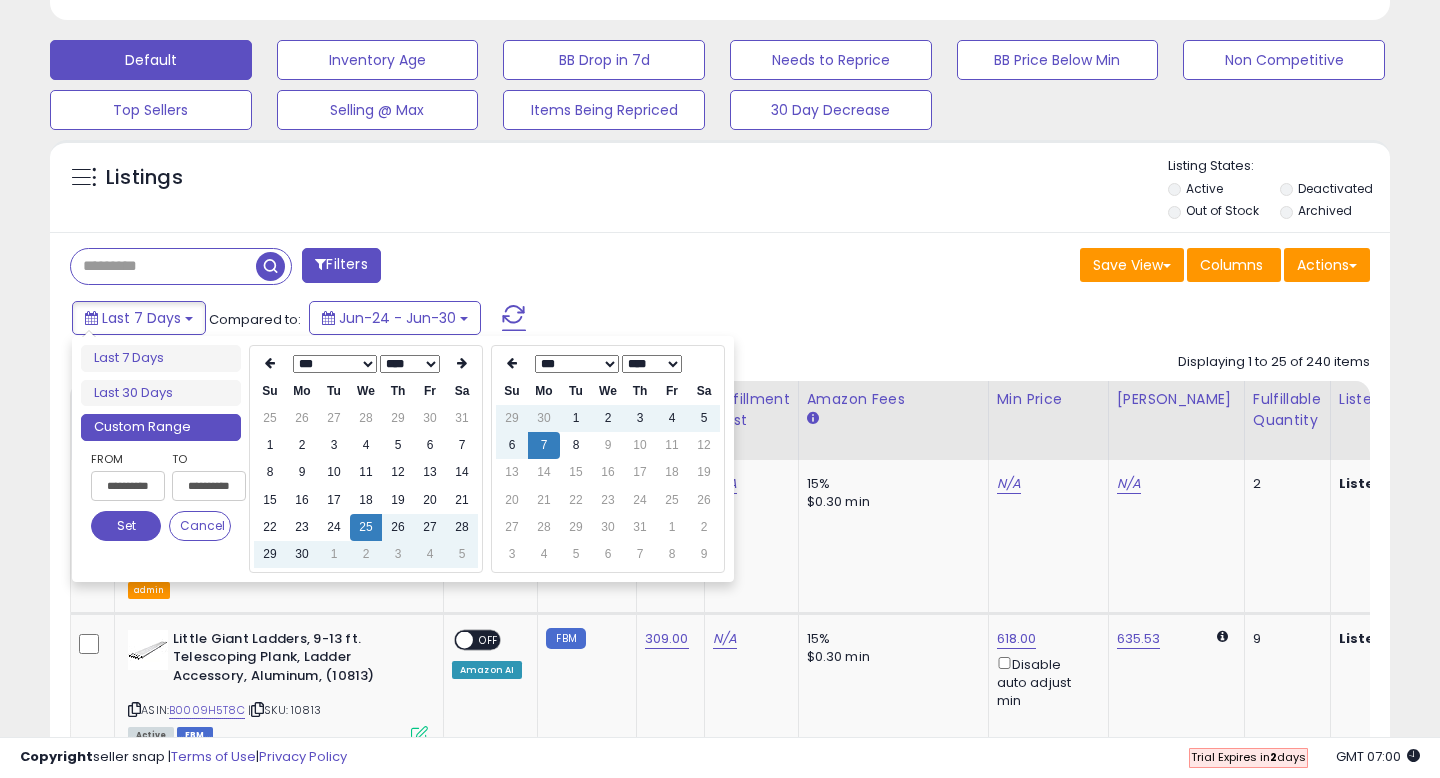 click on "Set" at bounding box center [126, 526] 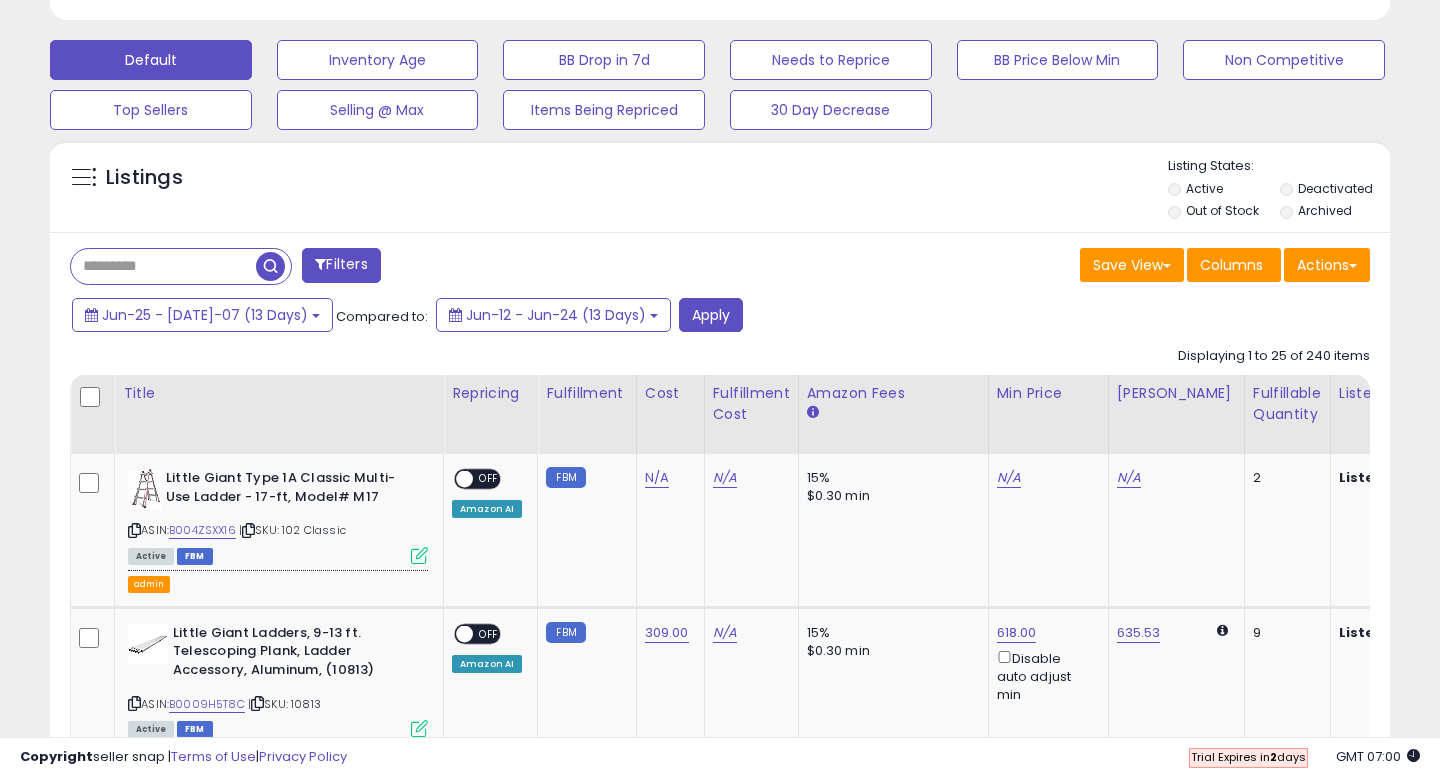 click on "Filters" at bounding box center [341, 265] 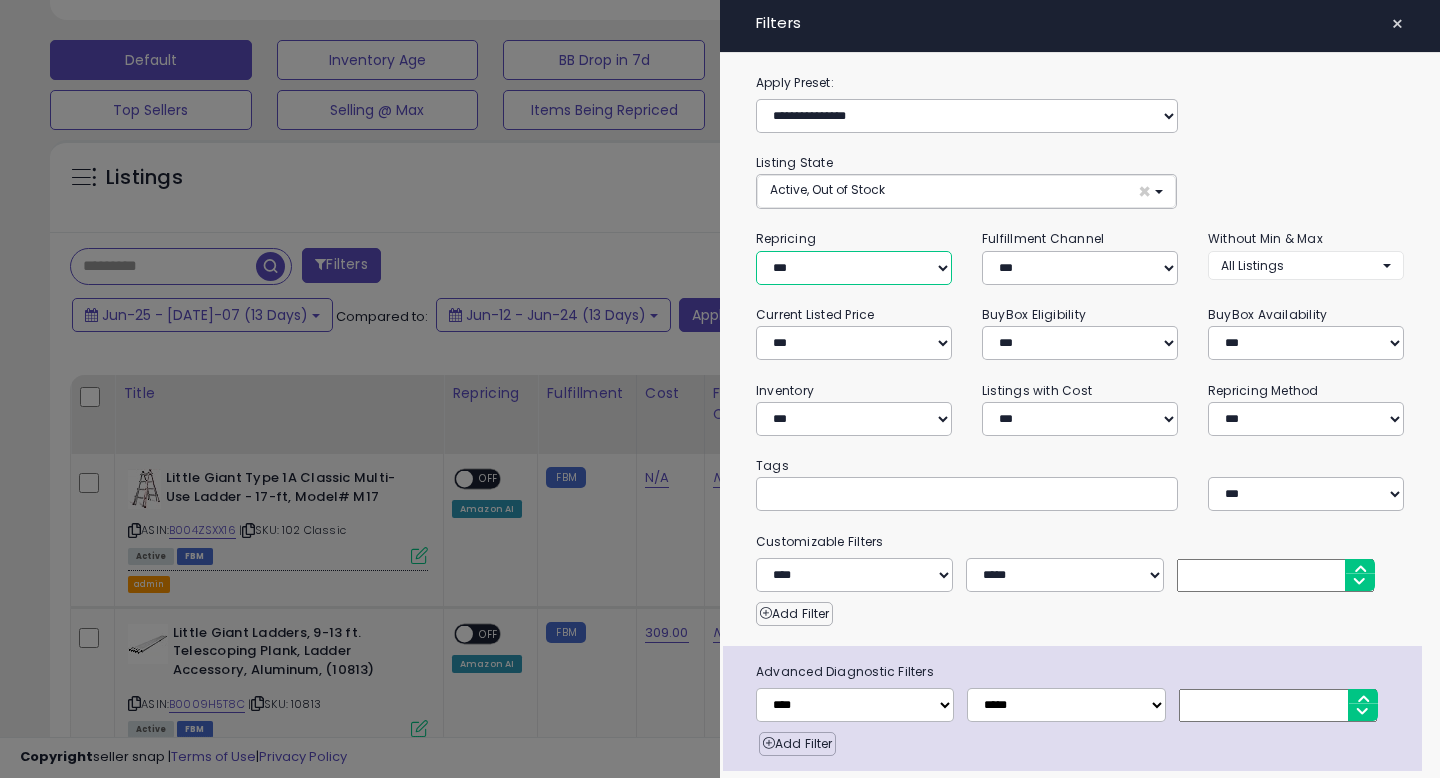click on "**********" at bounding box center (854, 268) 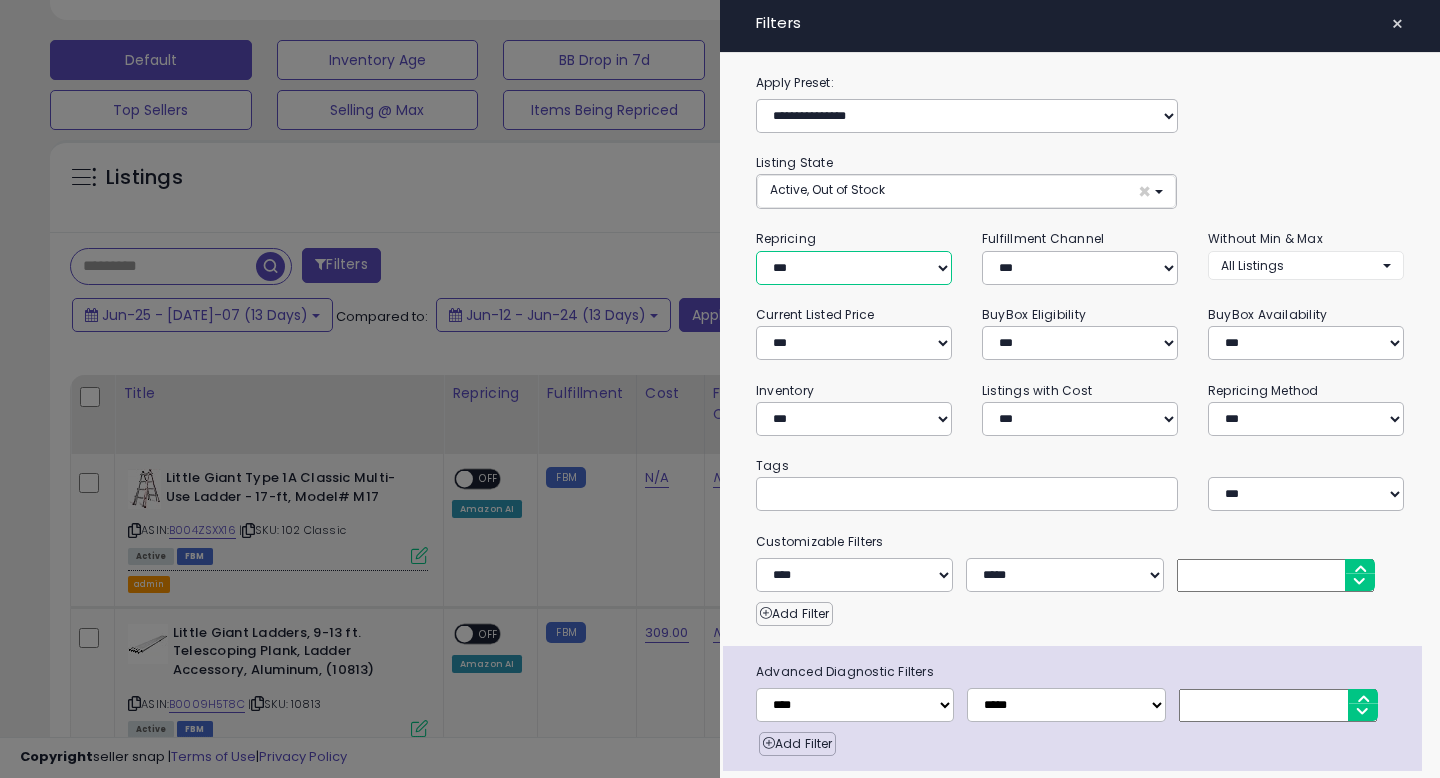 select on "**" 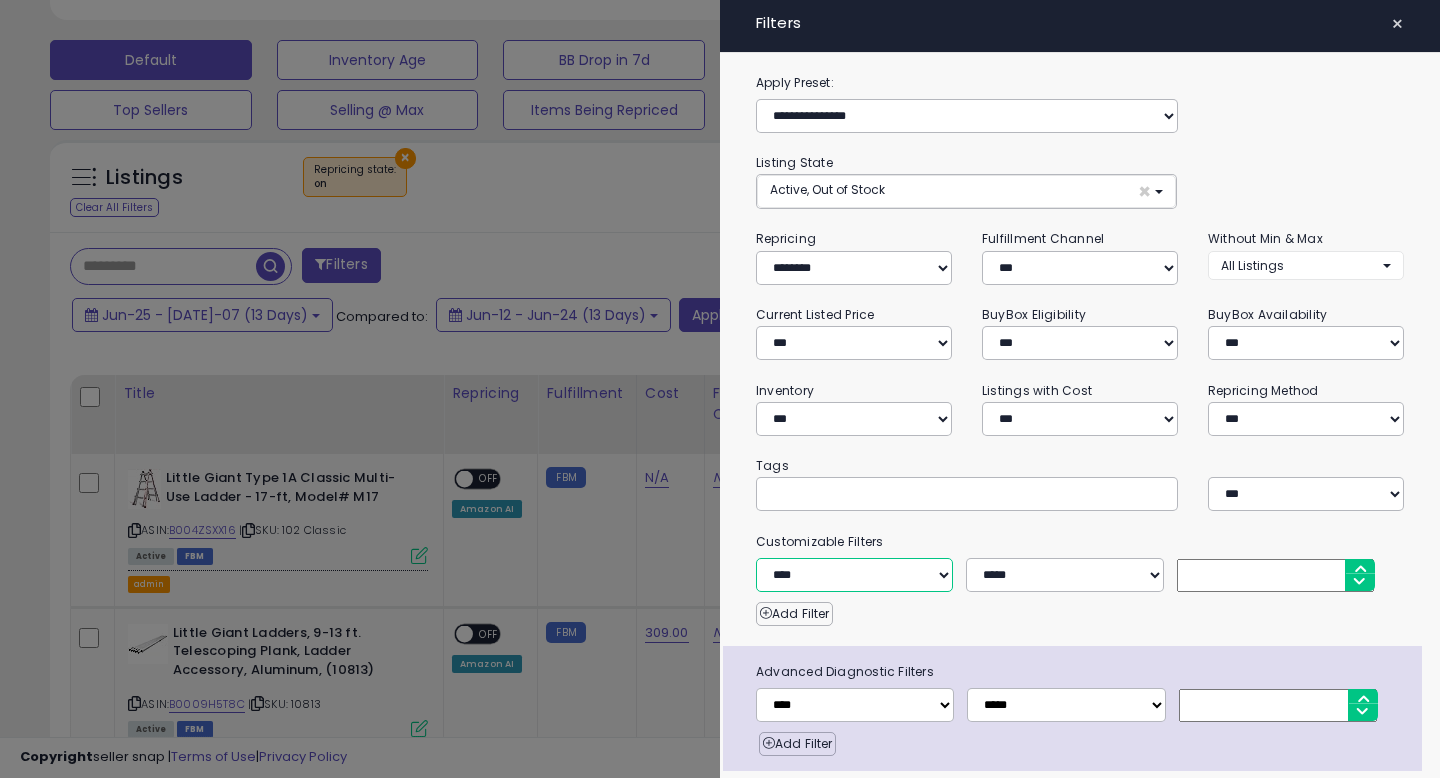 click on "**********" at bounding box center [854, 575] 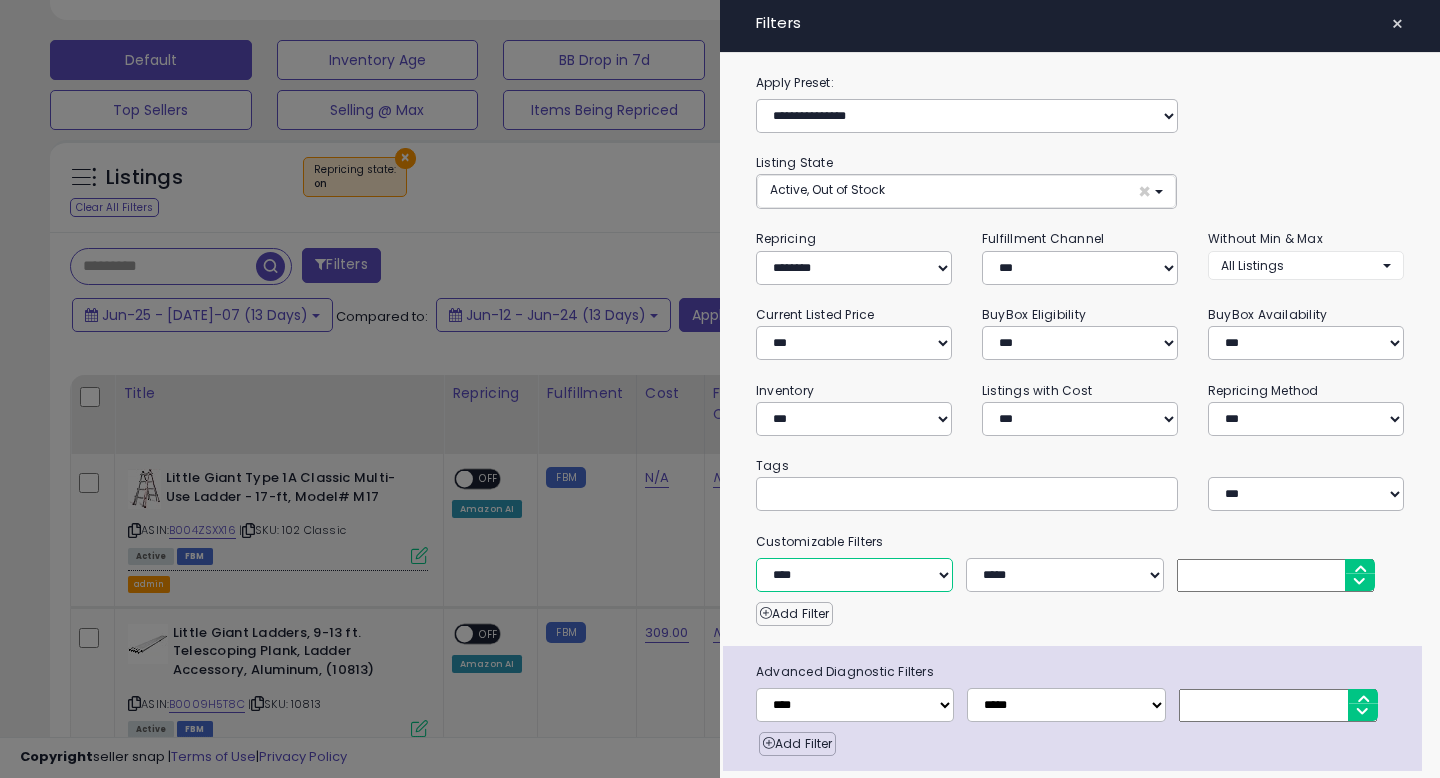 select on "**********" 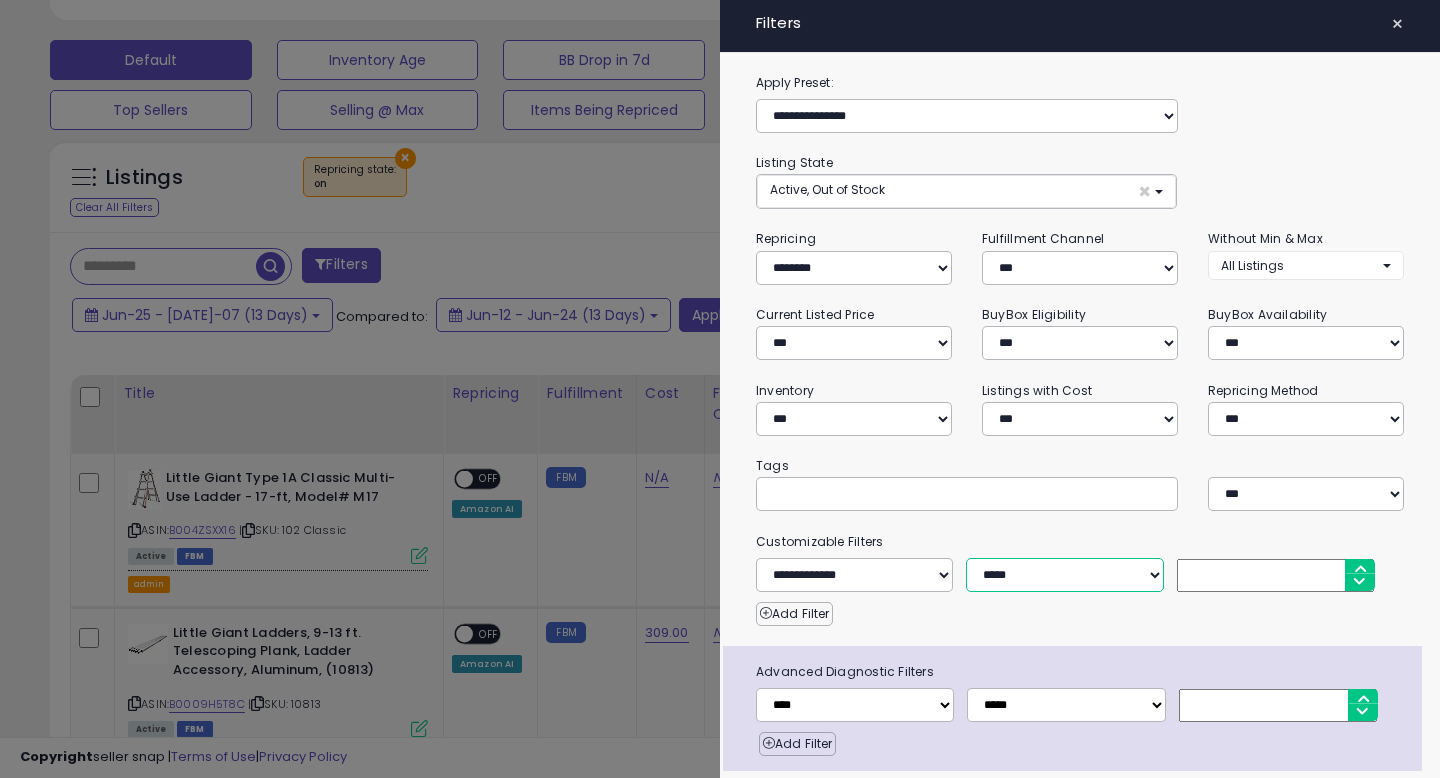 click on "**********" at bounding box center (1064, 575) 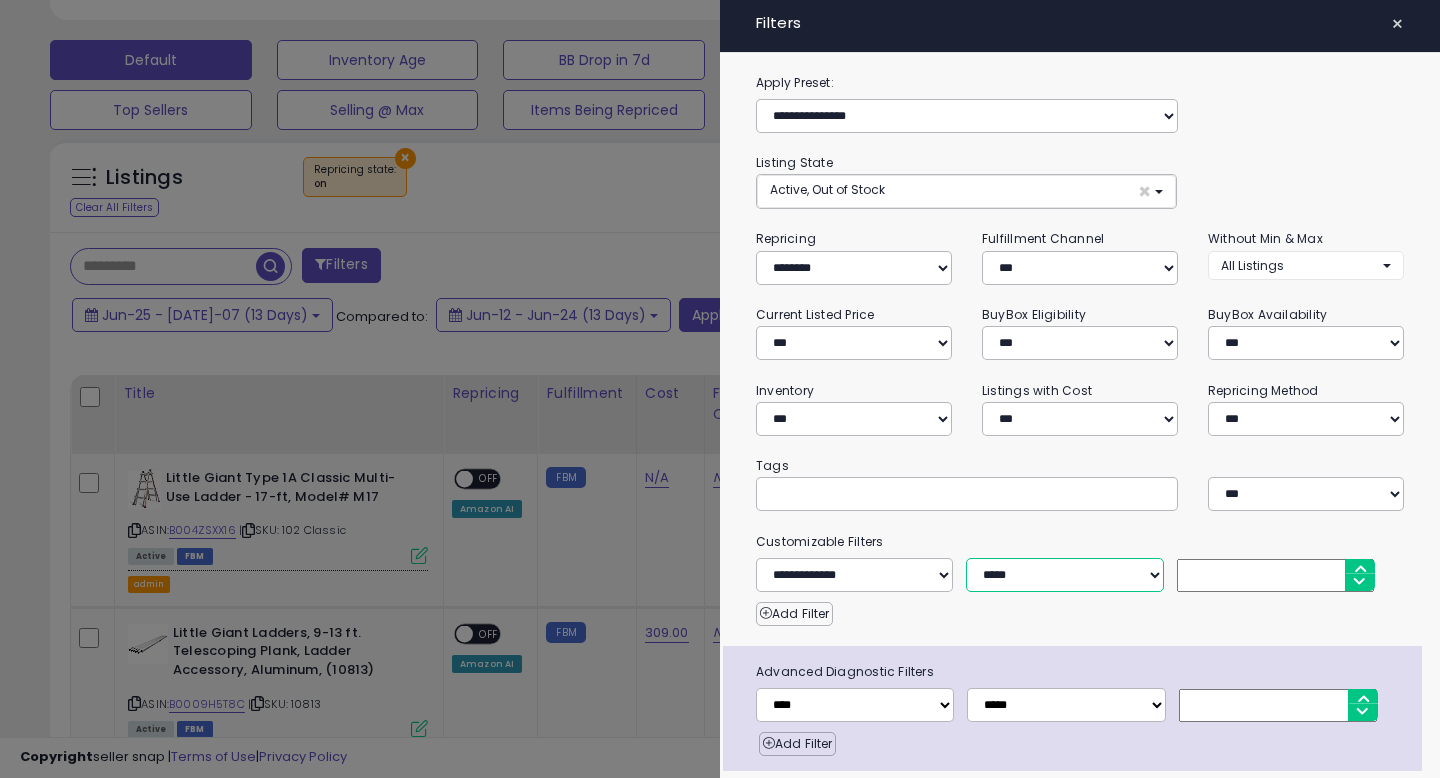 select on "**" 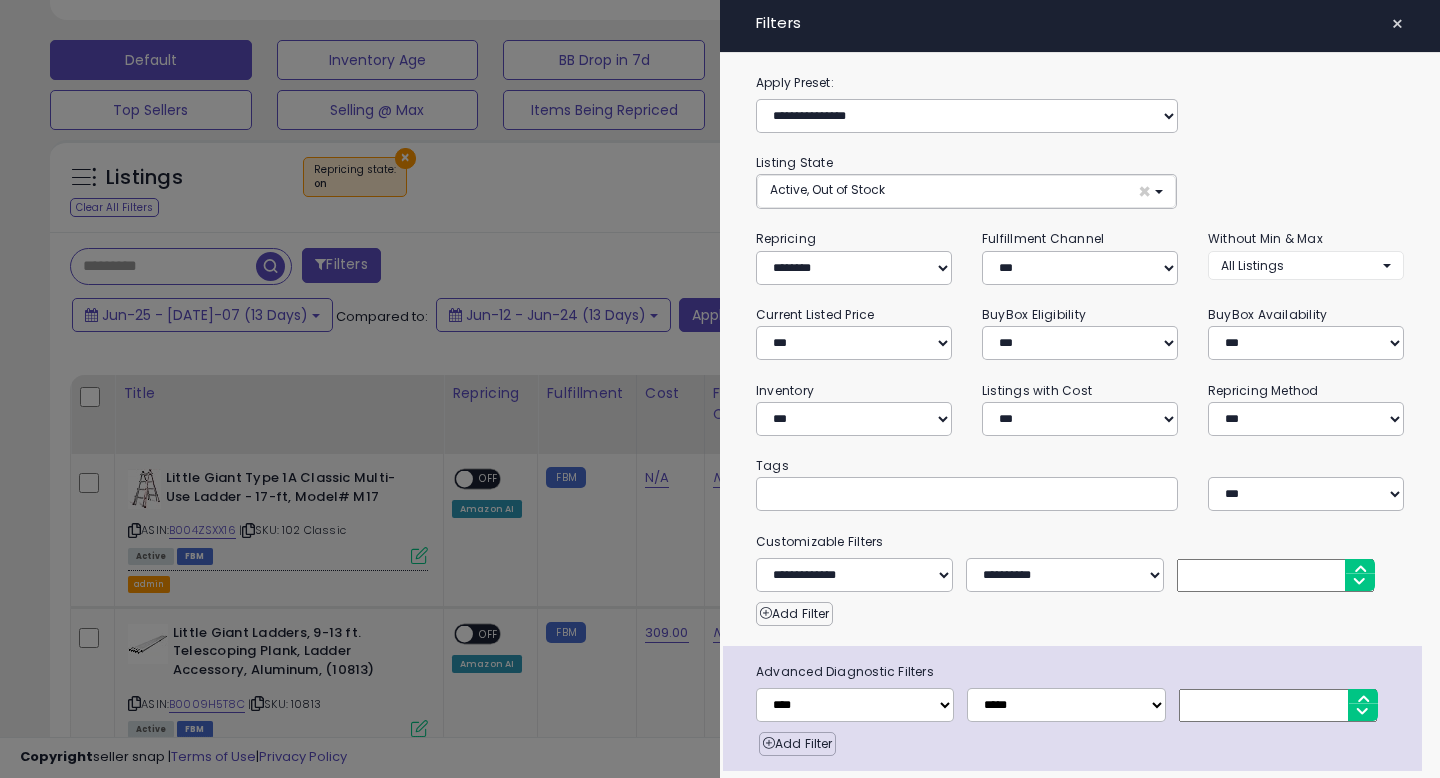 click at bounding box center [1275, 575] 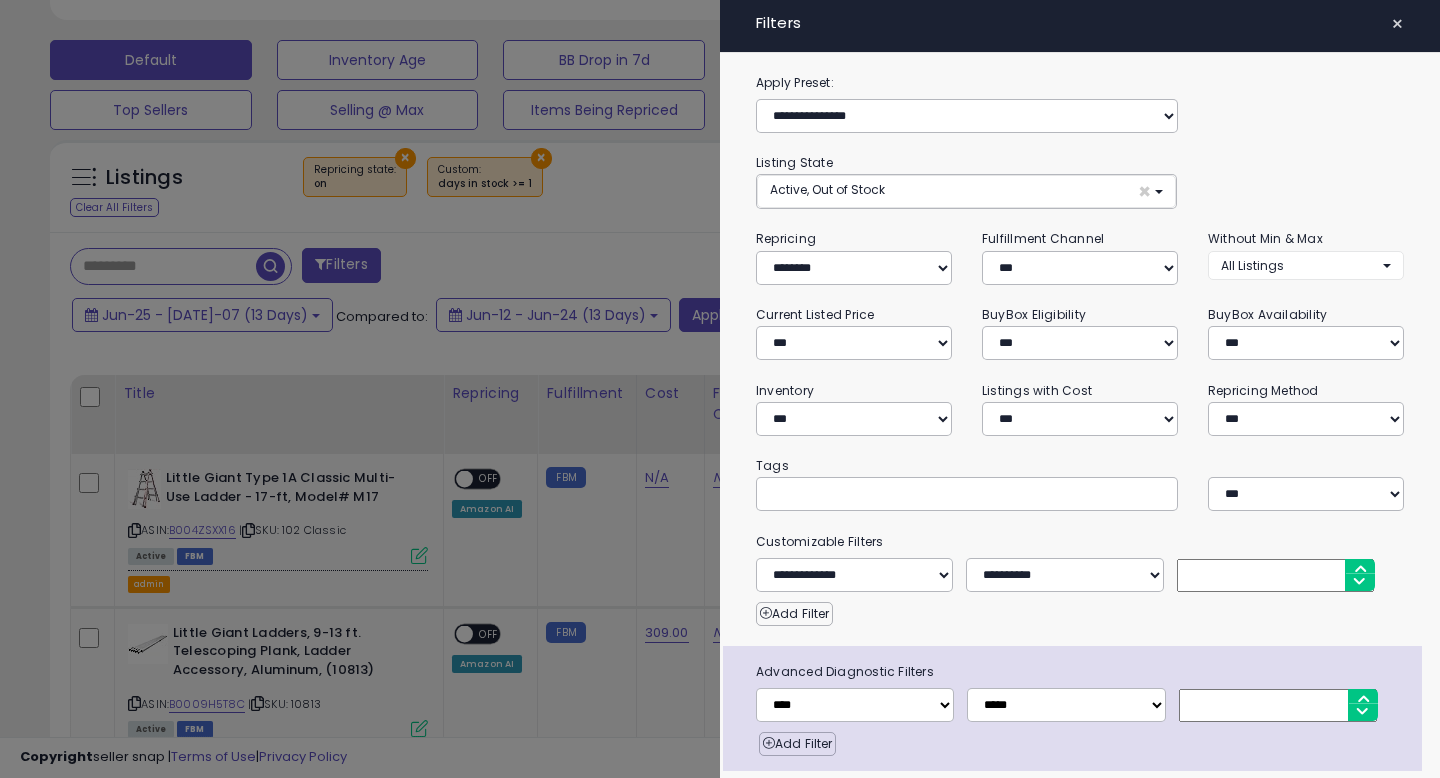 scroll, scrollTop: 66, scrollLeft: 0, axis: vertical 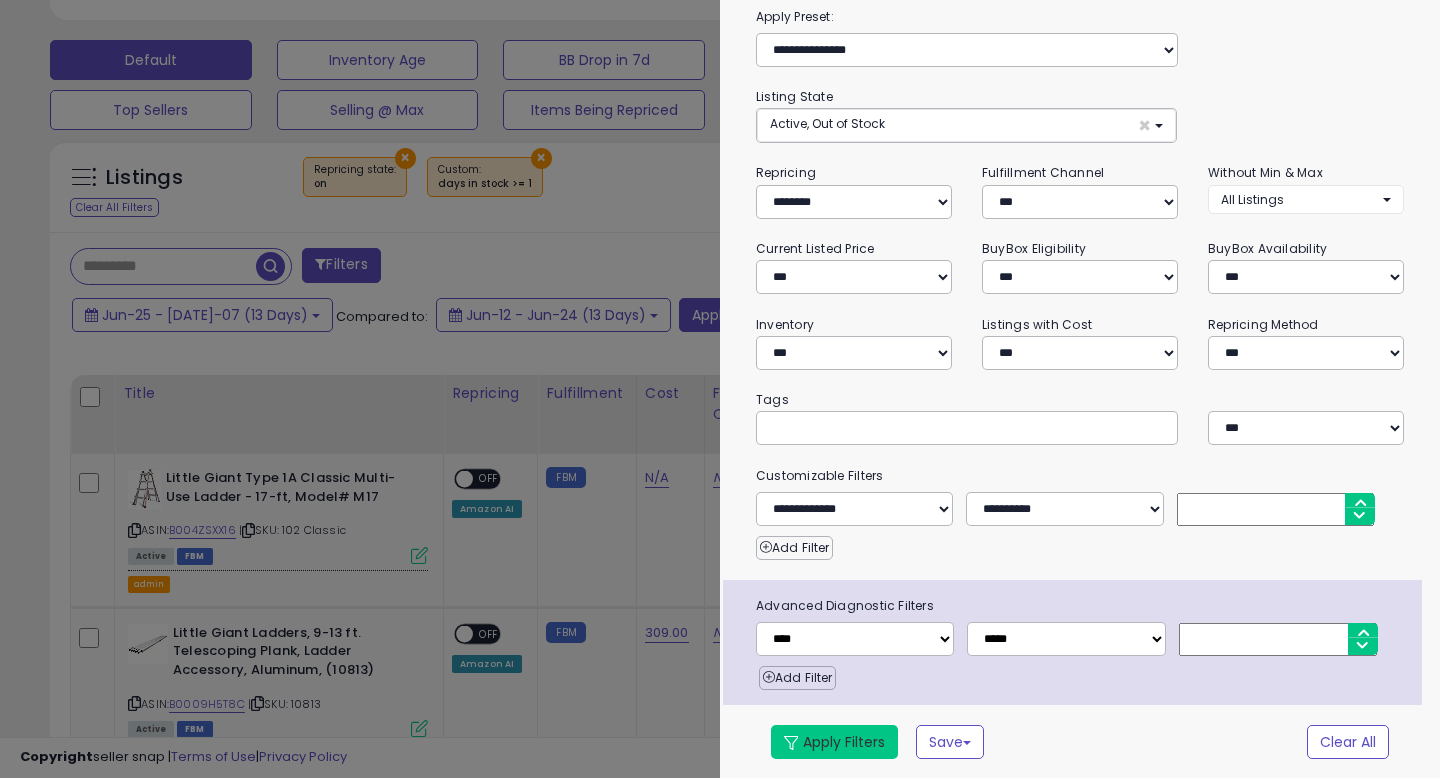 type on "*" 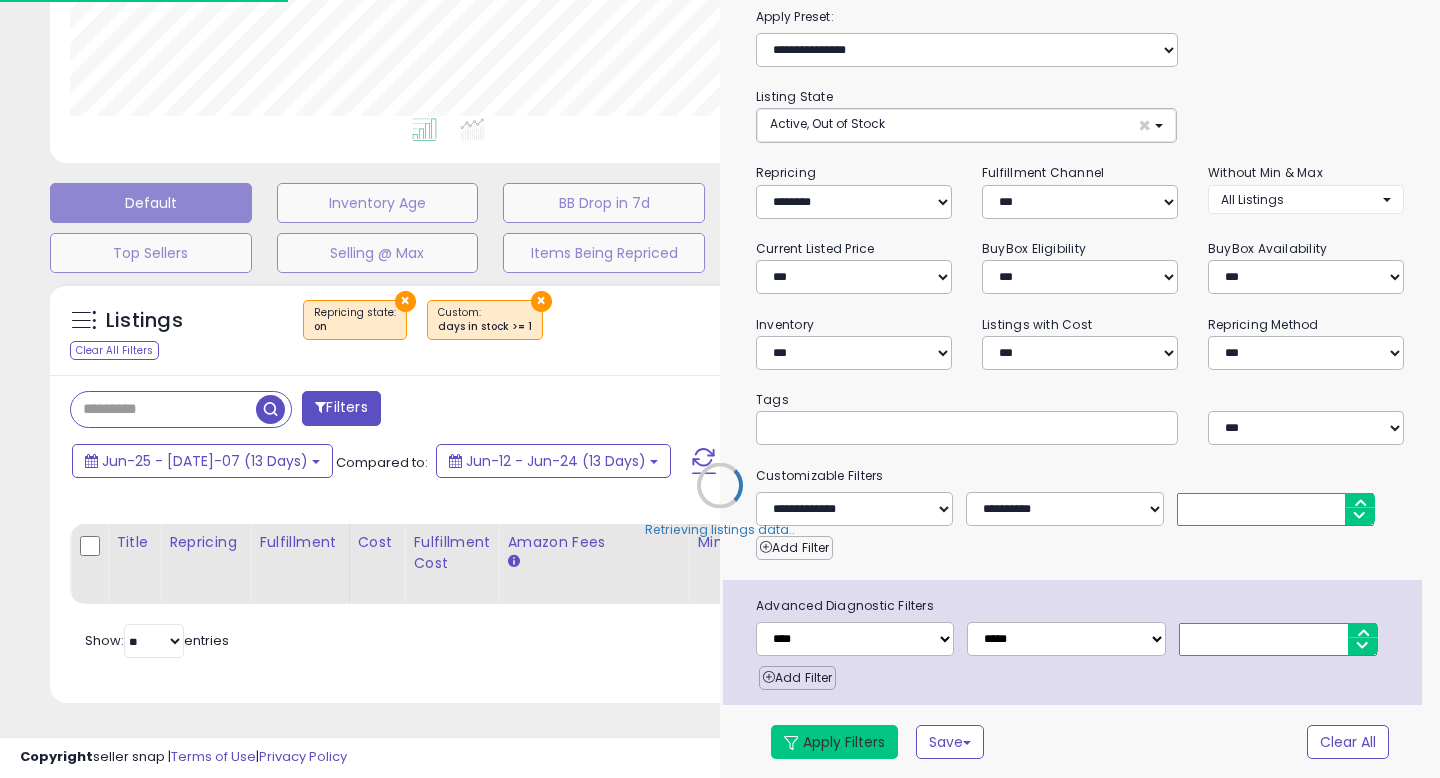 scroll, scrollTop: 447, scrollLeft: 0, axis: vertical 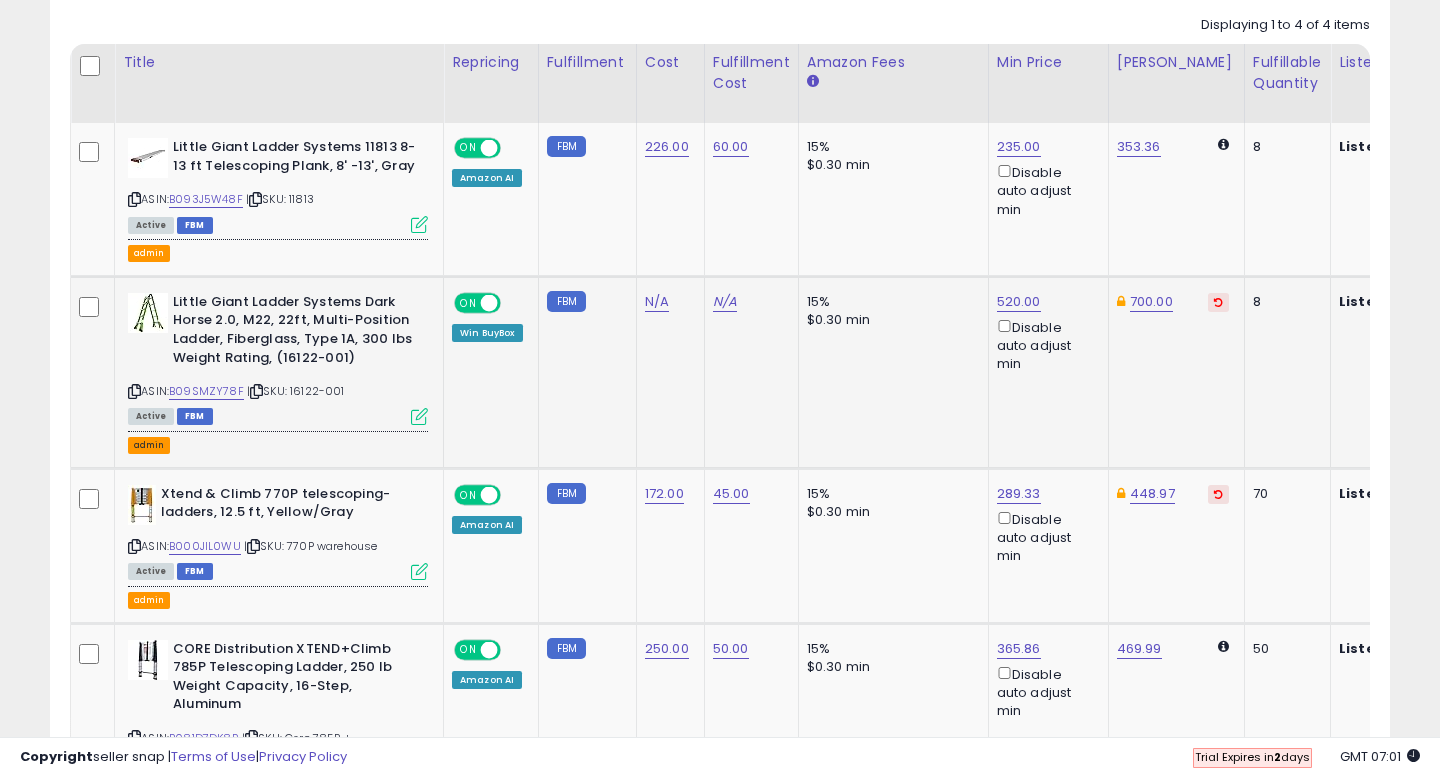 click on "admin" at bounding box center (149, 445) 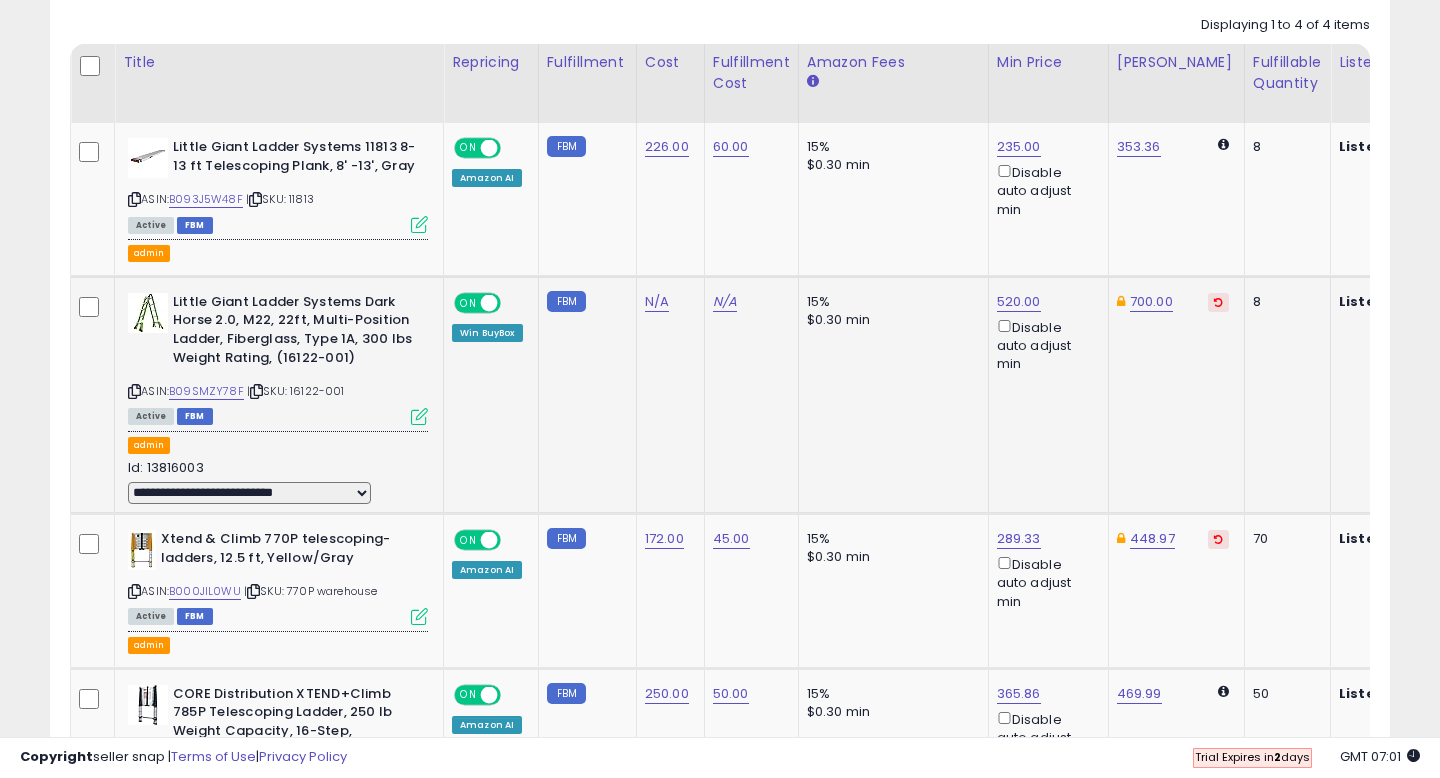 click on "**********" at bounding box center [249, 493] 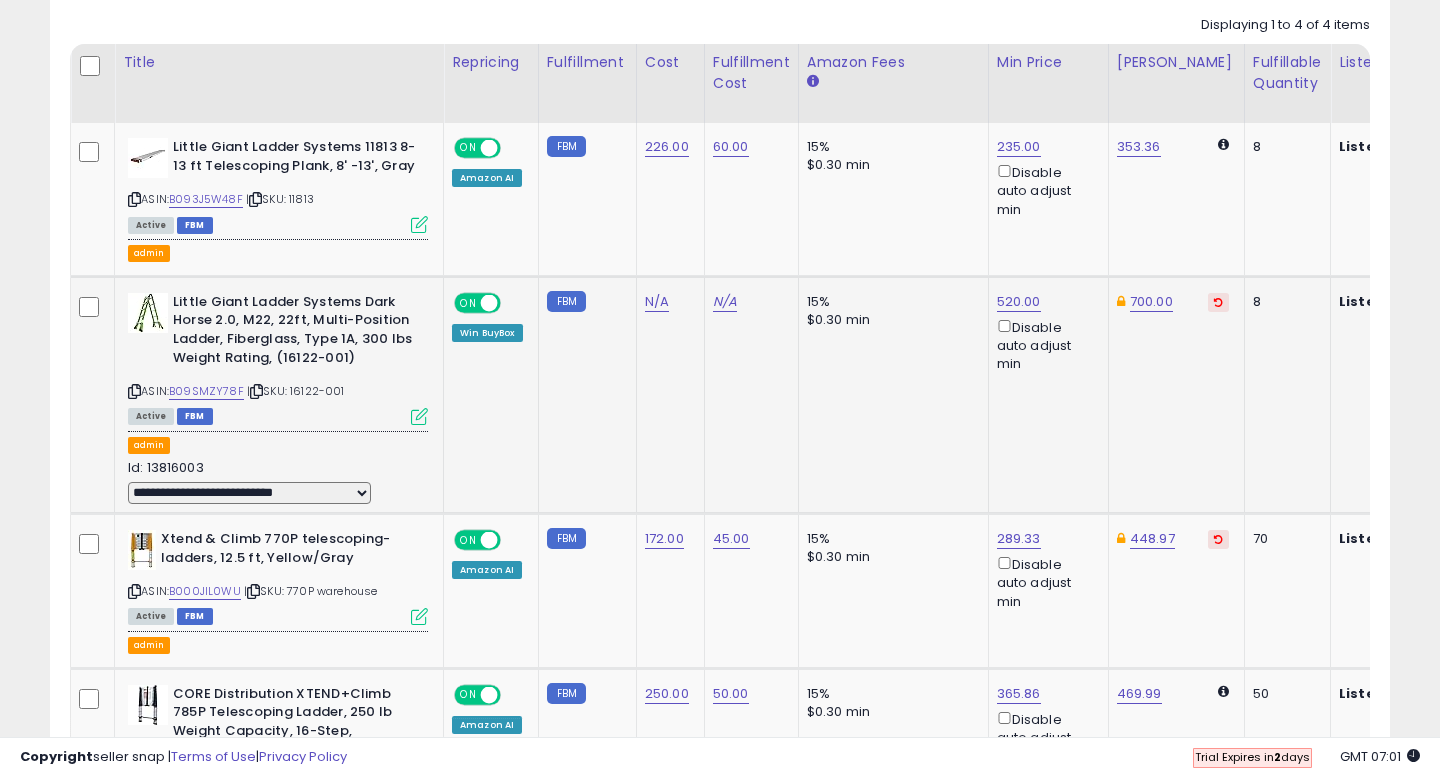 select on "**********" 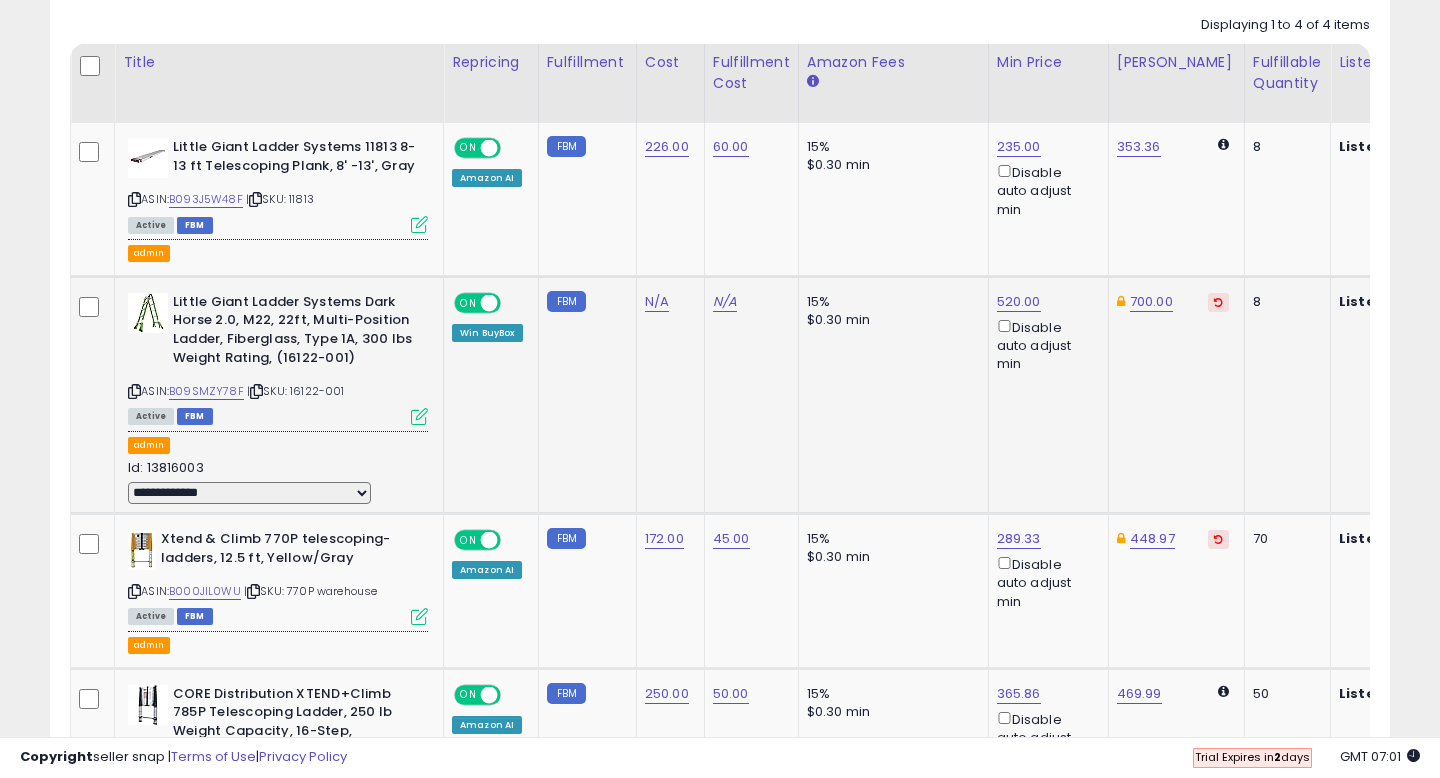 select 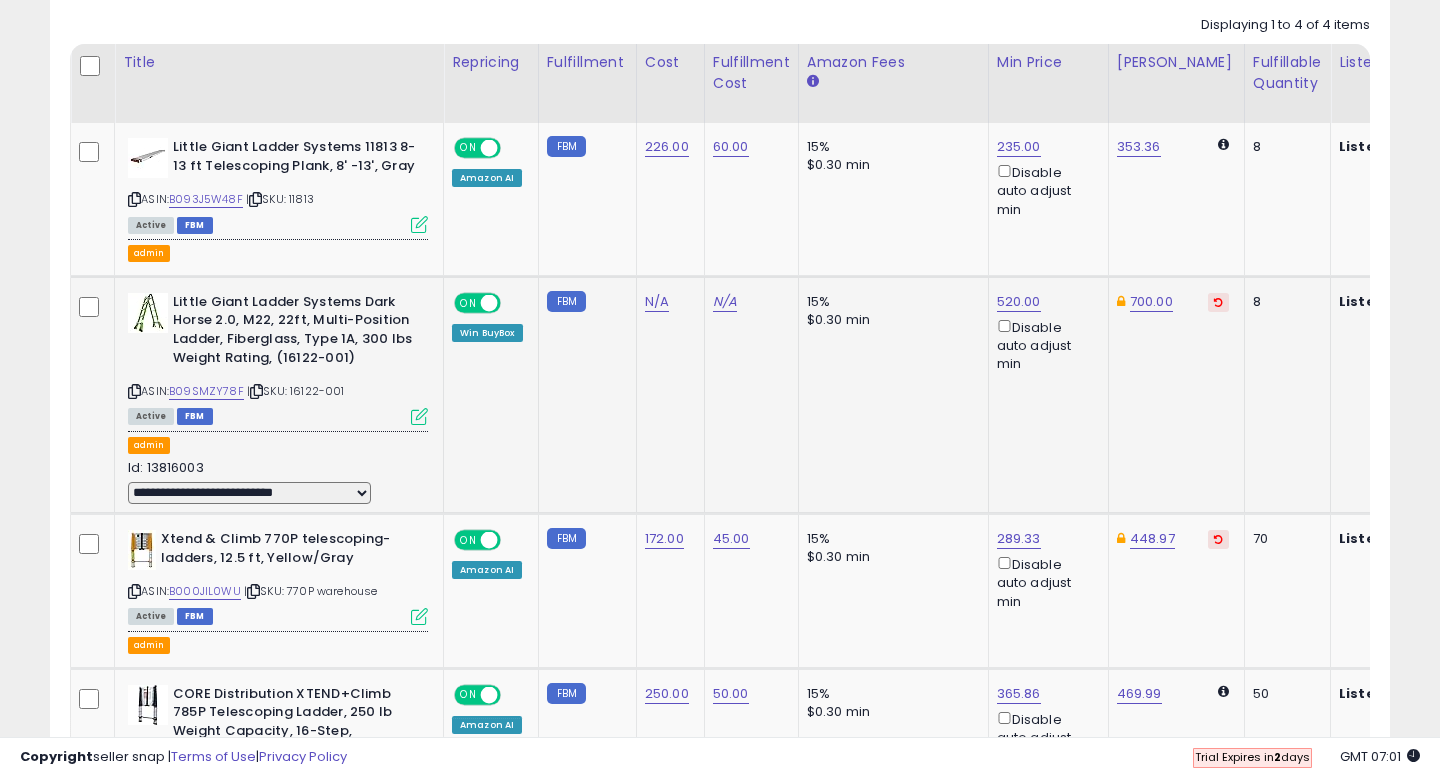 scroll, scrollTop: 0, scrollLeft: 269, axis: horizontal 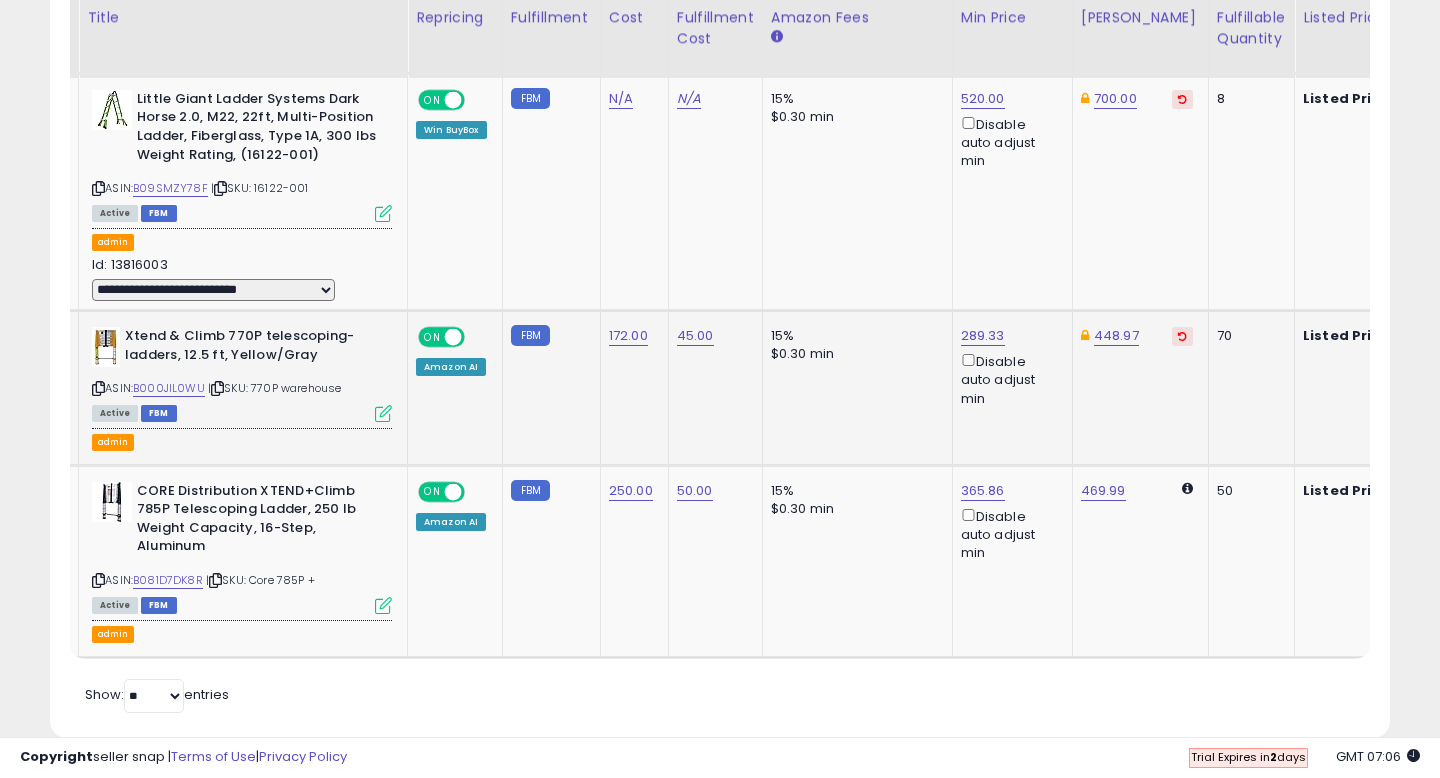 click at bounding box center [217, 388] 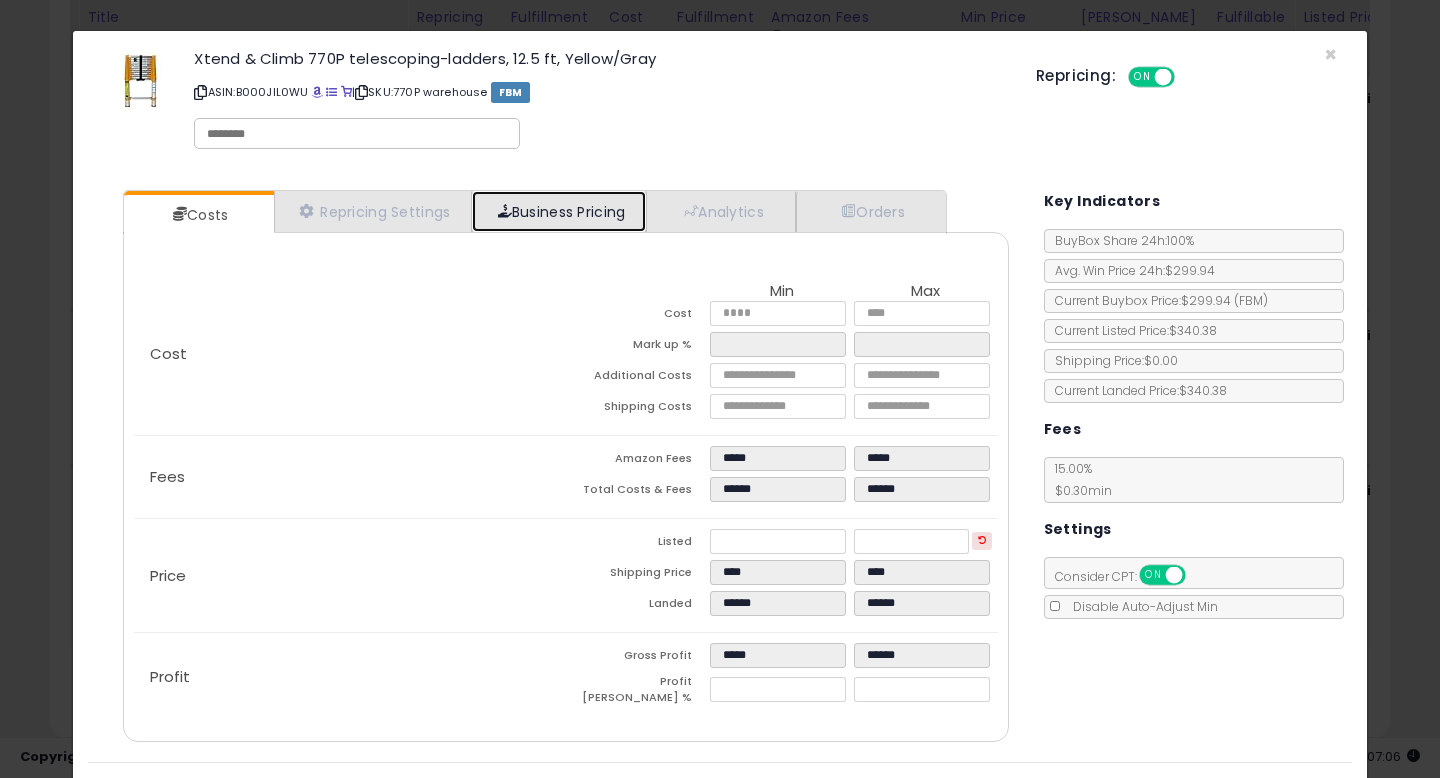 click on "Business Pricing" at bounding box center [559, 211] 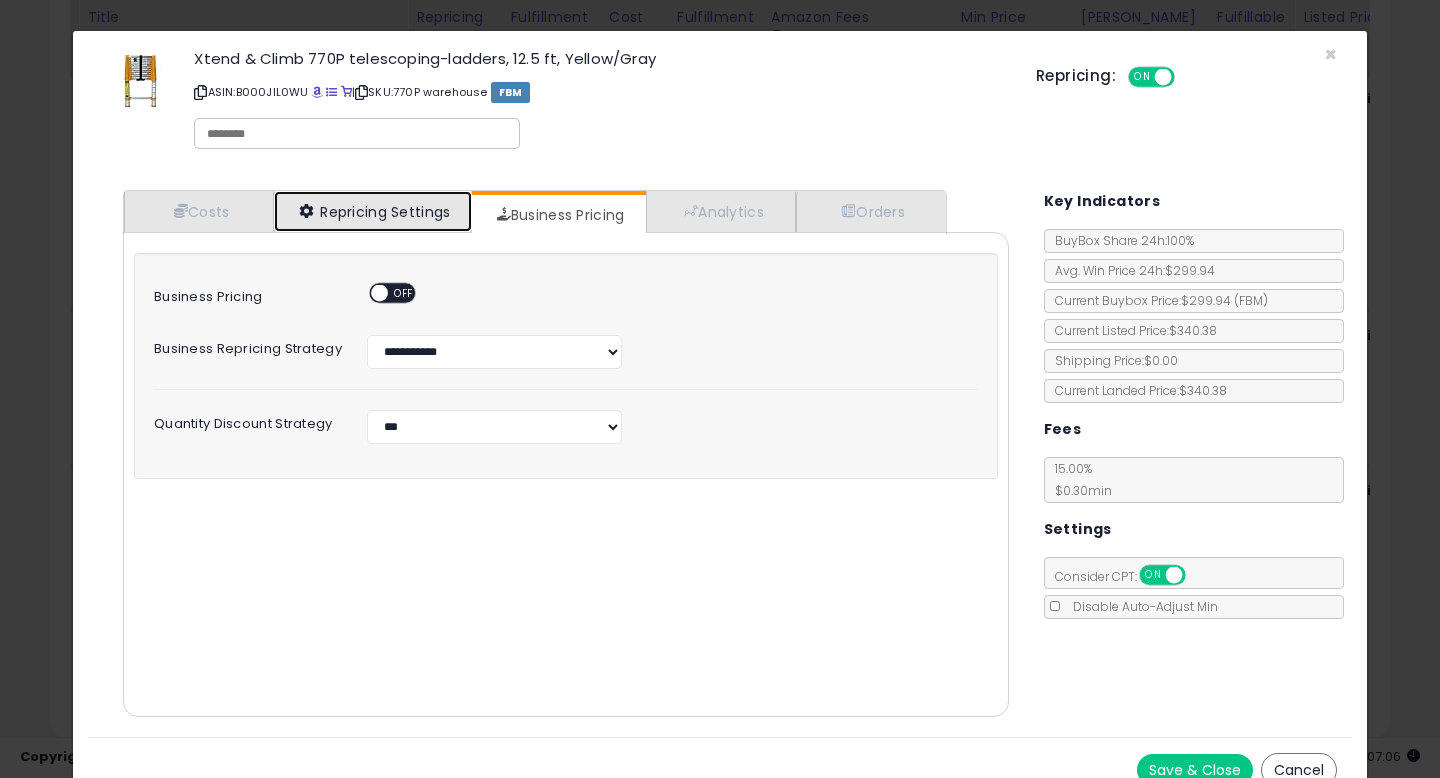 click on "Repricing Settings" at bounding box center (373, 211) 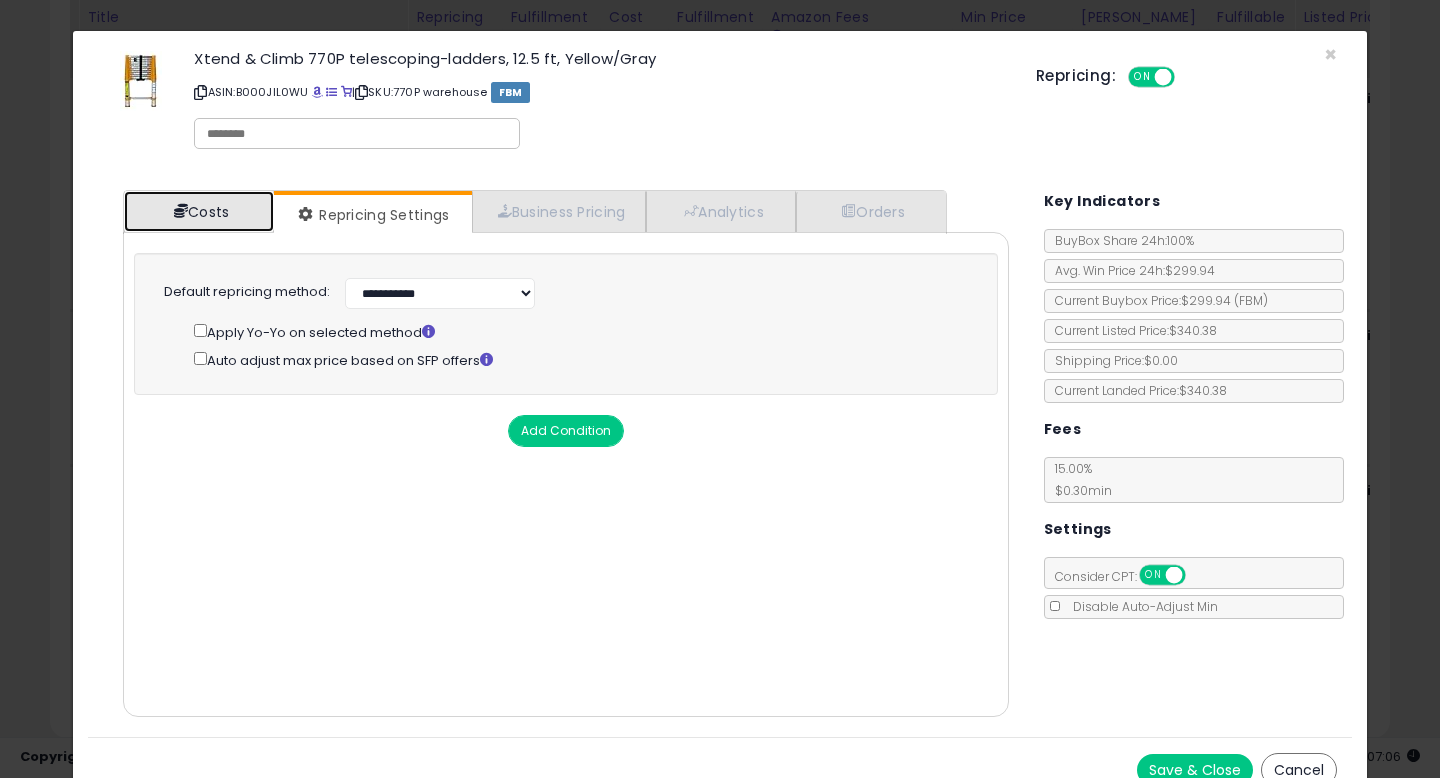 click on "Costs" at bounding box center [199, 211] 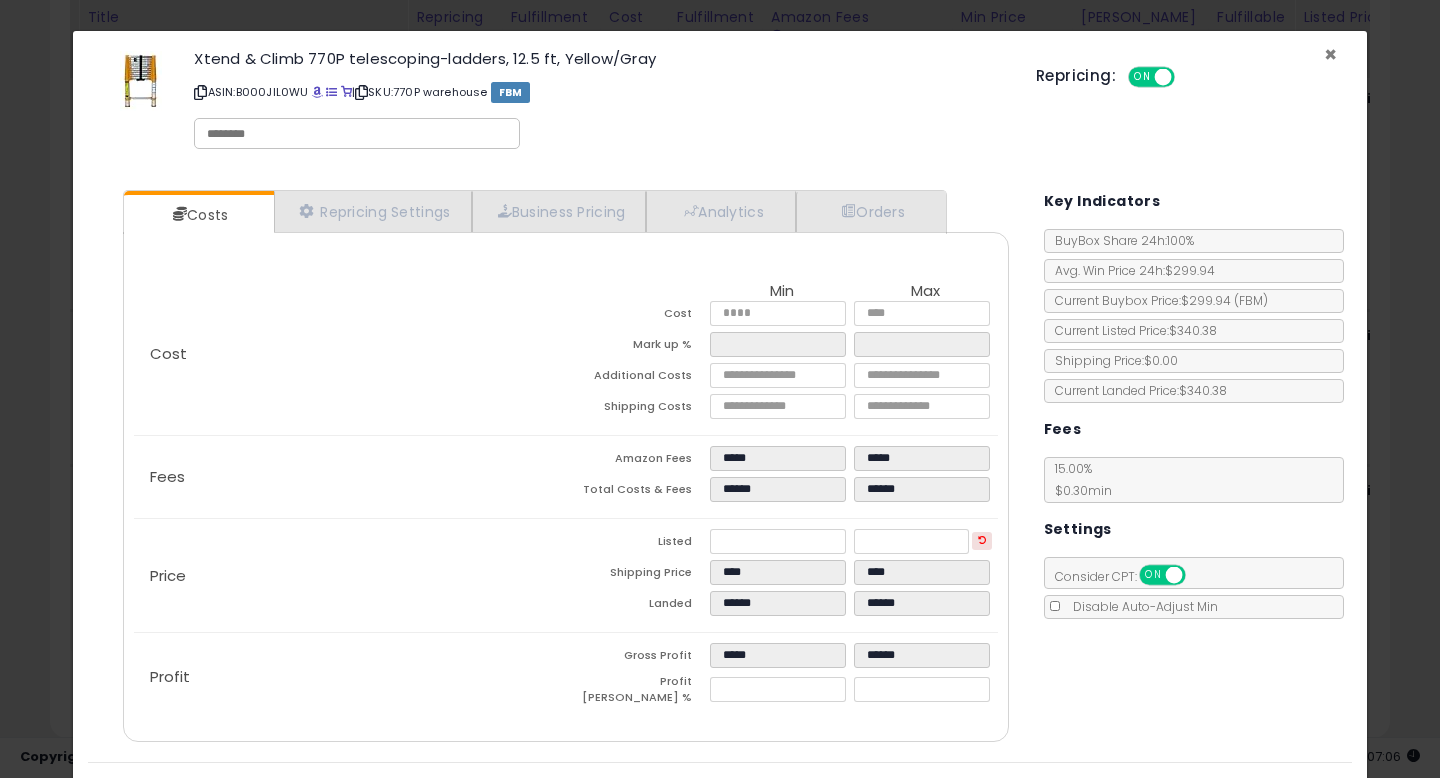 click on "×" at bounding box center [1330, 54] 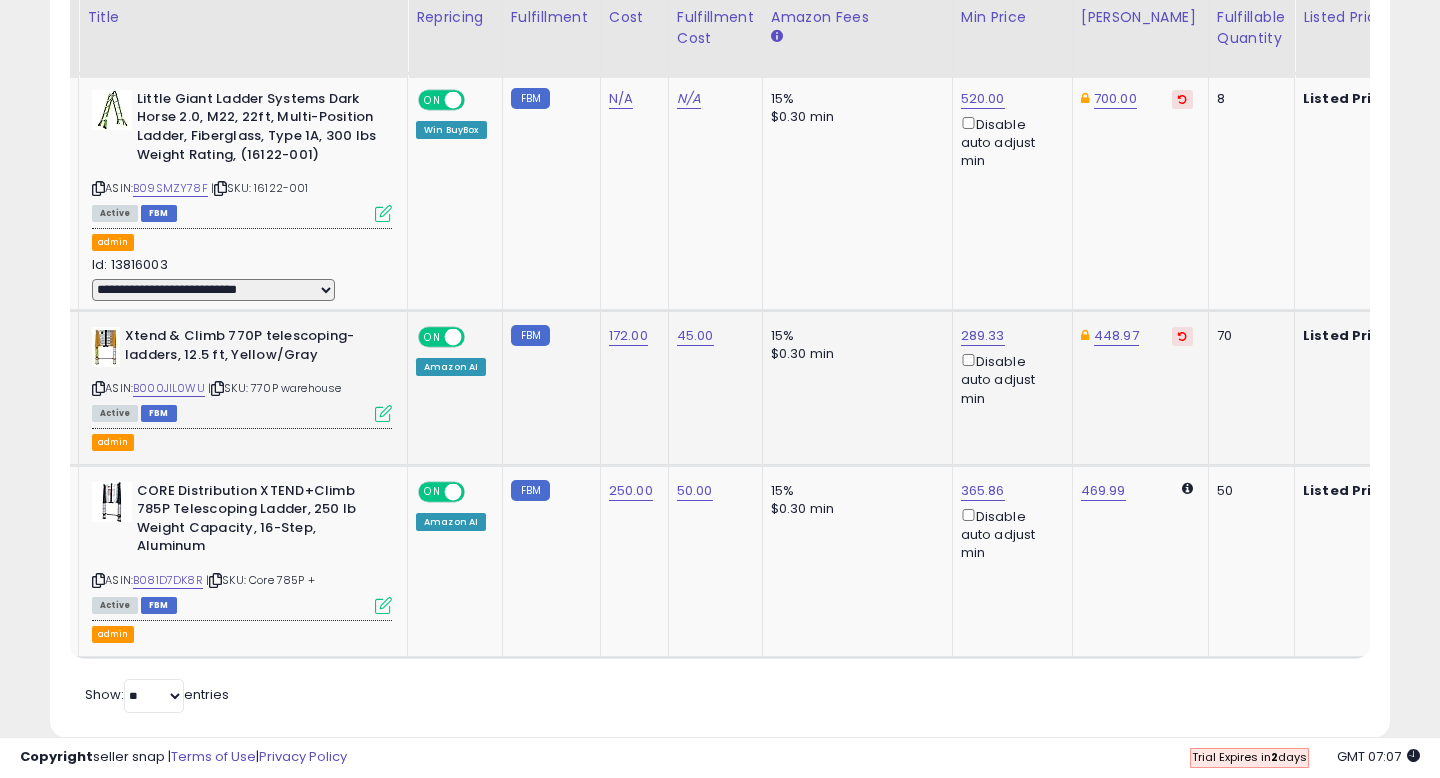 click at bounding box center (217, 388) 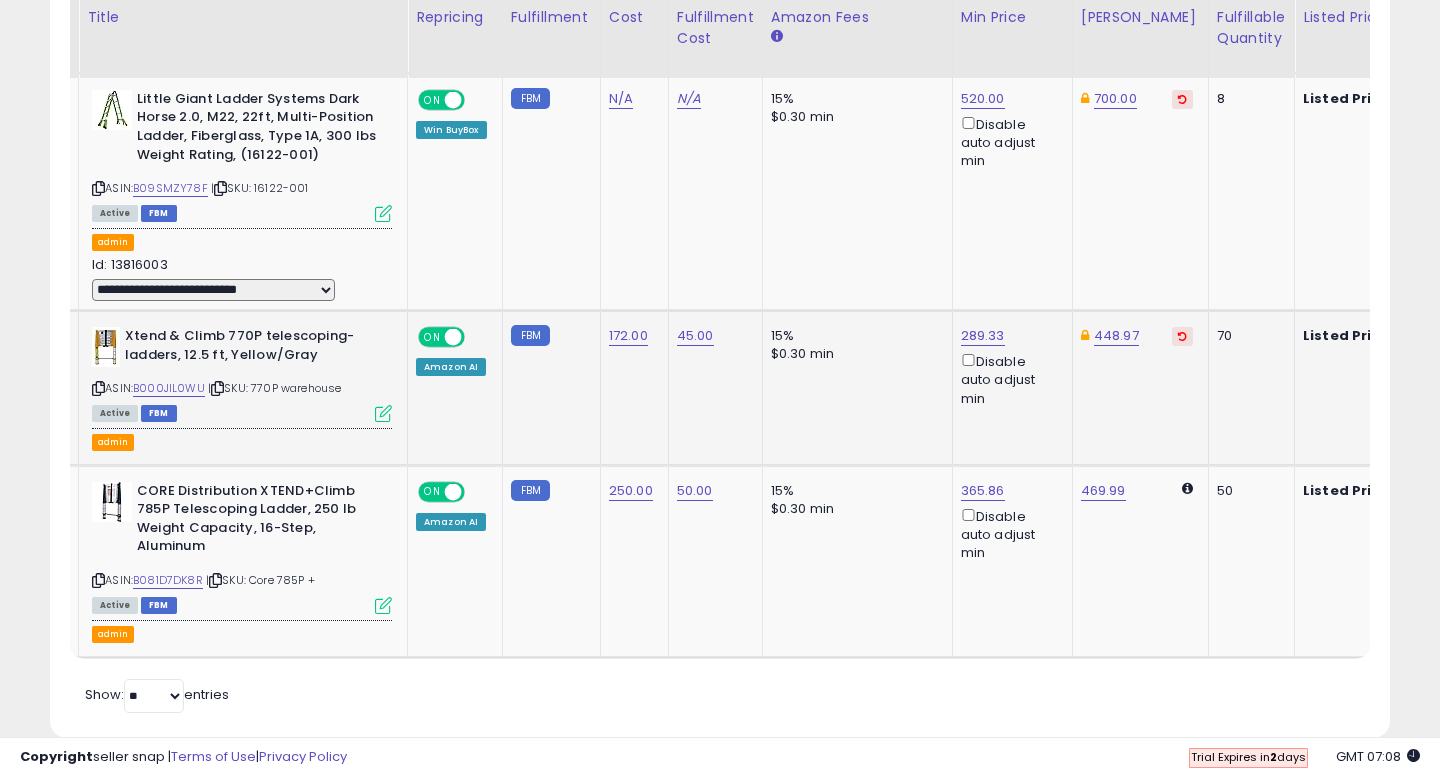 scroll, scrollTop: 0, scrollLeft: 121, axis: horizontal 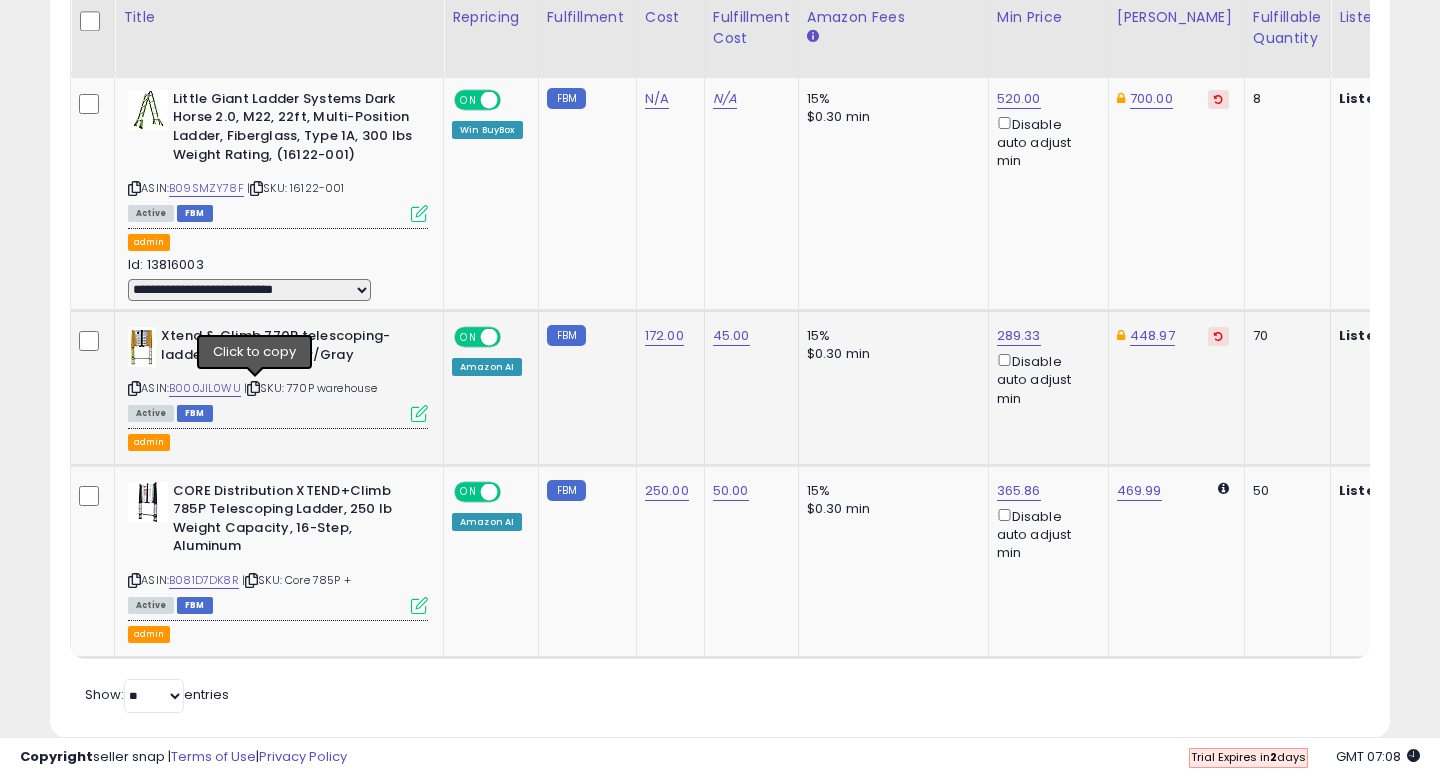 click at bounding box center (253, 388) 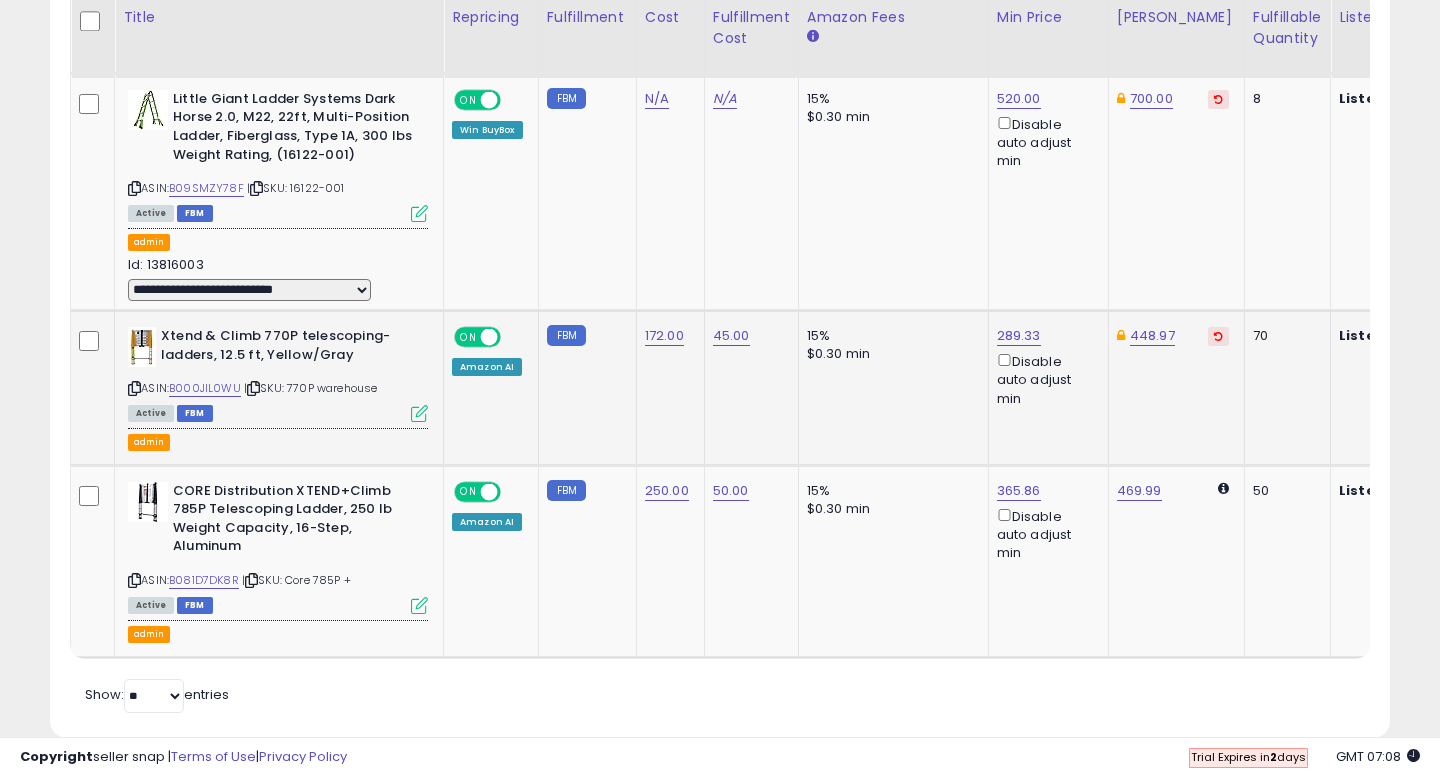 click at bounding box center [253, 388] 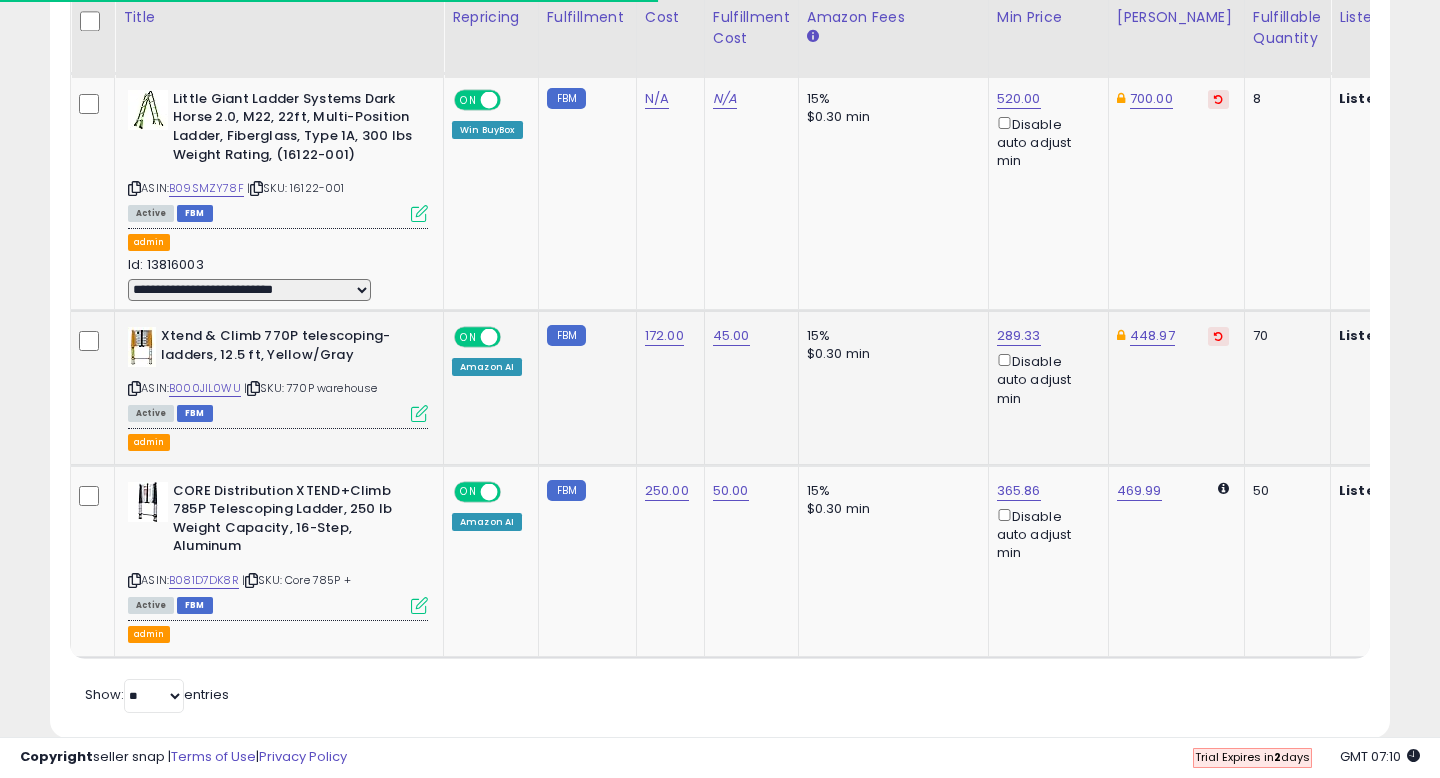 scroll, scrollTop: 0, scrollLeft: 267, axis: horizontal 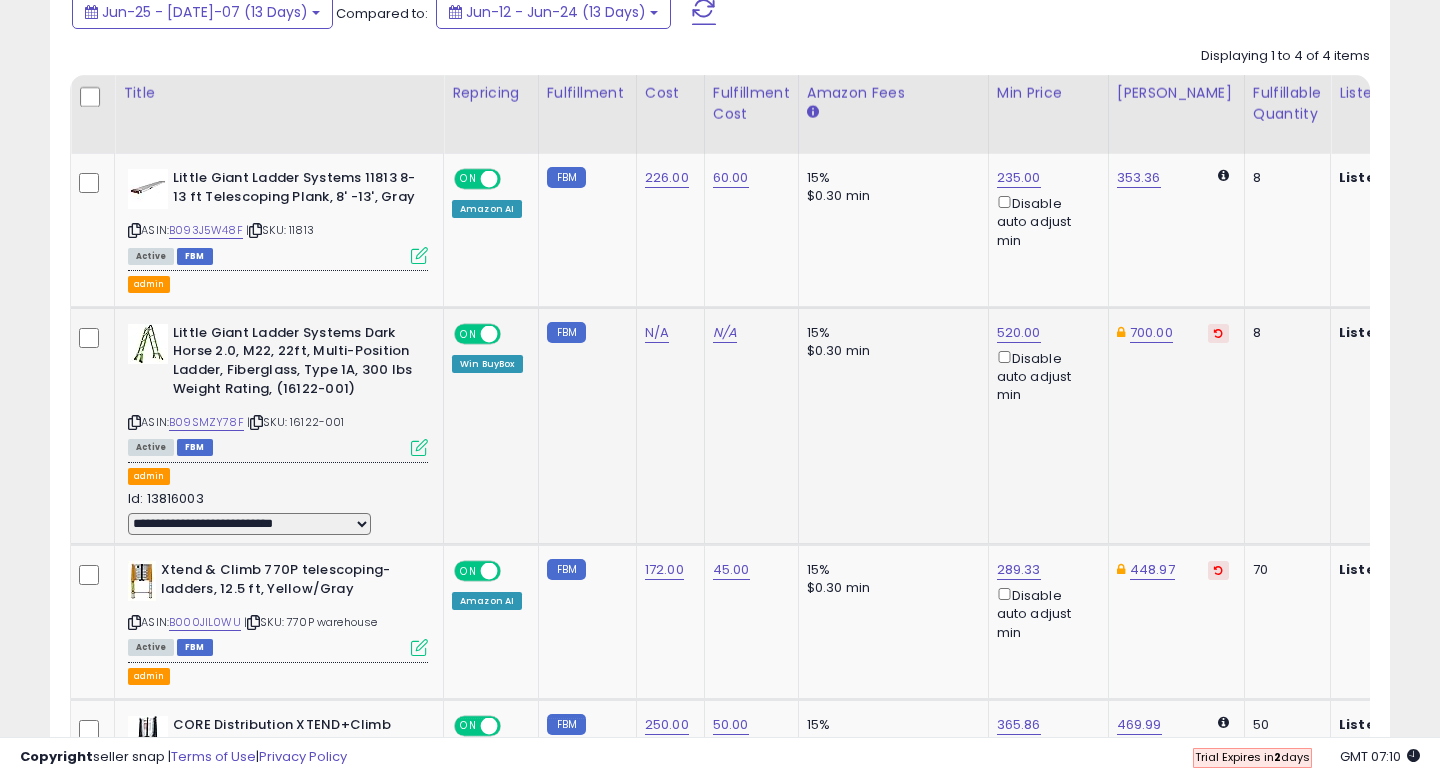 click at bounding box center (419, 447) 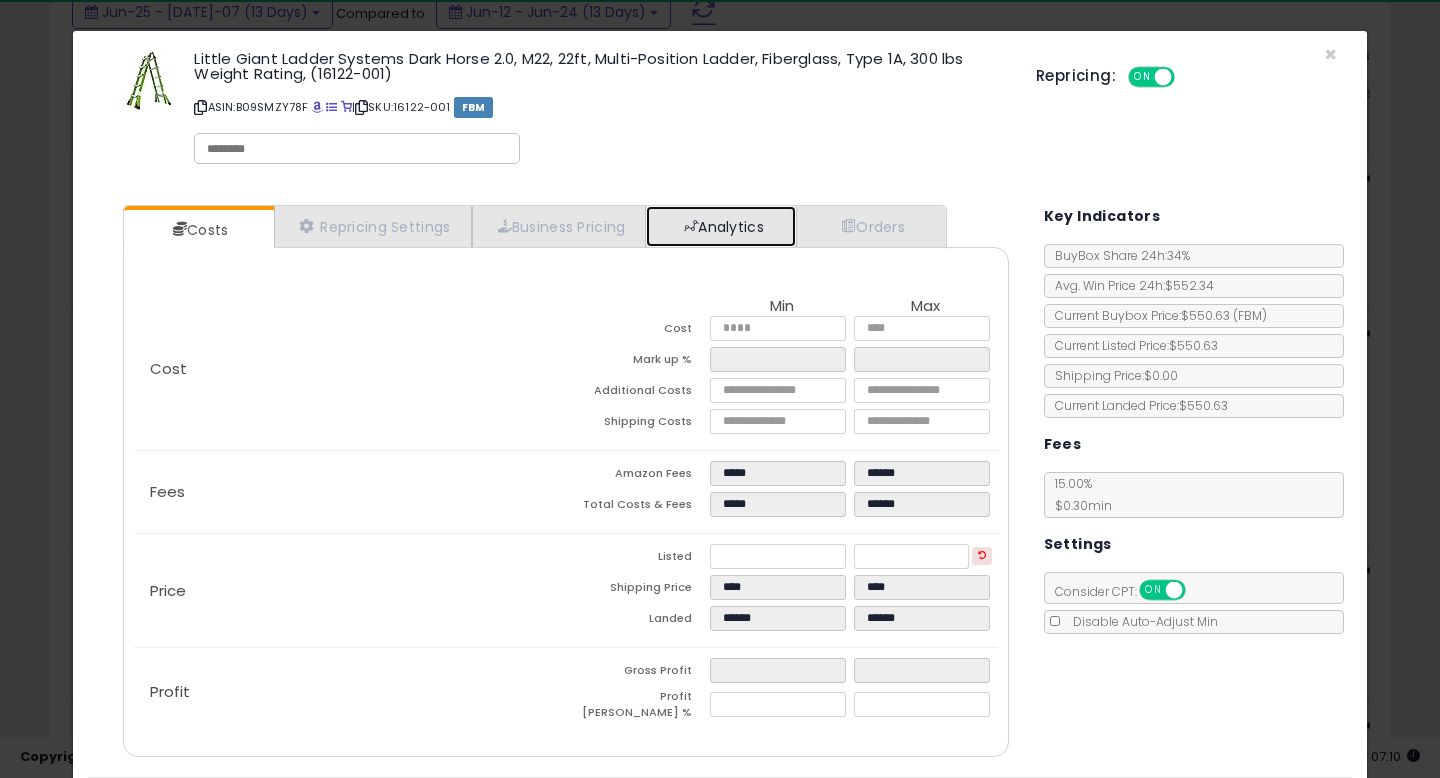 click on "Analytics" at bounding box center [721, 226] 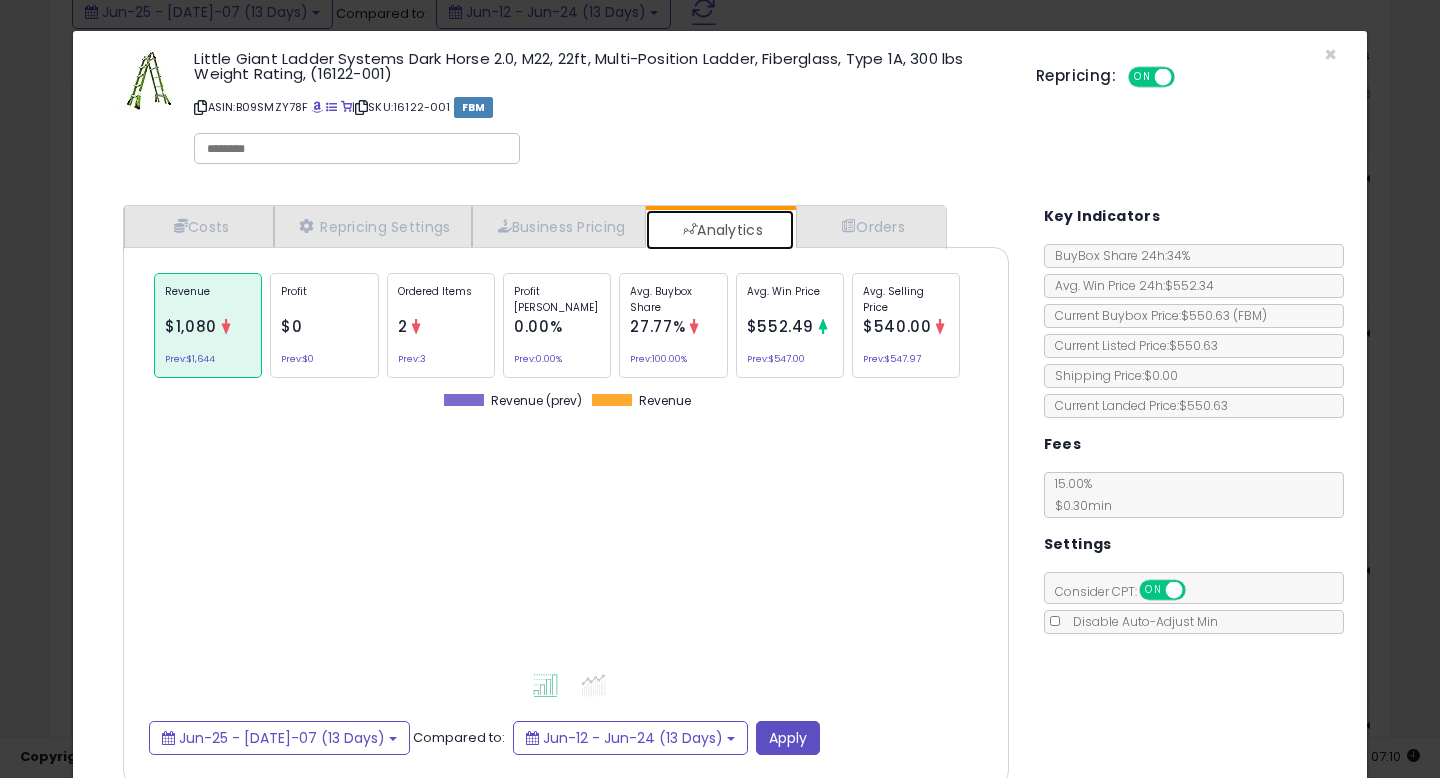 scroll, scrollTop: 999385, scrollLeft: 999074, axis: both 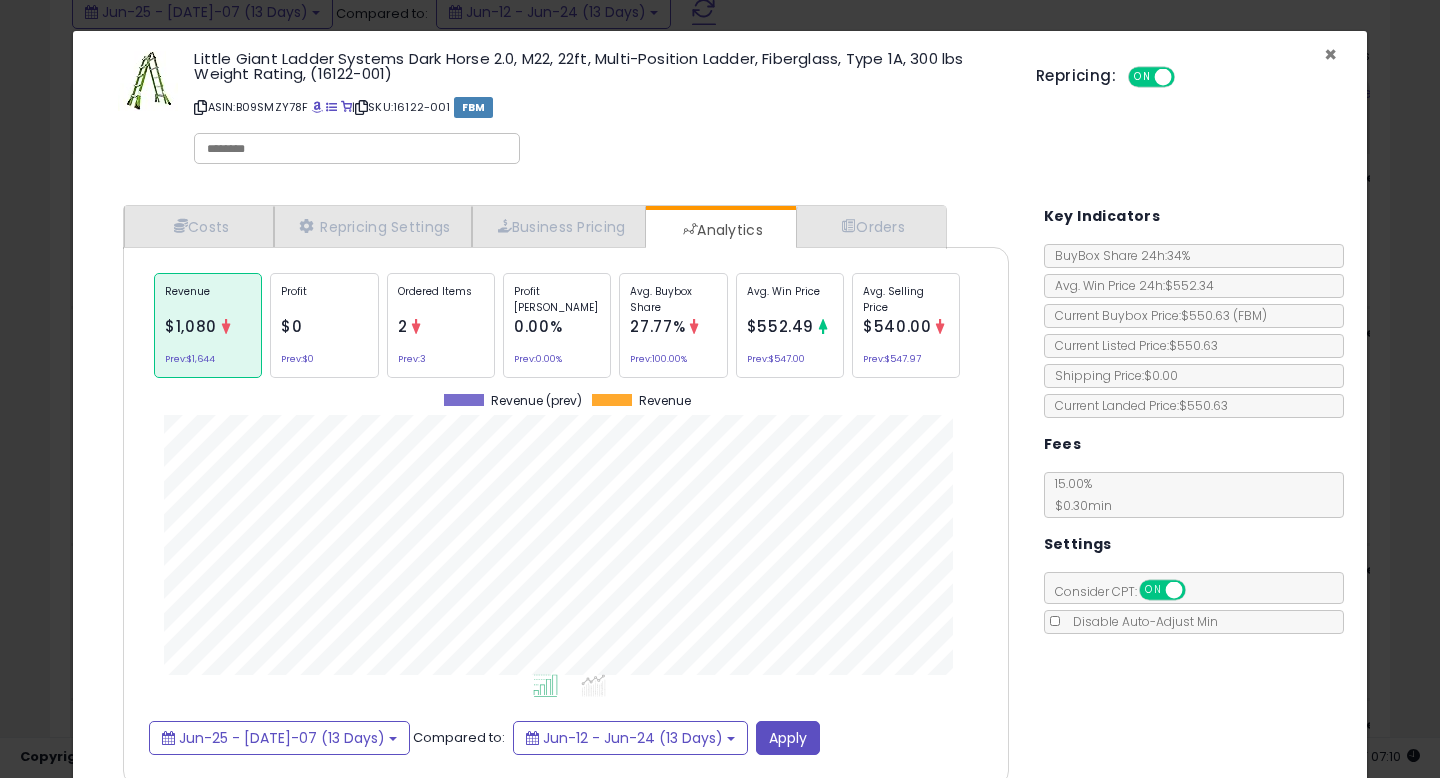 click on "×" at bounding box center [1330, 54] 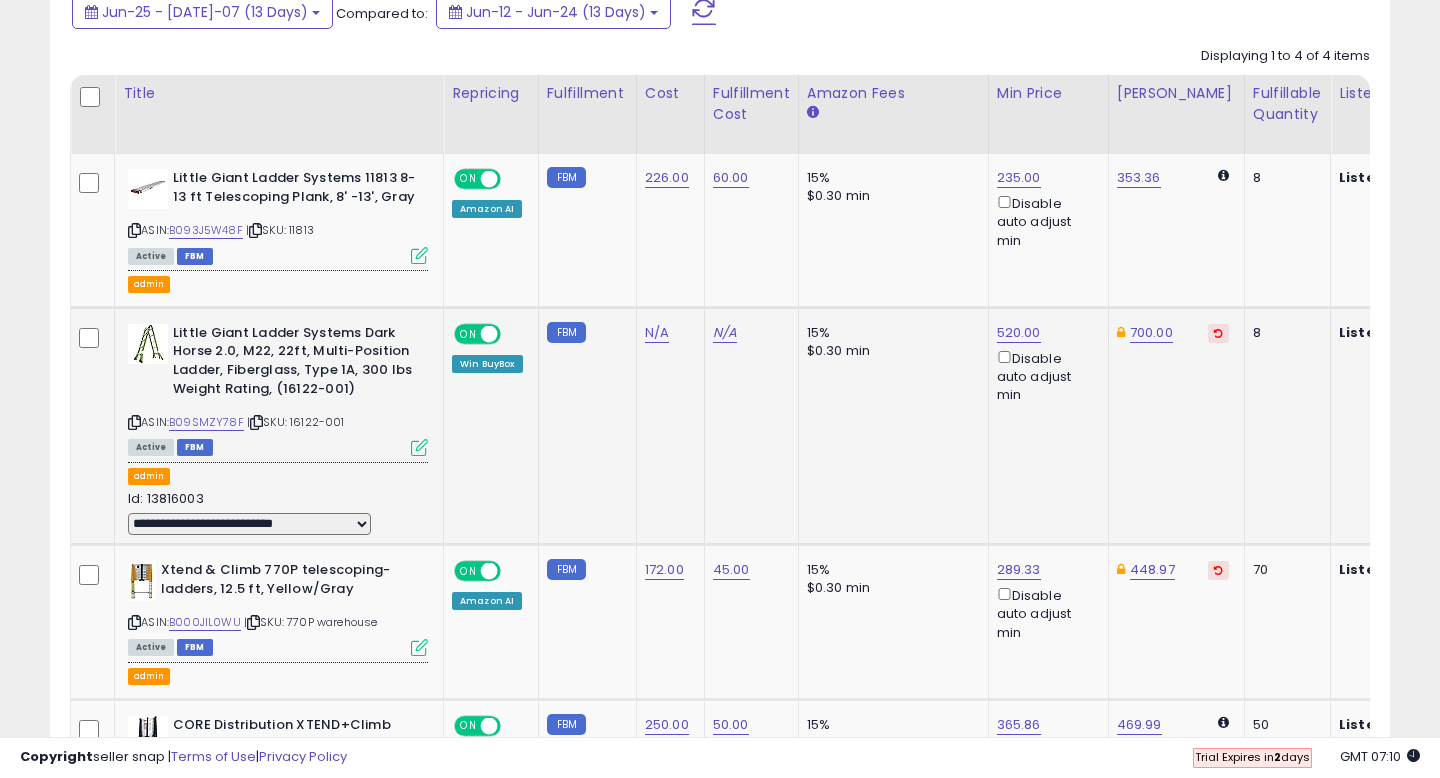 click at bounding box center [256, 422] 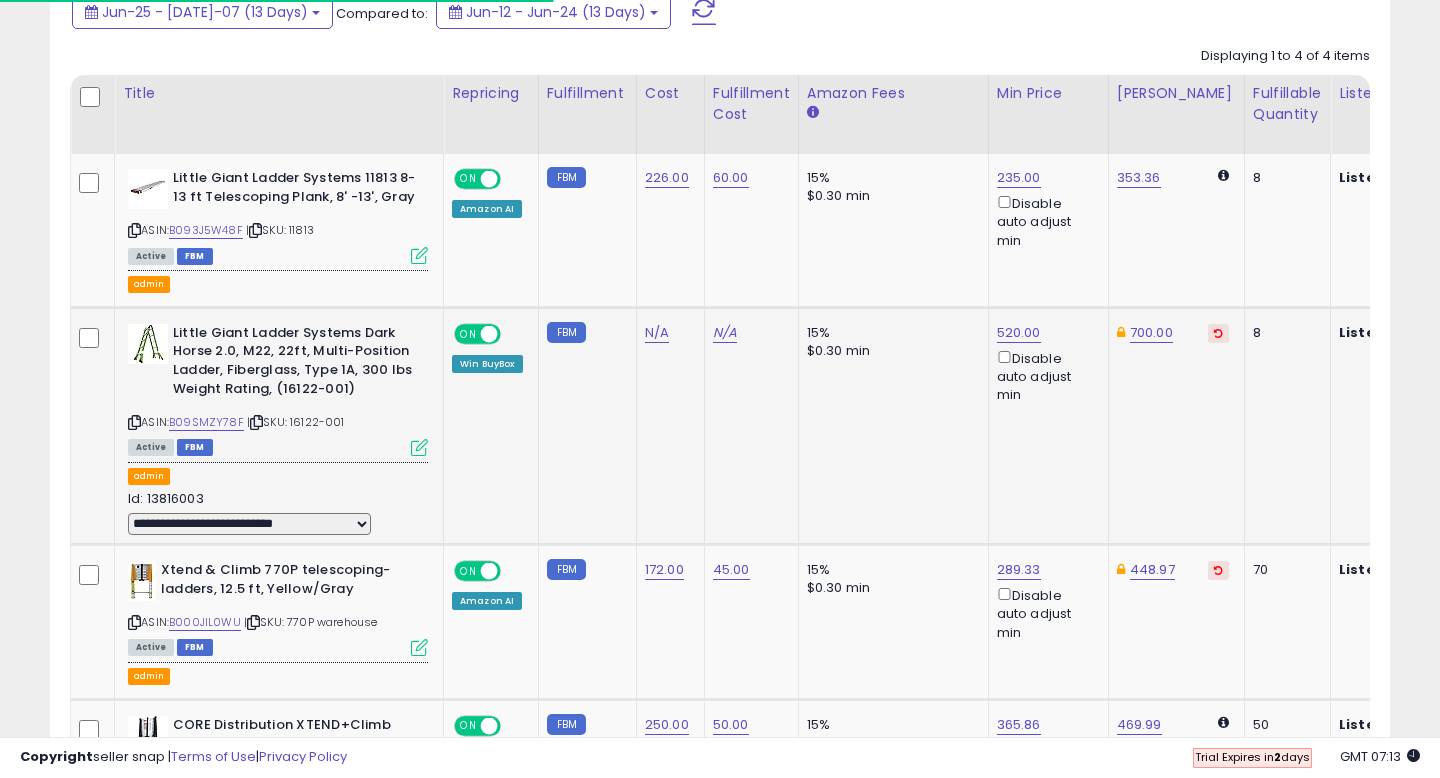 scroll, scrollTop: 0, scrollLeft: 425, axis: horizontal 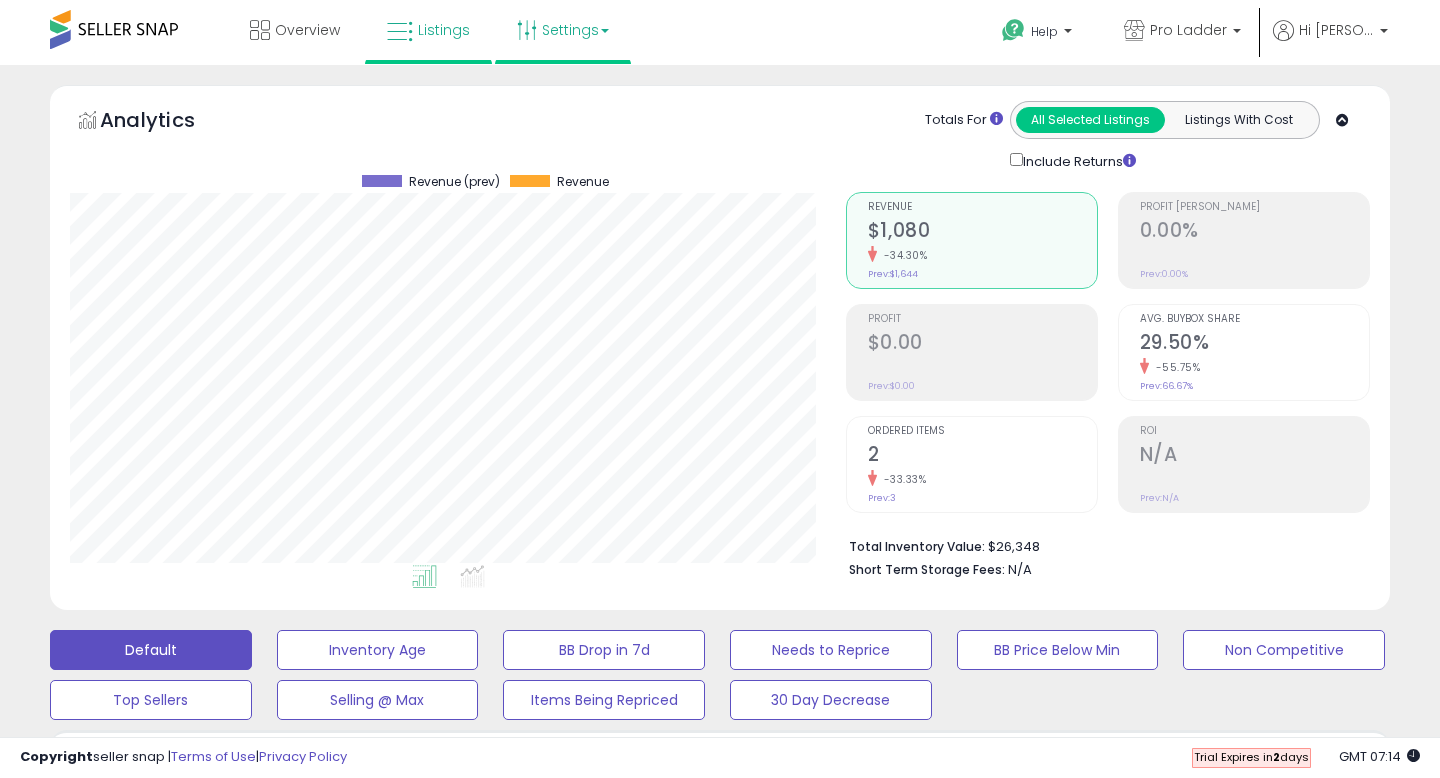 click on "Settings" at bounding box center (563, 30) 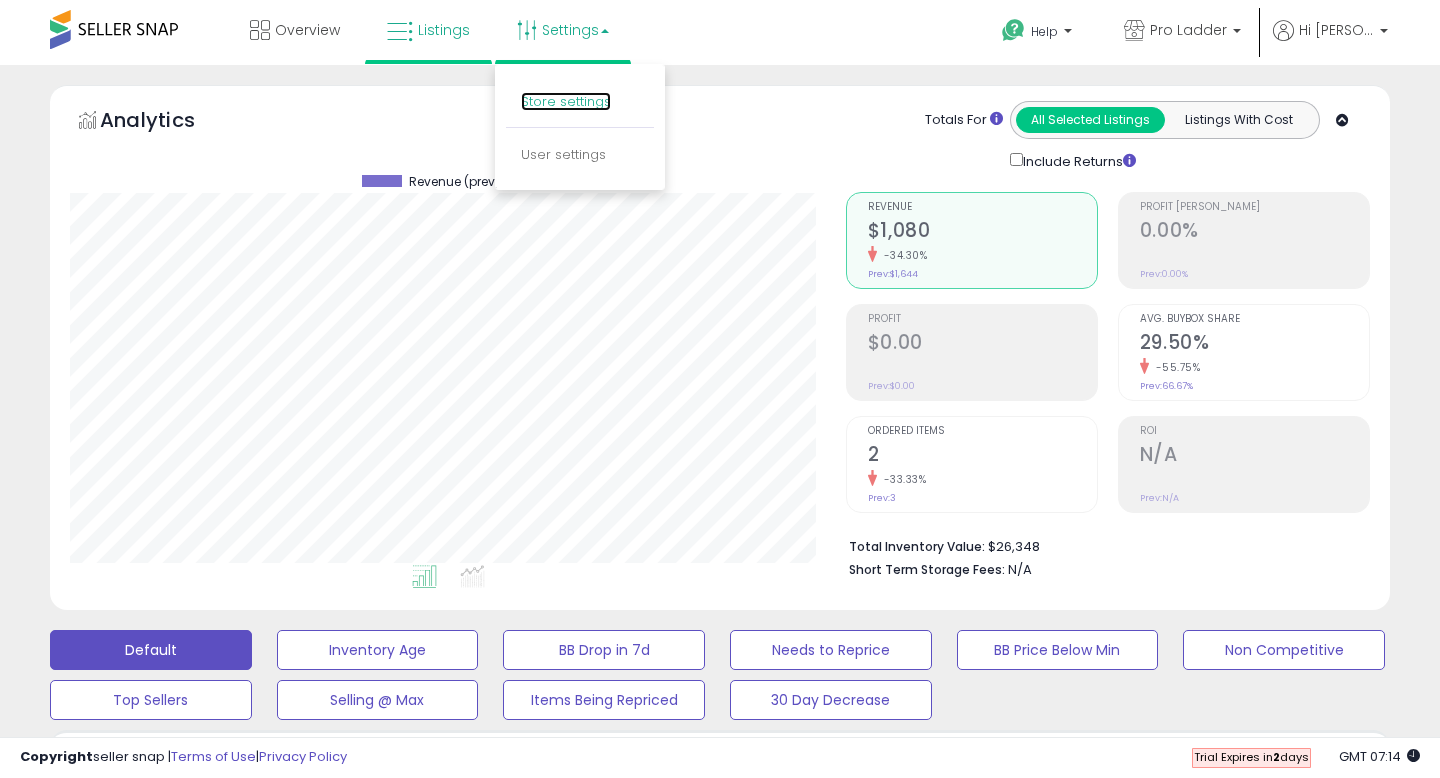 click on "Store
settings" at bounding box center [566, 101] 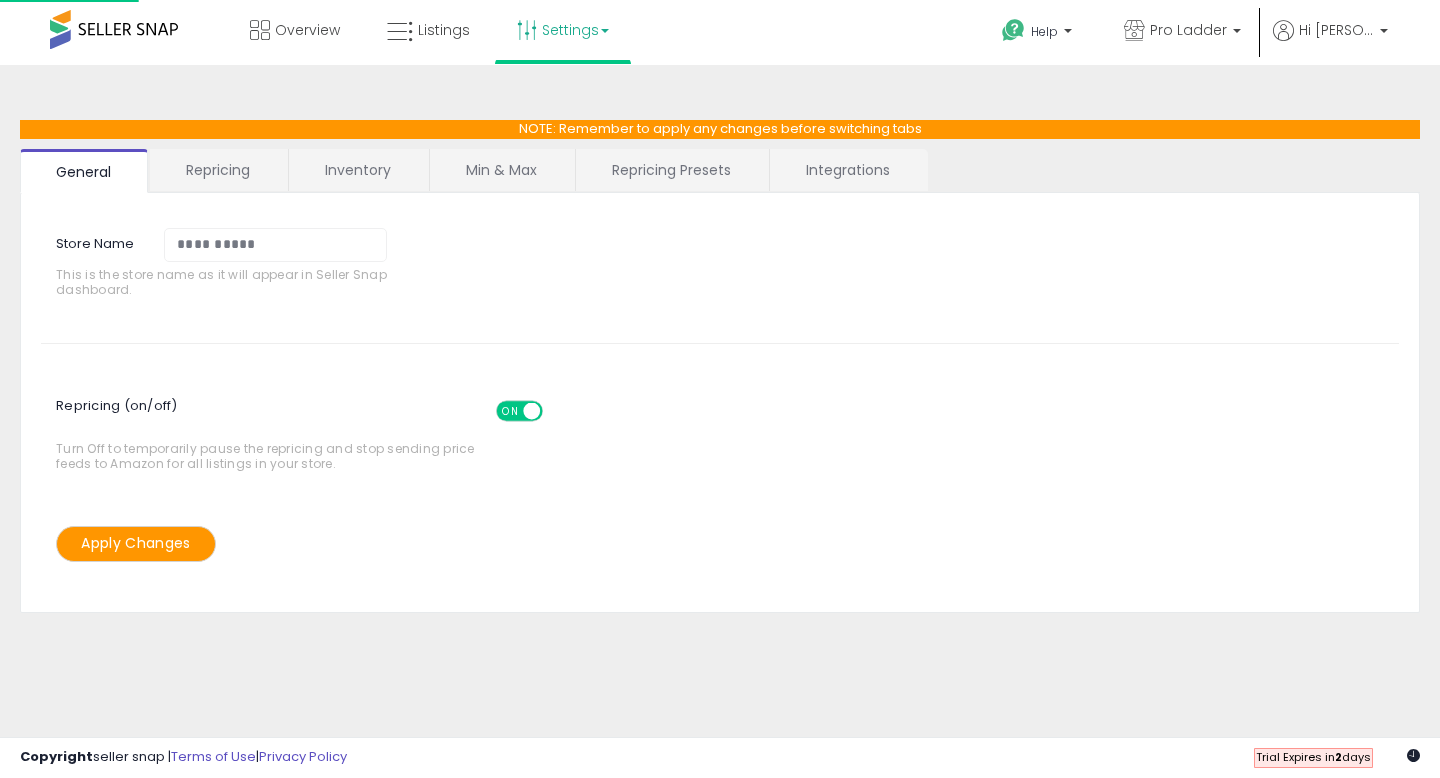 scroll, scrollTop: 0, scrollLeft: 0, axis: both 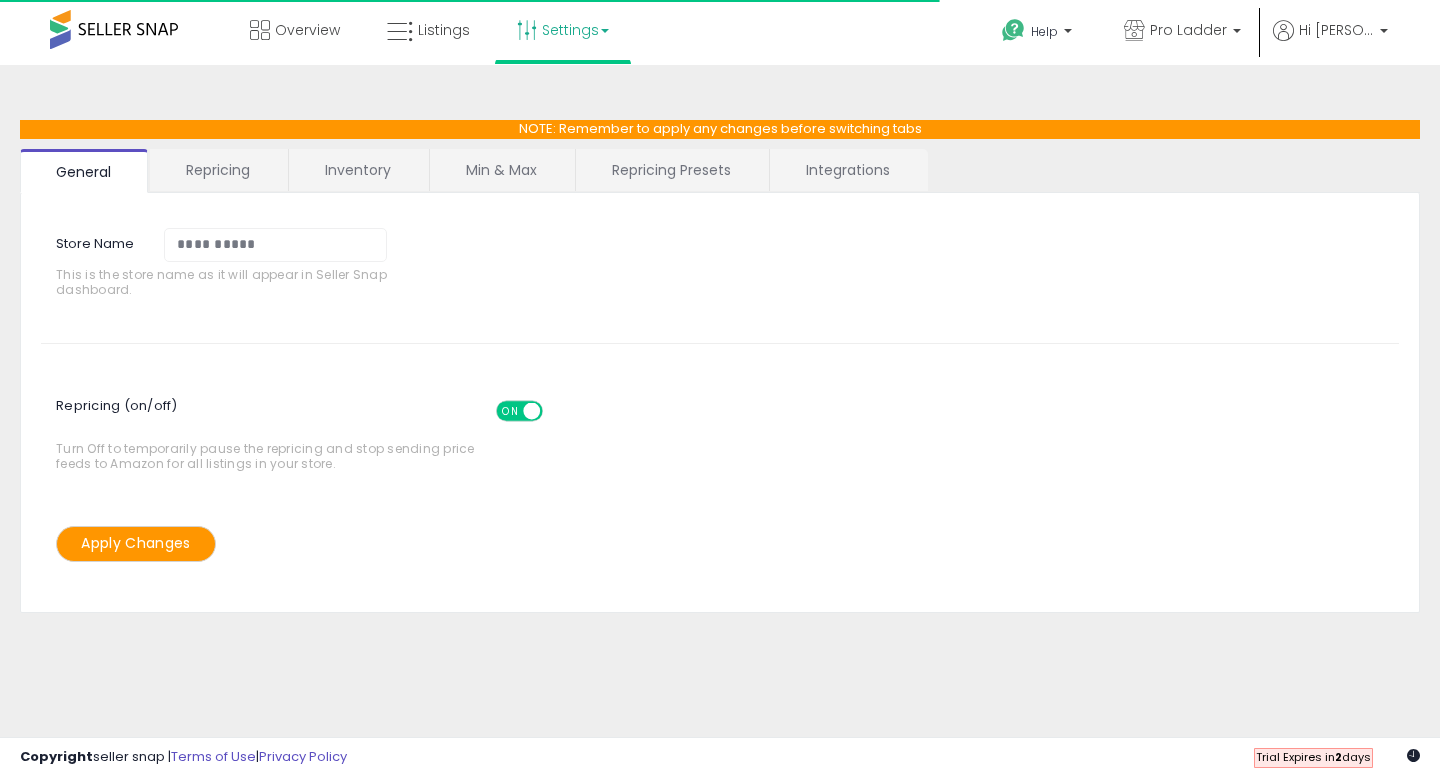 click on "Min & Max" at bounding box center [501, 170] 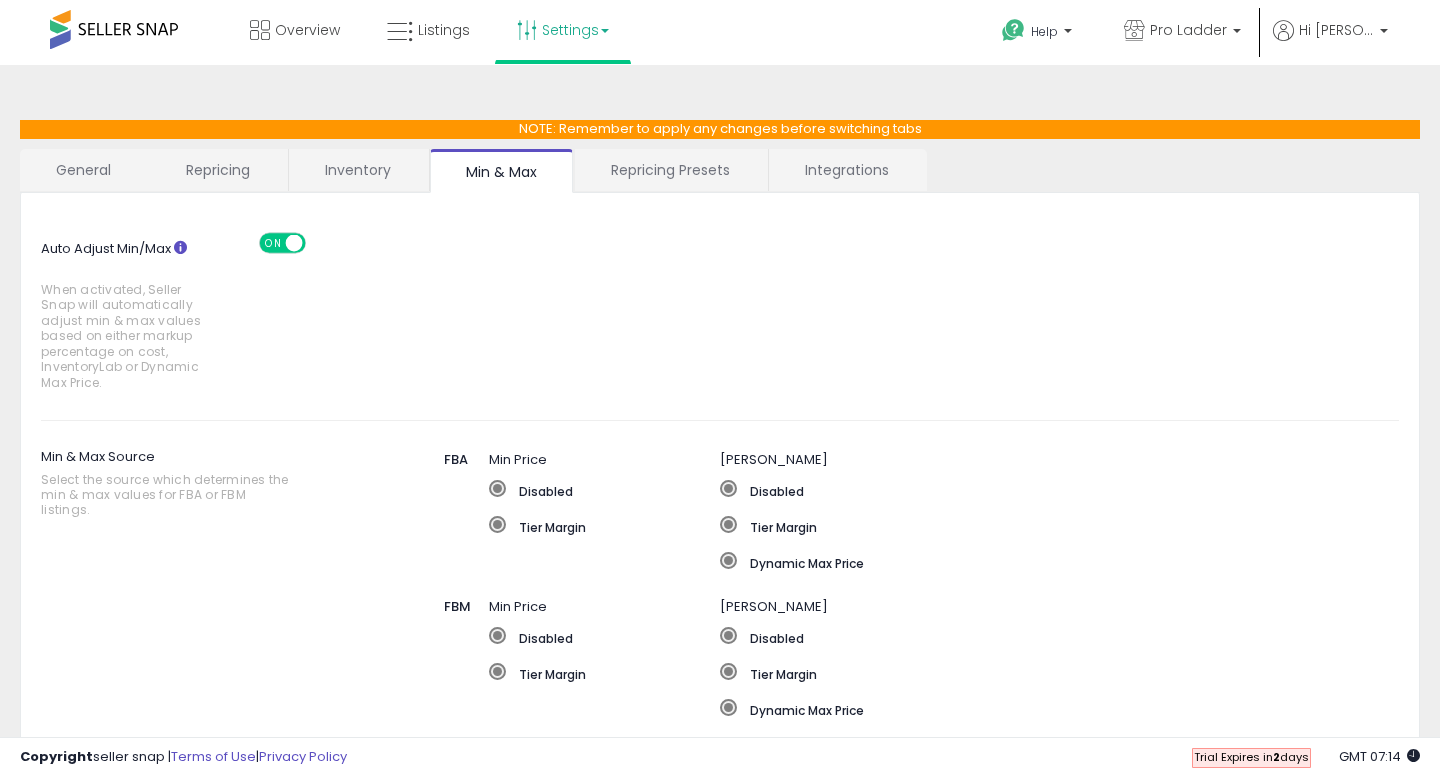 click on "Repricing Presets" at bounding box center [670, 170] 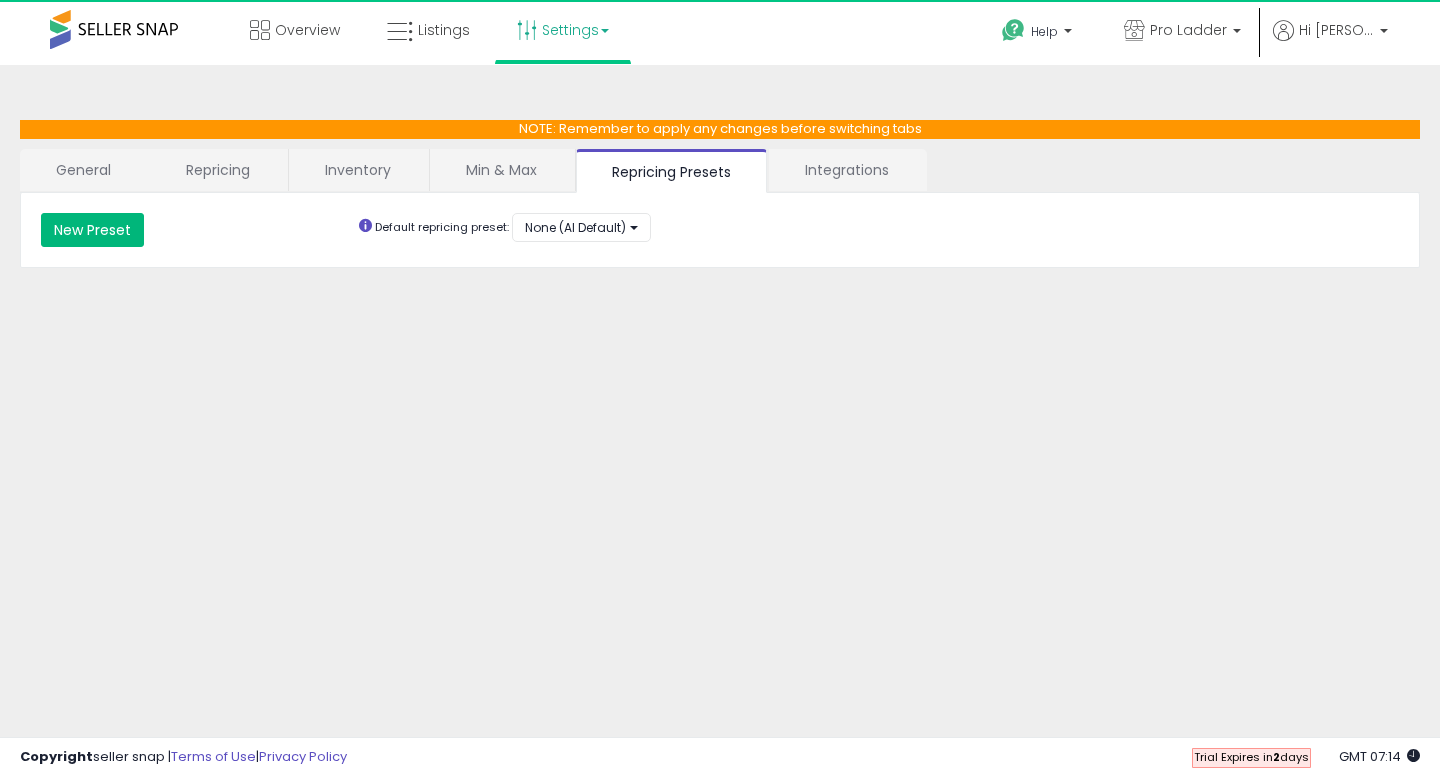 click on "New Preset" at bounding box center [92, 230] 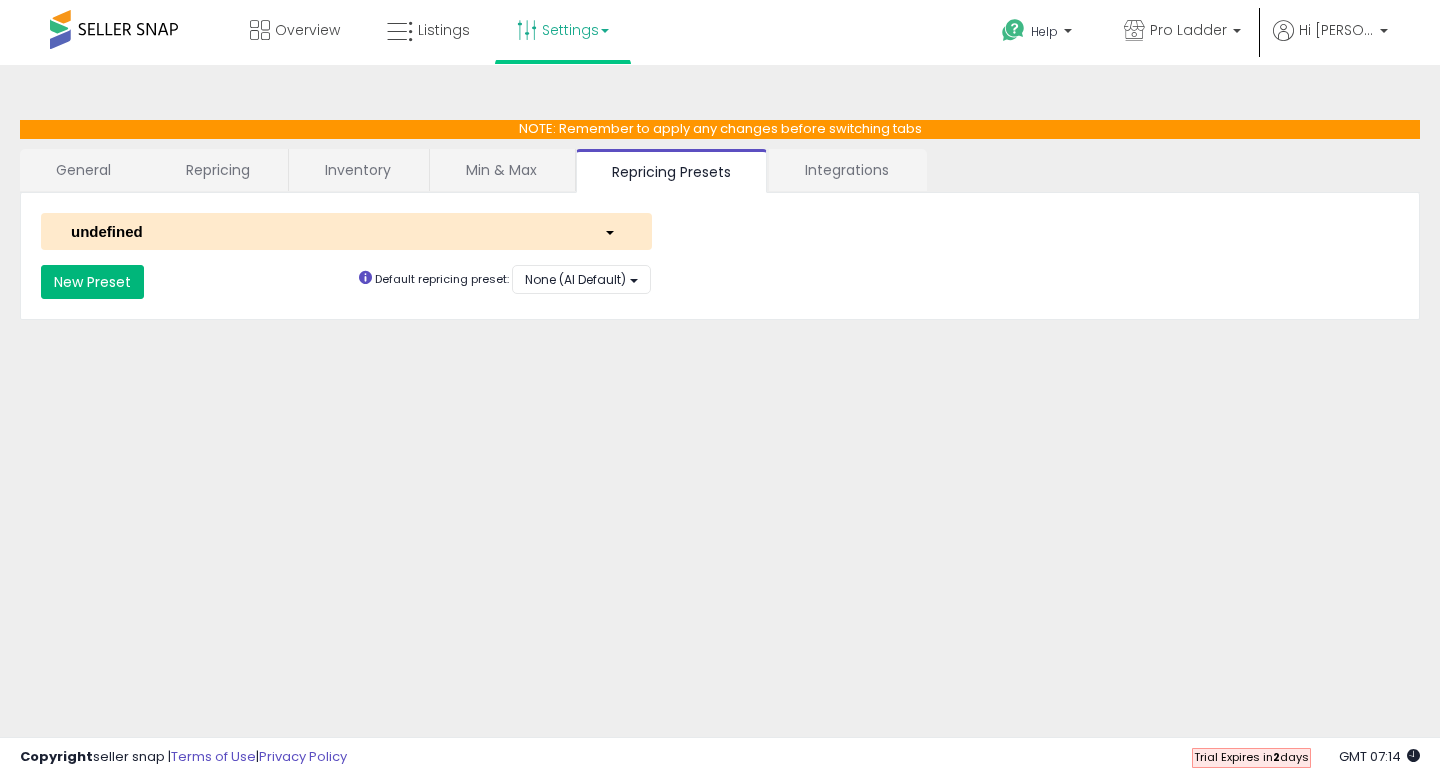 select on "*********" 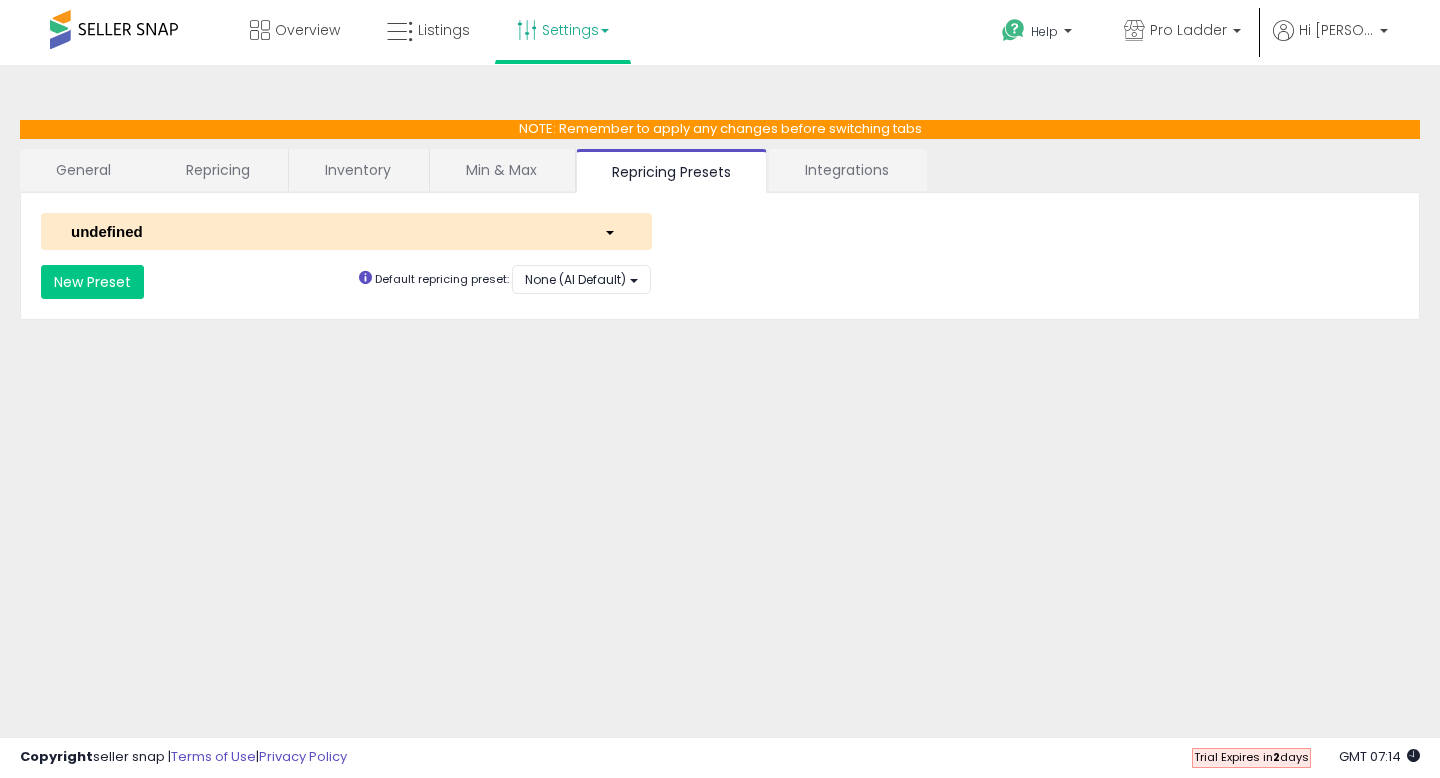 click on "undefined" at bounding box center (322, 231) 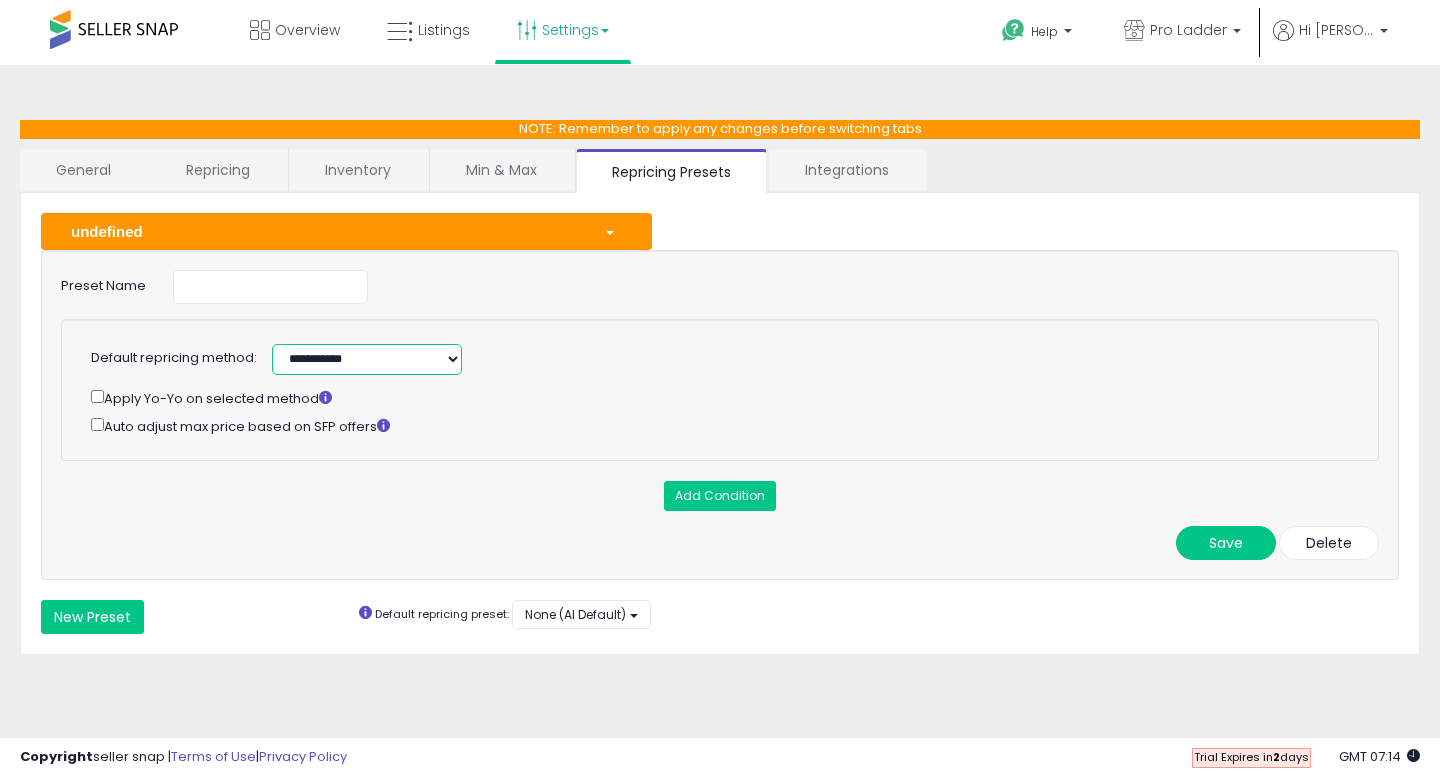 click on "**********" at bounding box center [367, 359] 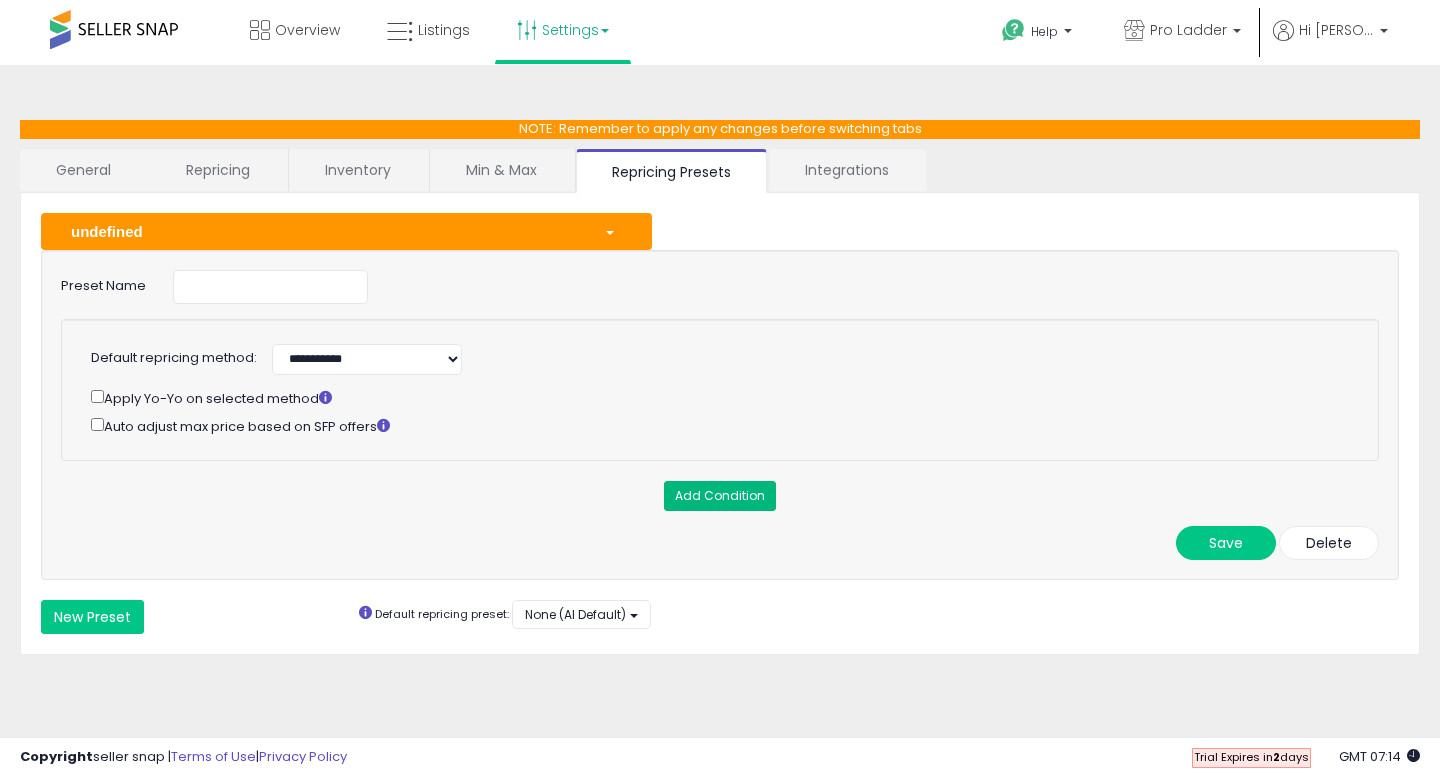 click on "Add Condition" at bounding box center [720, 496] 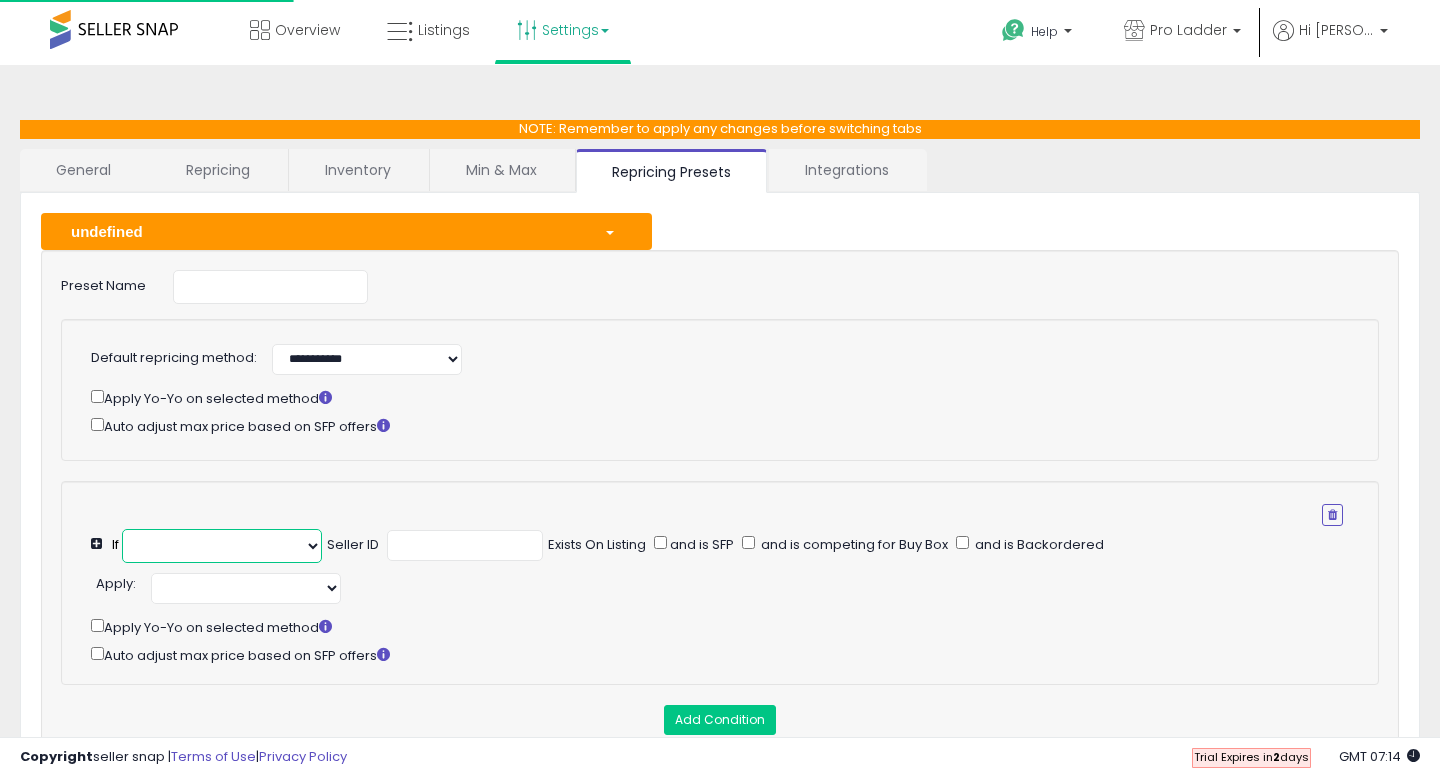 click at bounding box center [222, 546] 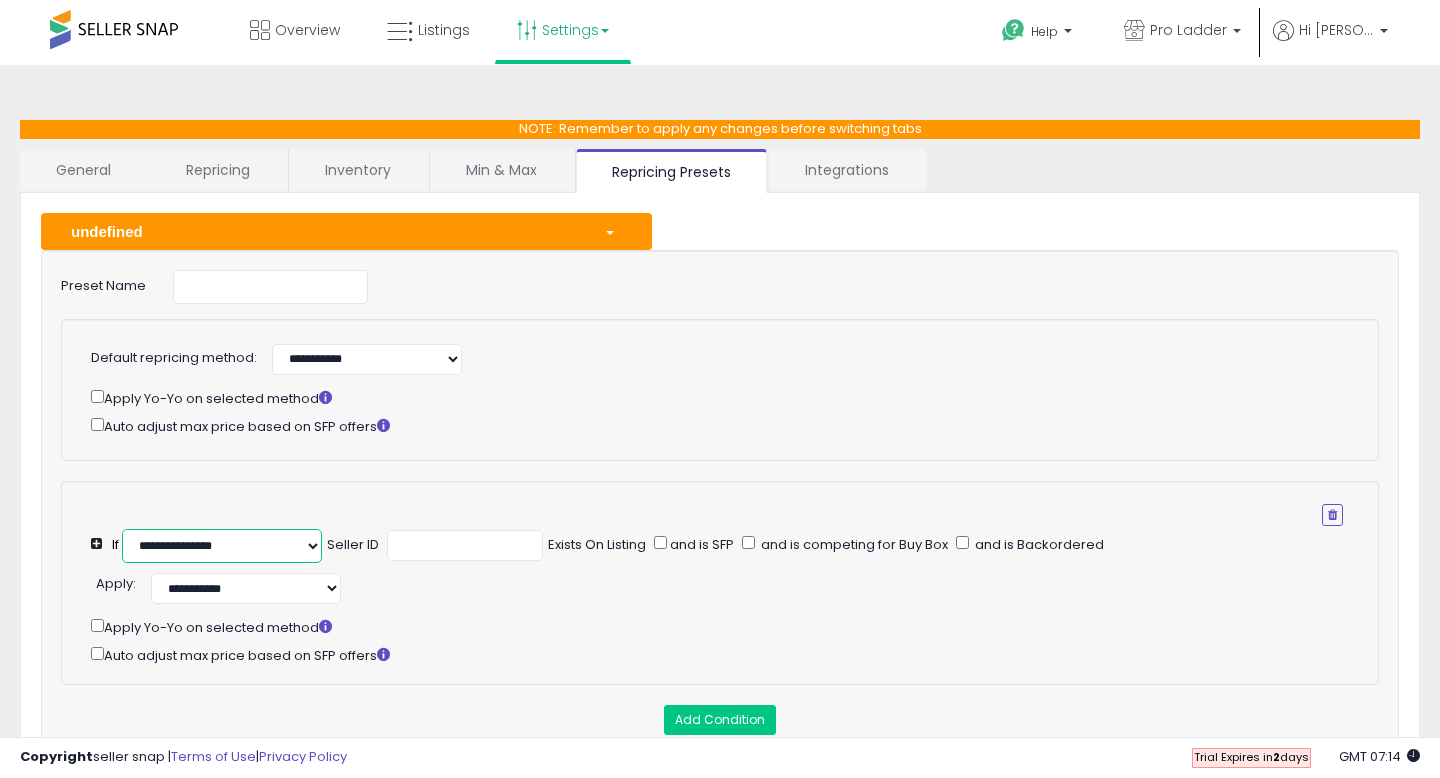 click on "**********" at bounding box center (222, 546) 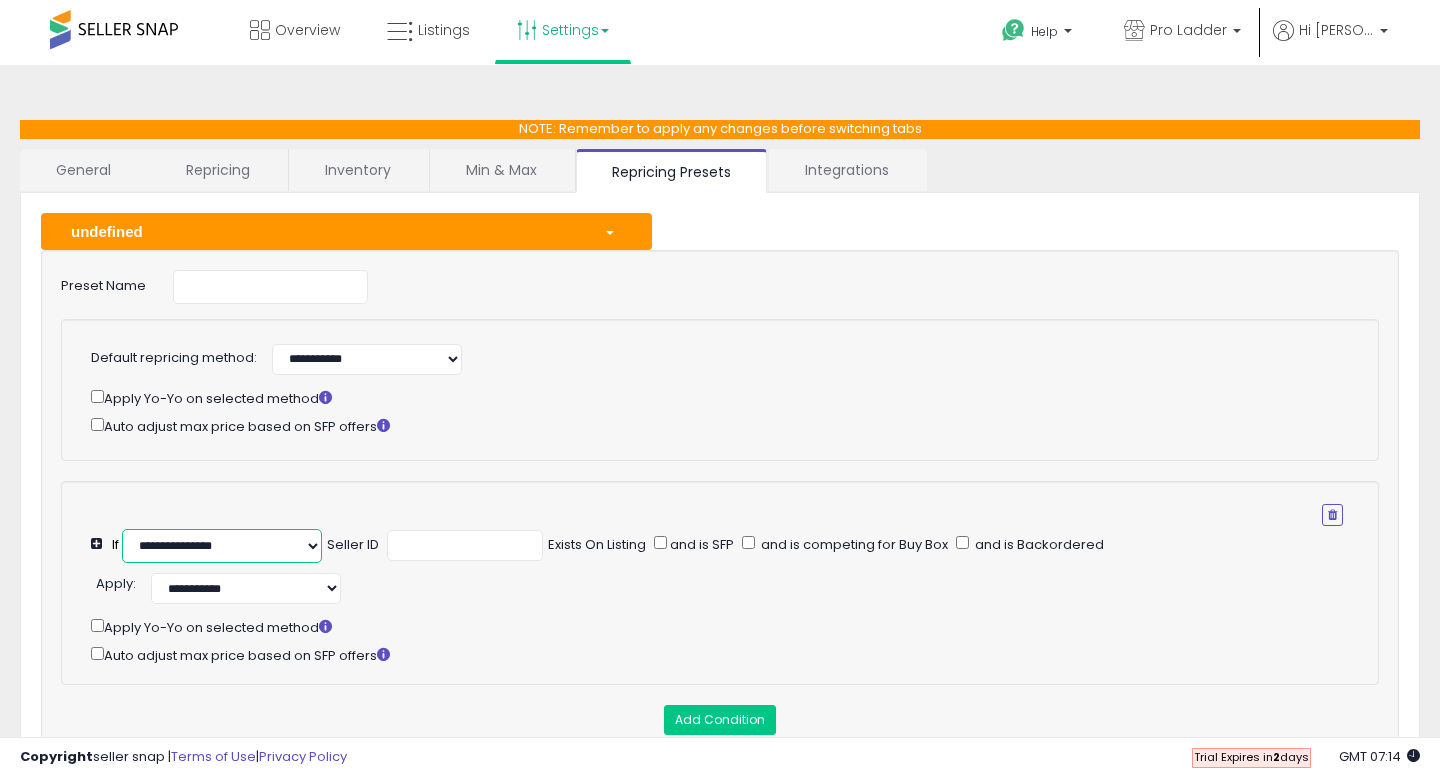 select on "**********" 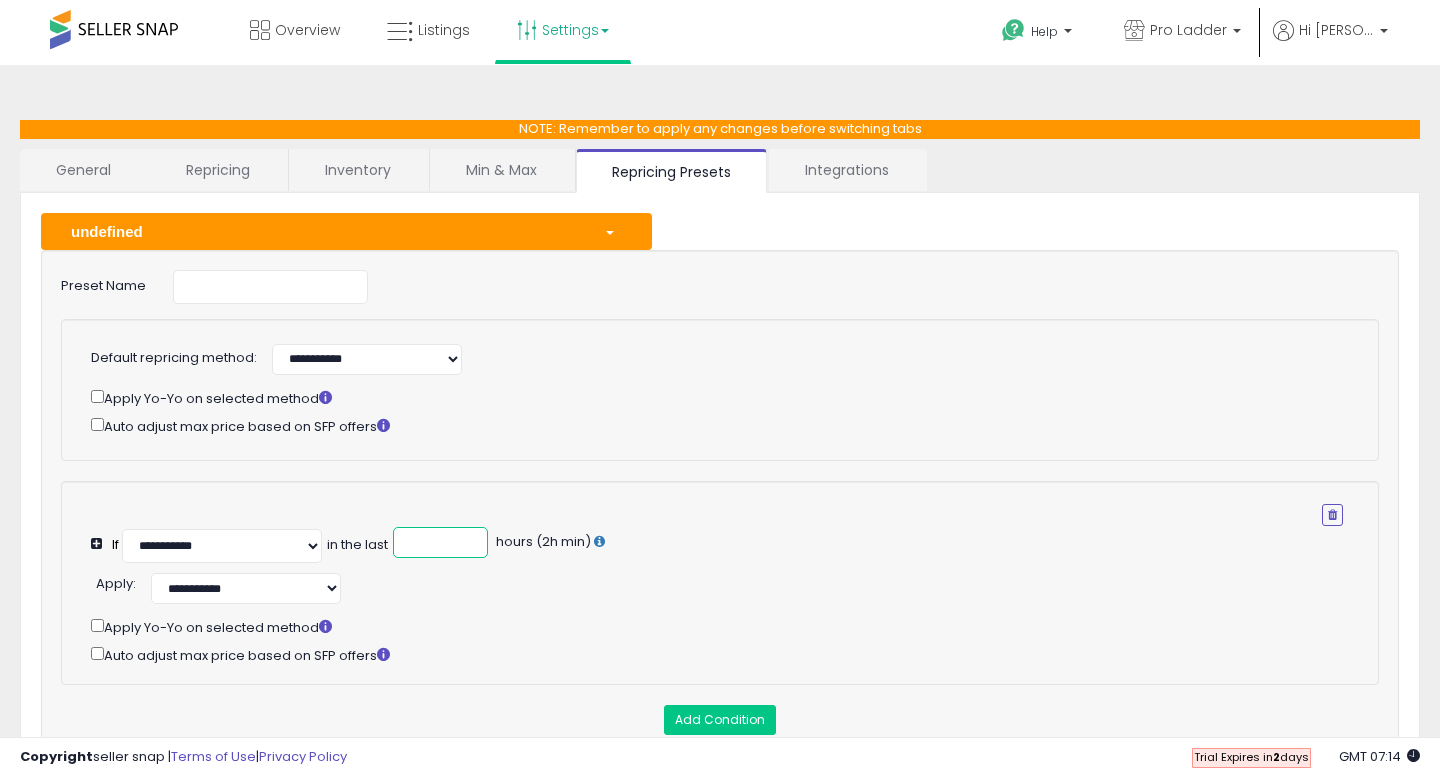 click at bounding box center [440, 542] 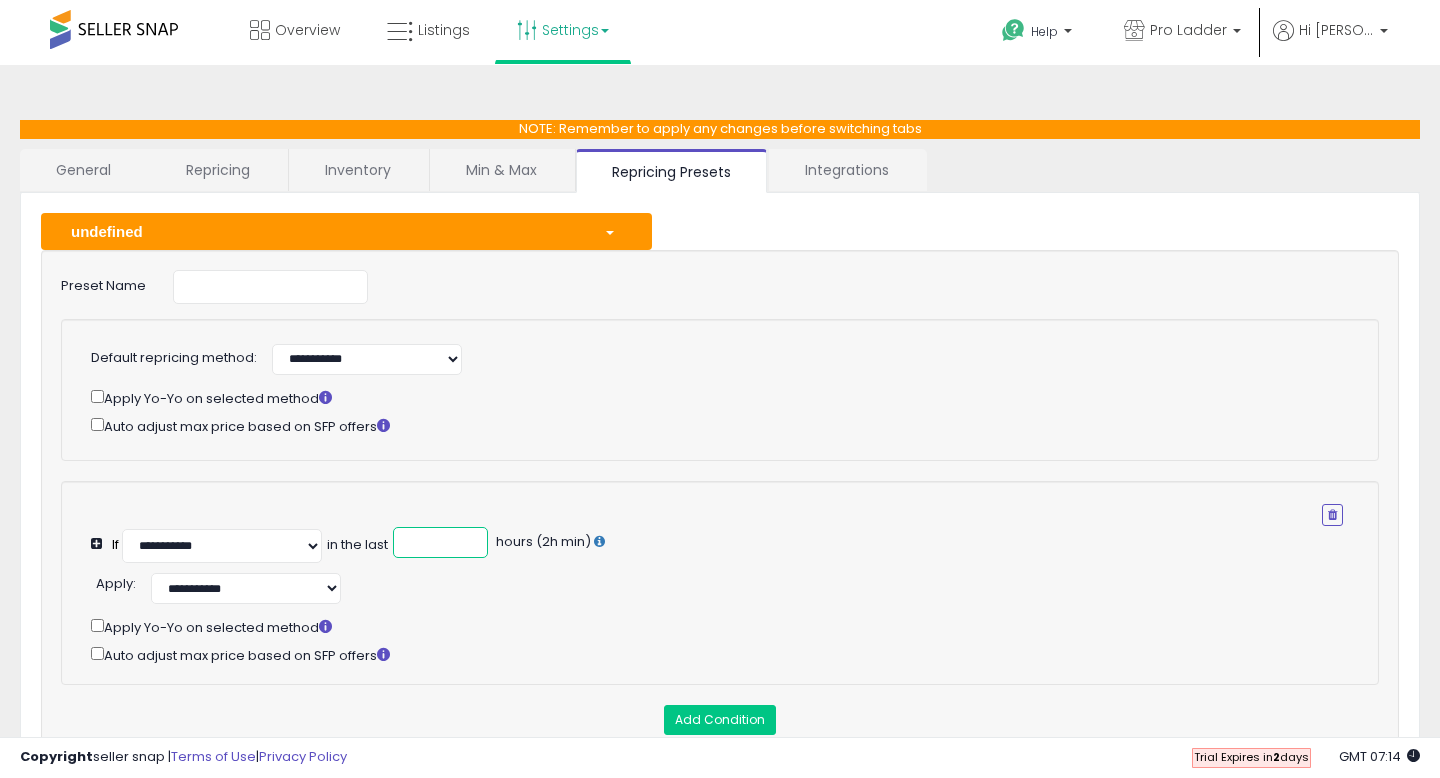 type on "**" 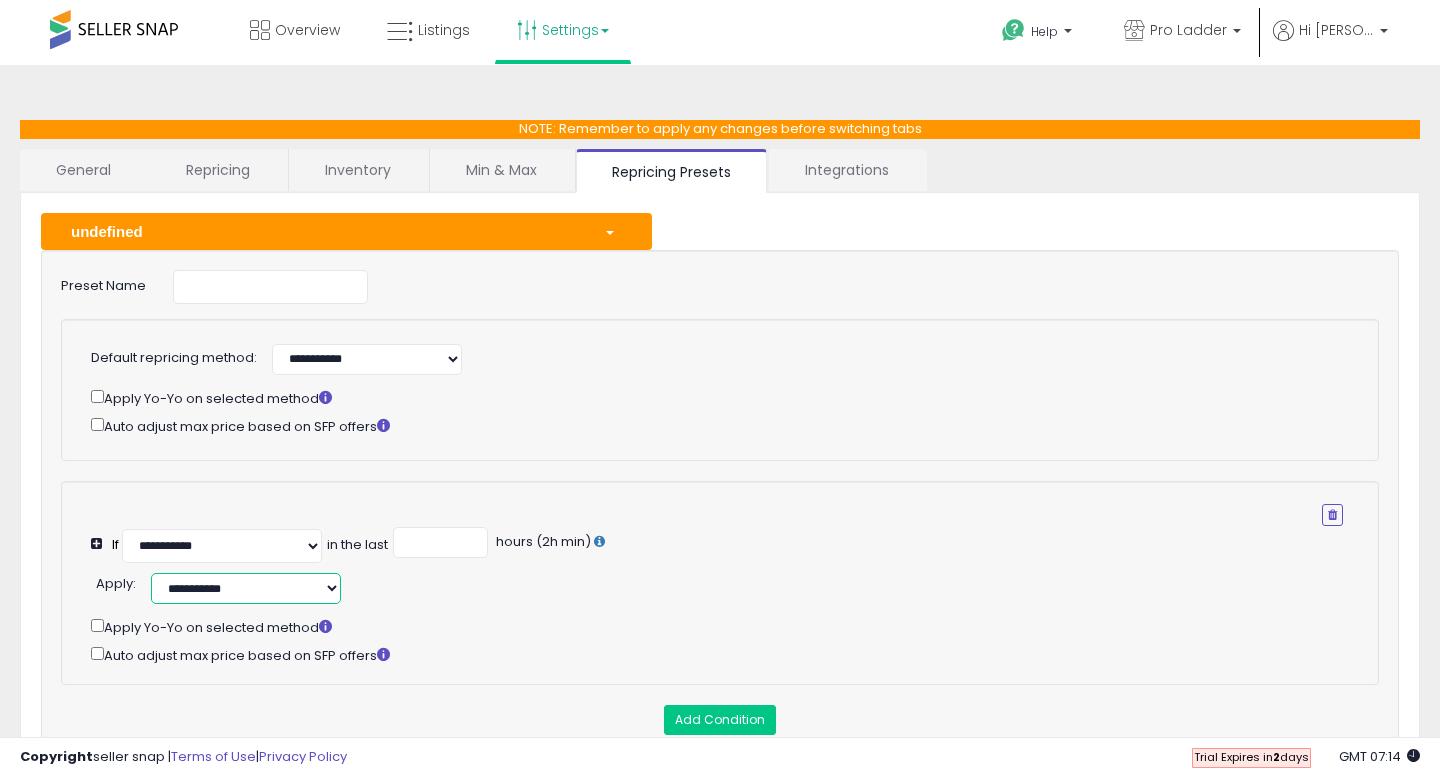 click on "**********" at bounding box center [246, 588] 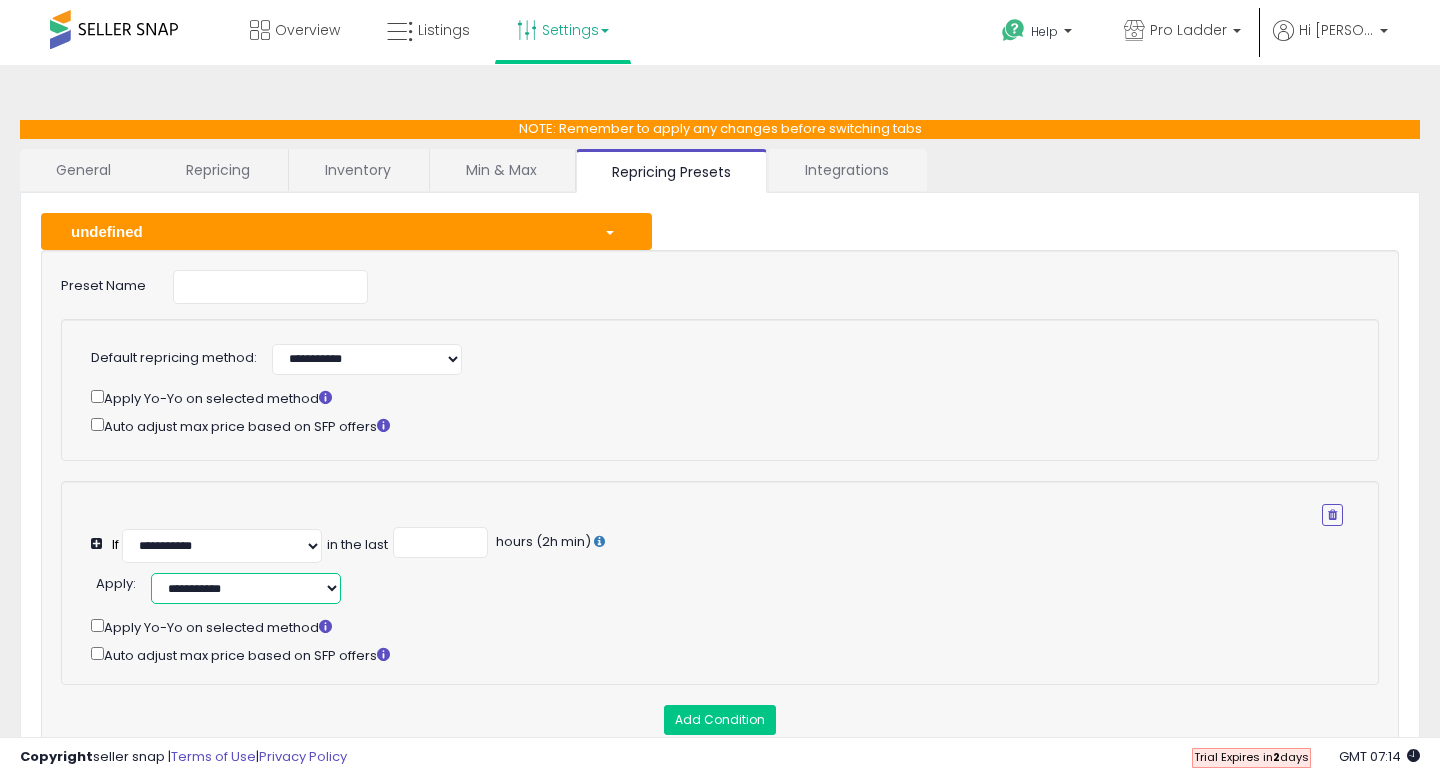 select on "******" 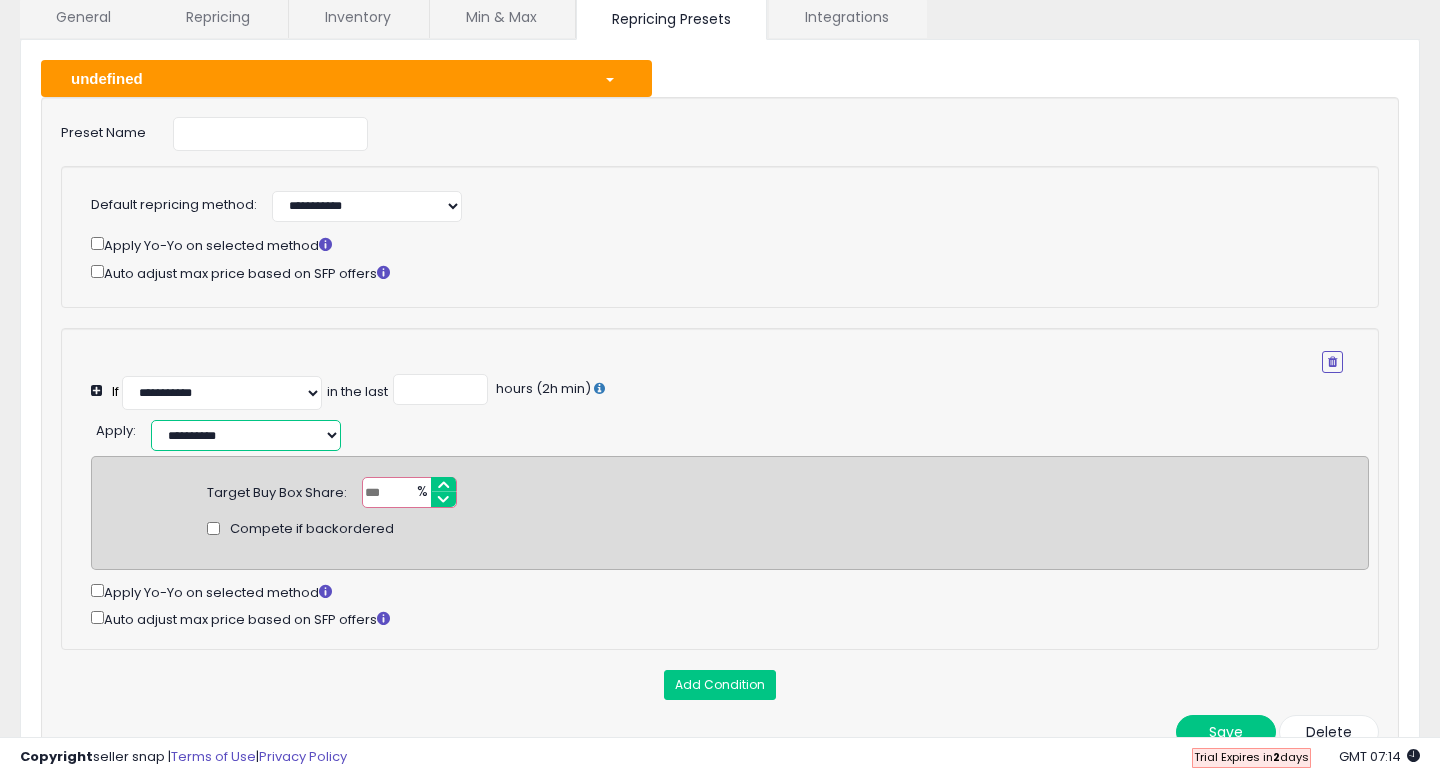 scroll, scrollTop: 154, scrollLeft: 0, axis: vertical 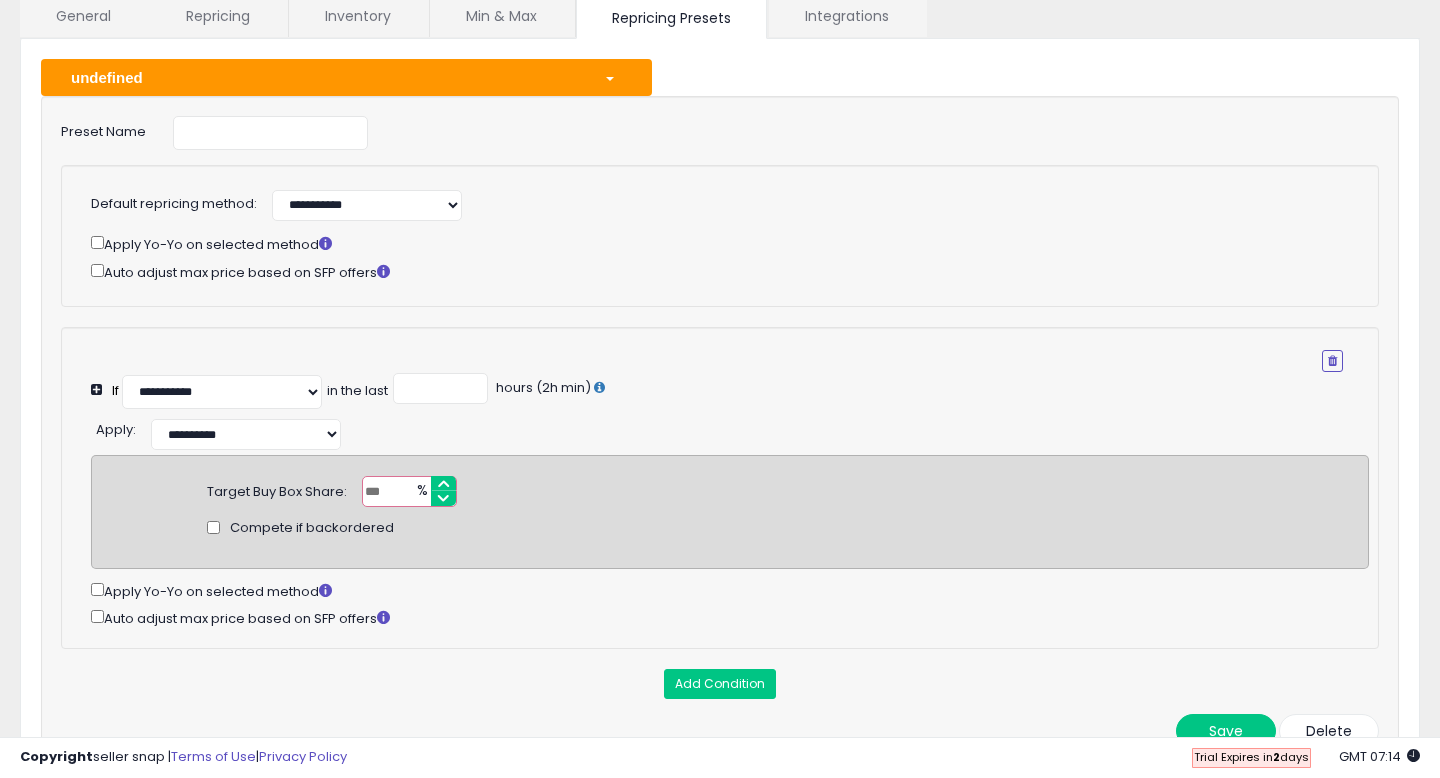 click at bounding box center (409, 491) 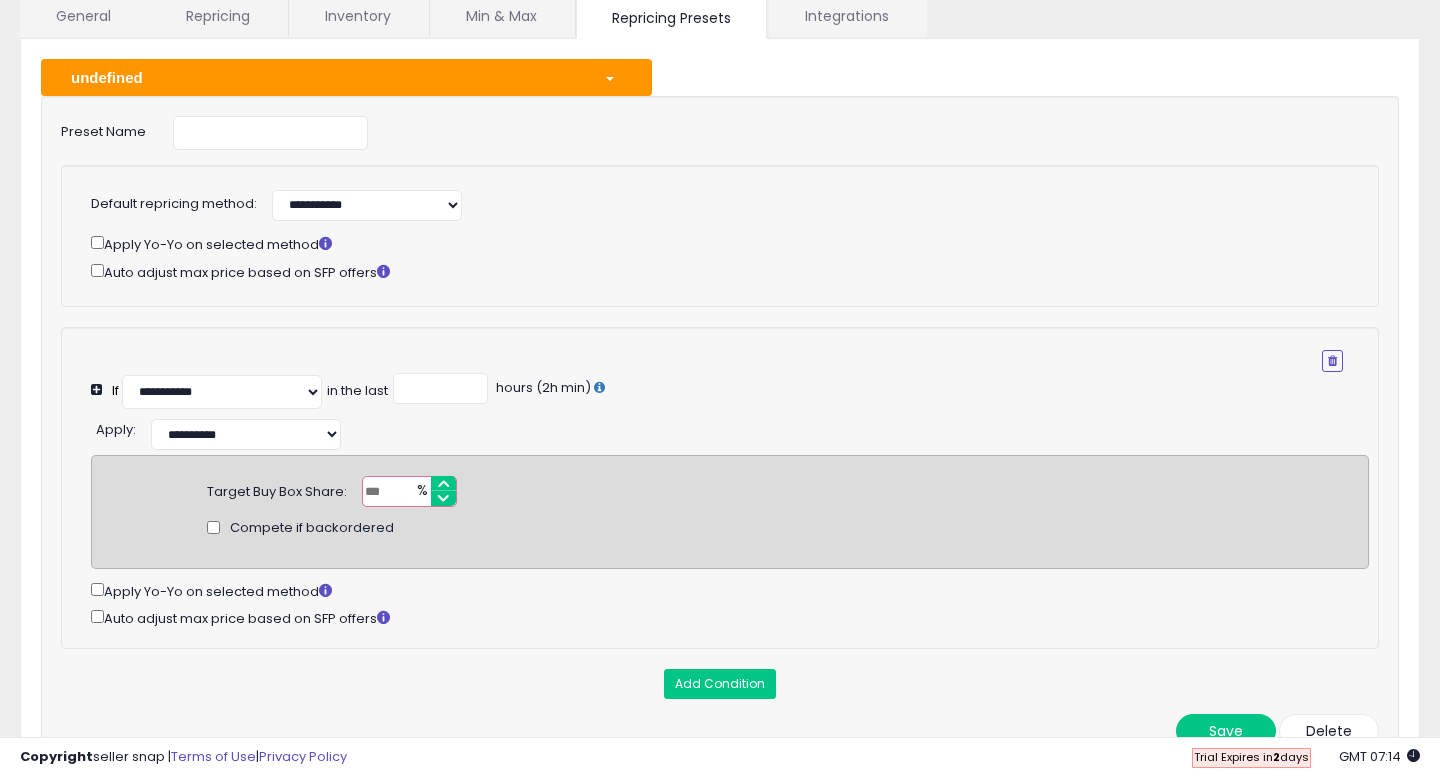 type on "*" 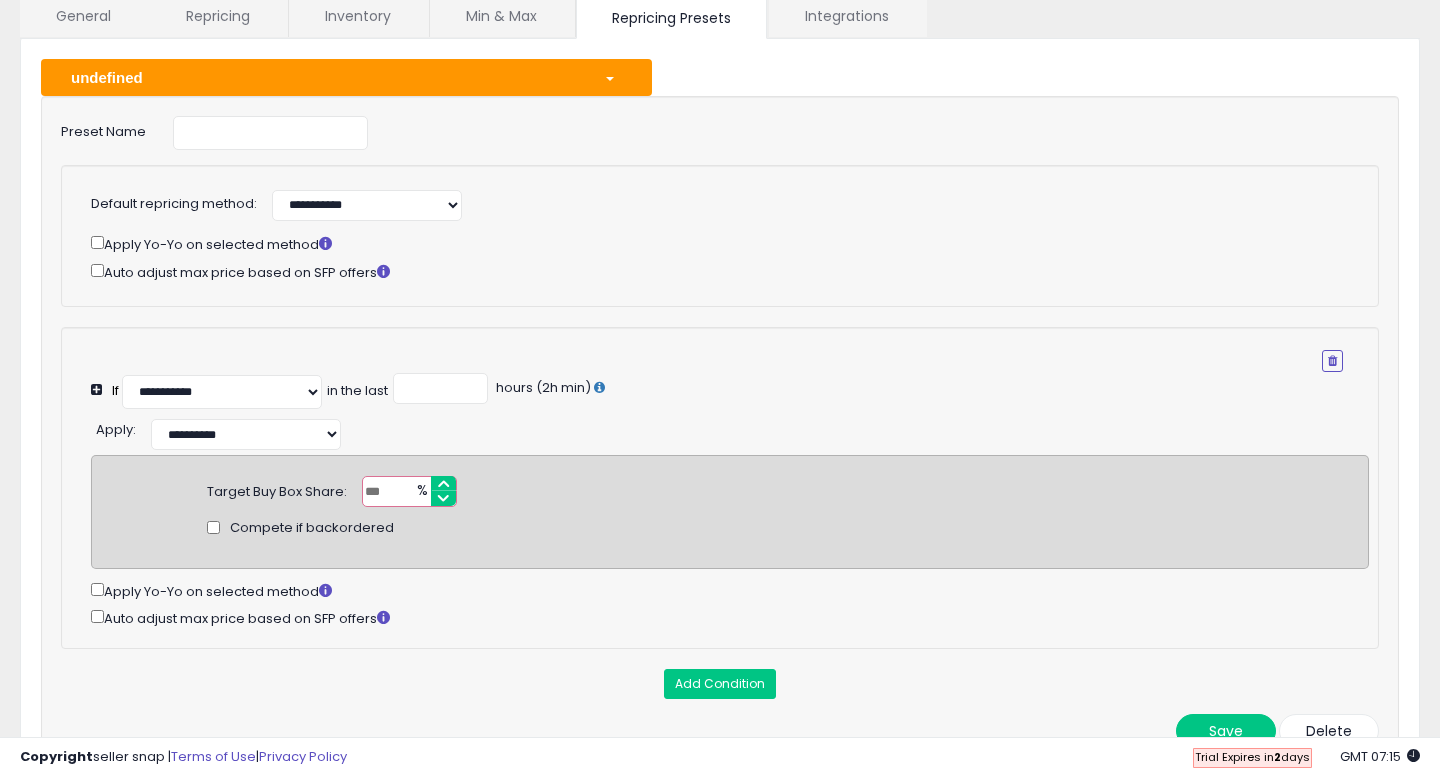 type on "***" 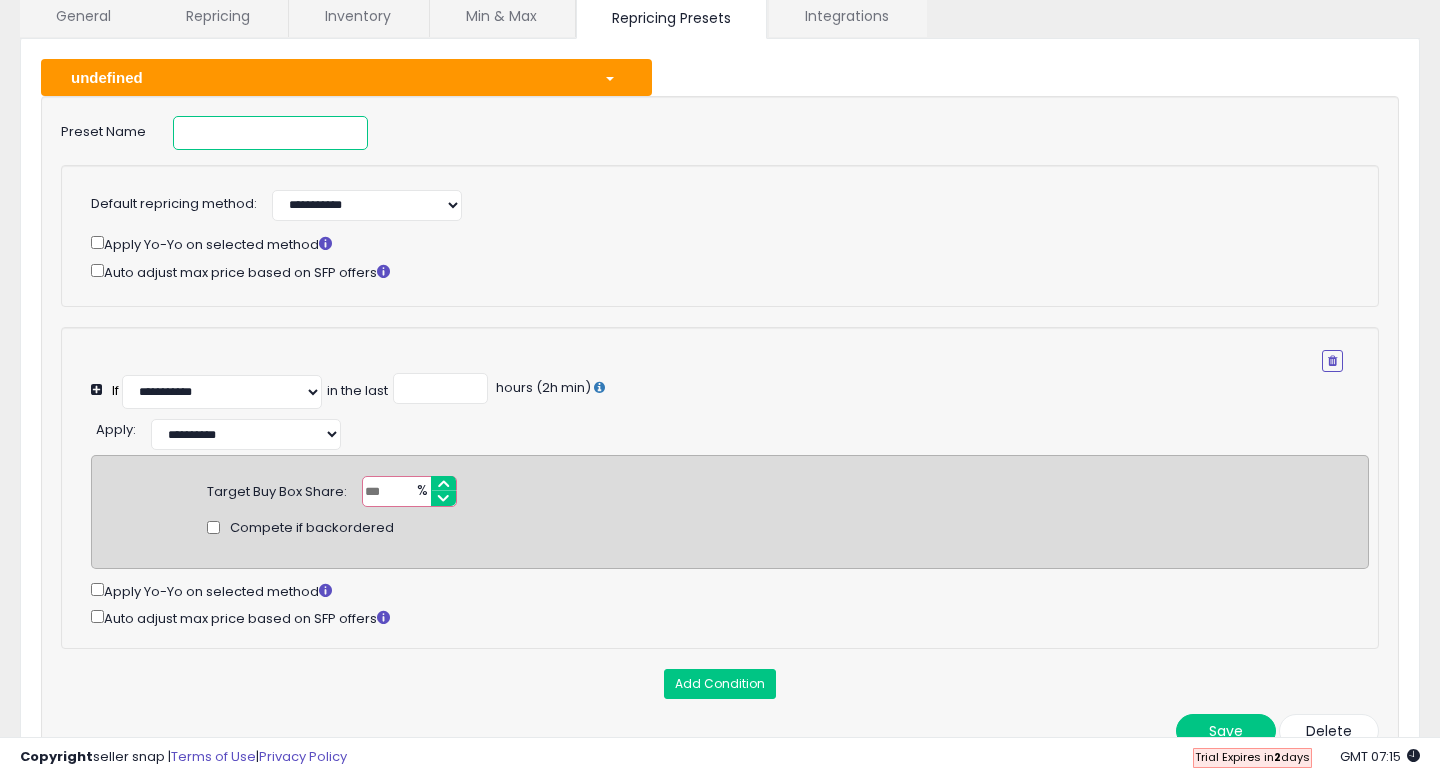 click at bounding box center (270, 133) 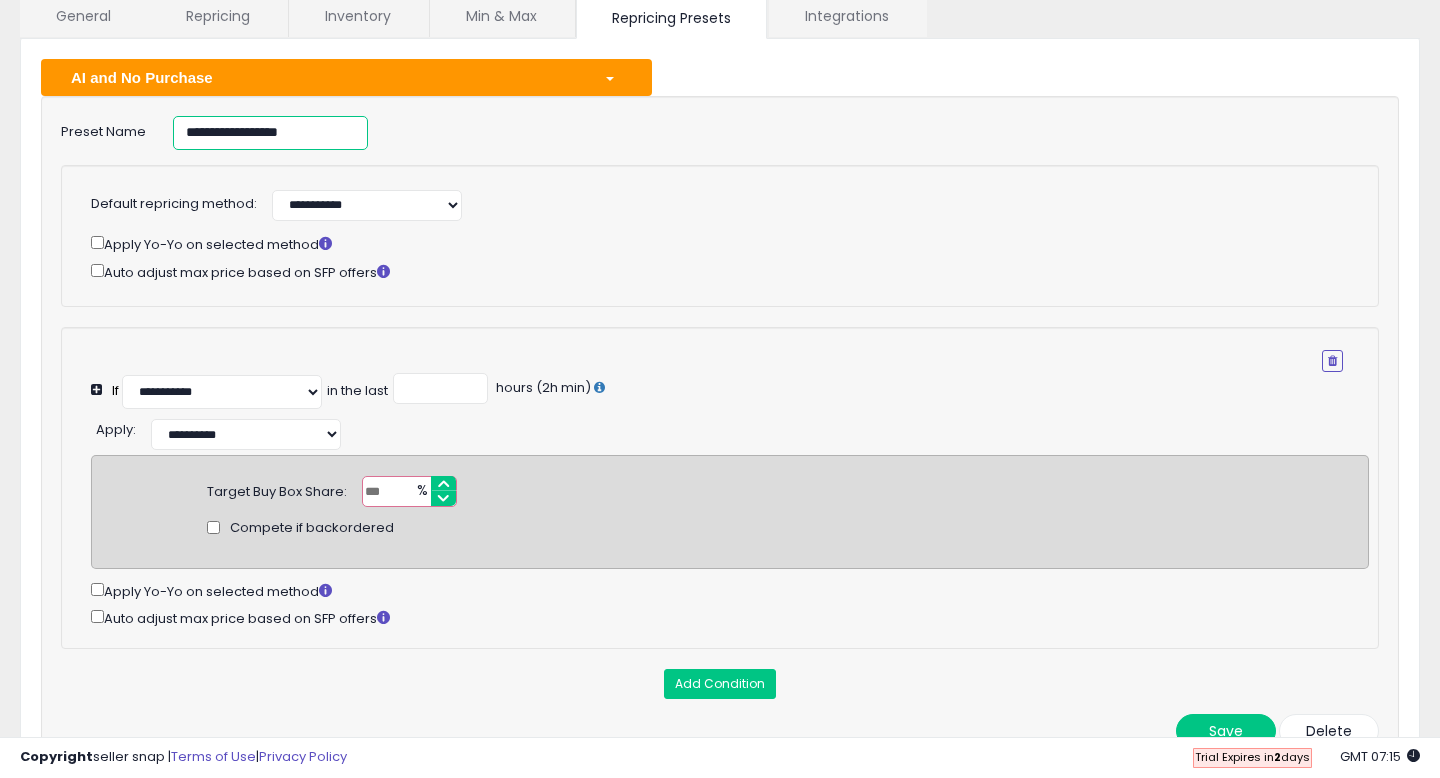drag, startPoint x: 235, startPoint y: 129, endPoint x: 374, endPoint y: 127, distance: 139.01439 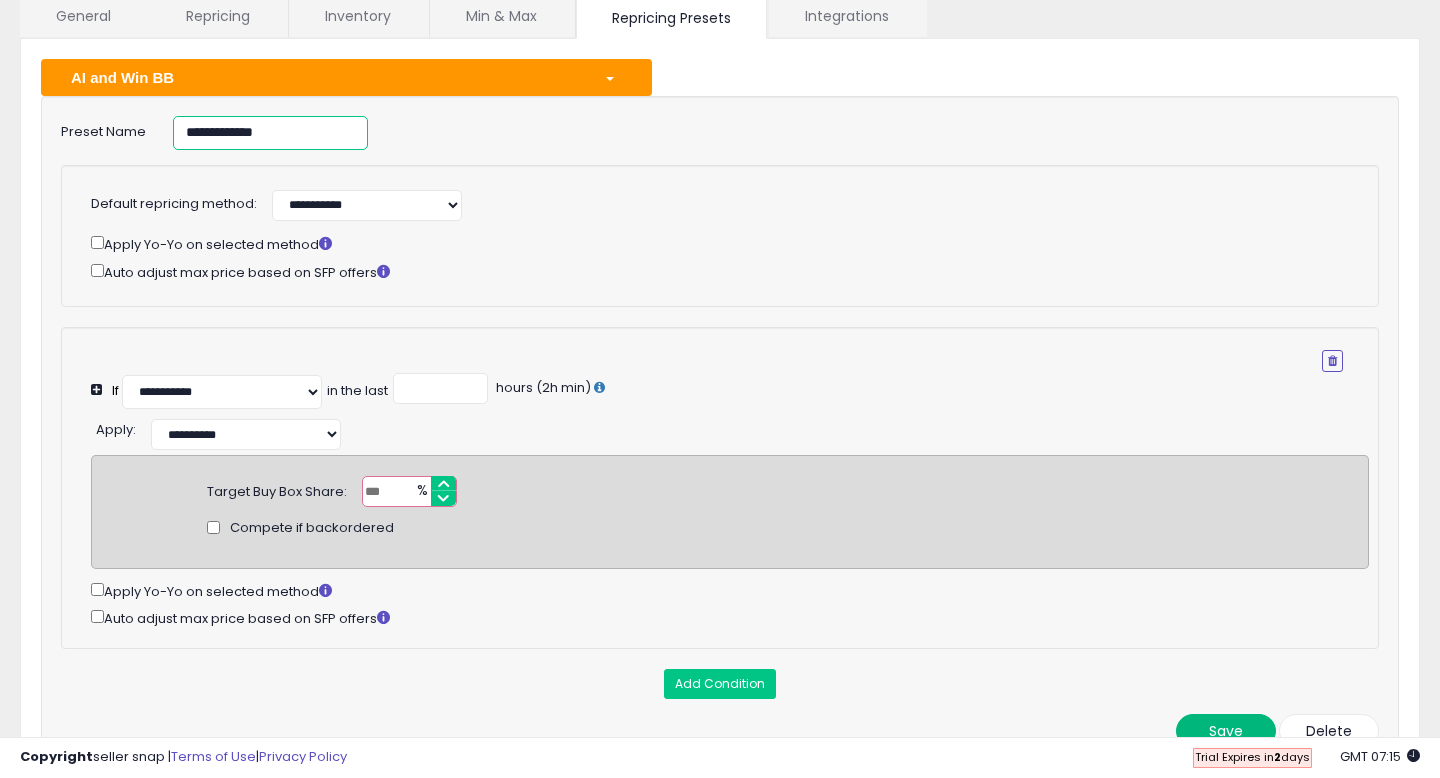 type on "**********" 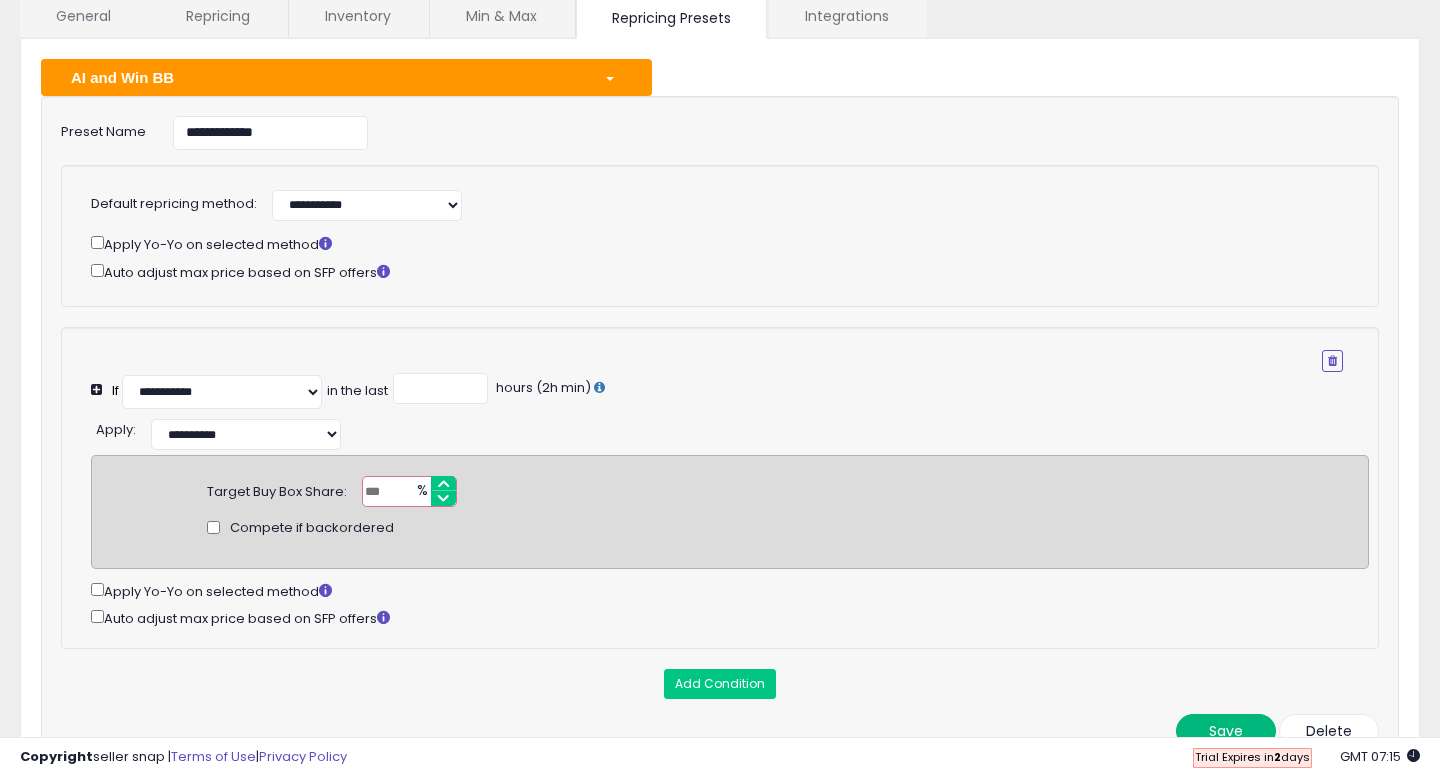 click on "Save" at bounding box center (1226, 731) 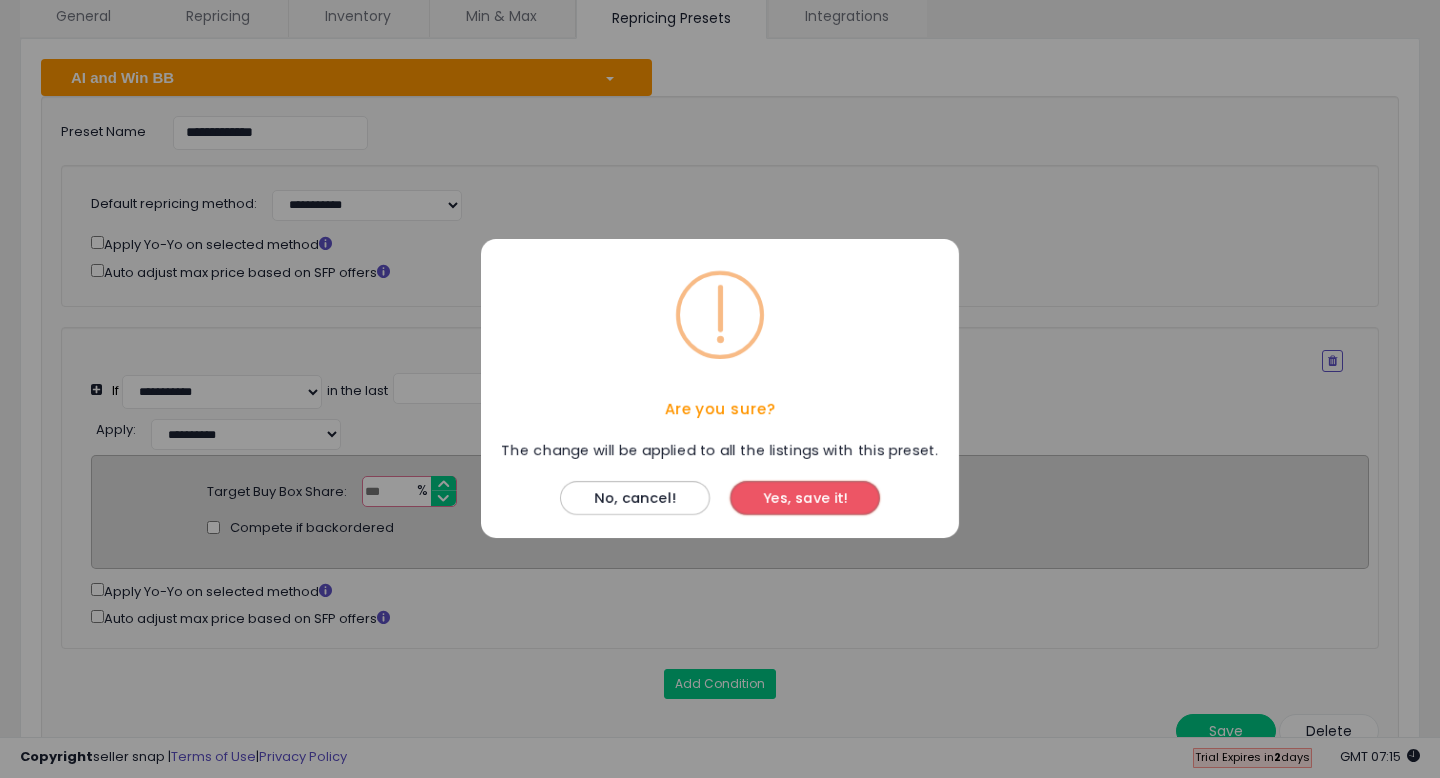 click on "Yes, save it!" at bounding box center (805, 499) 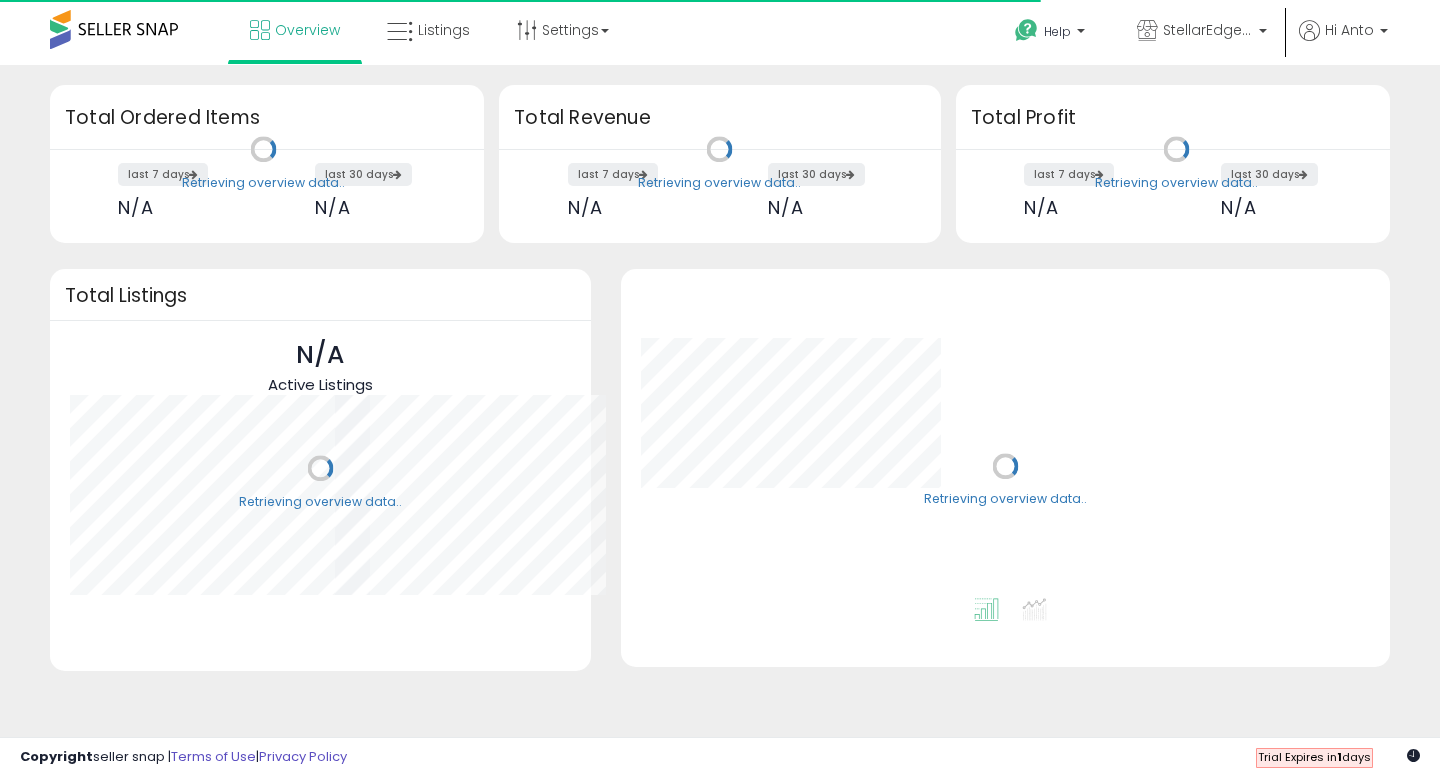 scroll, scrollTop: 0, scrollLeft: 0, axis: both 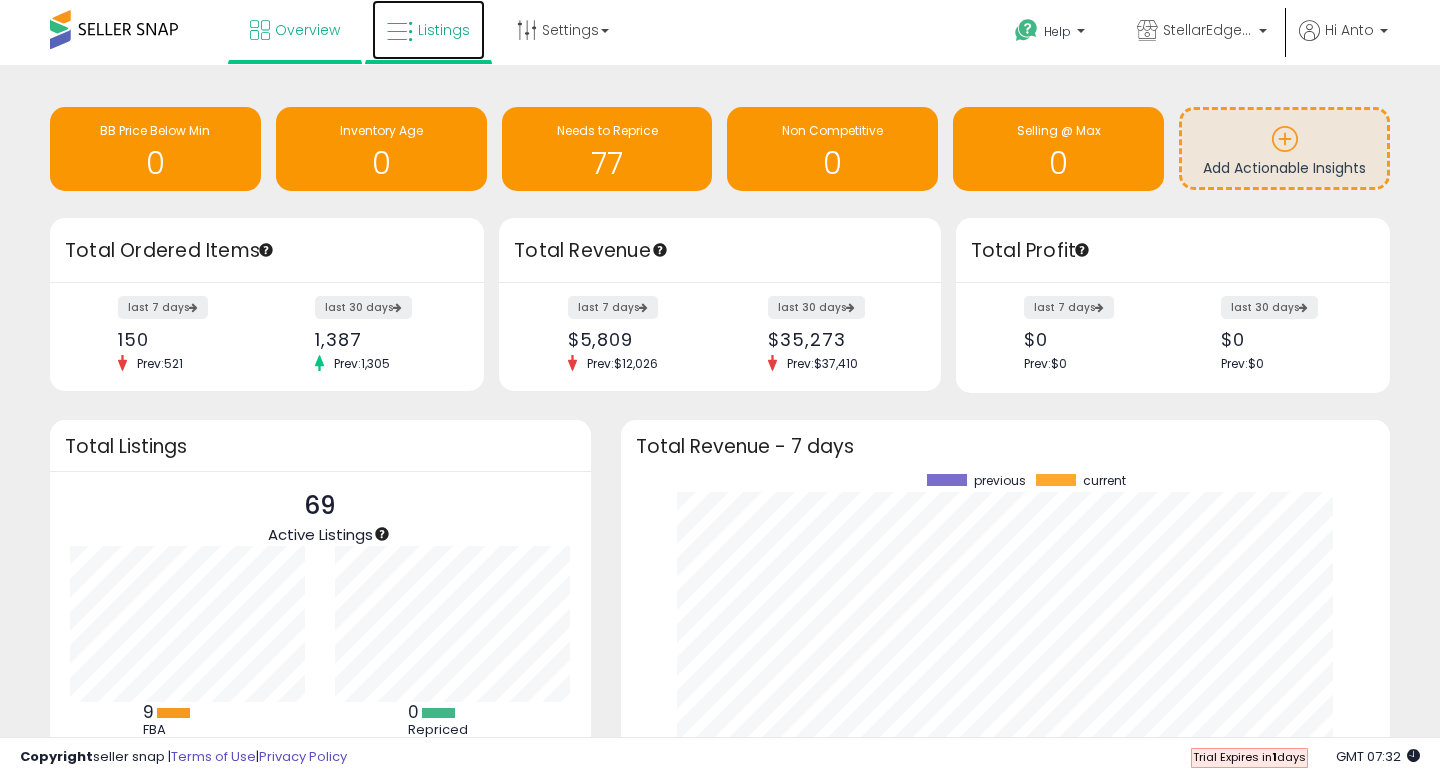 click on "Listings" at bounding box center [428, 30] 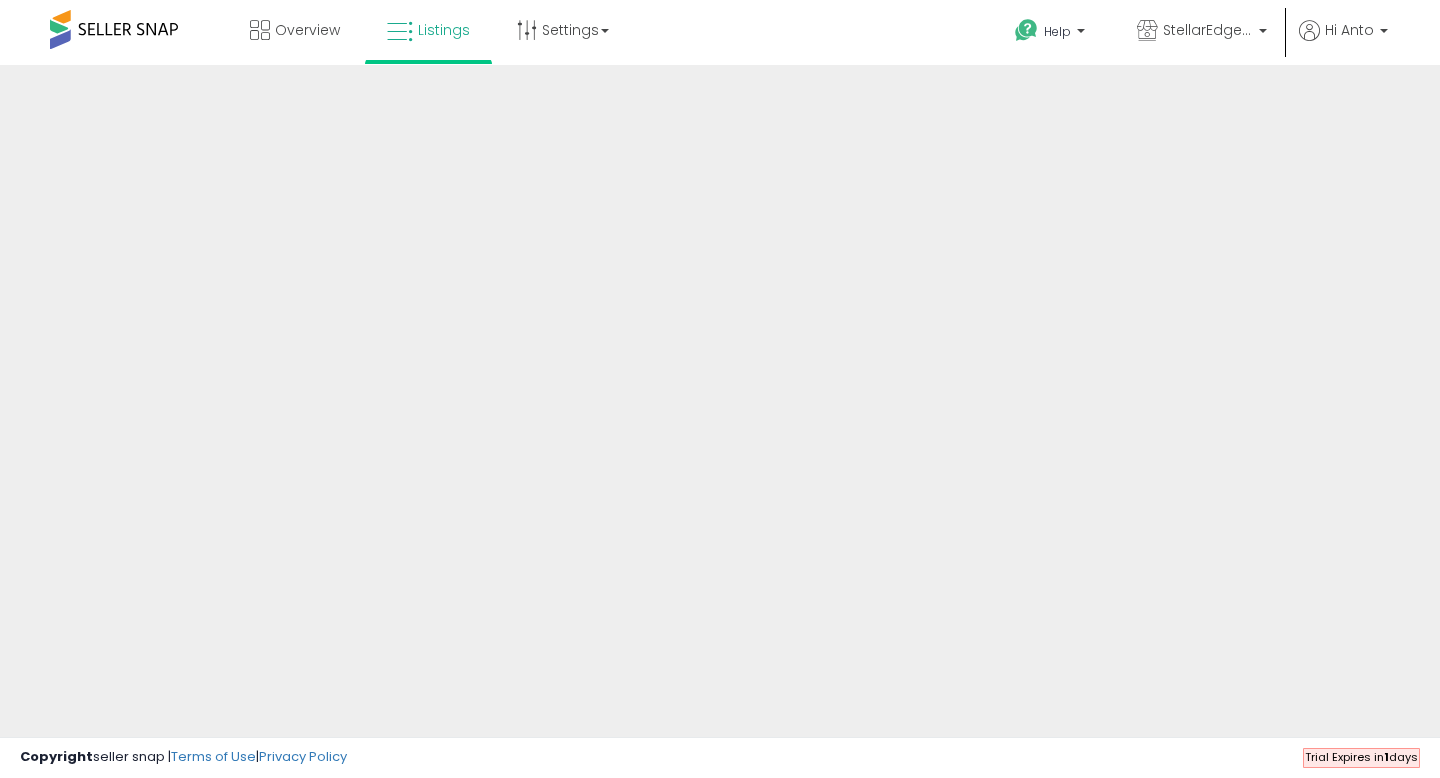 scroll, scrollTop: 0, scrollLeft: 0, axis: both 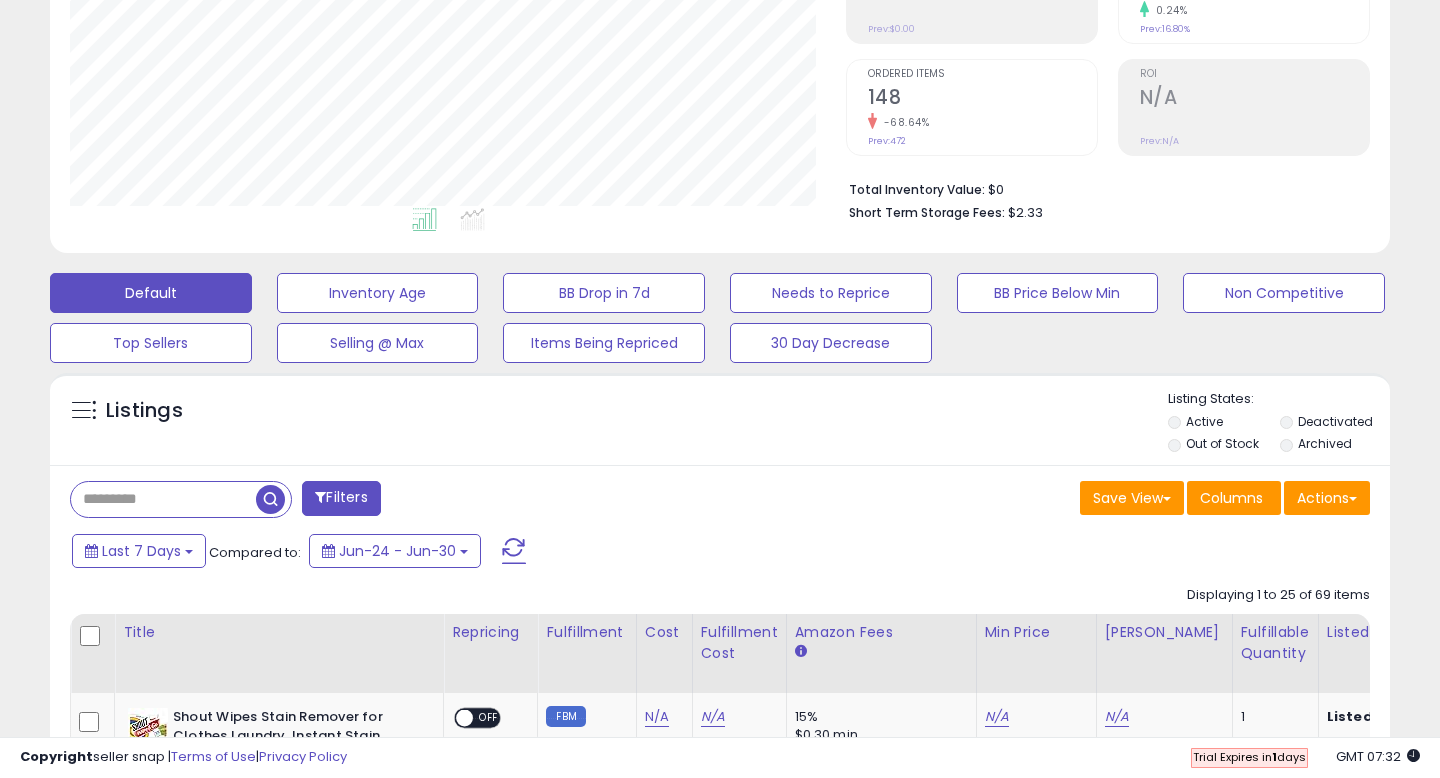 click on "Filters" at bounding box center [341, 498] 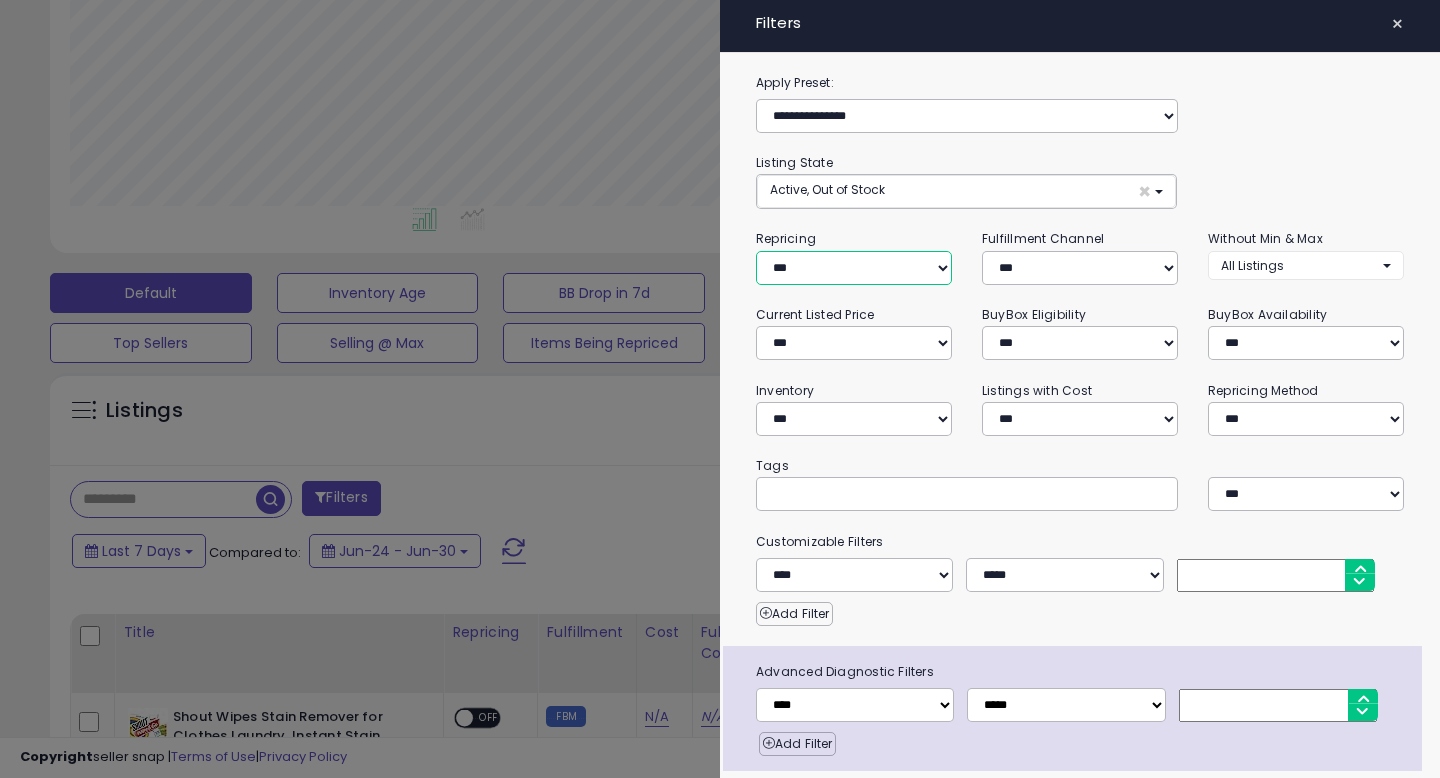 click on "**********" at bounding box center (854, 268) 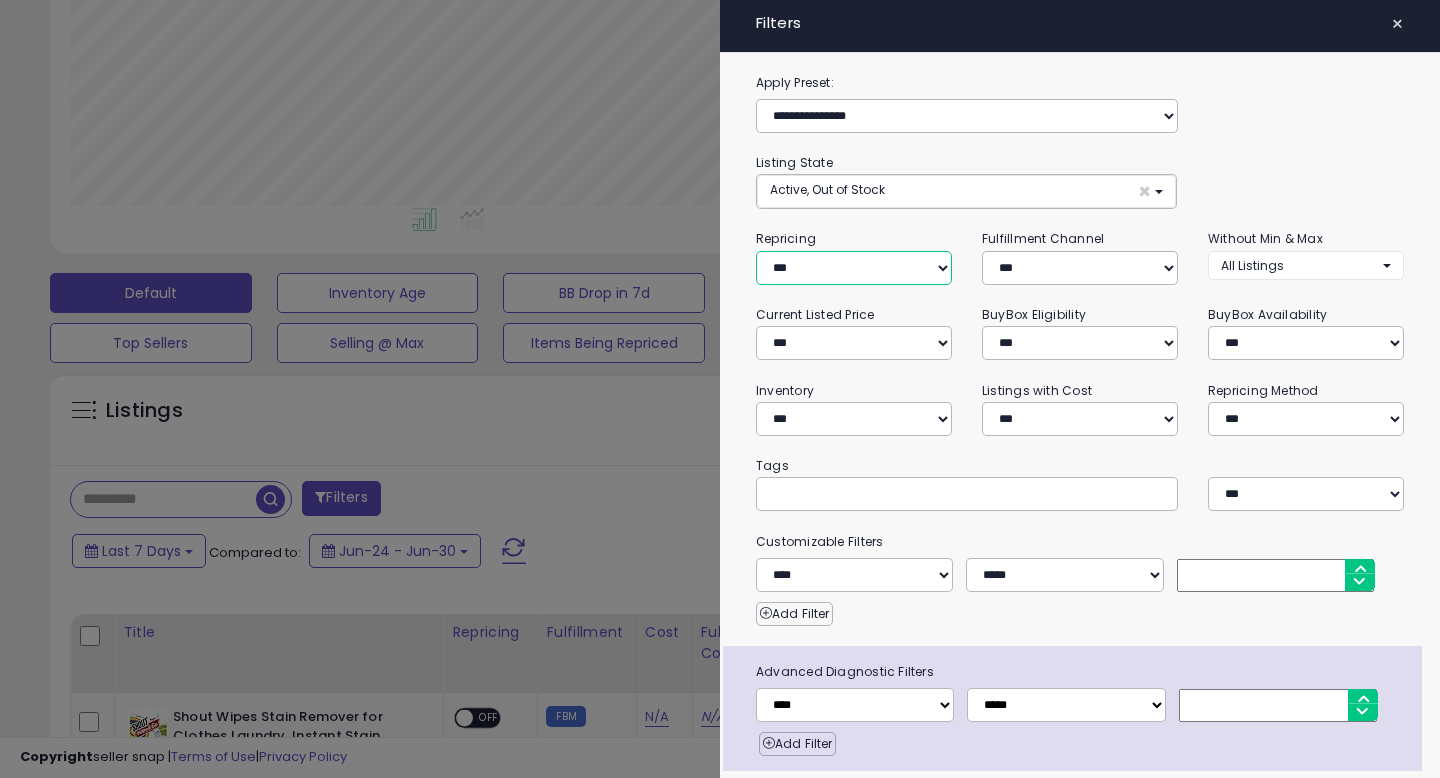 scroll, scrollTop: 66, scrollLeft: 0, axis: vertical 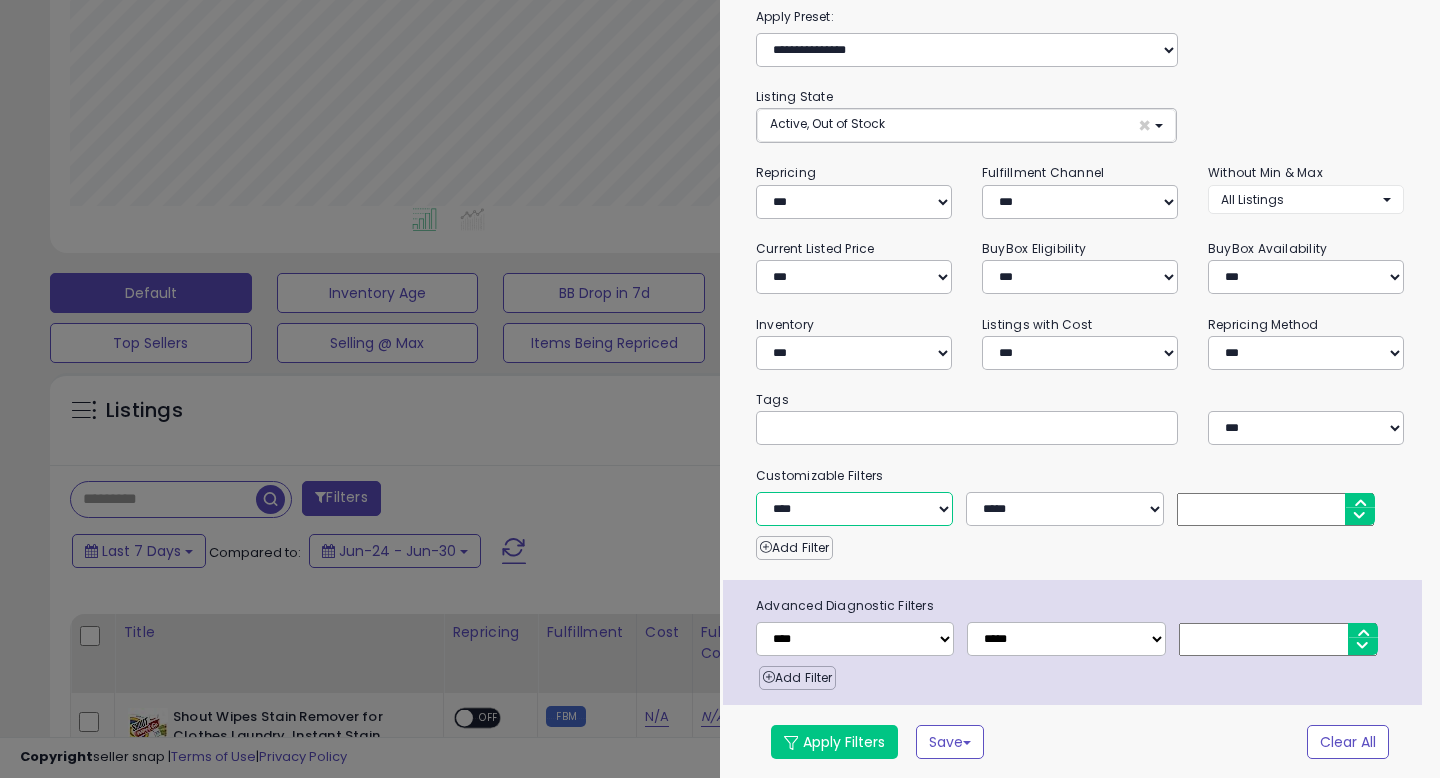 click on "**********" at bounding box center [854, 509] 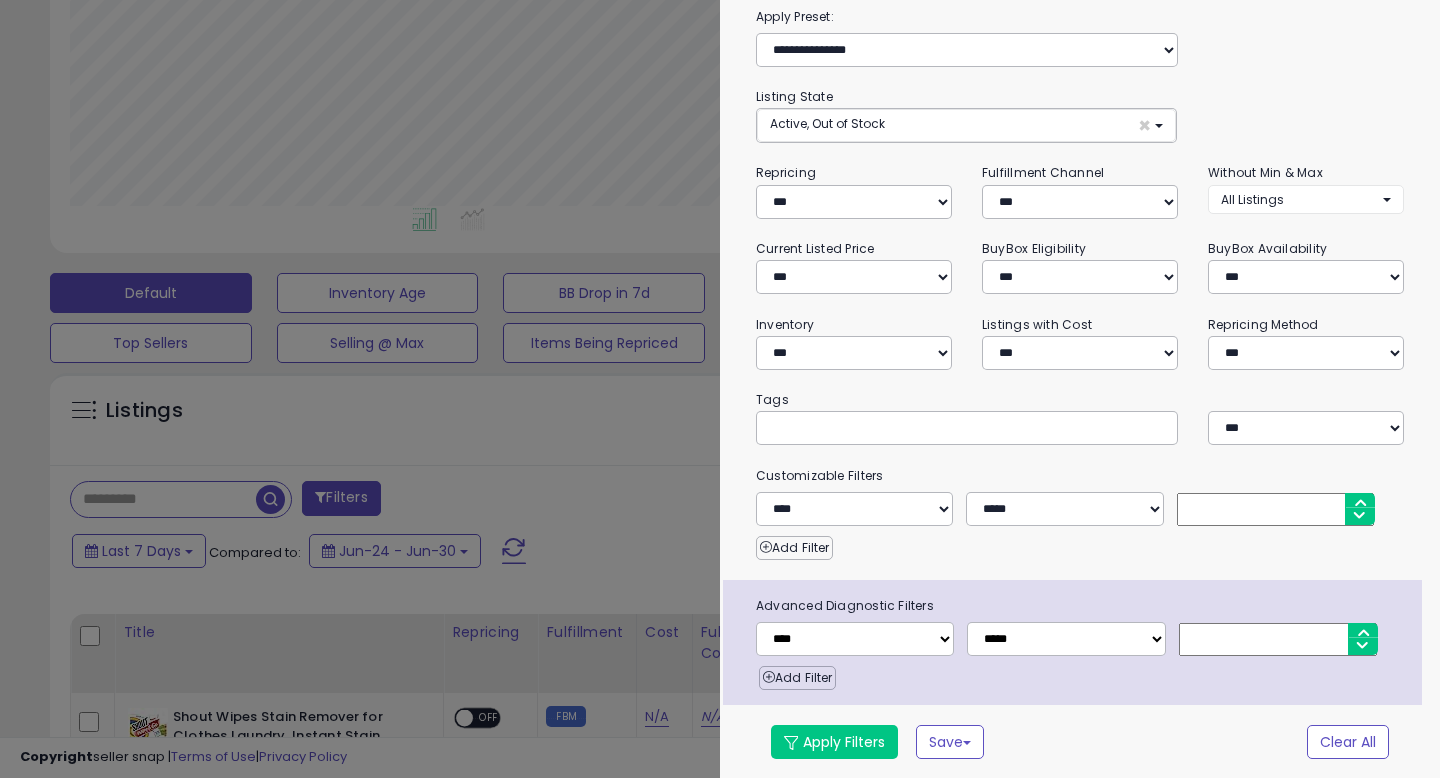 click on "Inventory" at bounding box center (785, 324) 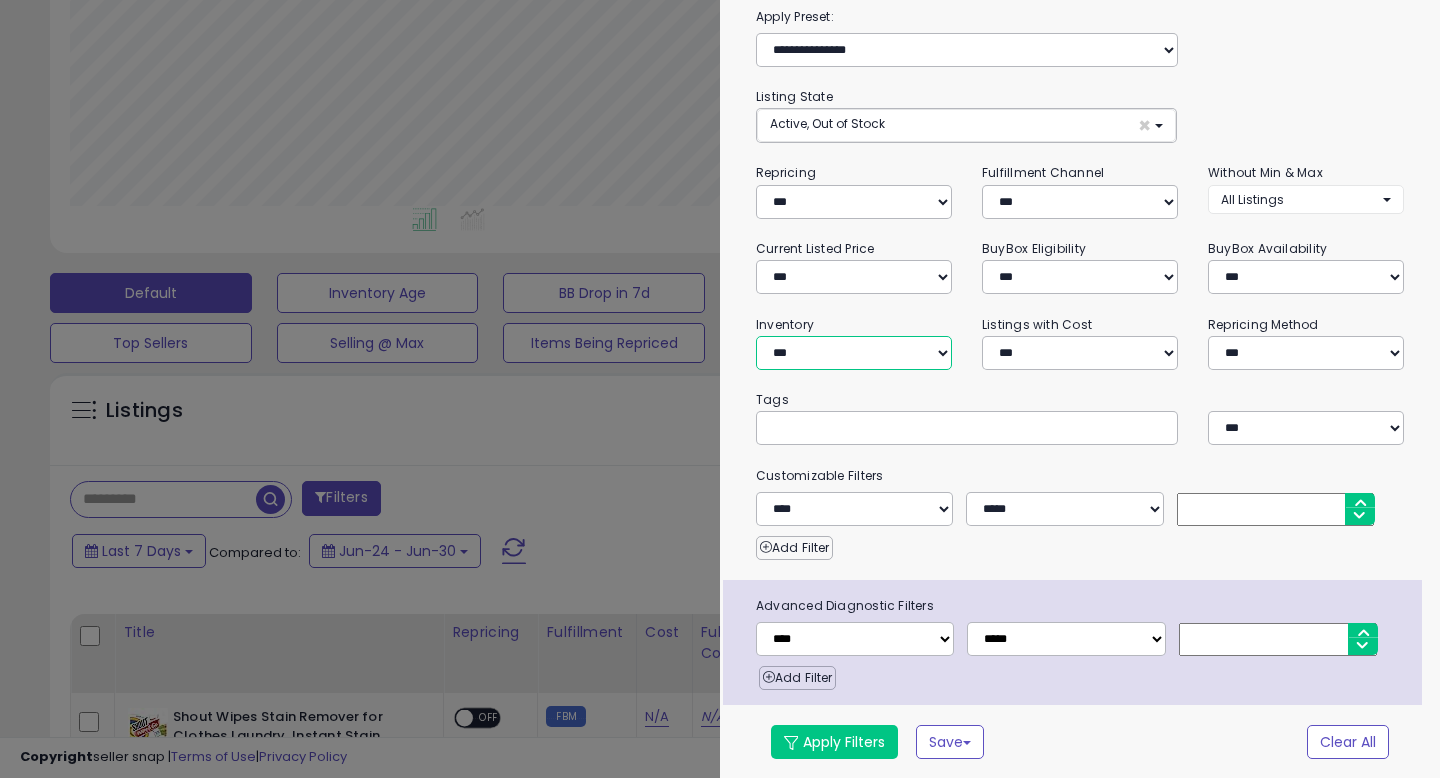 click on "**********" at bounding box center (854, 353) 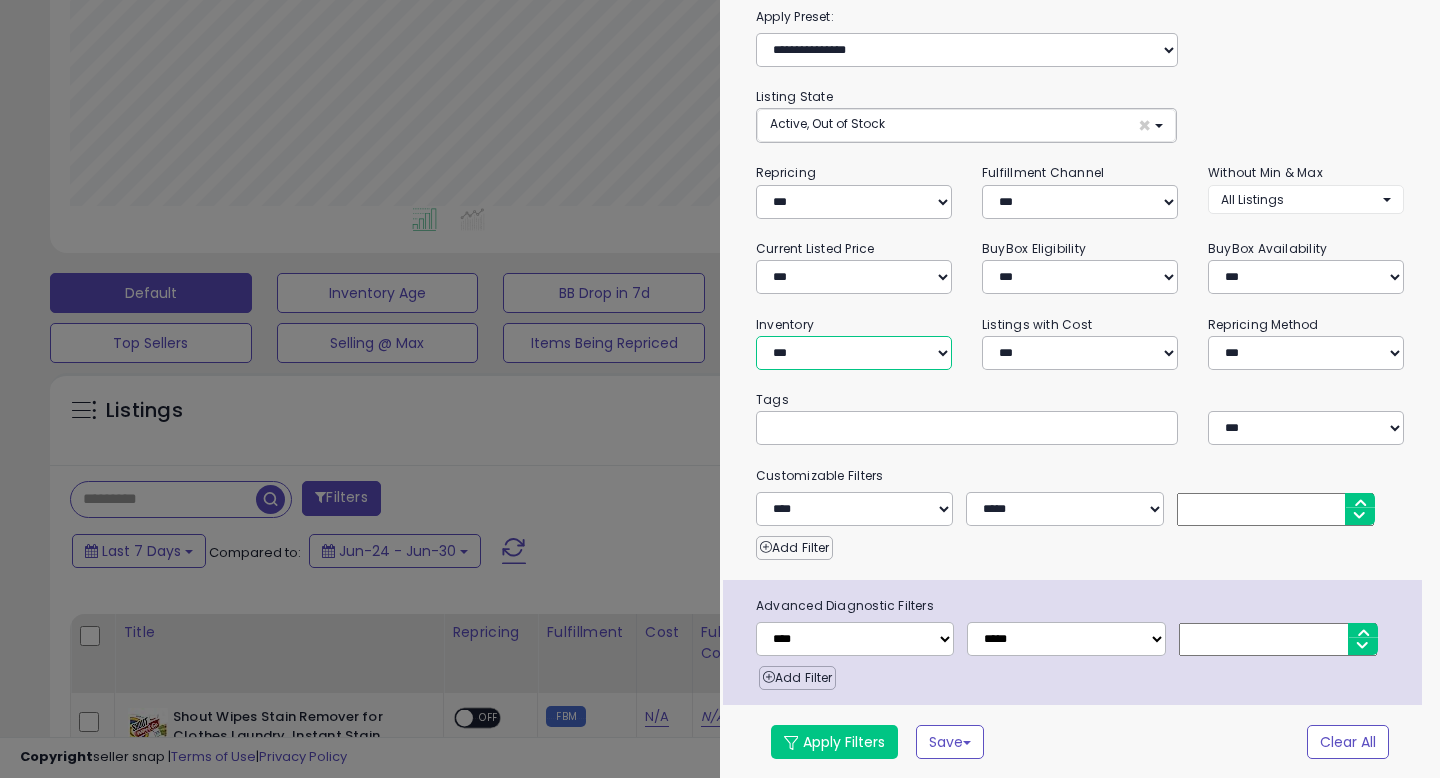 select on "********" 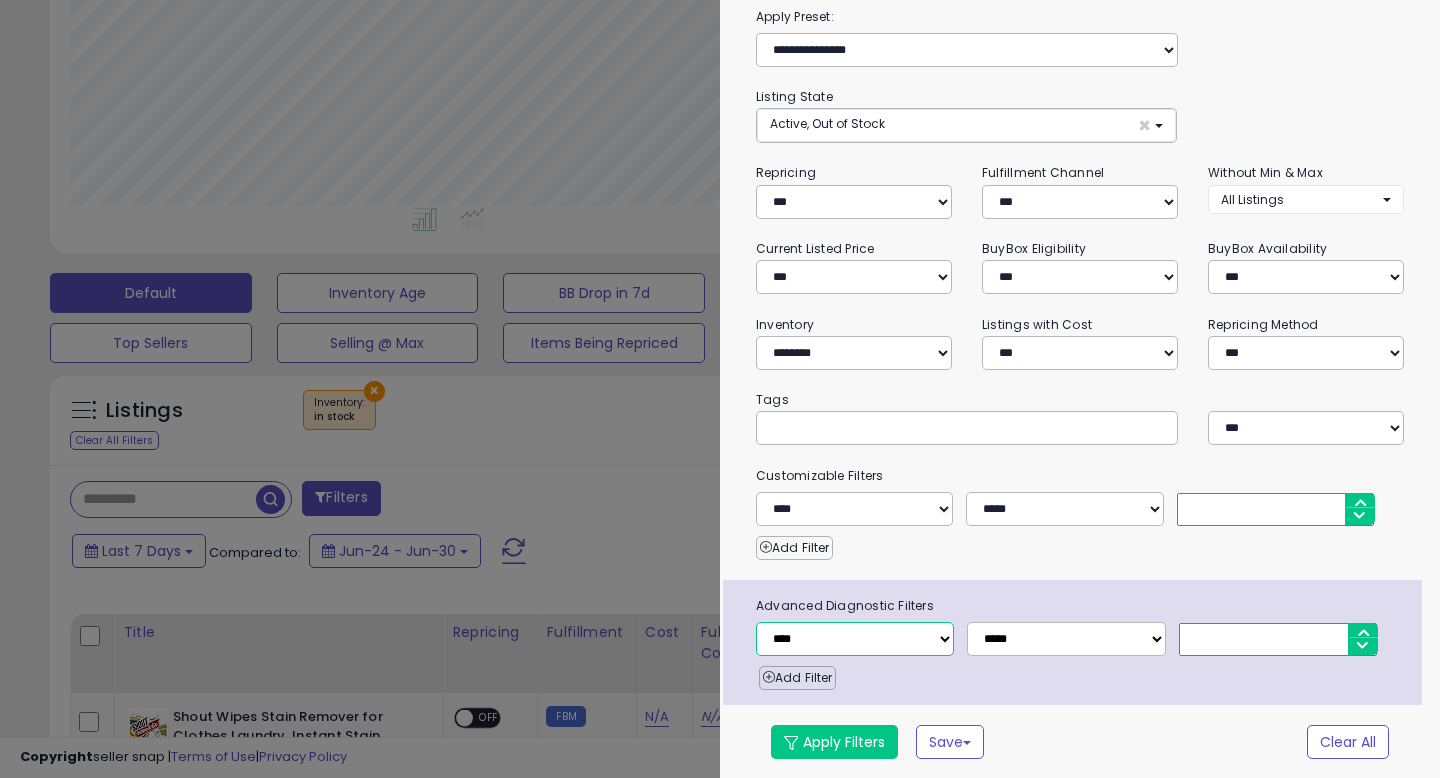 click on "**********" at bounding box center [855, 639] 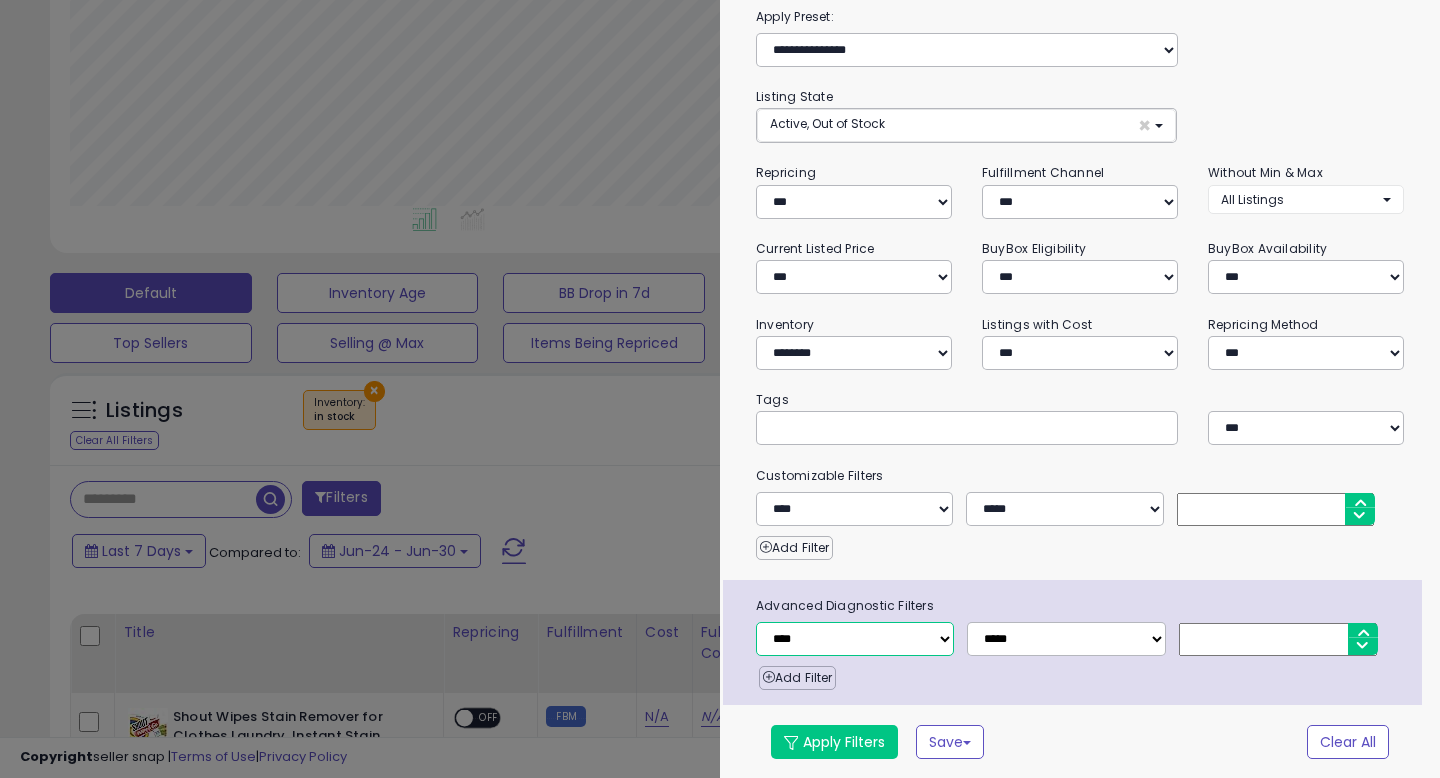click on "**********" at bounding box center (855, 639) 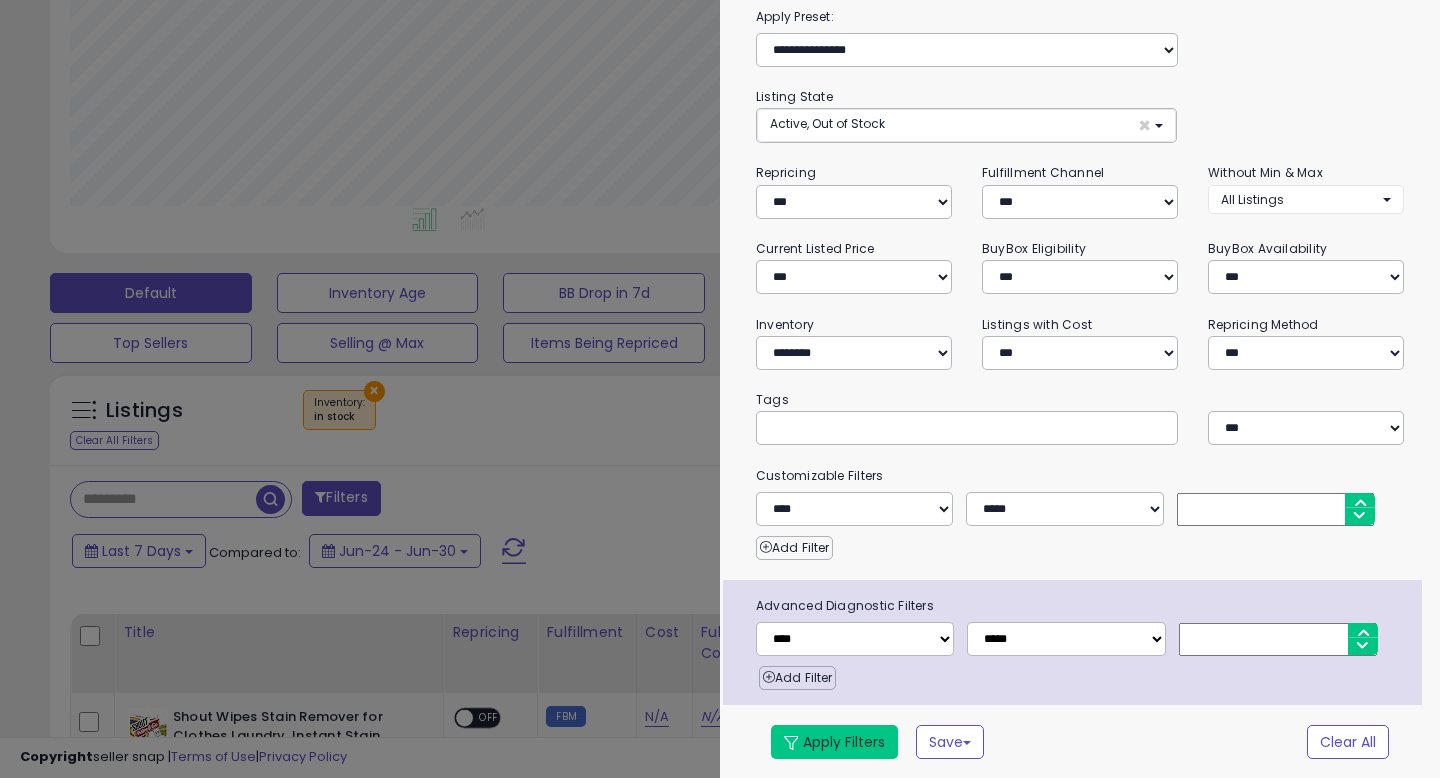 click on "Apply Filters" at bounding box center (834, 742) 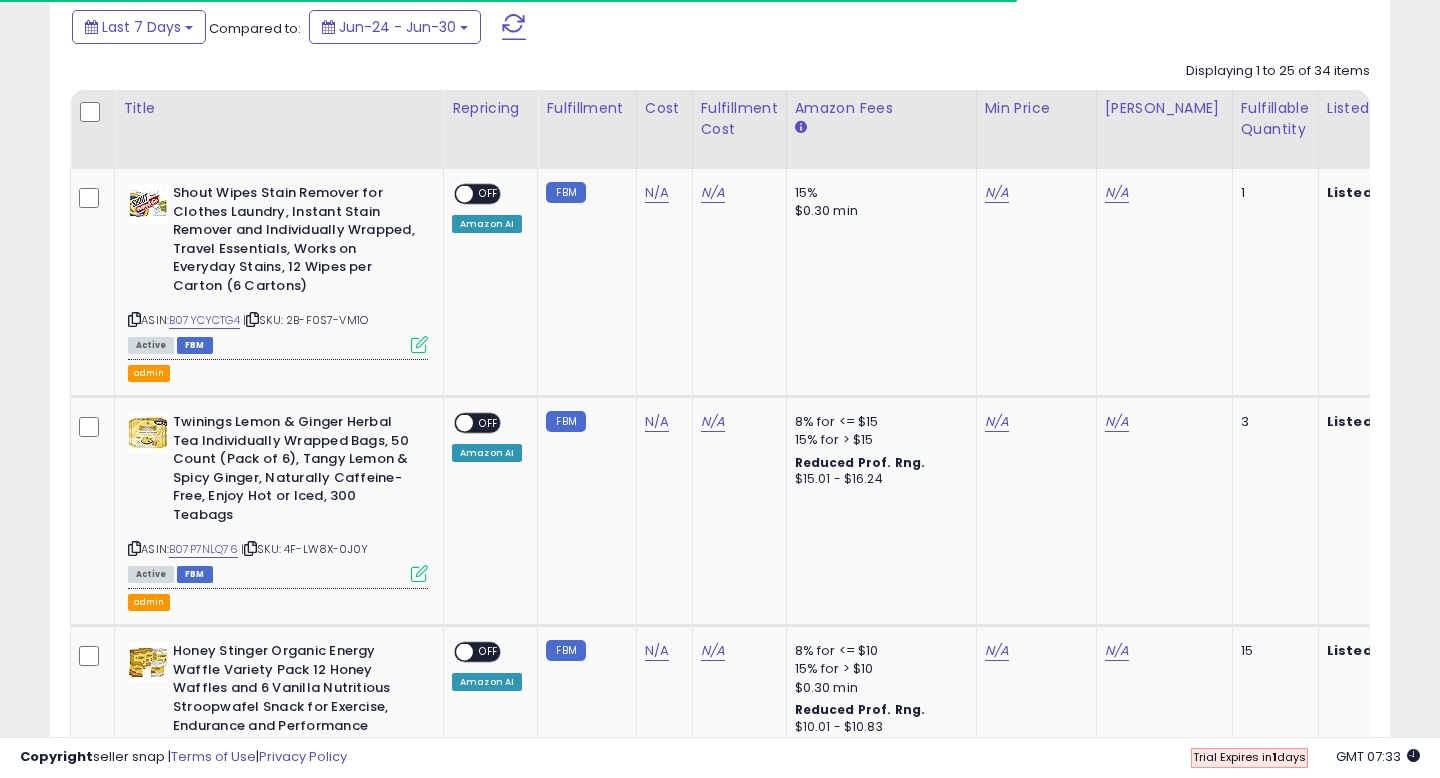 scroll, scrollTop: 986, scrollLeft: 0, axis: vertical 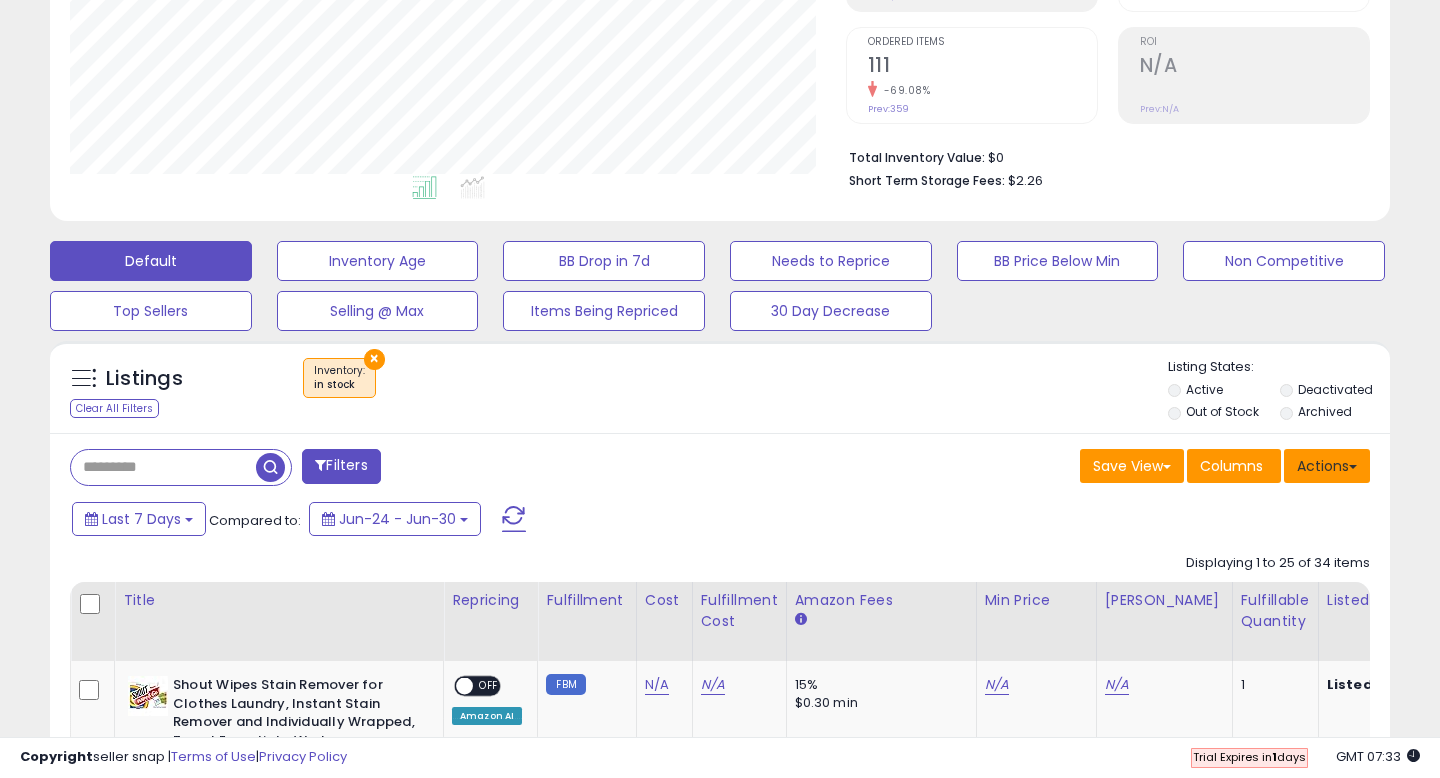 click on "Actions" at bounding box center (1327, 466) 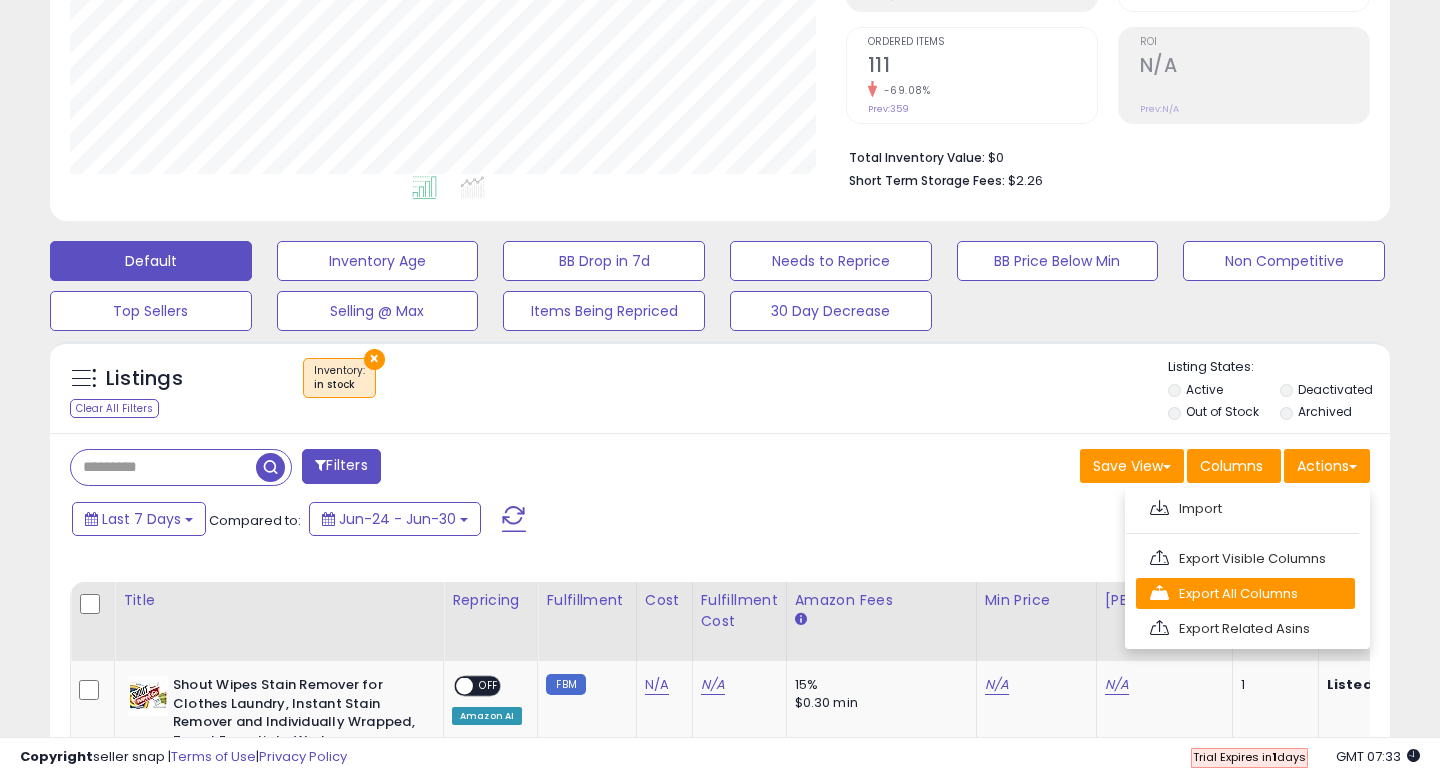 click on "Export All Columns" at bounding box center [1245, 593] 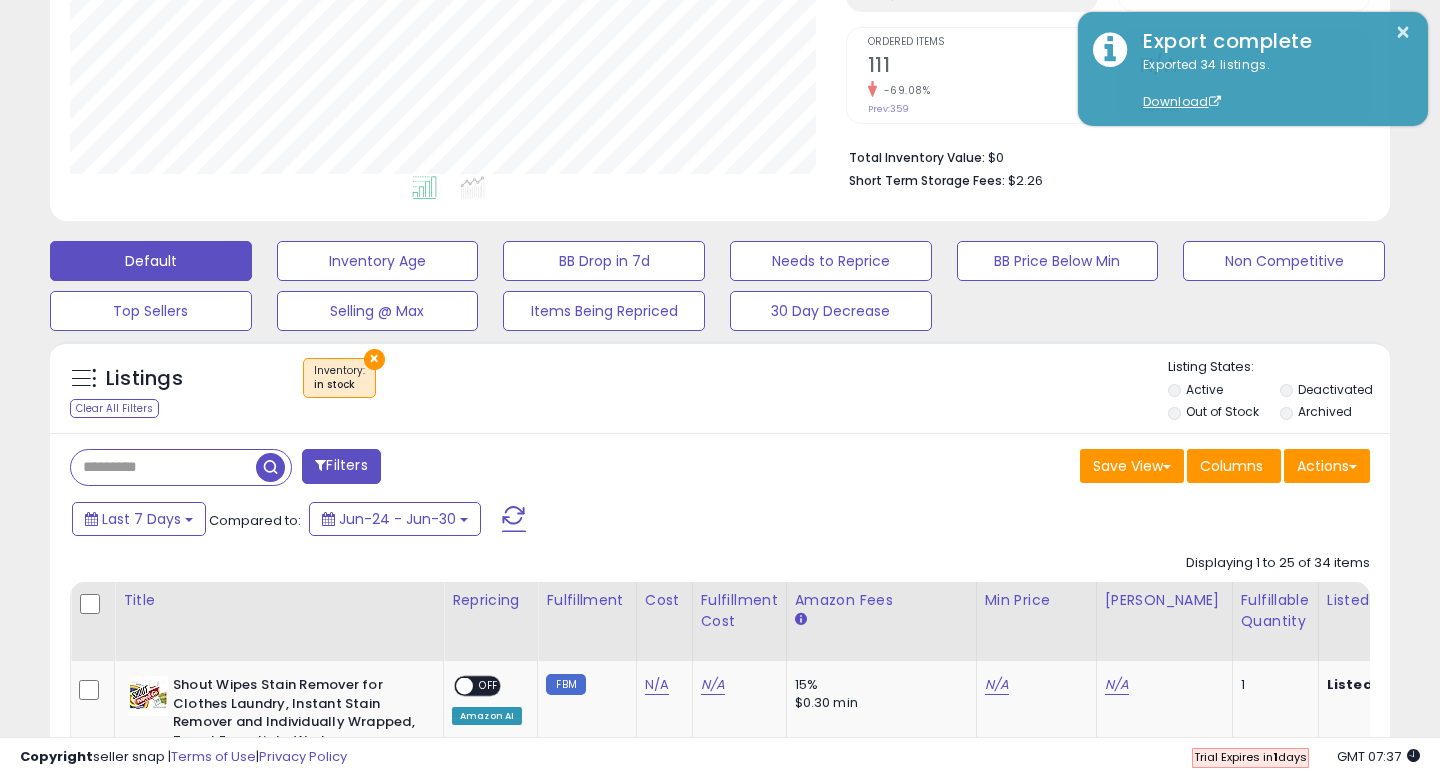 click on "Filters" at bounding box center [341, 466] 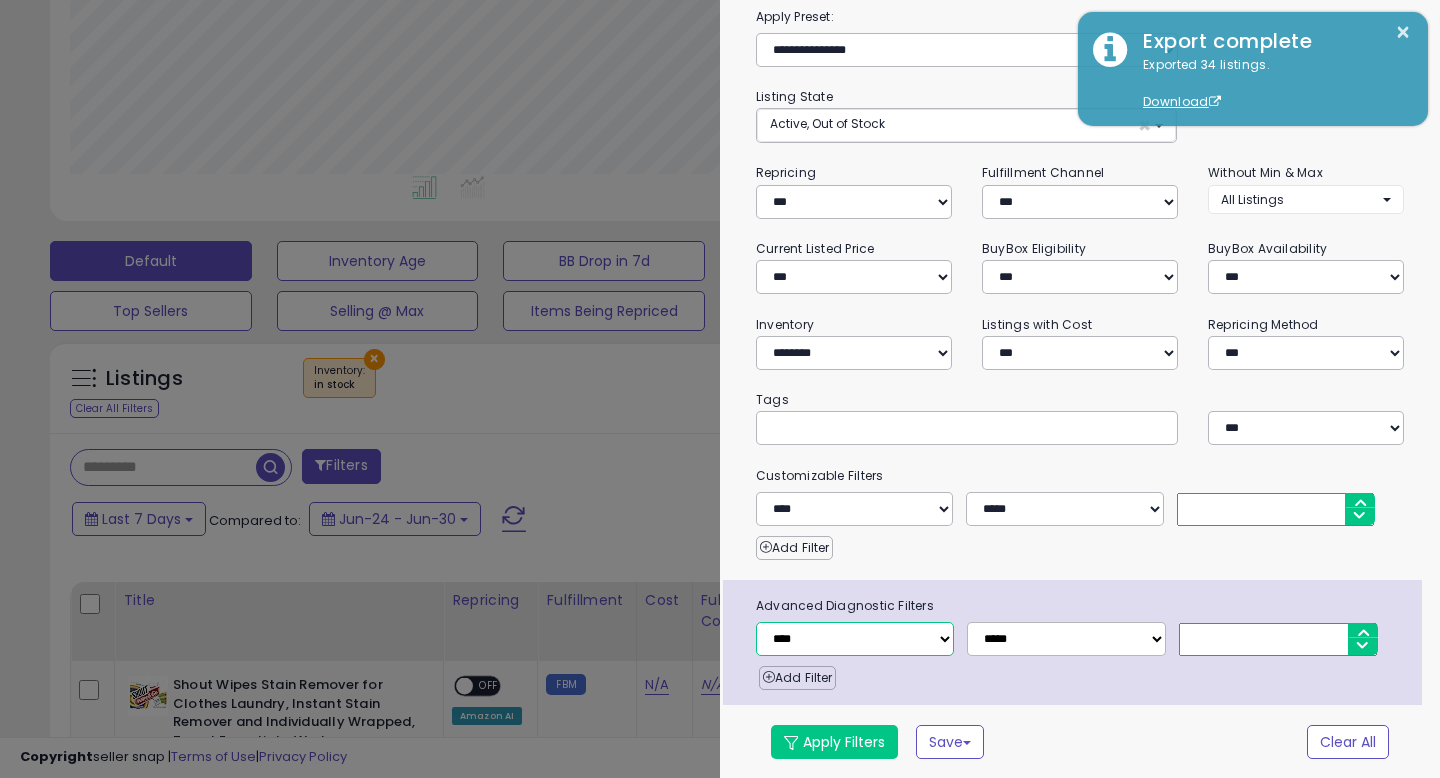 click on "**********" at bounding box center [855, 639] 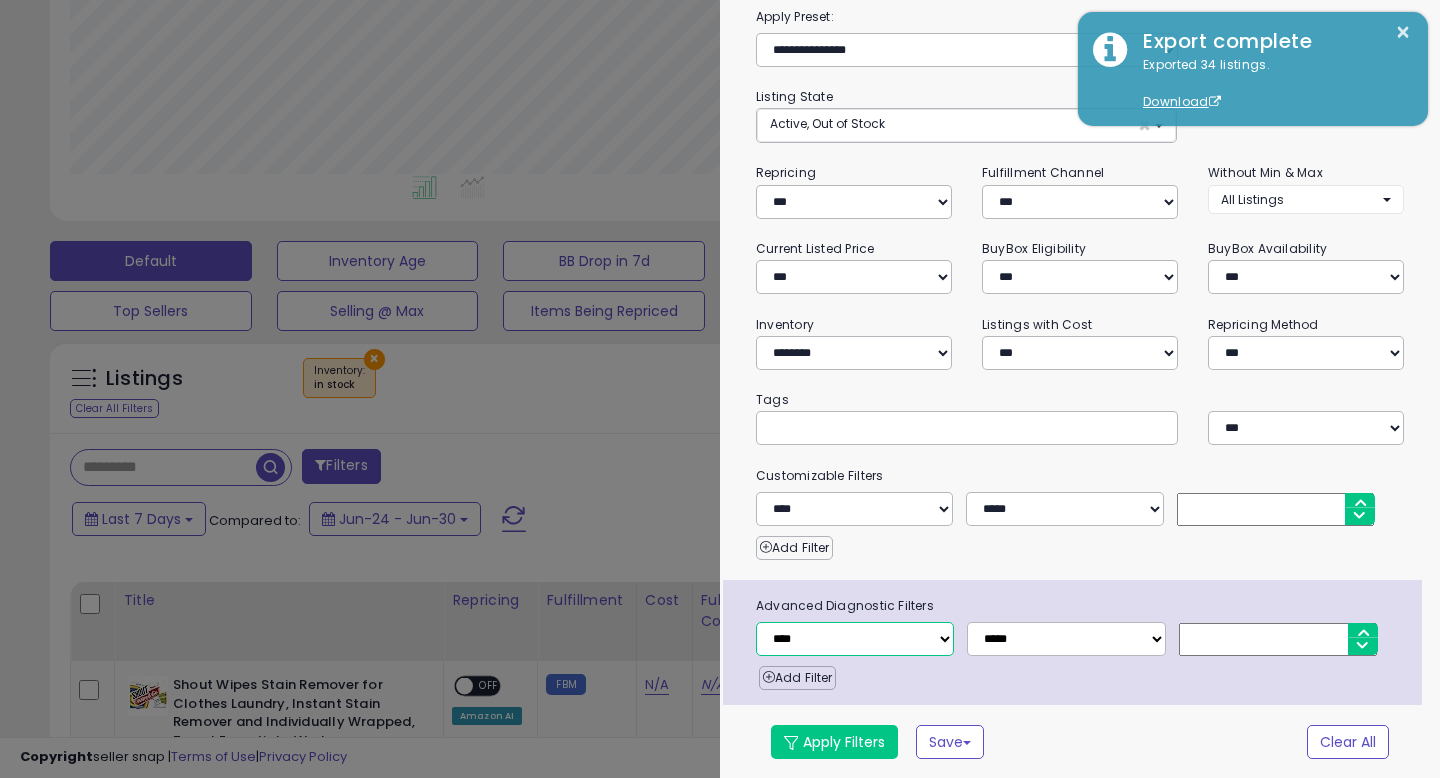 select on "********" 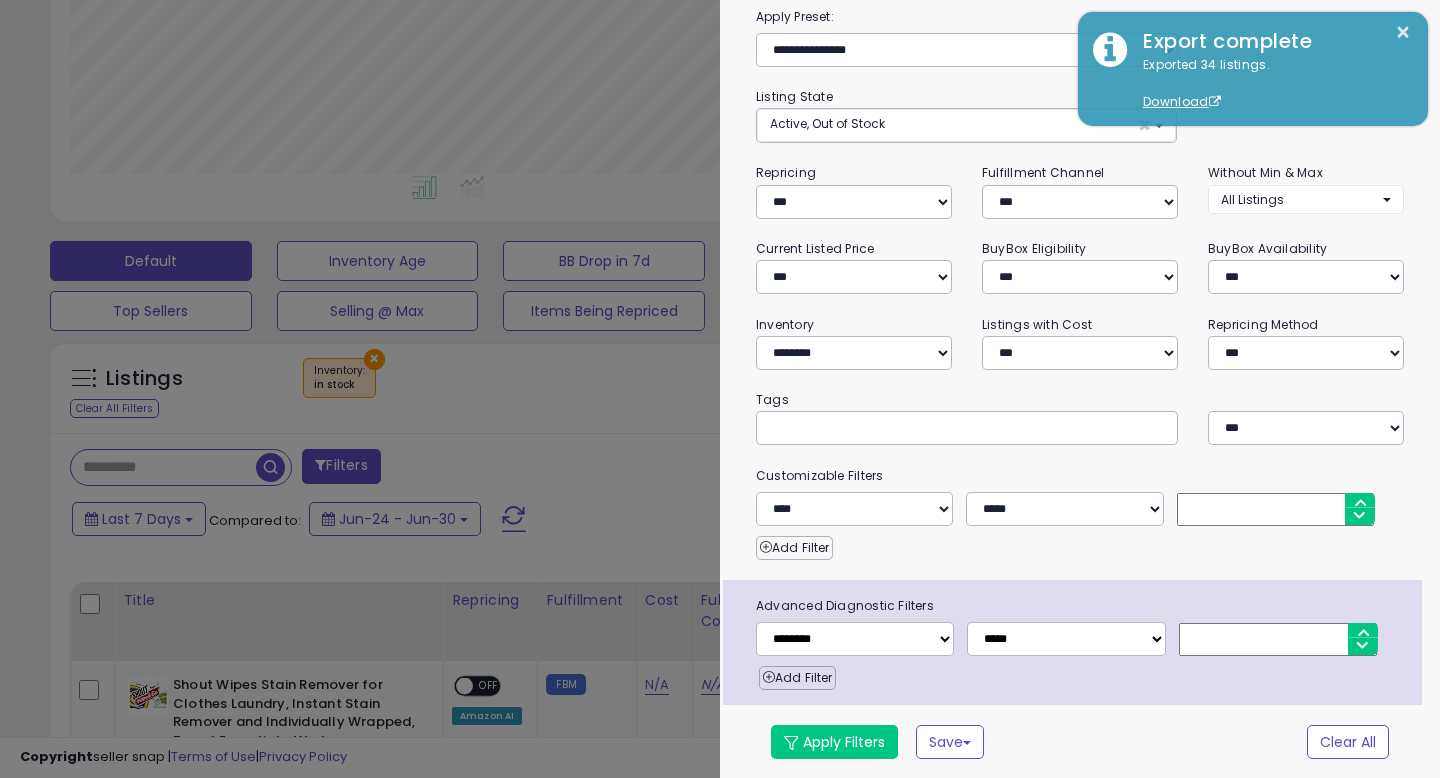 click at bounding box center [1278, 639] 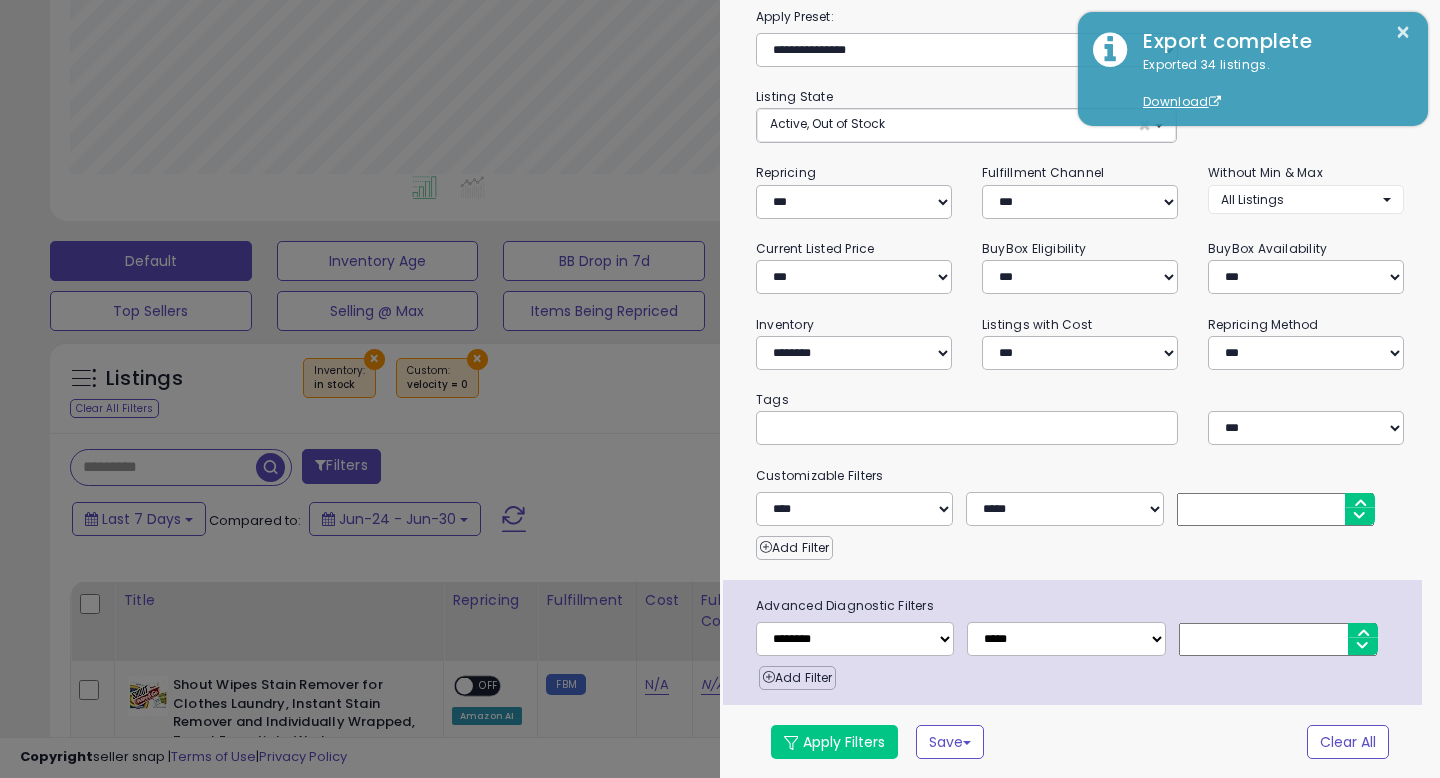 type on "*" 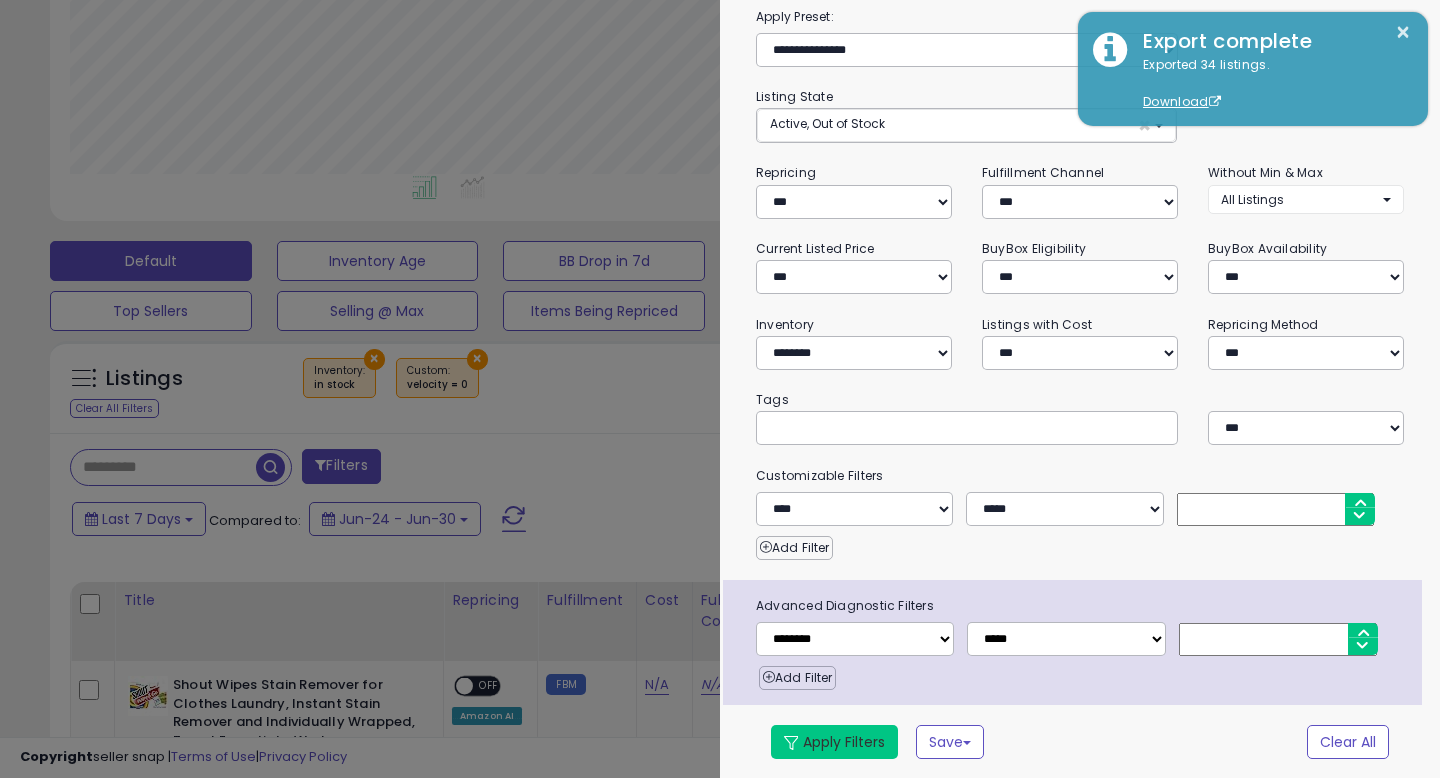 click on "Apply Filters" at bounding box center (834, 742) 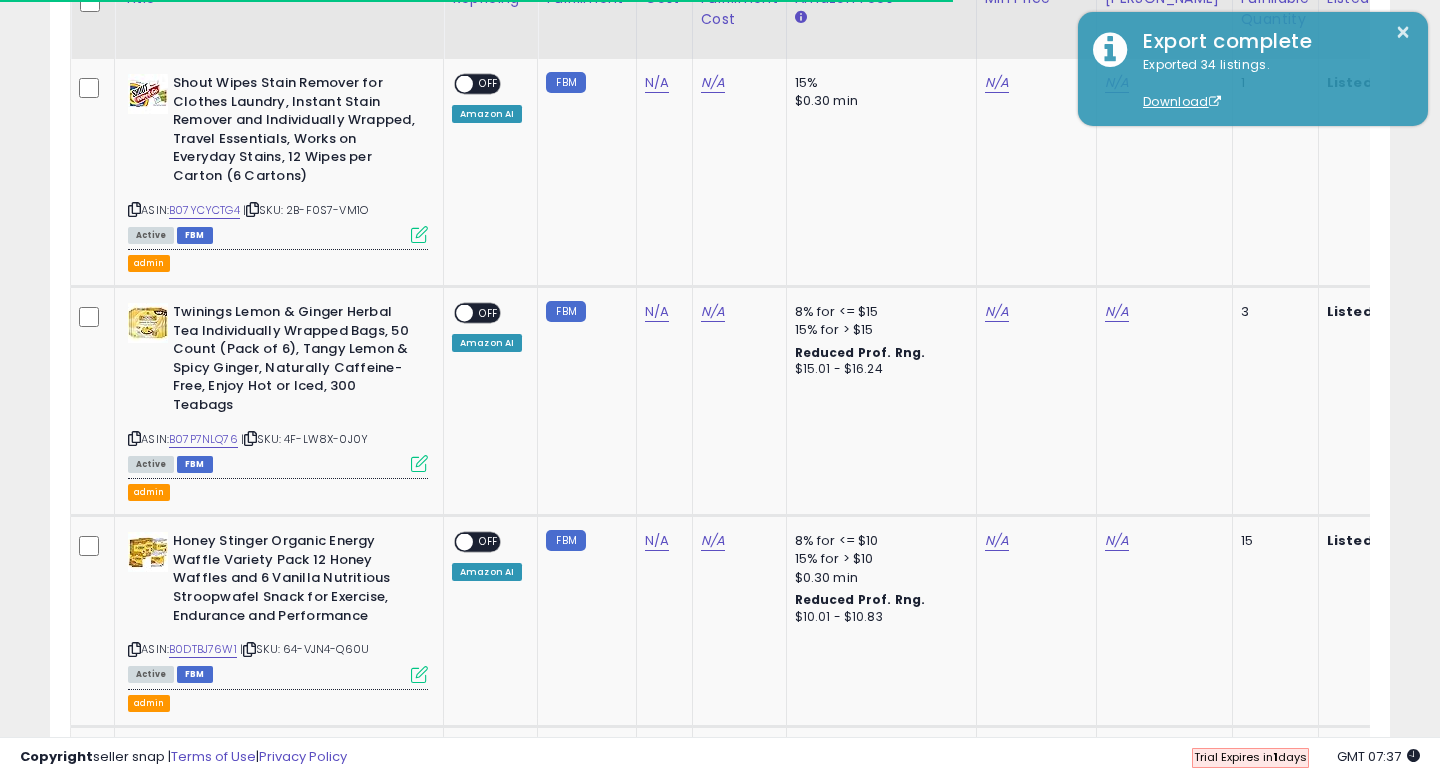 scroll, scrollTop: 1034, scrollLeft: 0, axis: vertical 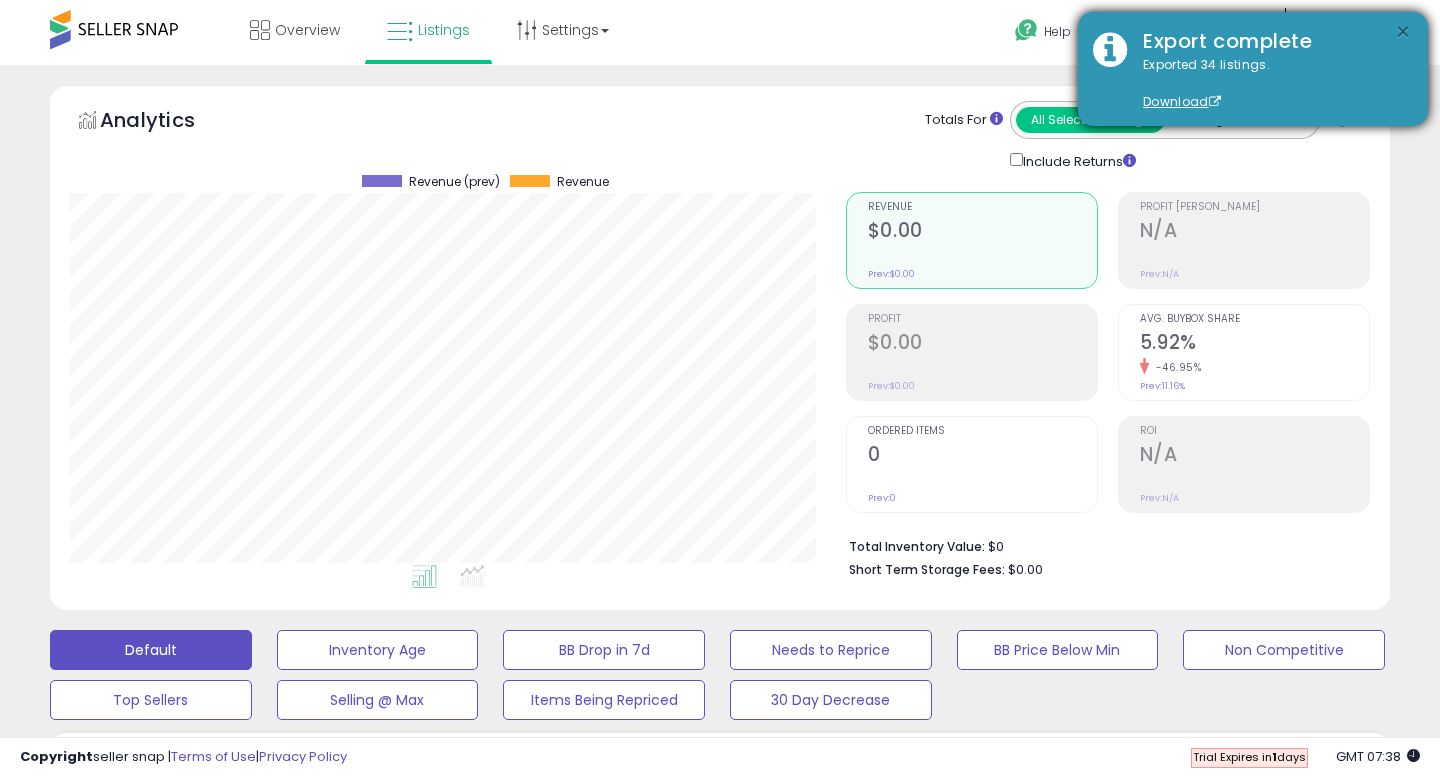 click on "×" at bounding box center (1403, 32) 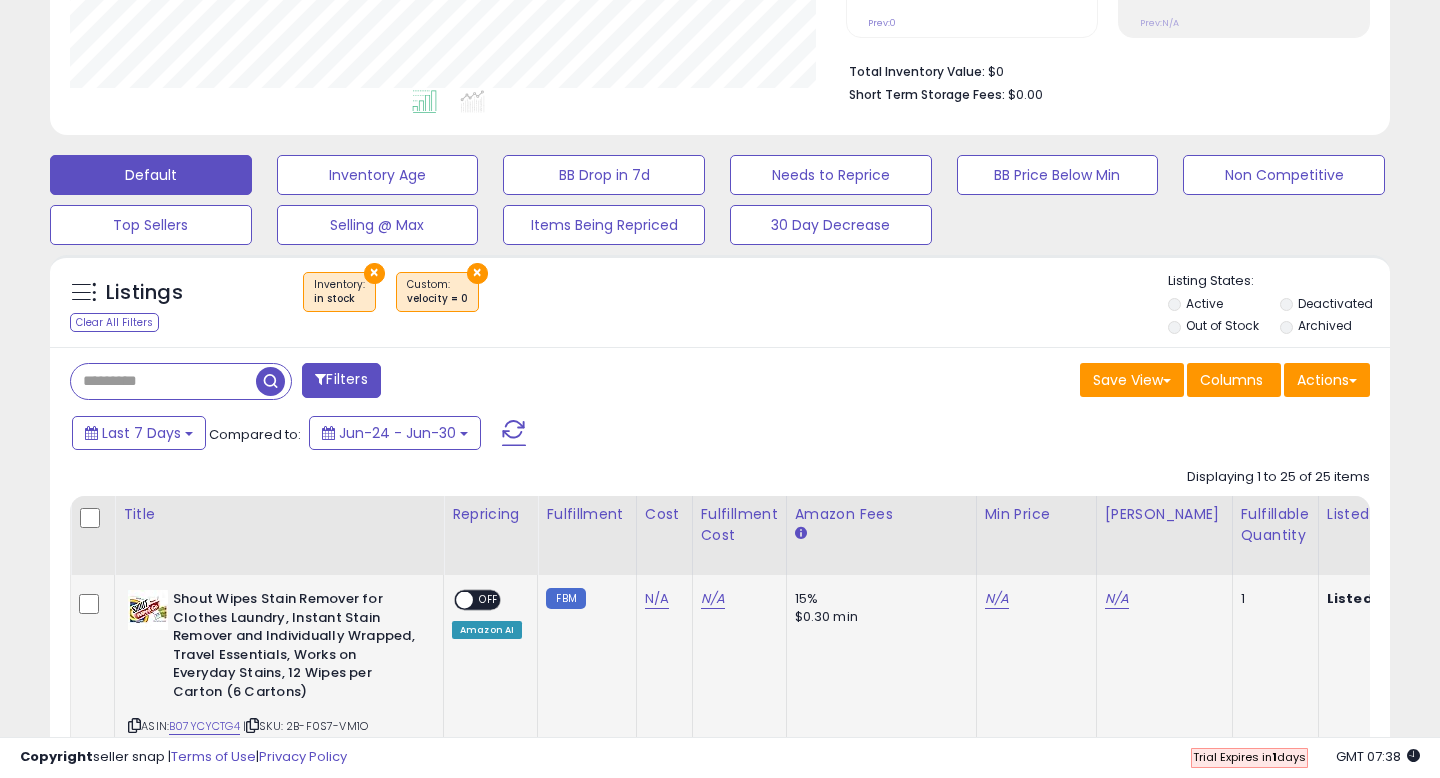 scroll, scrollTop: 509, scrollLeft: 0, axis: vertical 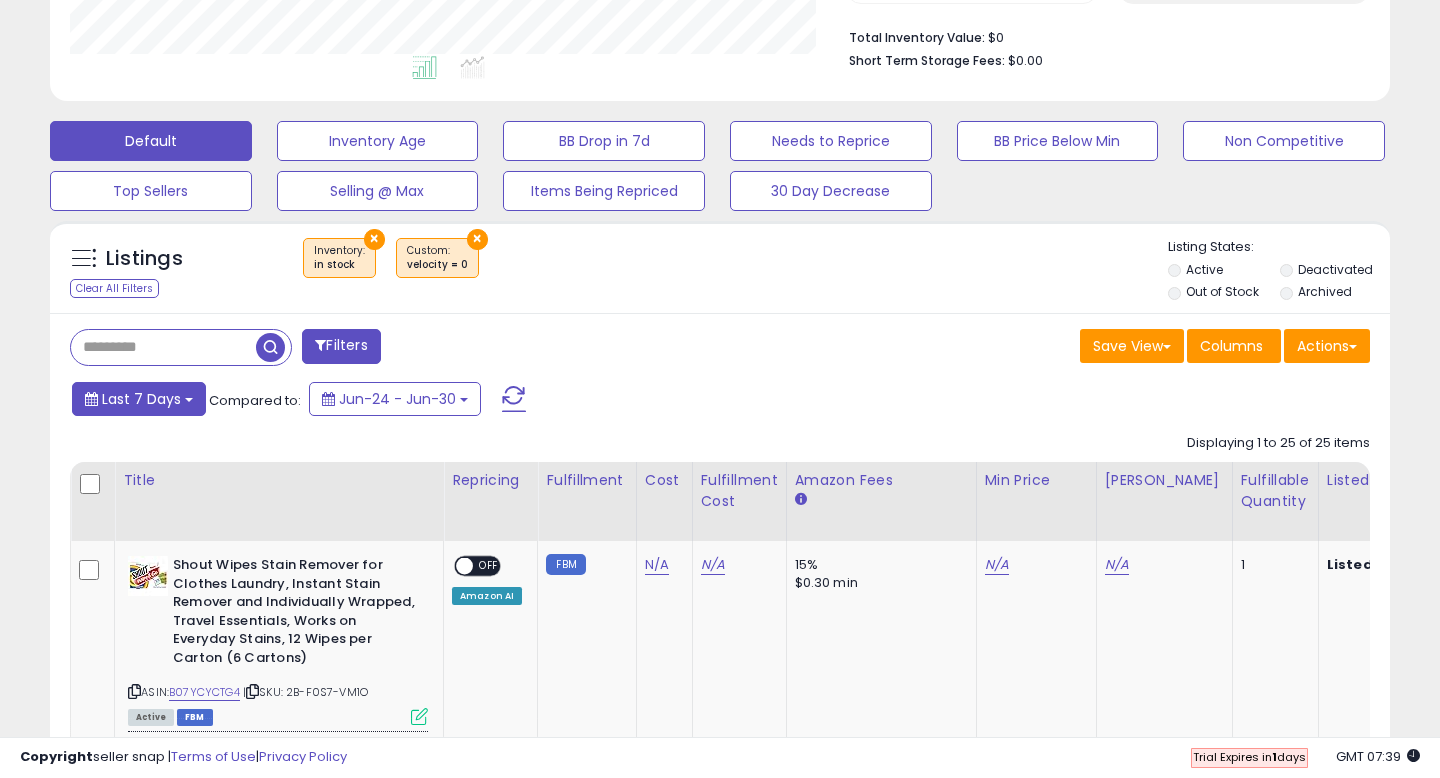 click on "Last 7 Days" at bounding box center [141, 399] 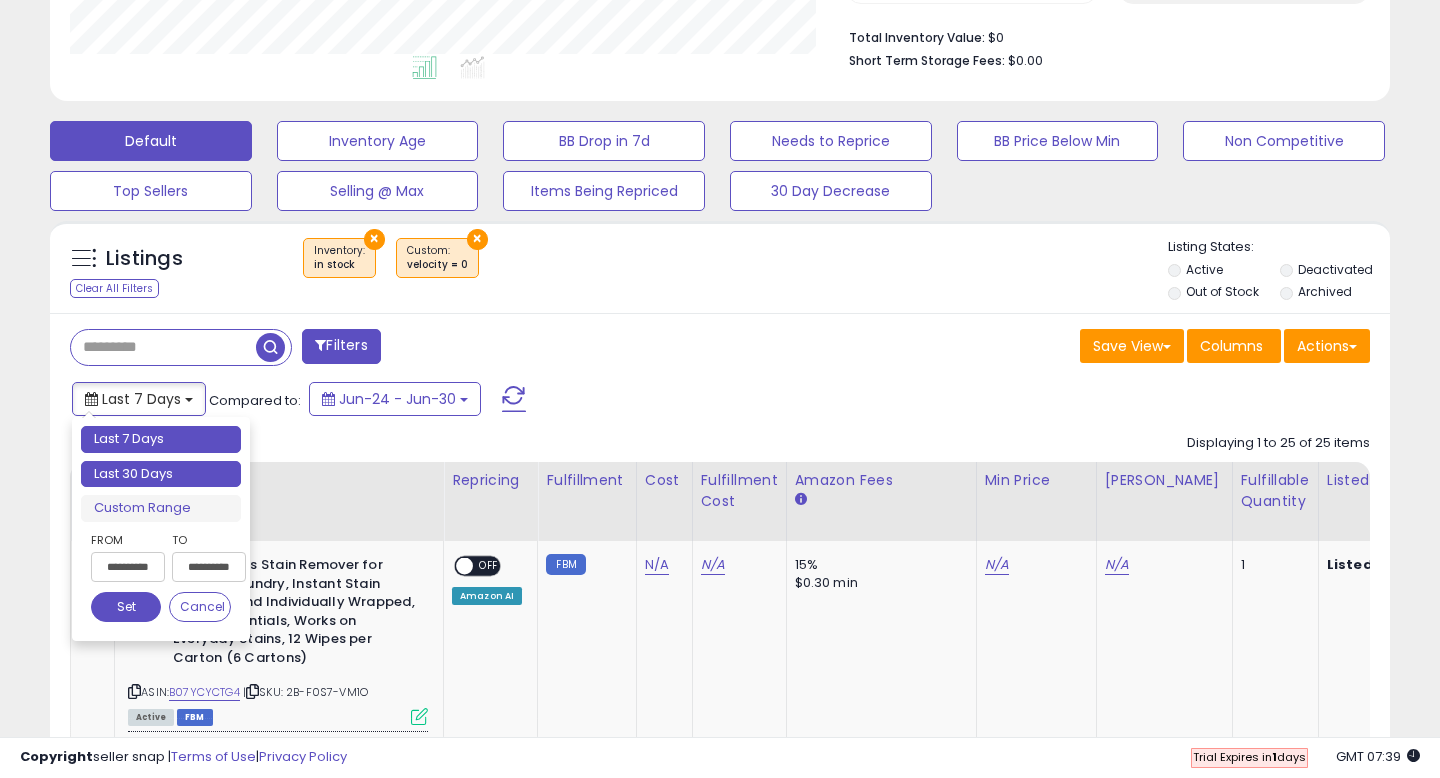 type on "**********" 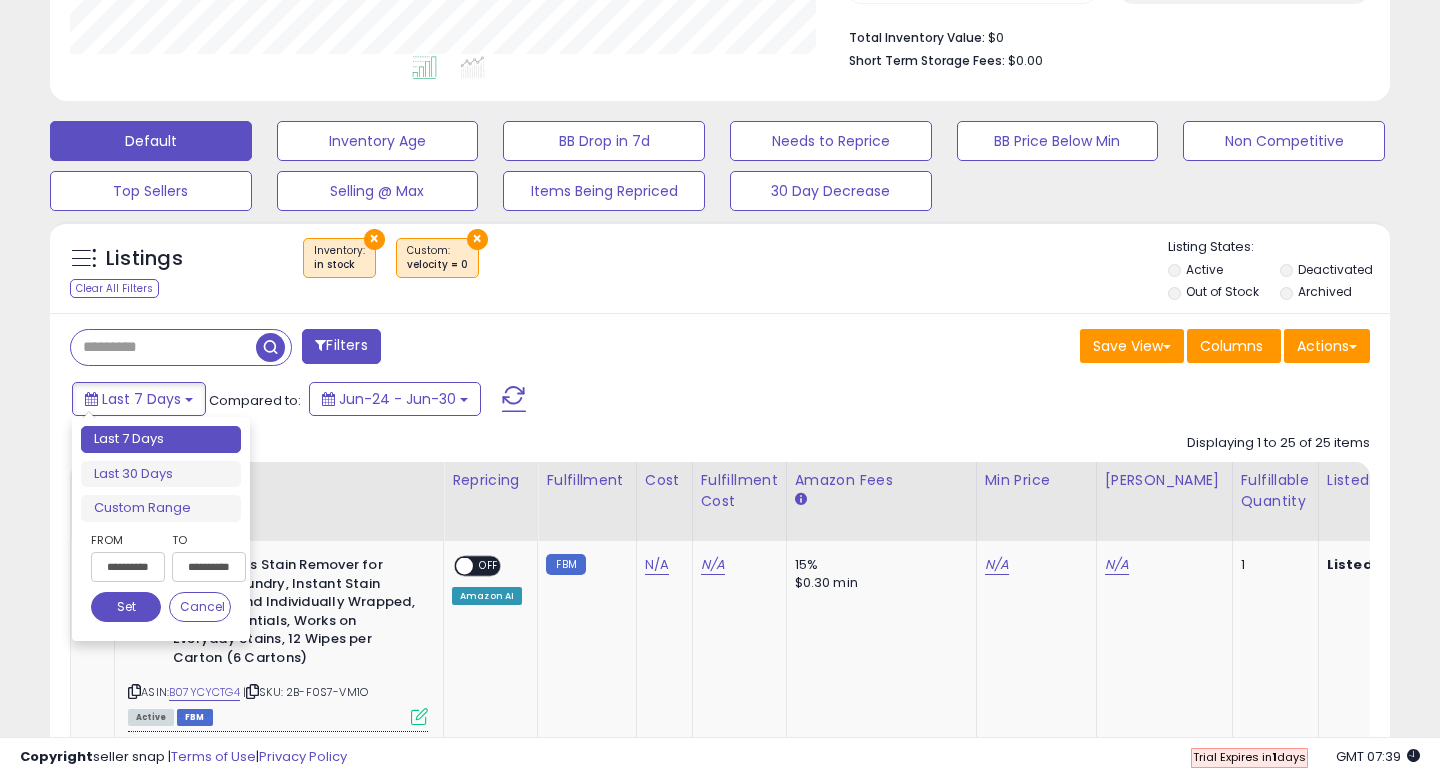 click on "Last 30 Days" at bounding box center (161, 474) 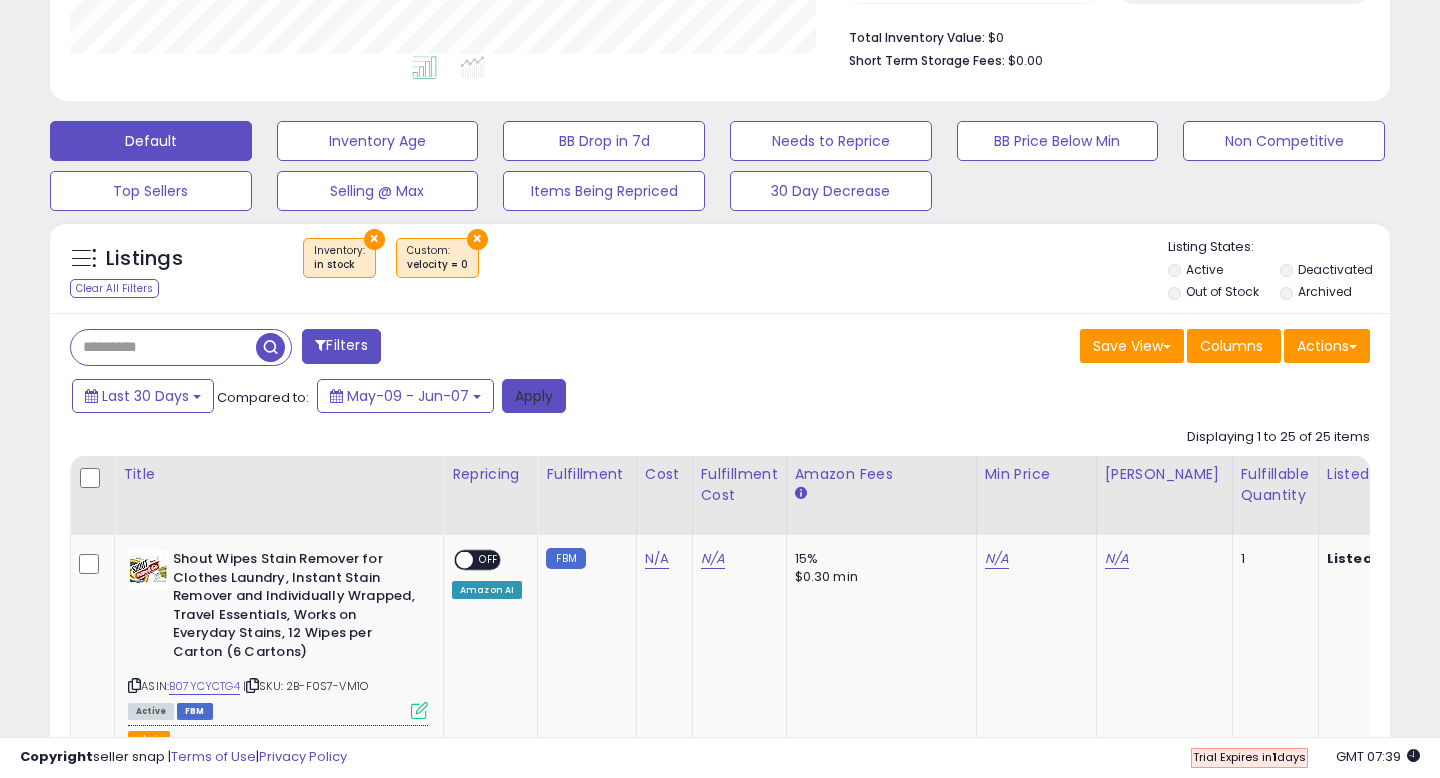 click on "Apply" at bounding box center [534, 396] 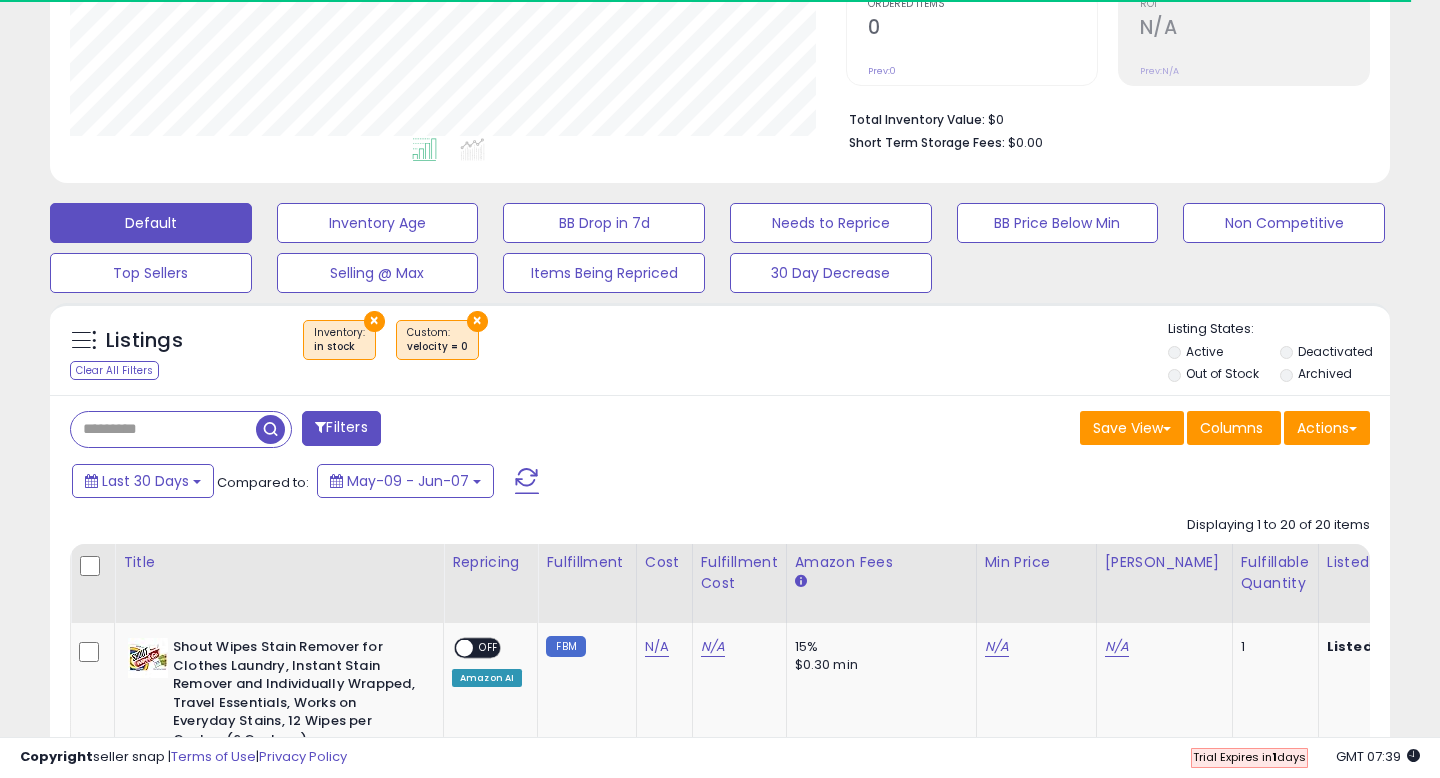 scroll, scrollTop: 509, scrollLeft: 0, axis: vertical 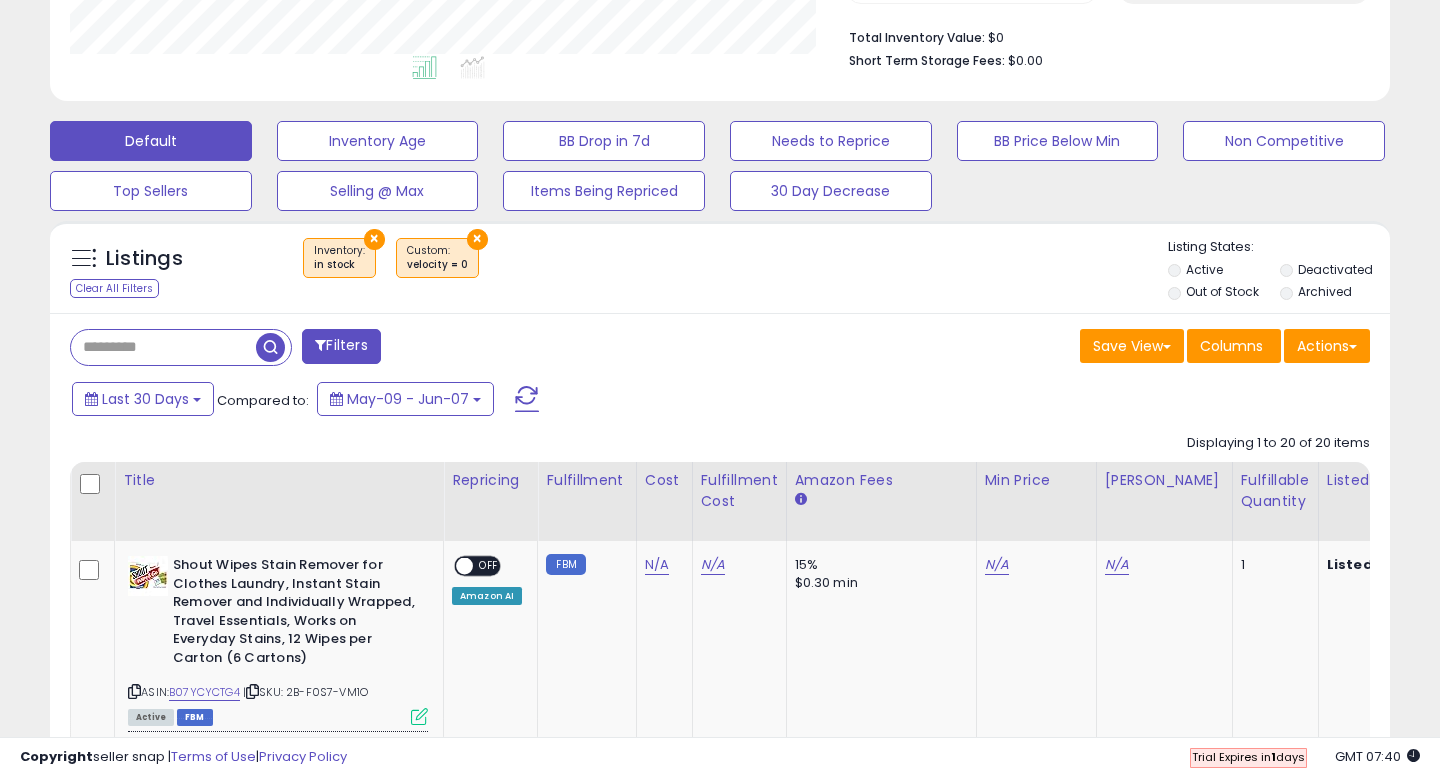 click at bounding box center (163, 347) 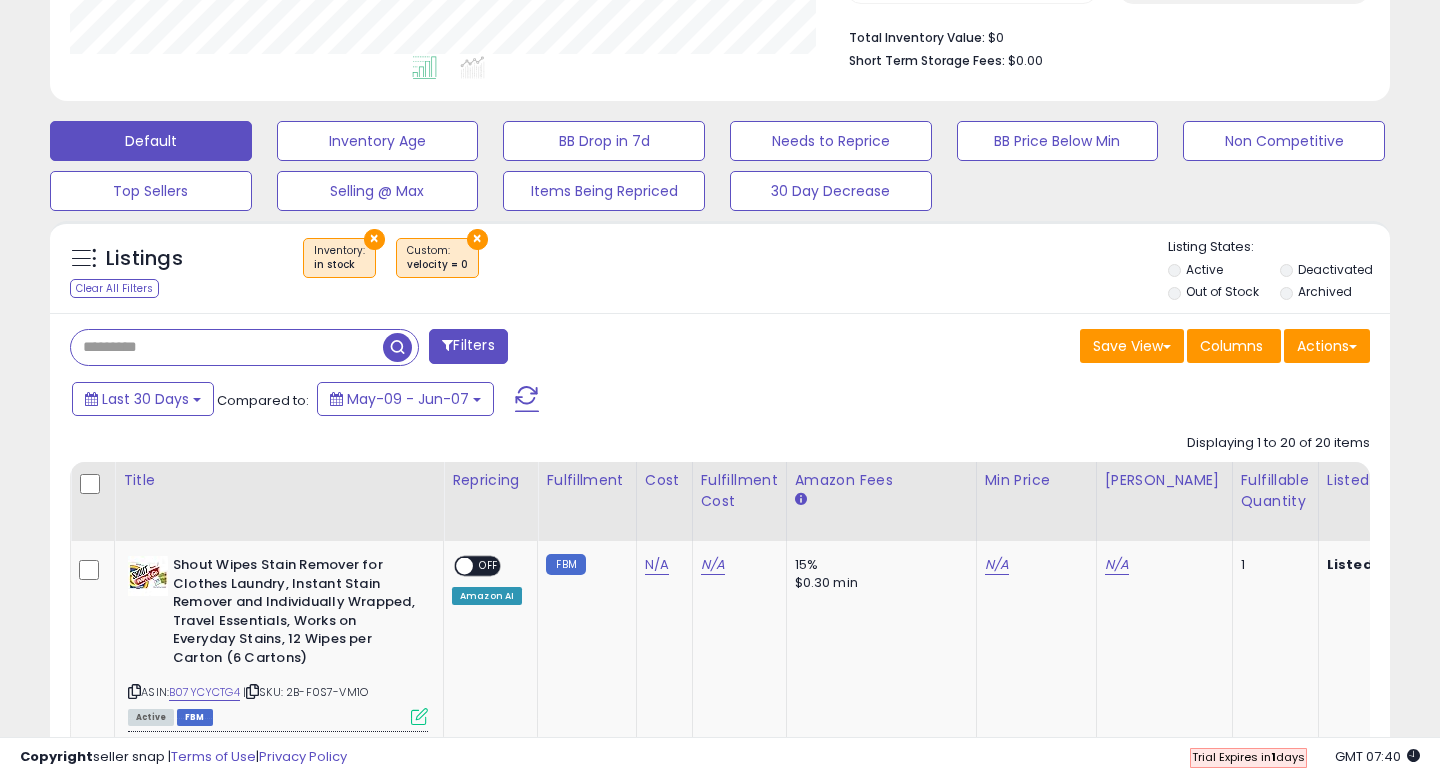 paste on "**********" 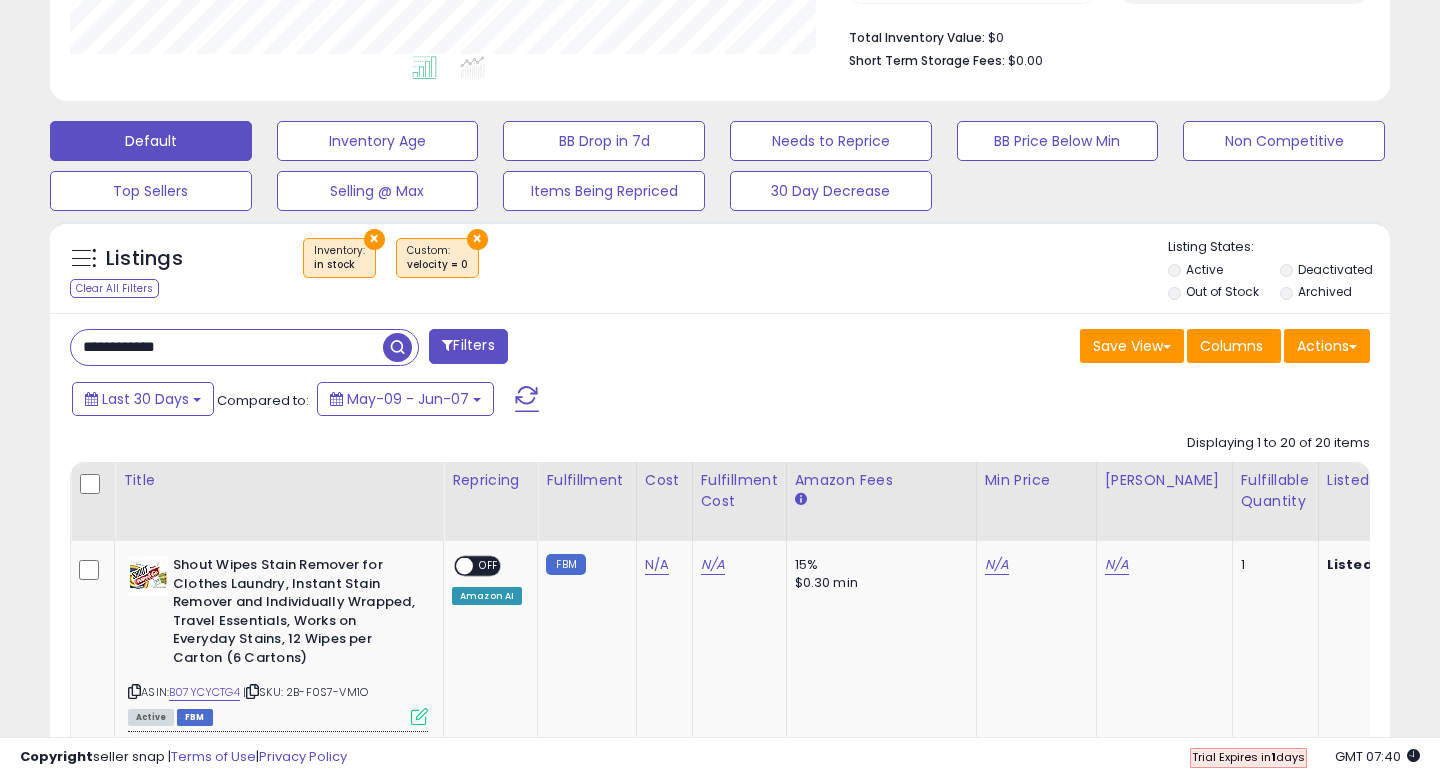 type on "**********" 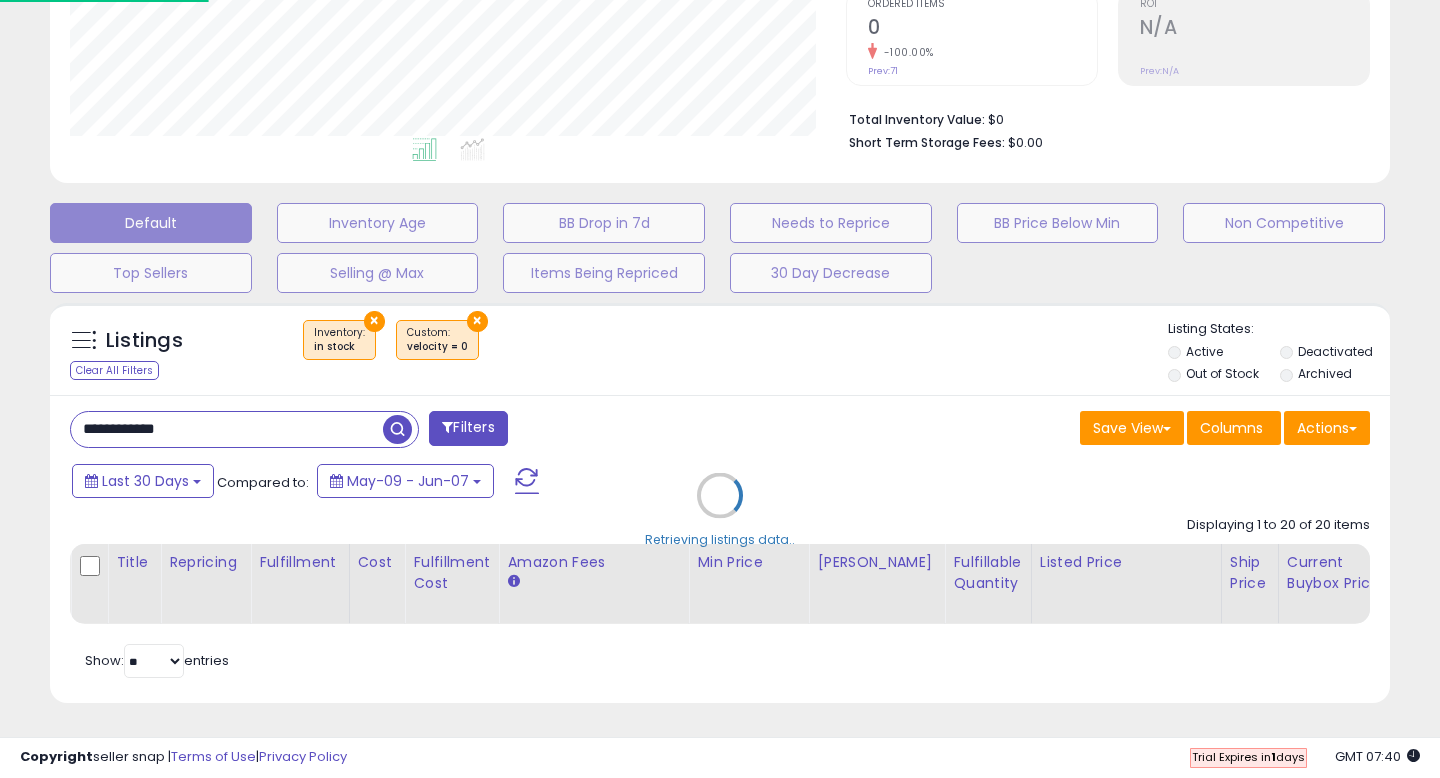 scroll, scrollTop: 427, scrollLeft: 0, axis: vertical 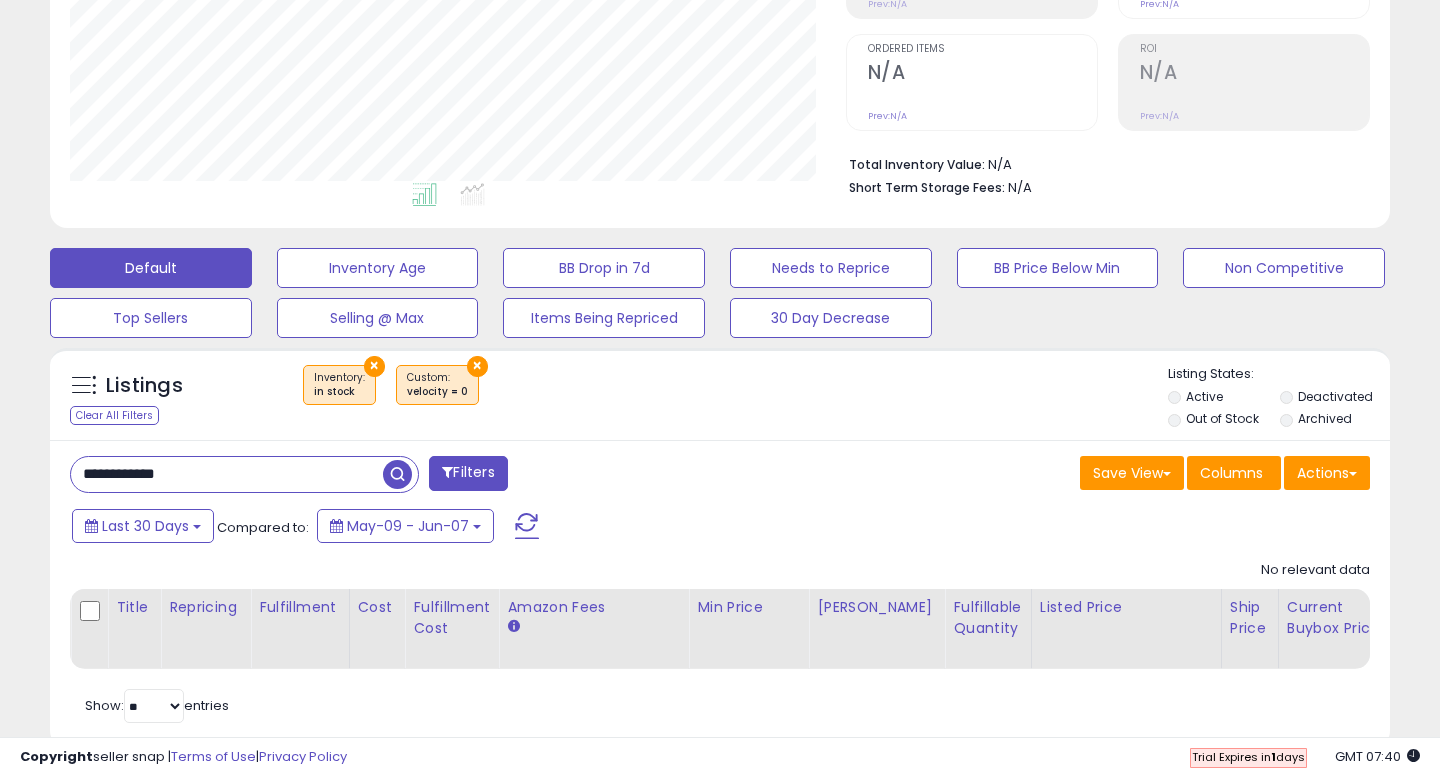 click on "×" at bounding box center (477, 366) 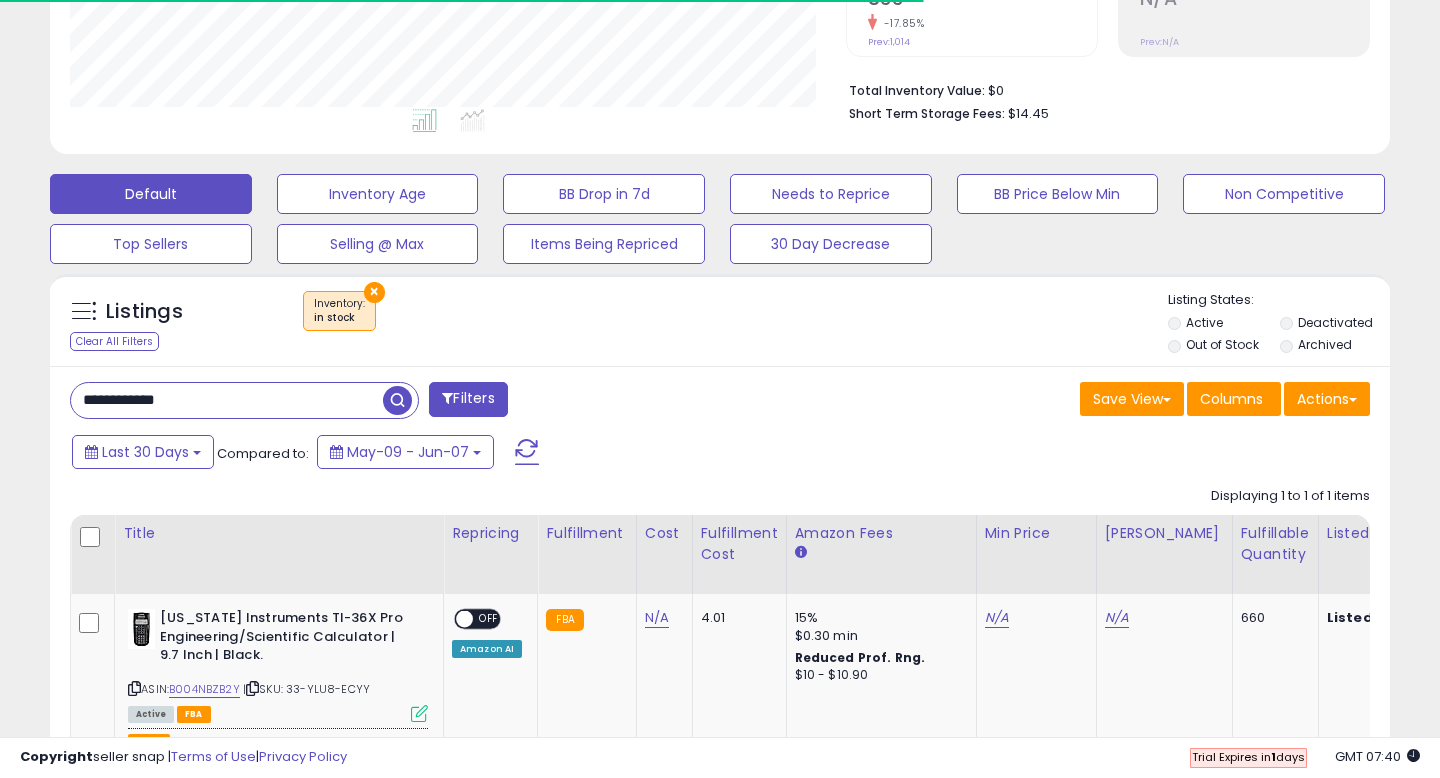 scroll, scrollTop: 591, scrollLeft: 0, axis: vertical 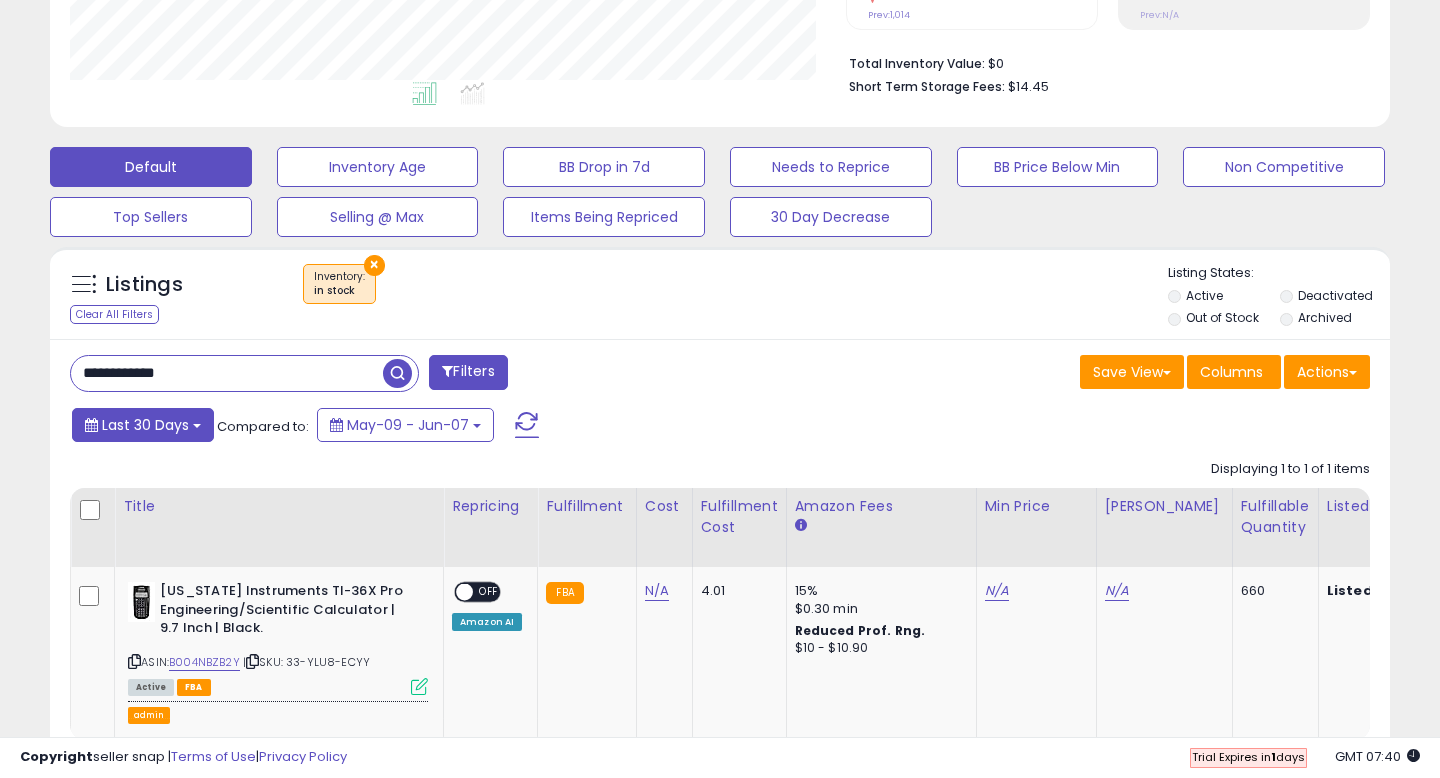click on "Last 30 Days" at bounding box center [145, 425] 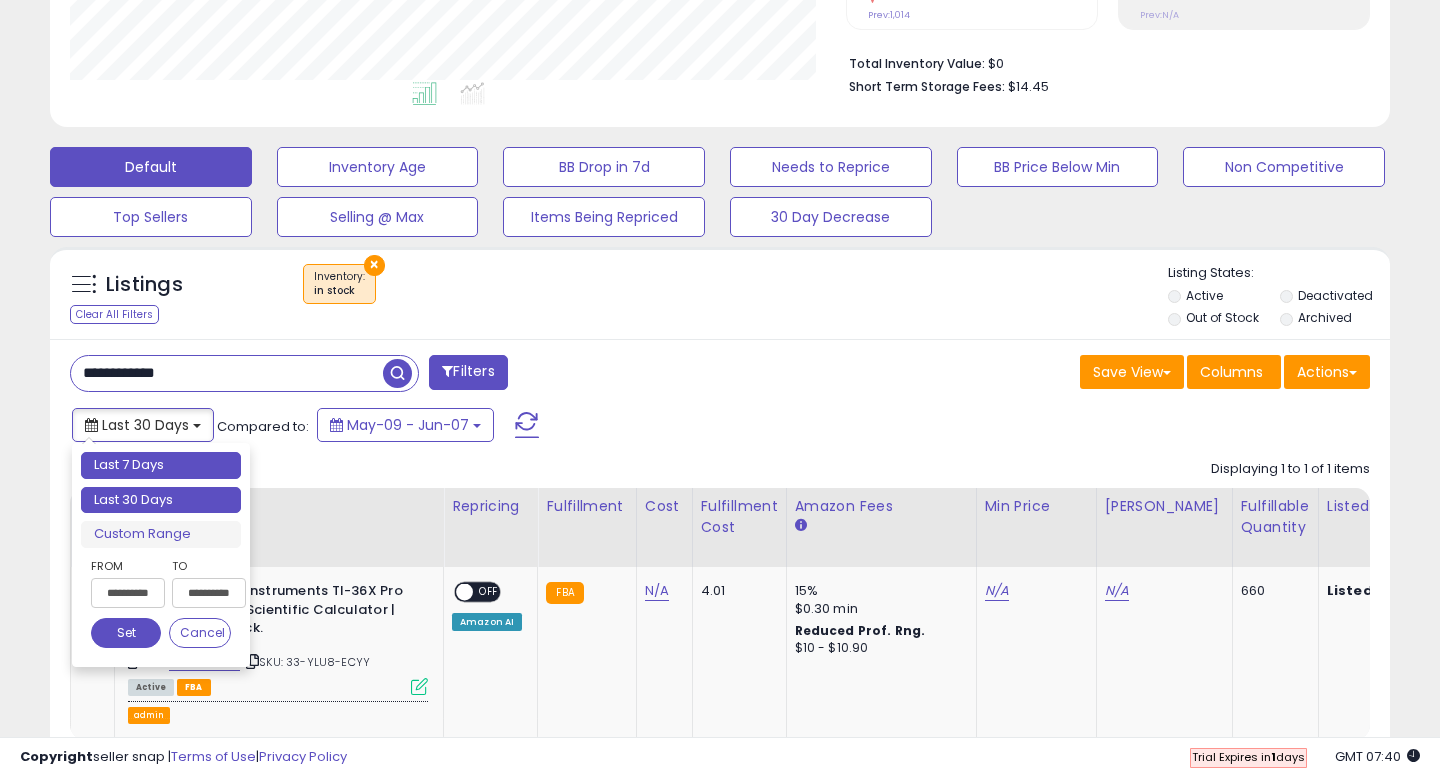 type on "**********" 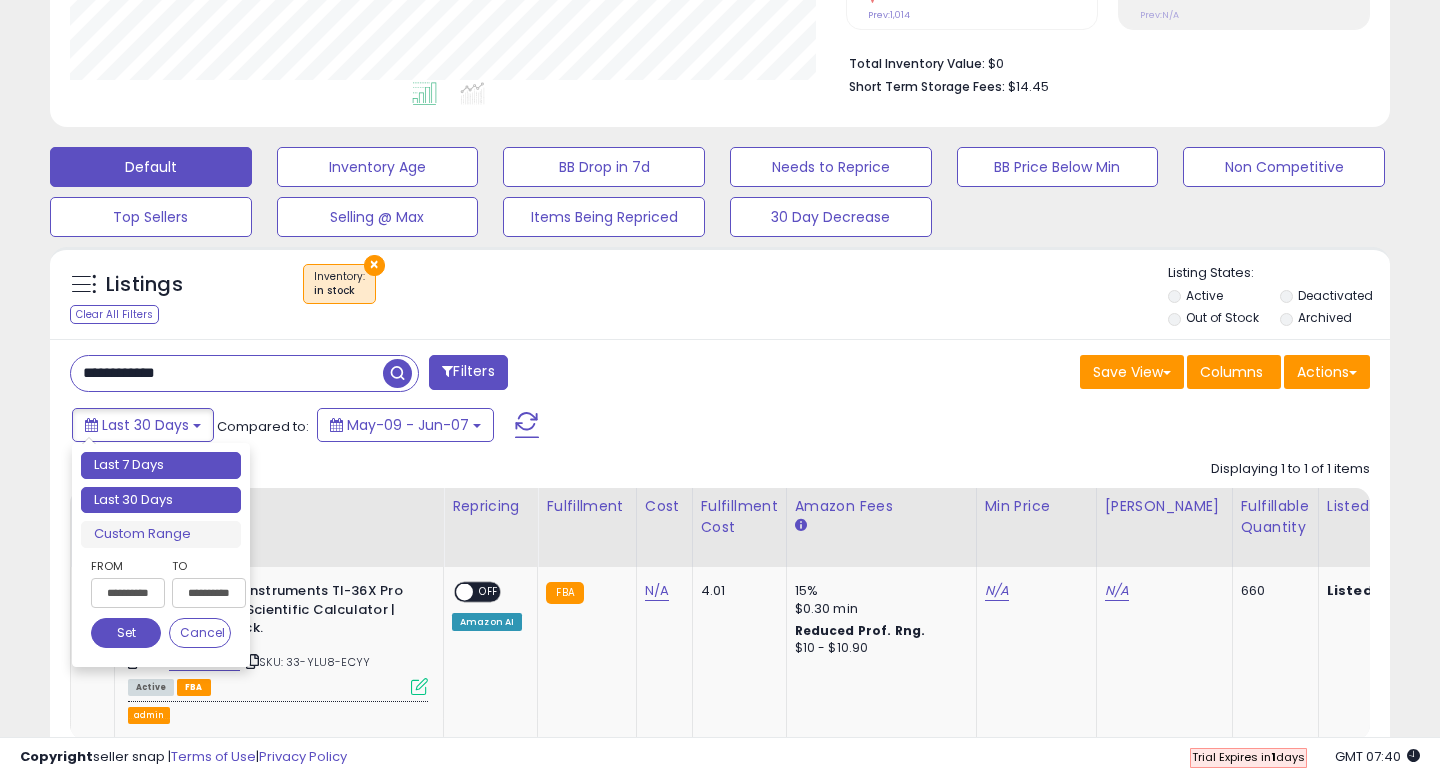 click on "Last 7 Days" at bounding box center [161, 465] 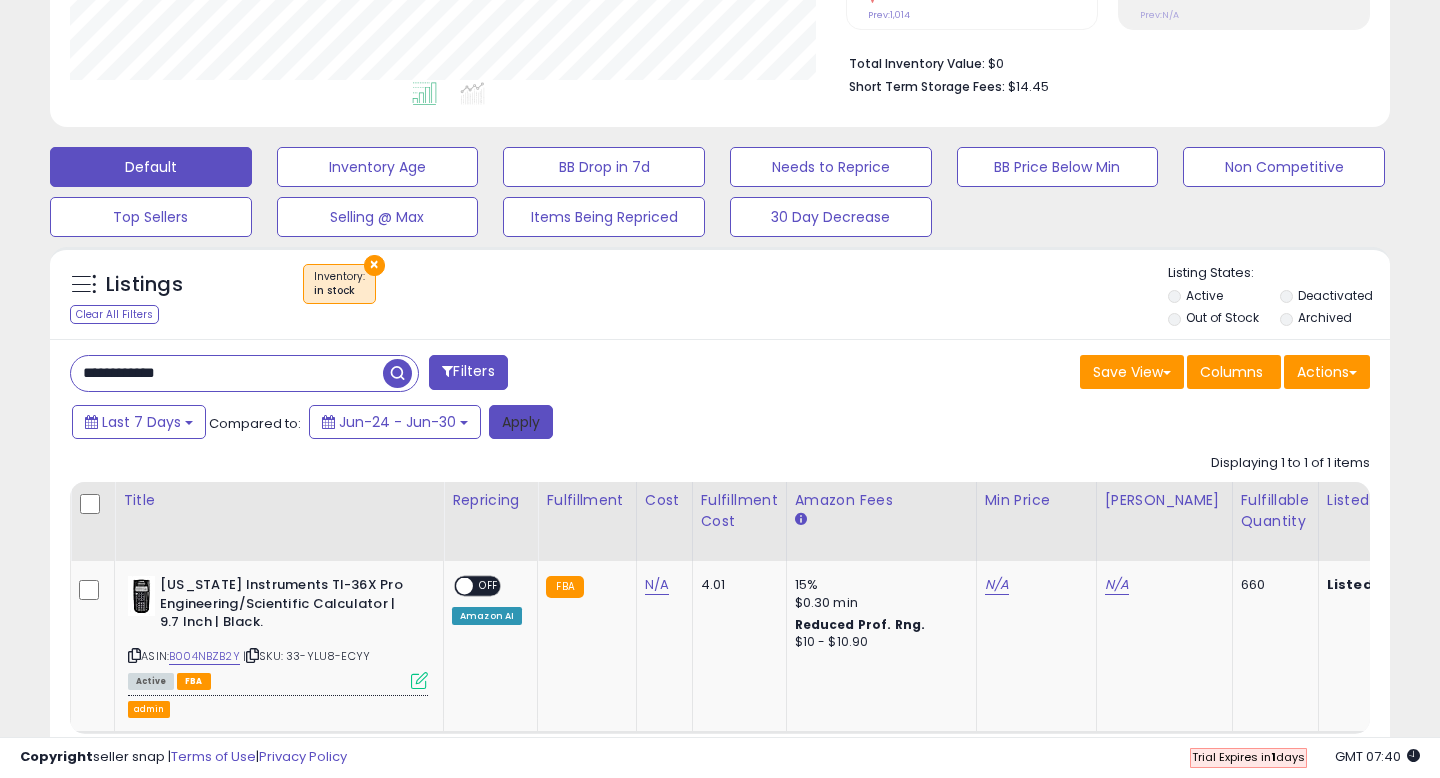 click on "Apply" at bounding box center (521, 422) 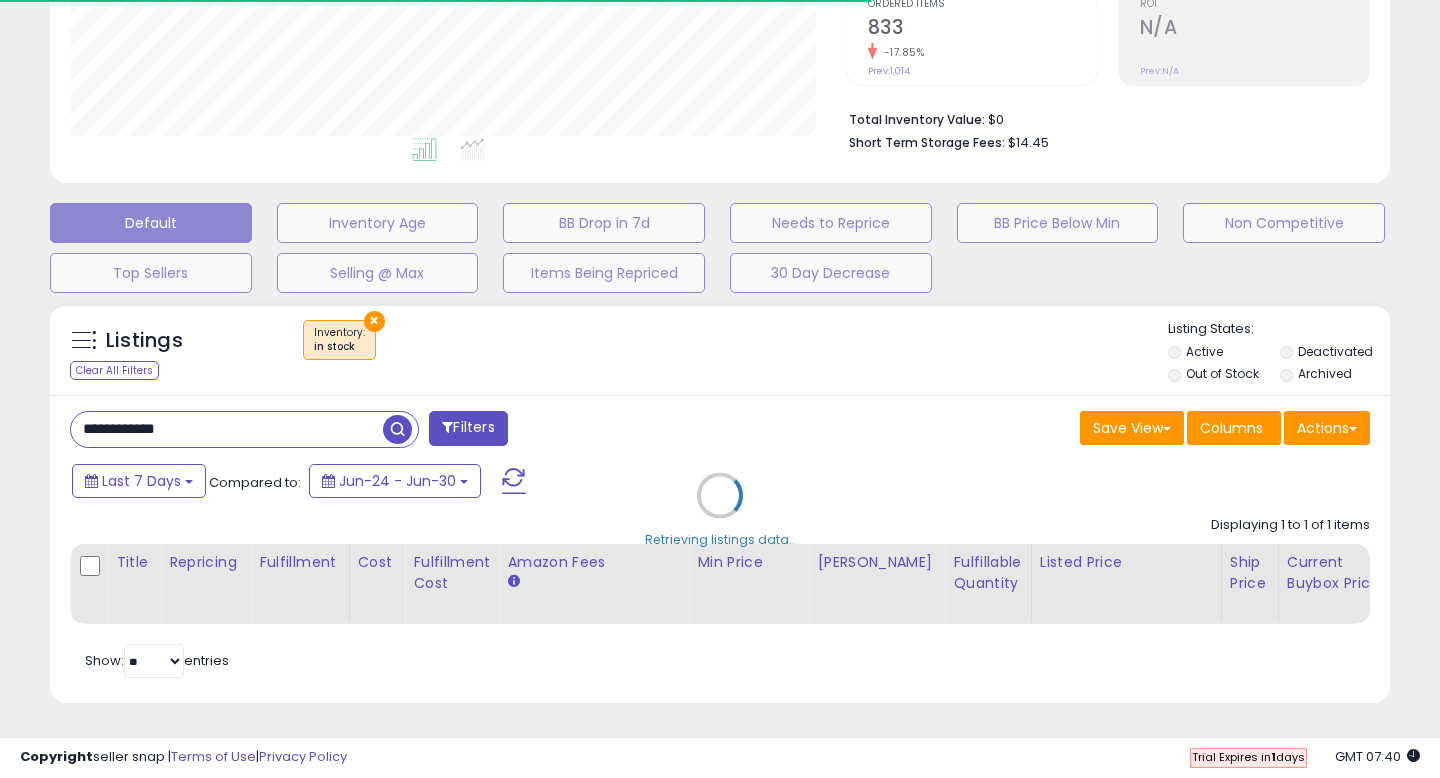 scroll, scrollTop: 483, scrollLeft: 0, axis: vertical 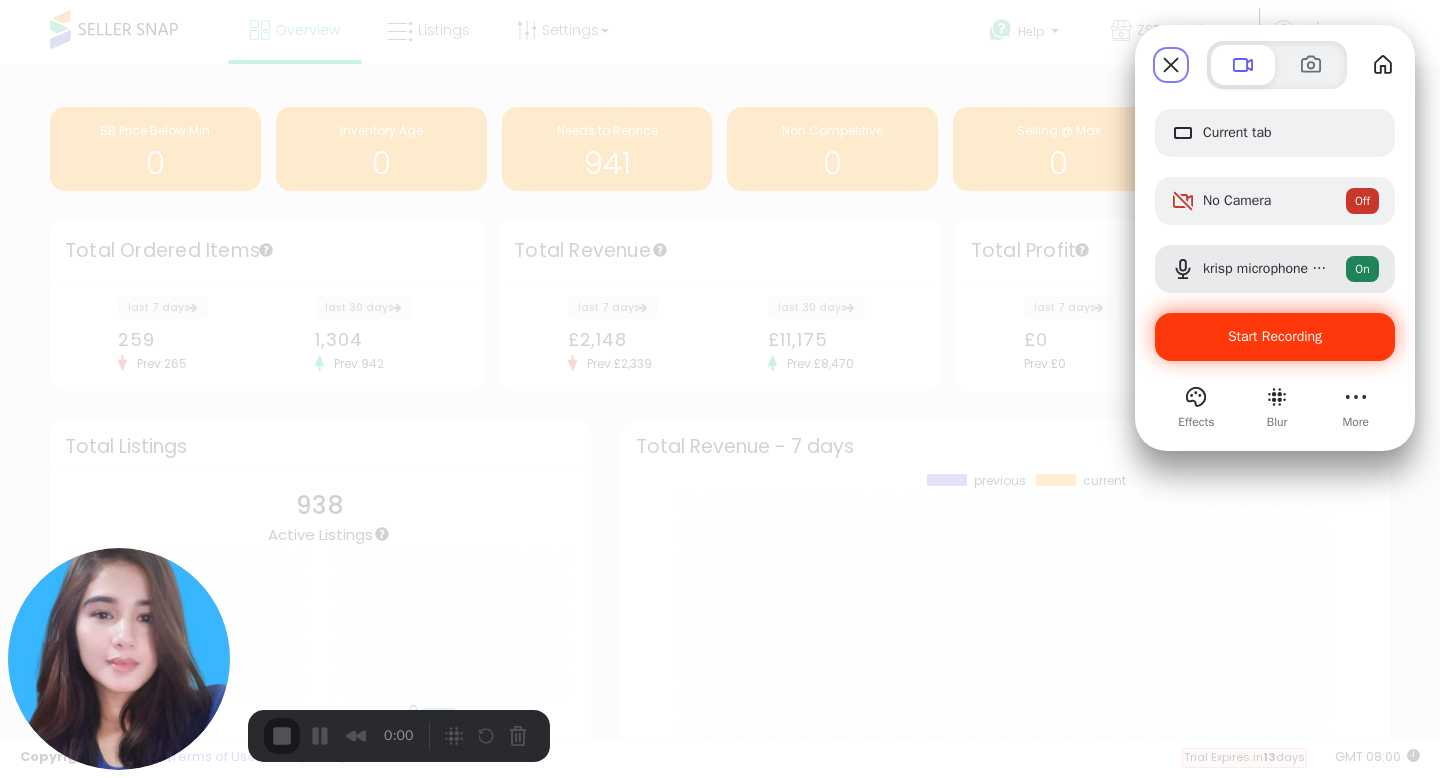 click on "Start Recording" at bounding box center [1275, 337] 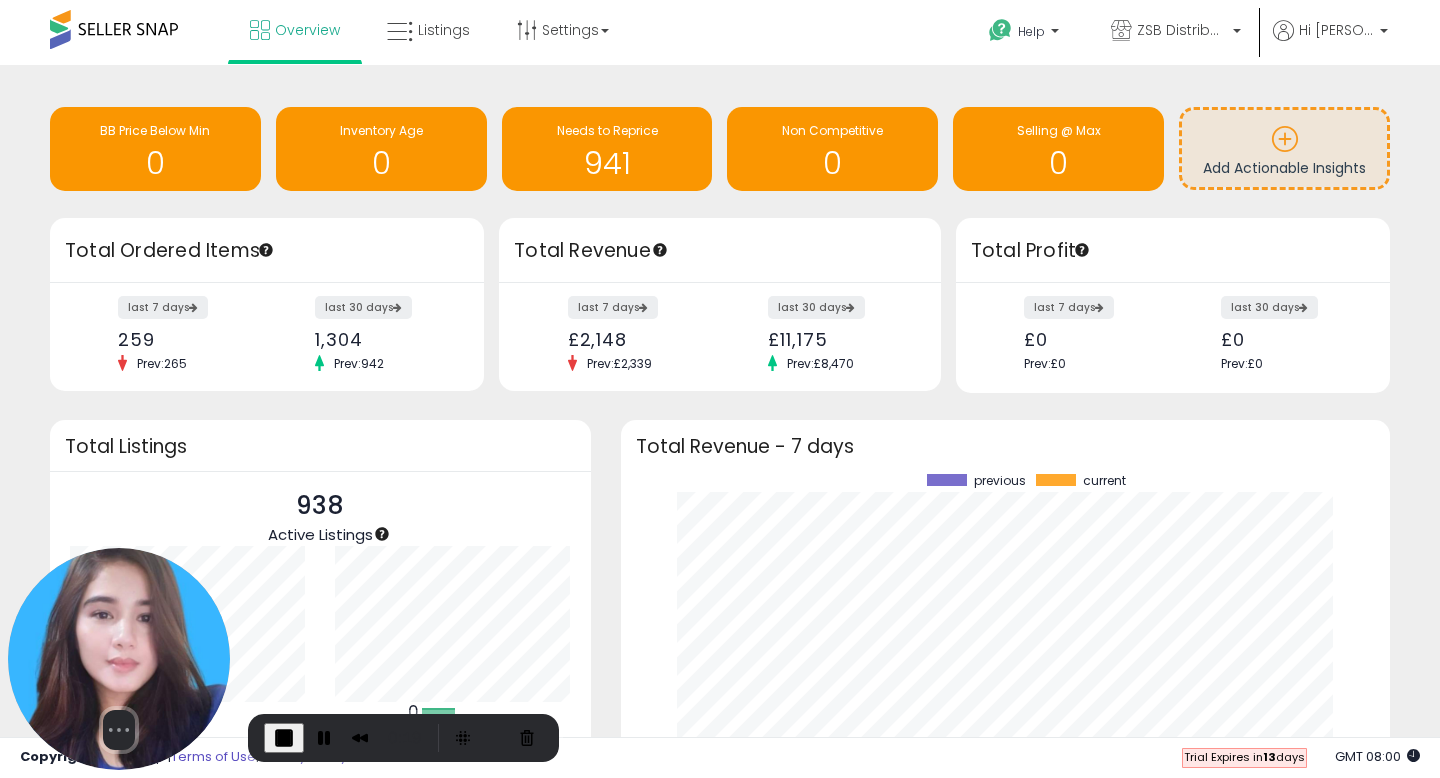 scroll, scrollTop: 3, scrollLeft: 0, axis: vertical 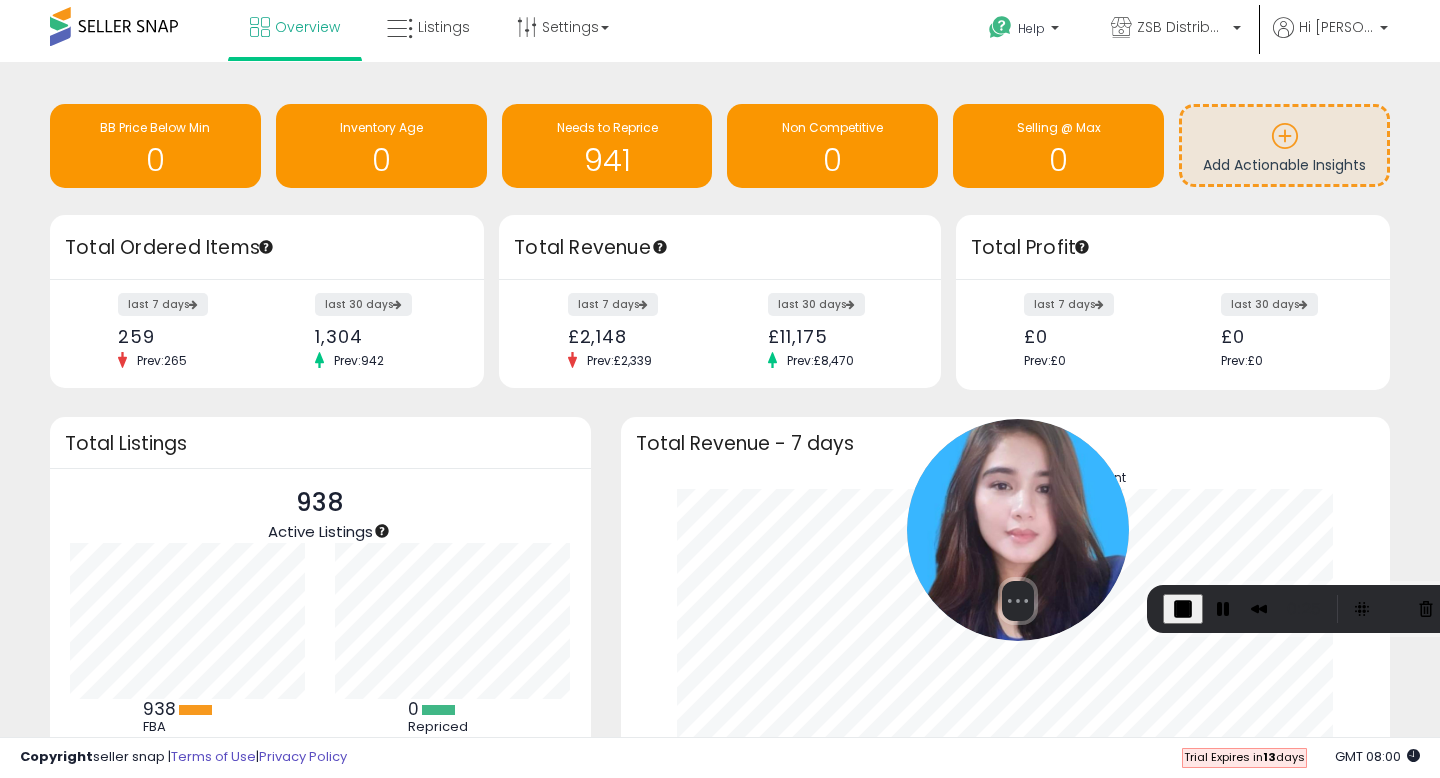 drag, startPoint x: 93, startPoint y: 606, endPoint x: 992, endPoint y: 468, distance: 909.5301 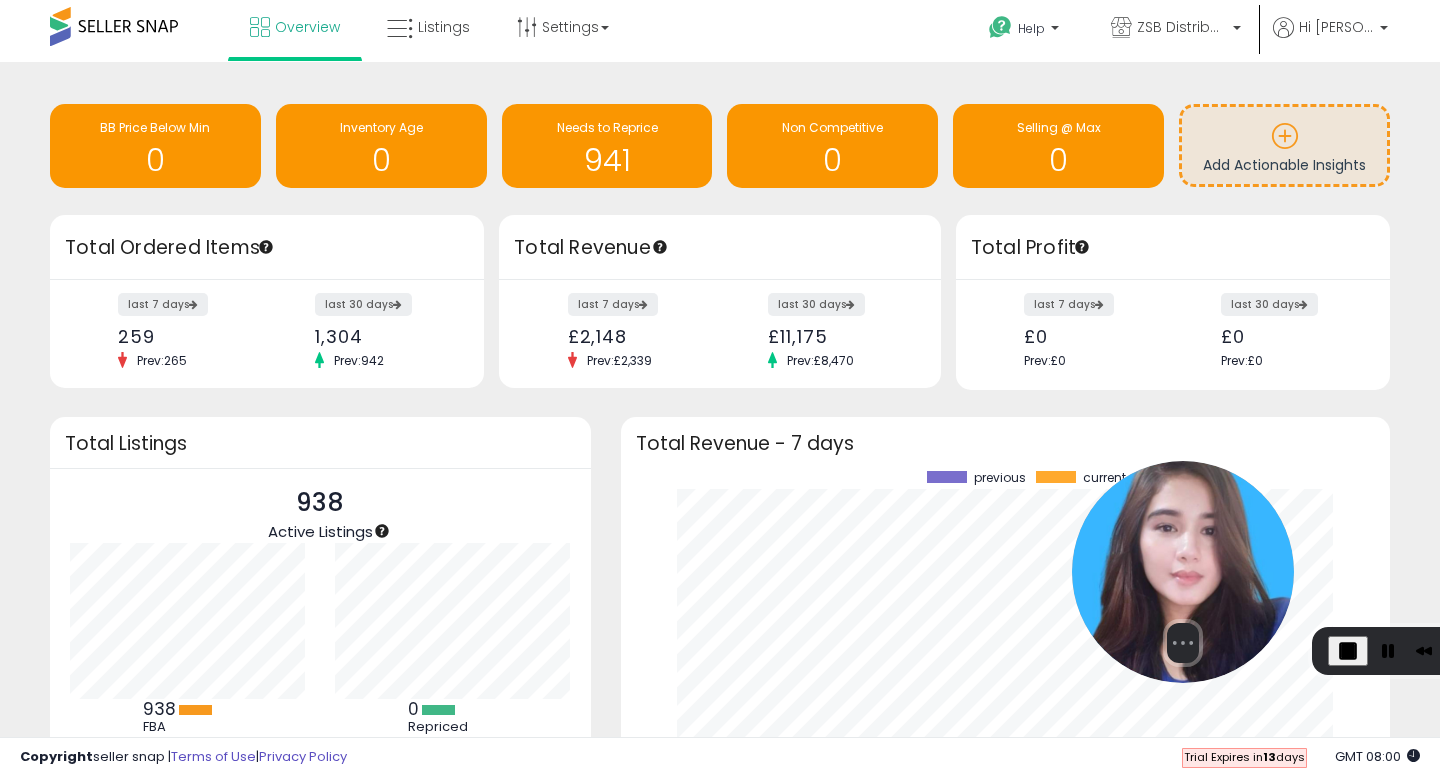 drag, startPoint x: 1063, startPoint y: 525, endPoint x: 1159, endPoint y: 550, distance: 99.20181 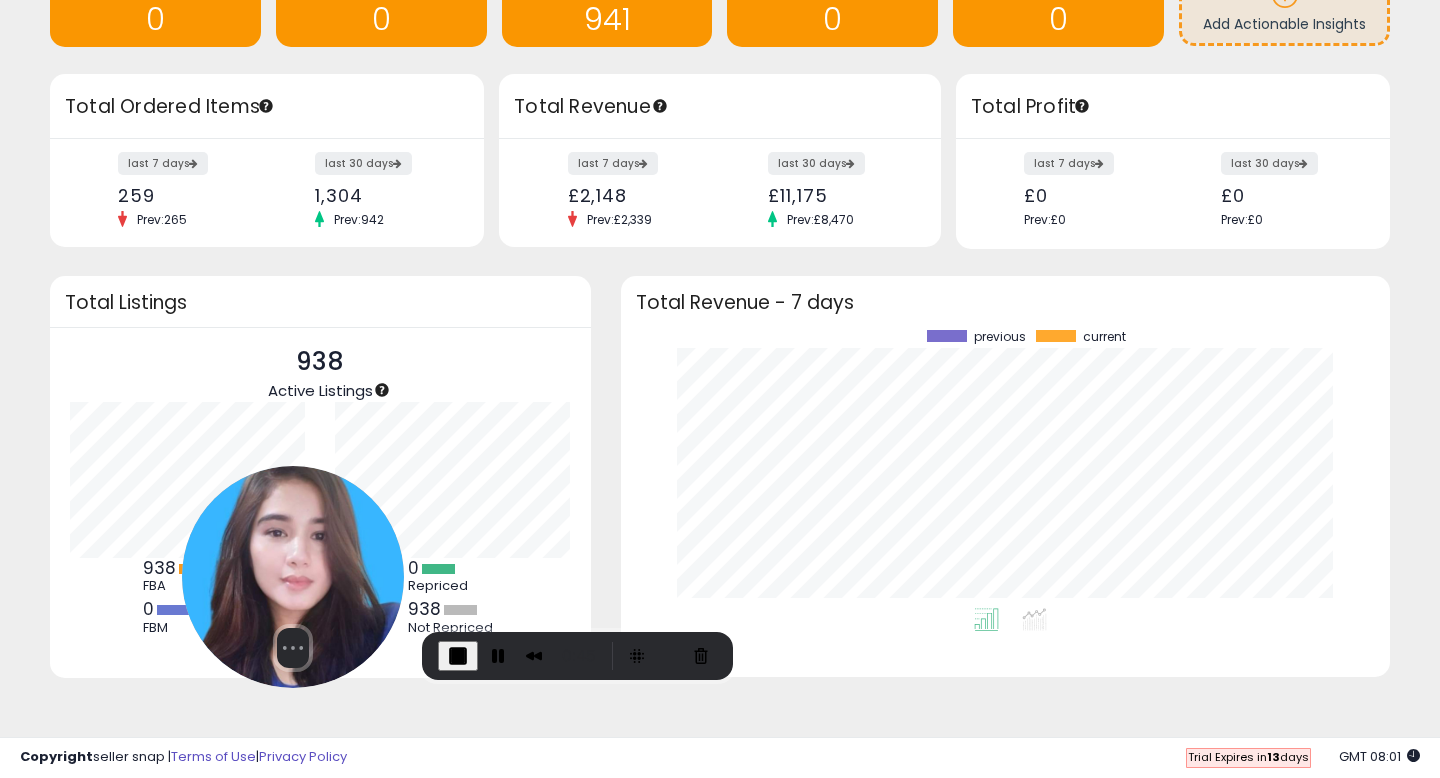 drag, startPoint x: 1141, startPoint y: 552, endPoint x: 222, endPoint y: 592, distance: 919.8701 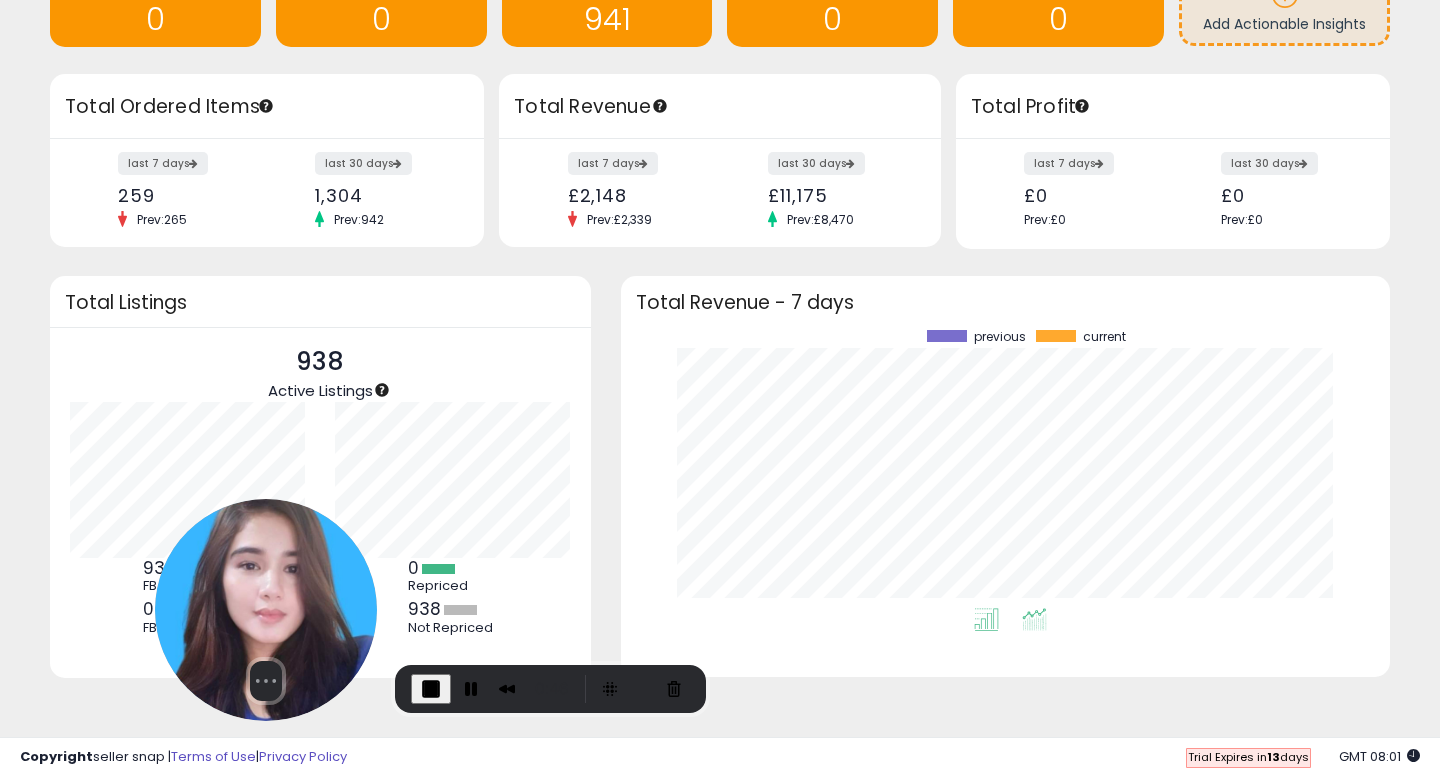 click at bounding box center (1034, 619) 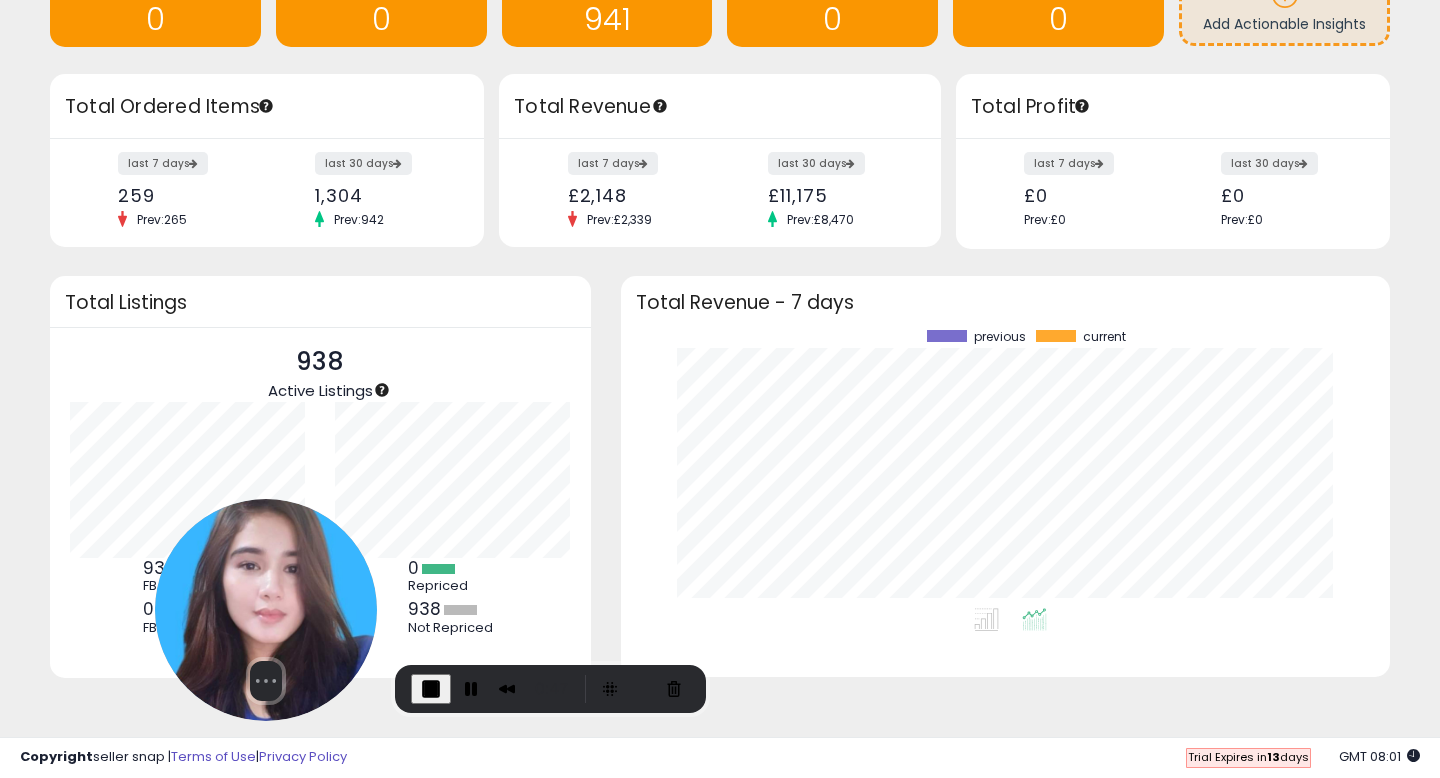 scroll, scrollTop: 999722, scrollLeft: 999271, axis: both 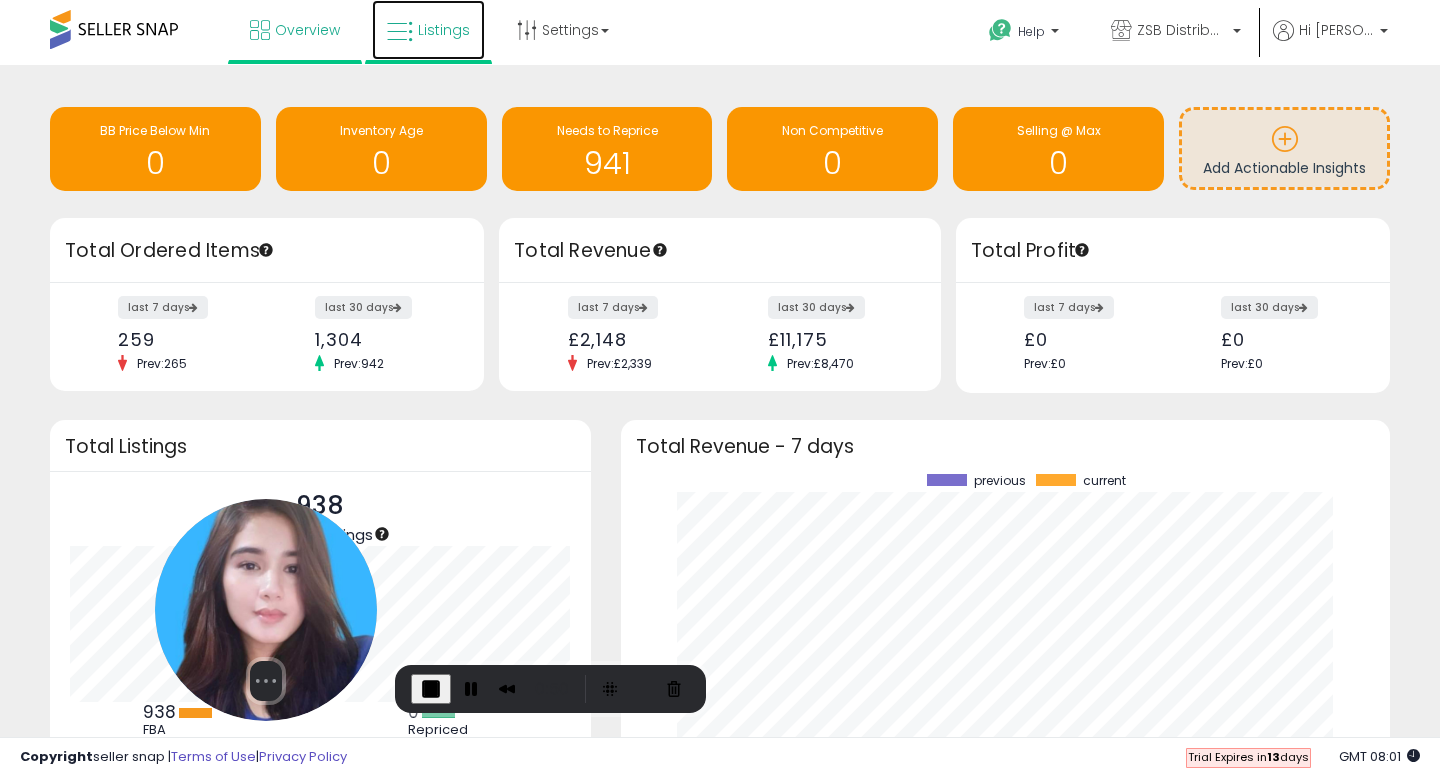 click on "Listings" at bounding box center [428, 30] 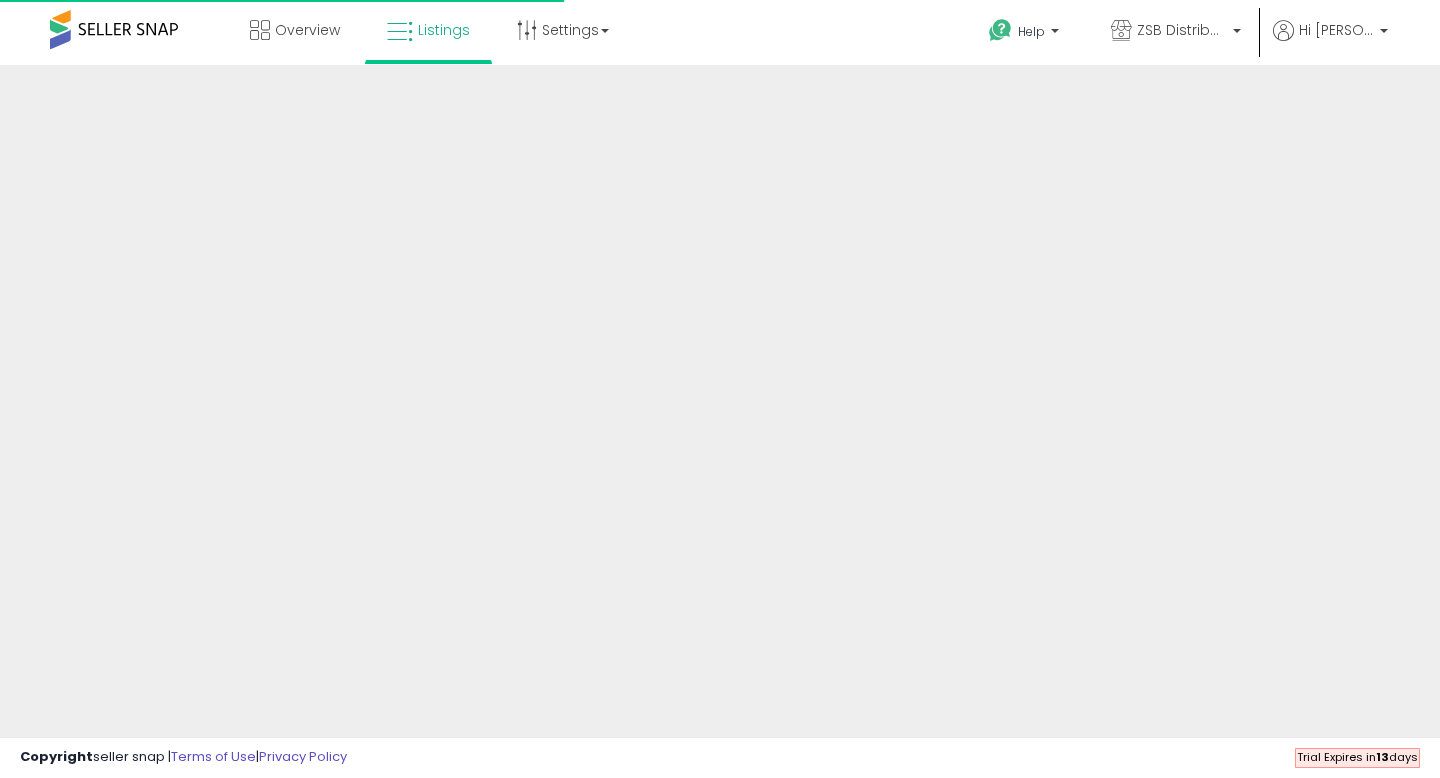 scroll, scrollTop: 0, scrollLeft: 0, axis: both 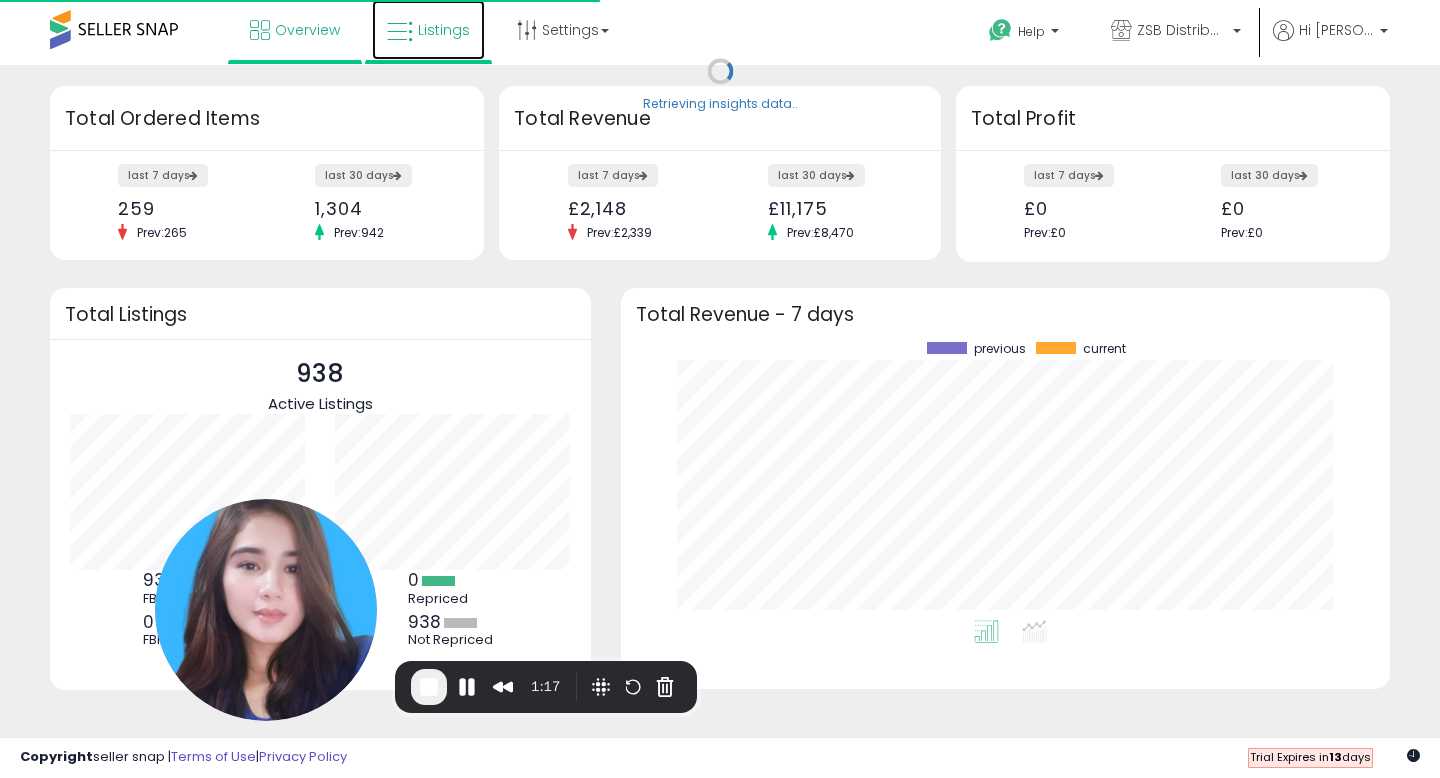 click on "Listings" at bounding box center [428, 30] 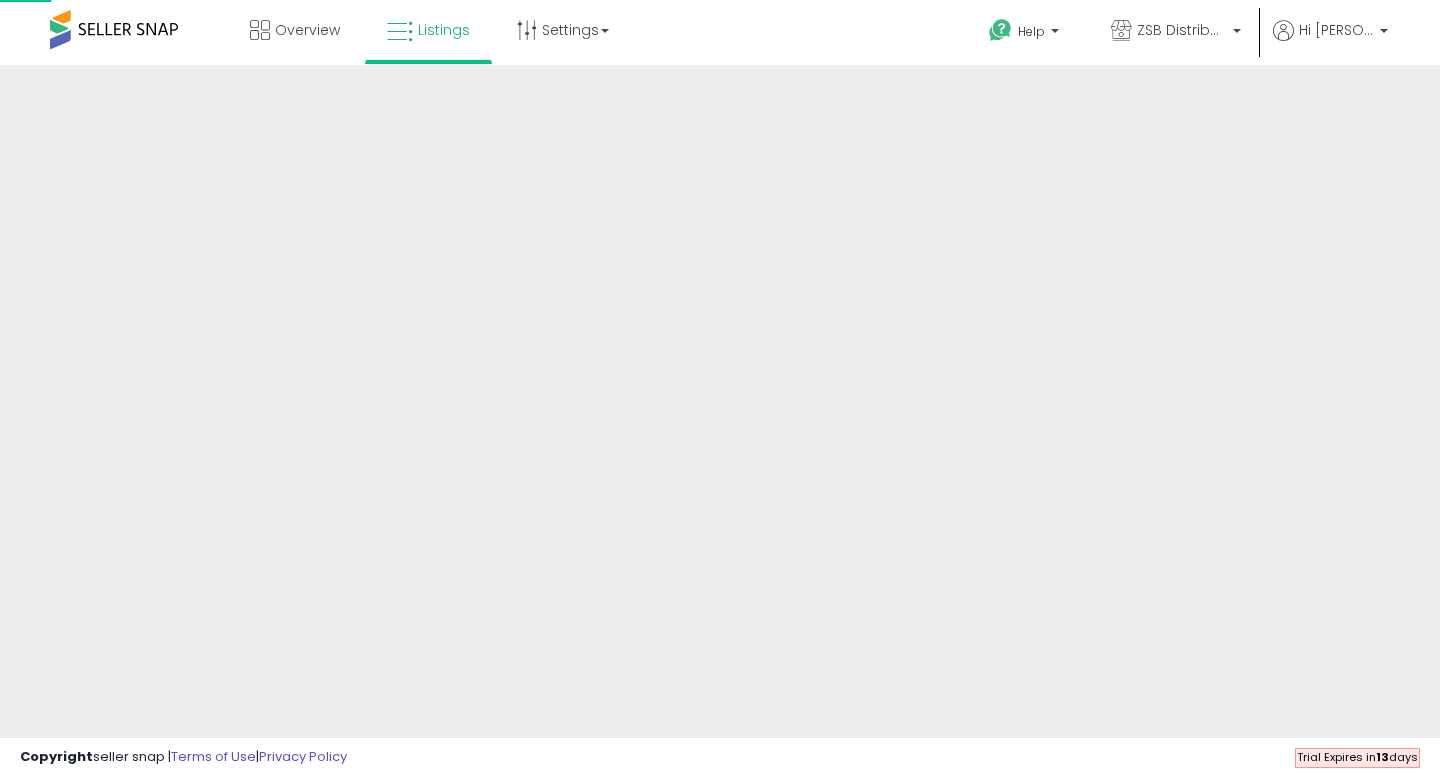 scroll, scrollTop: 0, scrollLeft: 0, axis: both 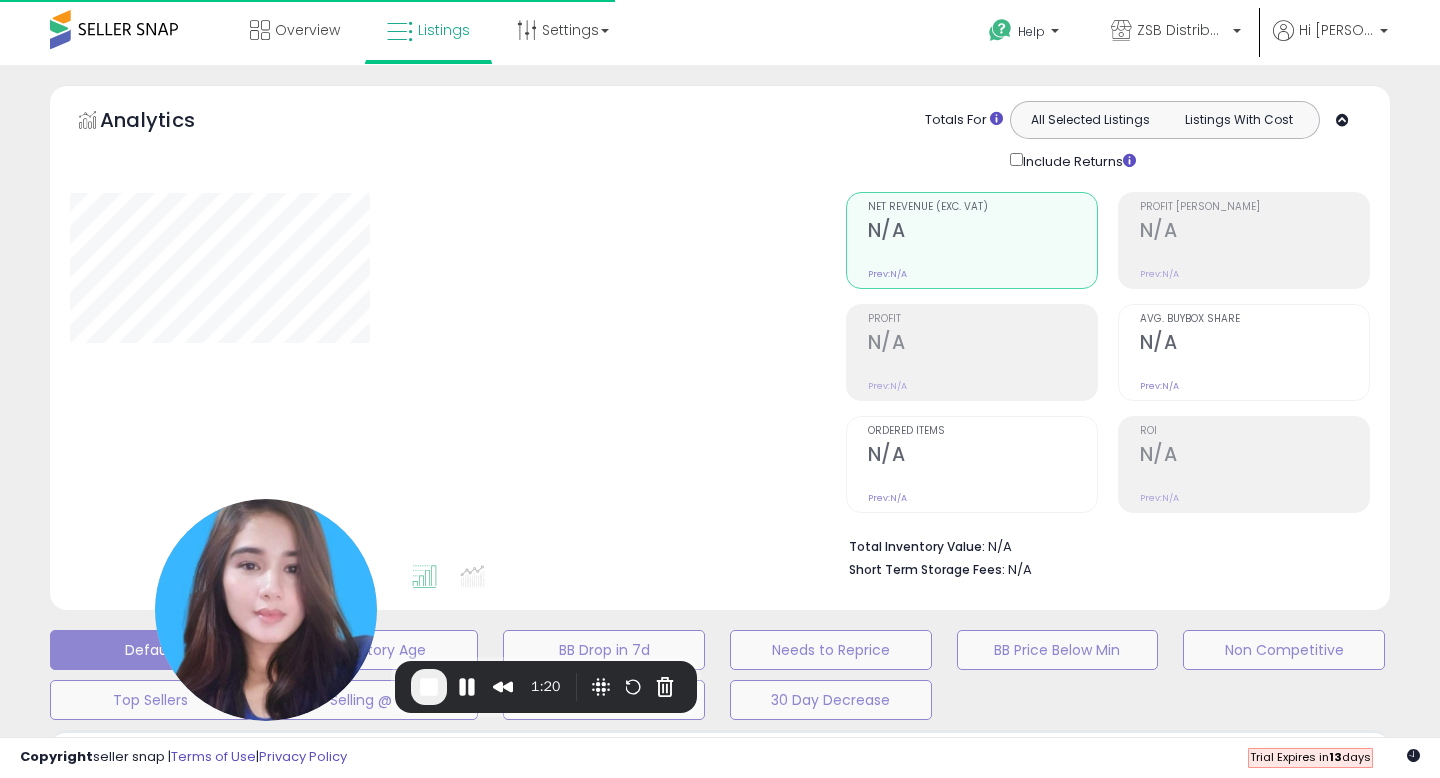 select 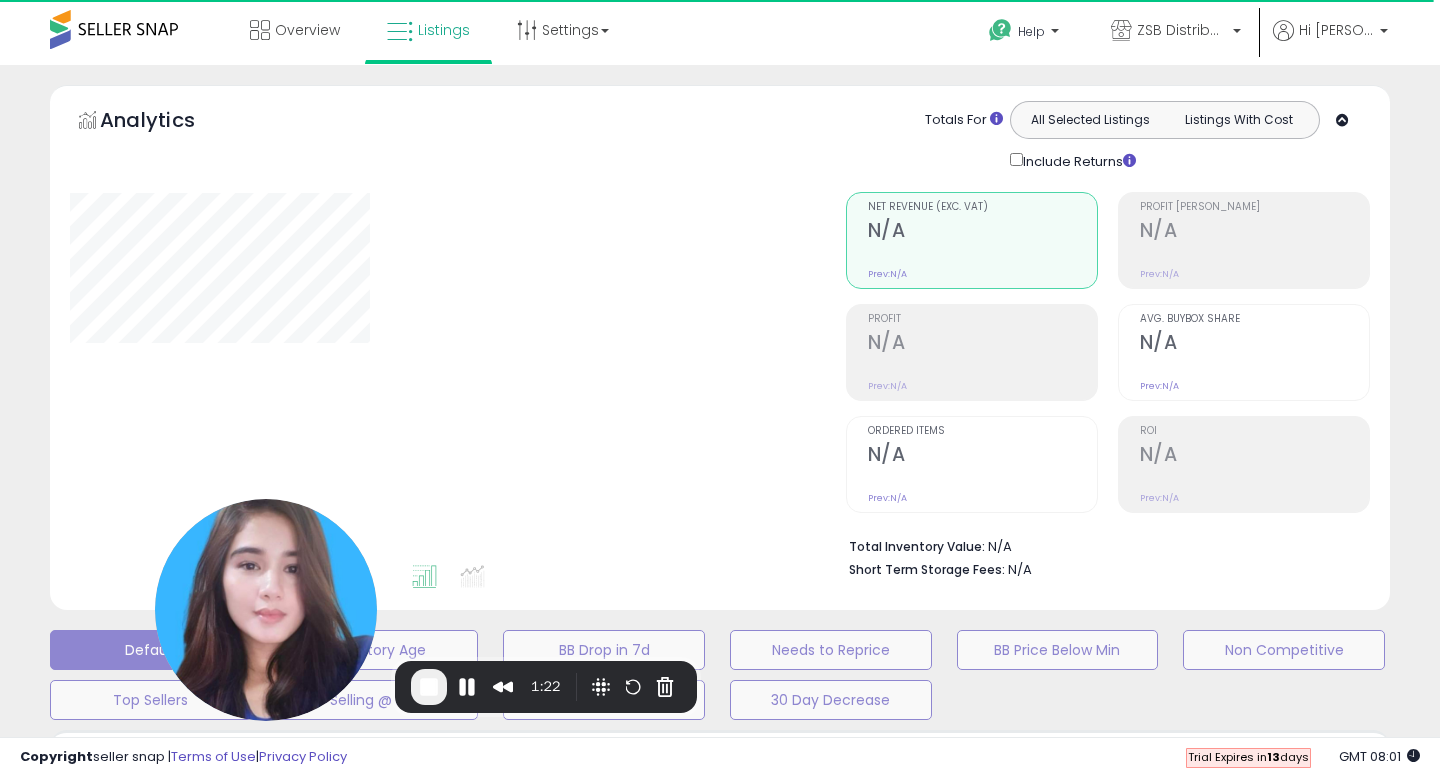 select on "*" 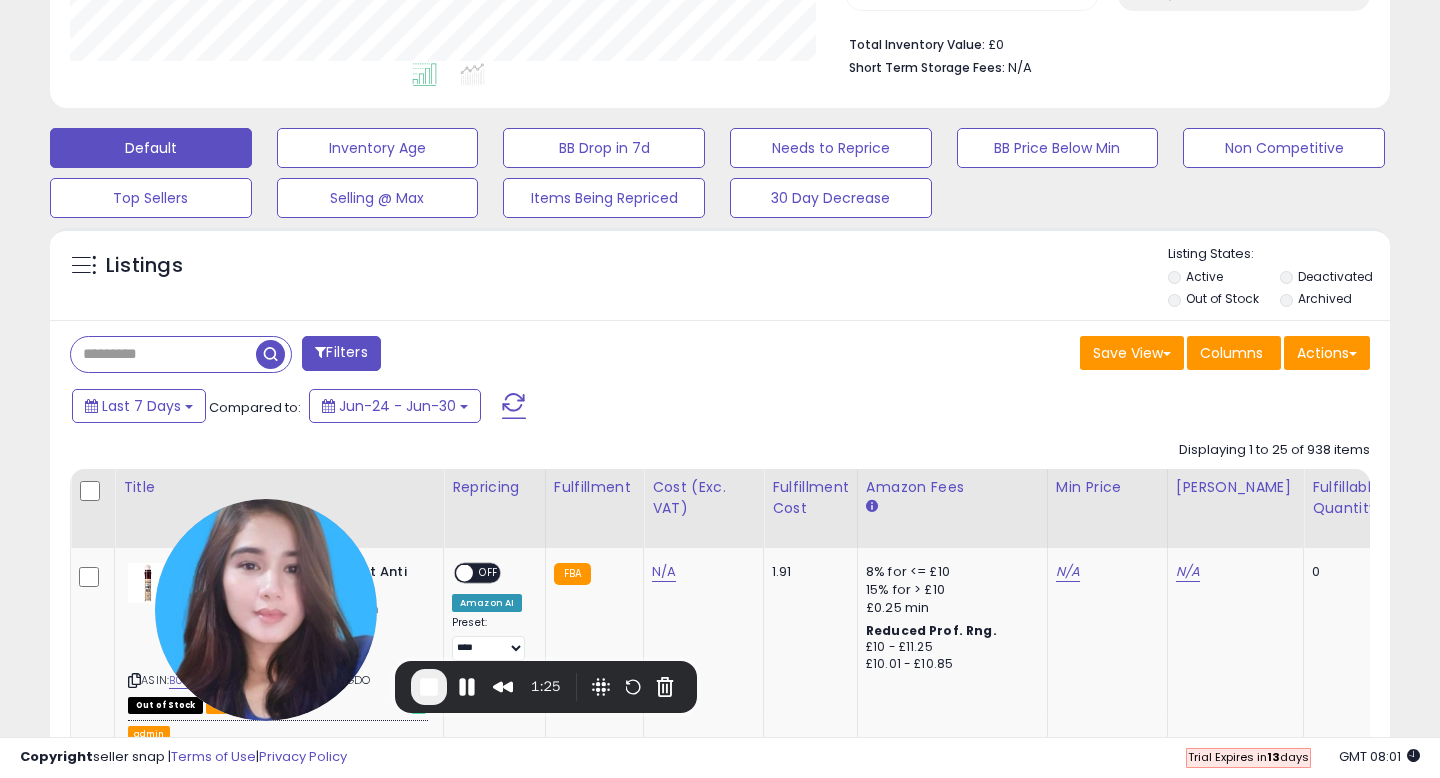 scroll, scrollTop: 611, scrollLeft: 0, axis: vertical 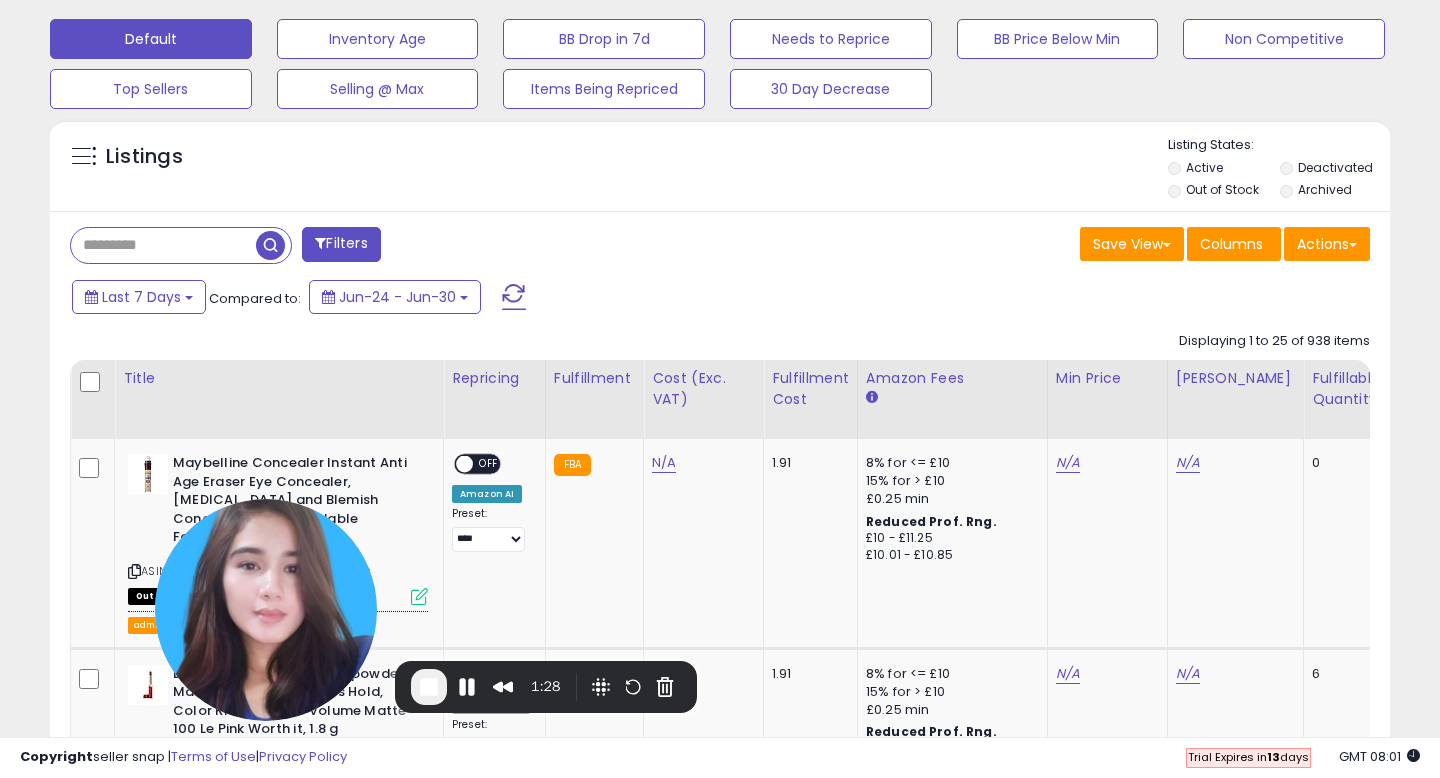 click on "Filters" at bounding box center [341, 244] 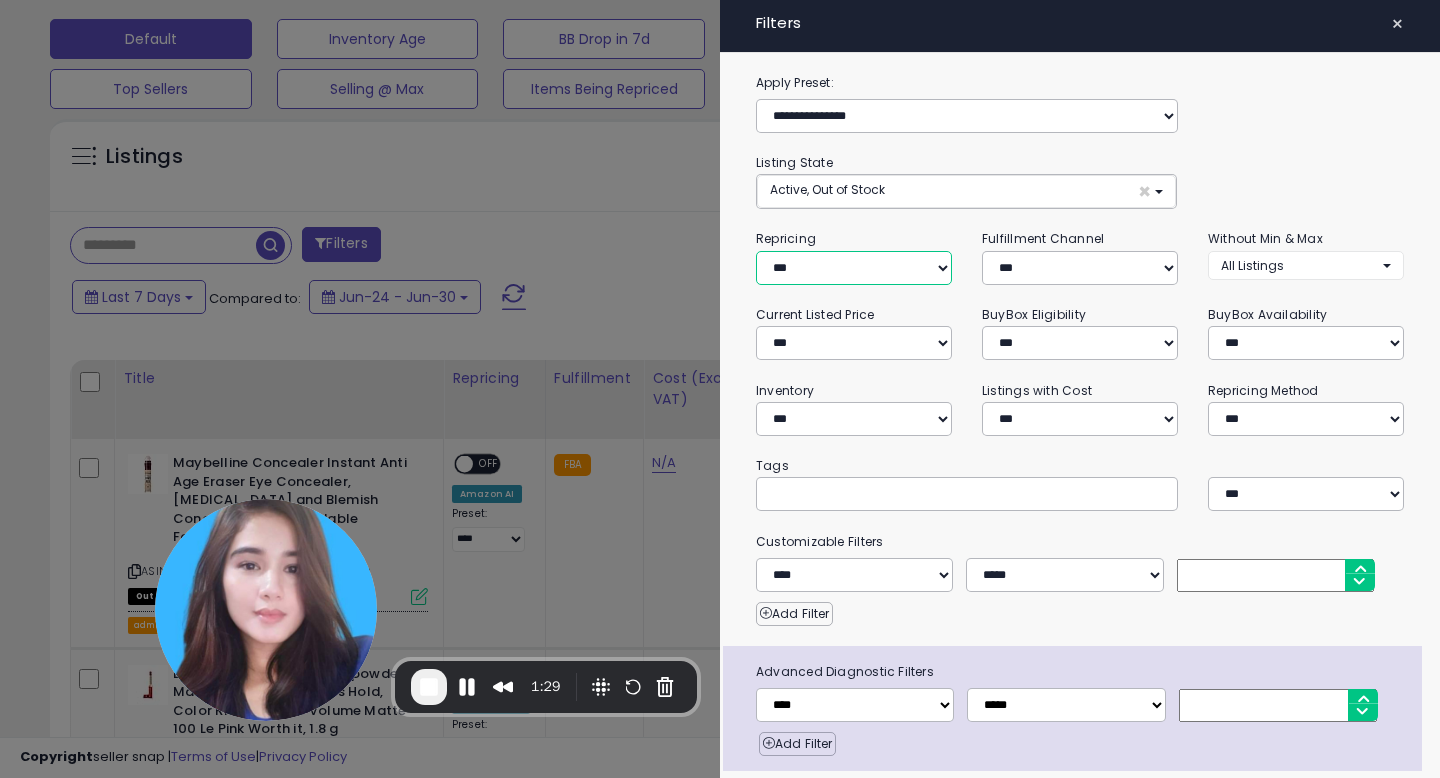 click on "**********" at bounding box center (854, 268) 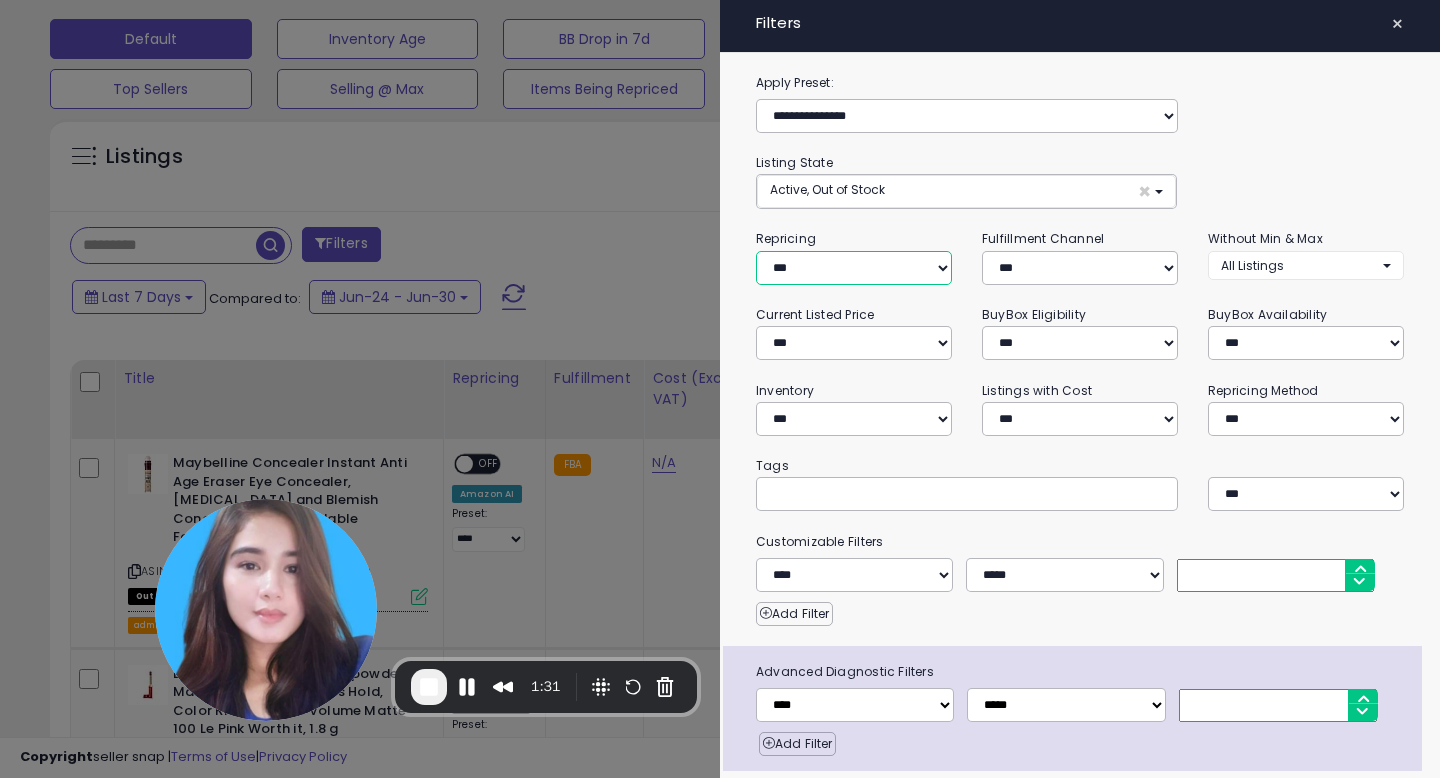 select on "**" 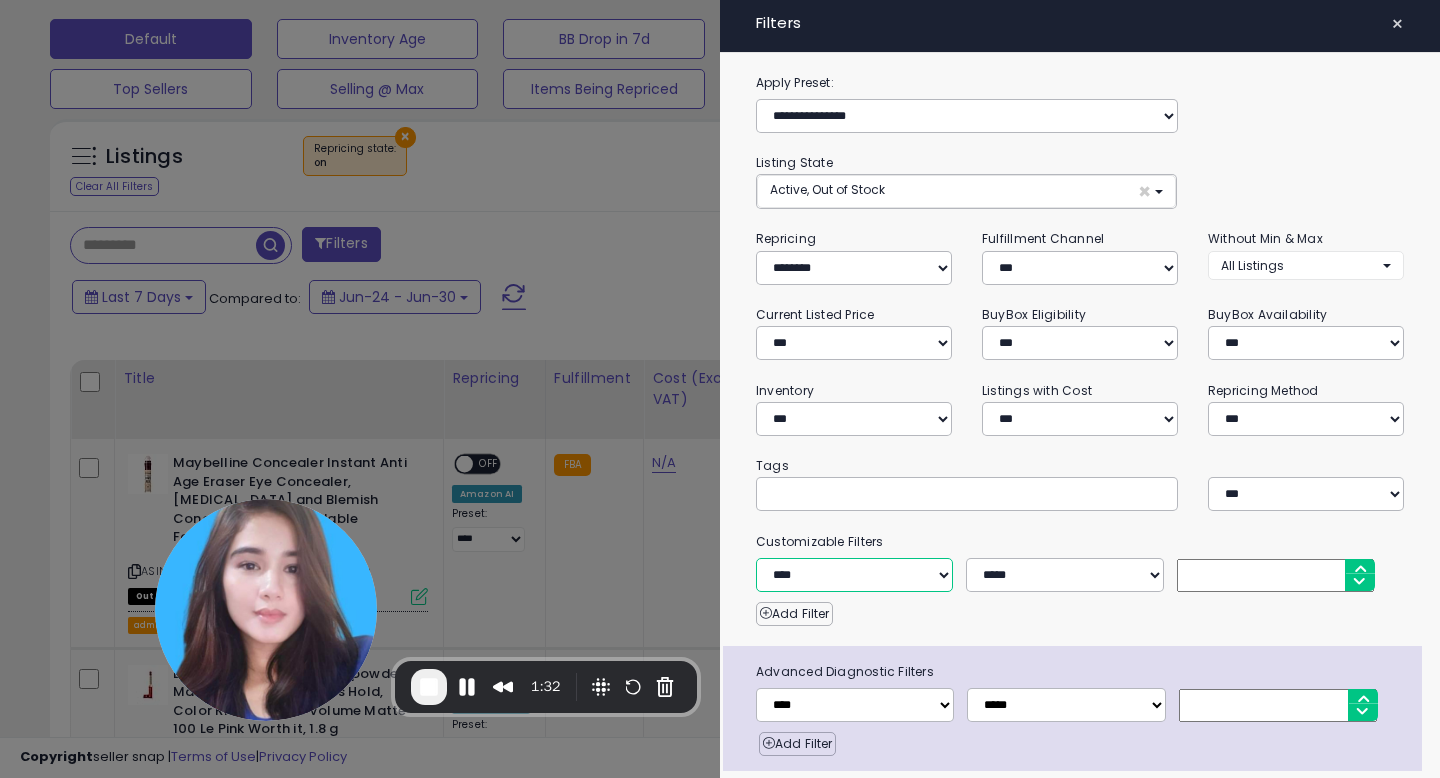 click on "**********" at bounding box center (854, 575) 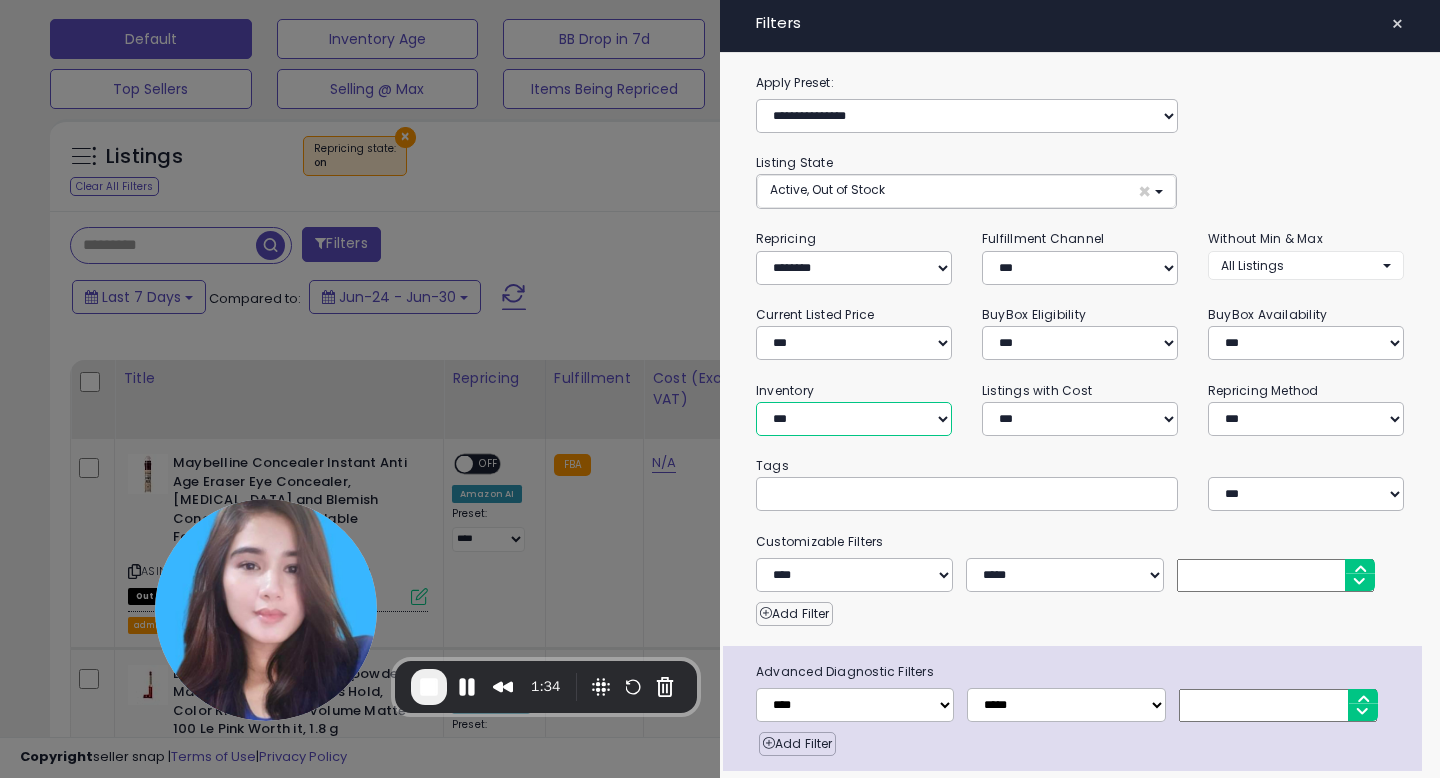 click on "**********" at bounding box center (854, 419) 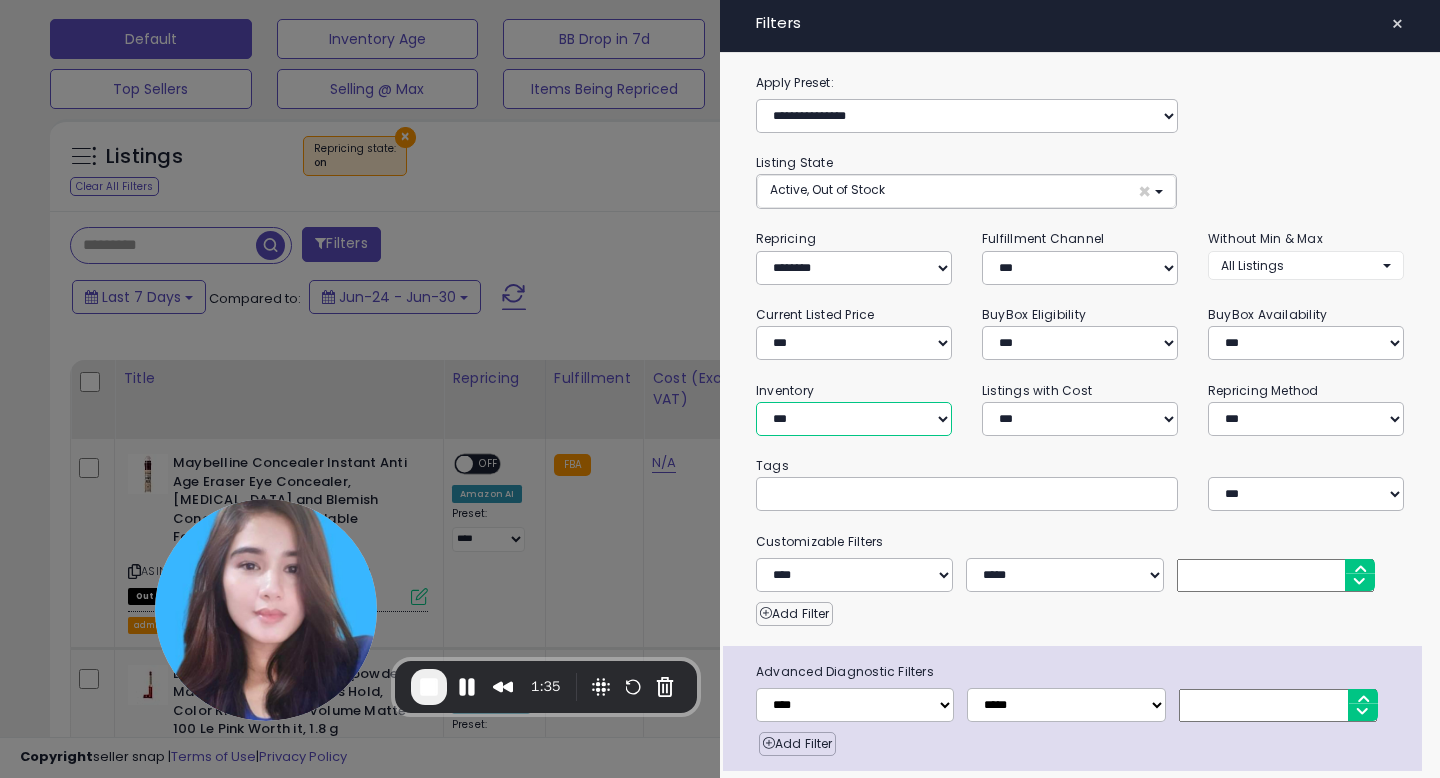 select on "********" 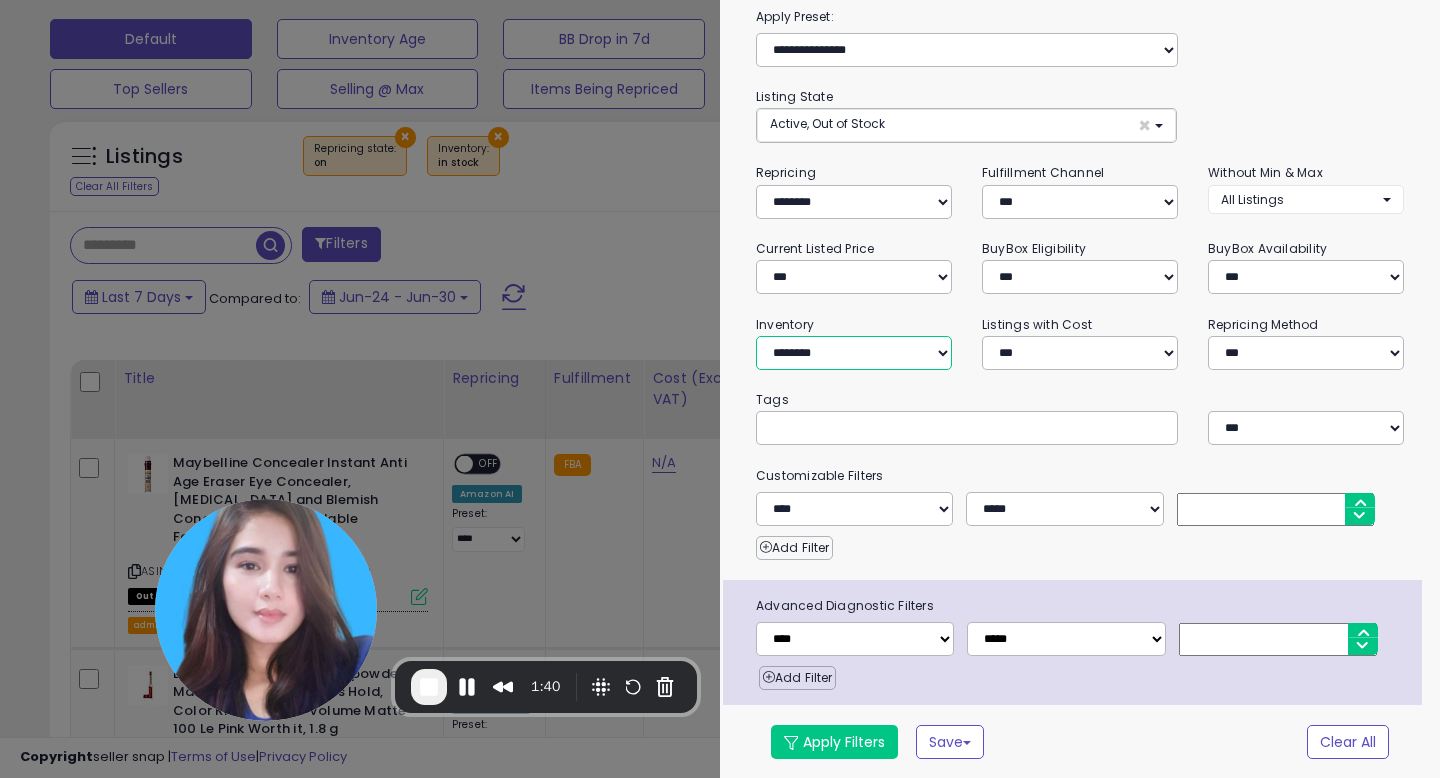 scroll, scrollTop: 0, scrollLeft: 0, axis: both 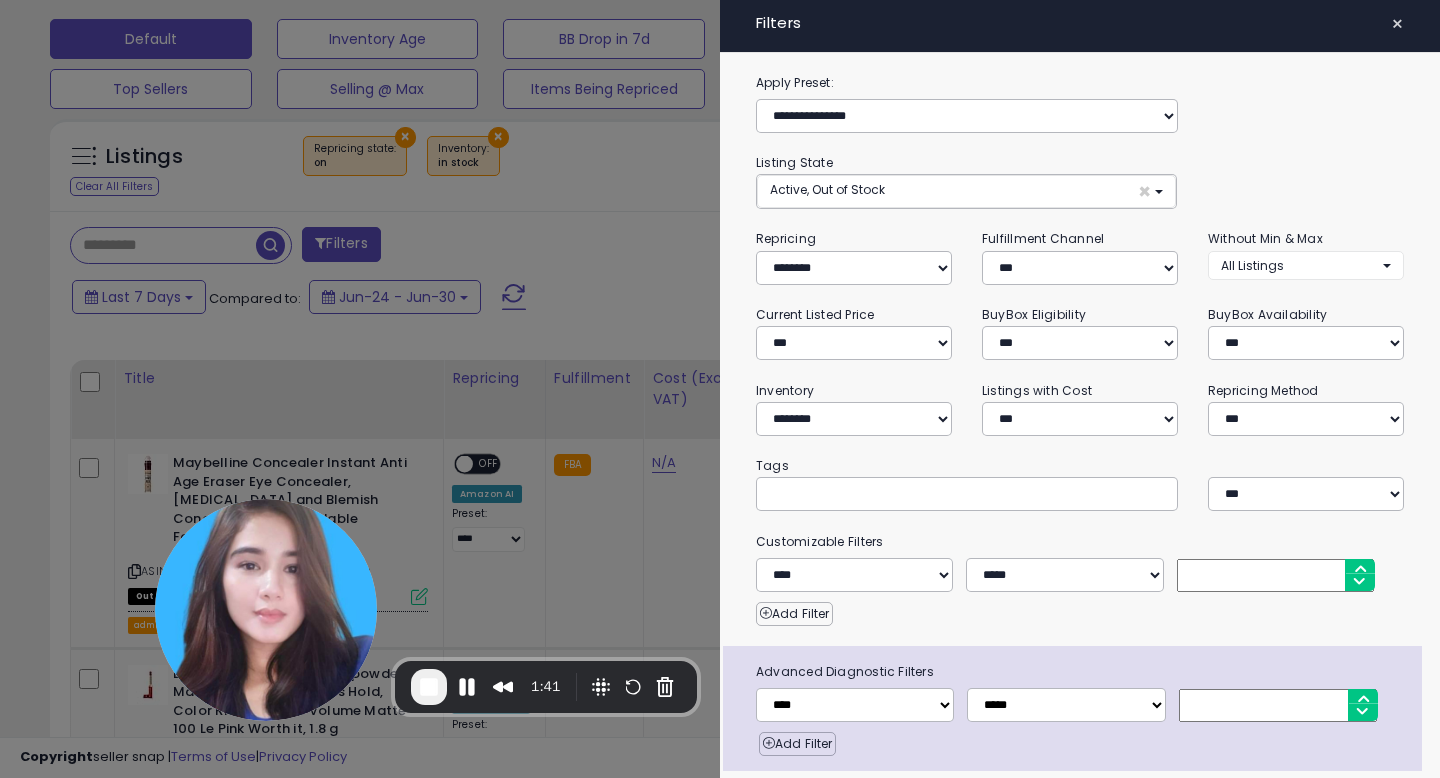 click on "×" at bounding box center (1397, 24) 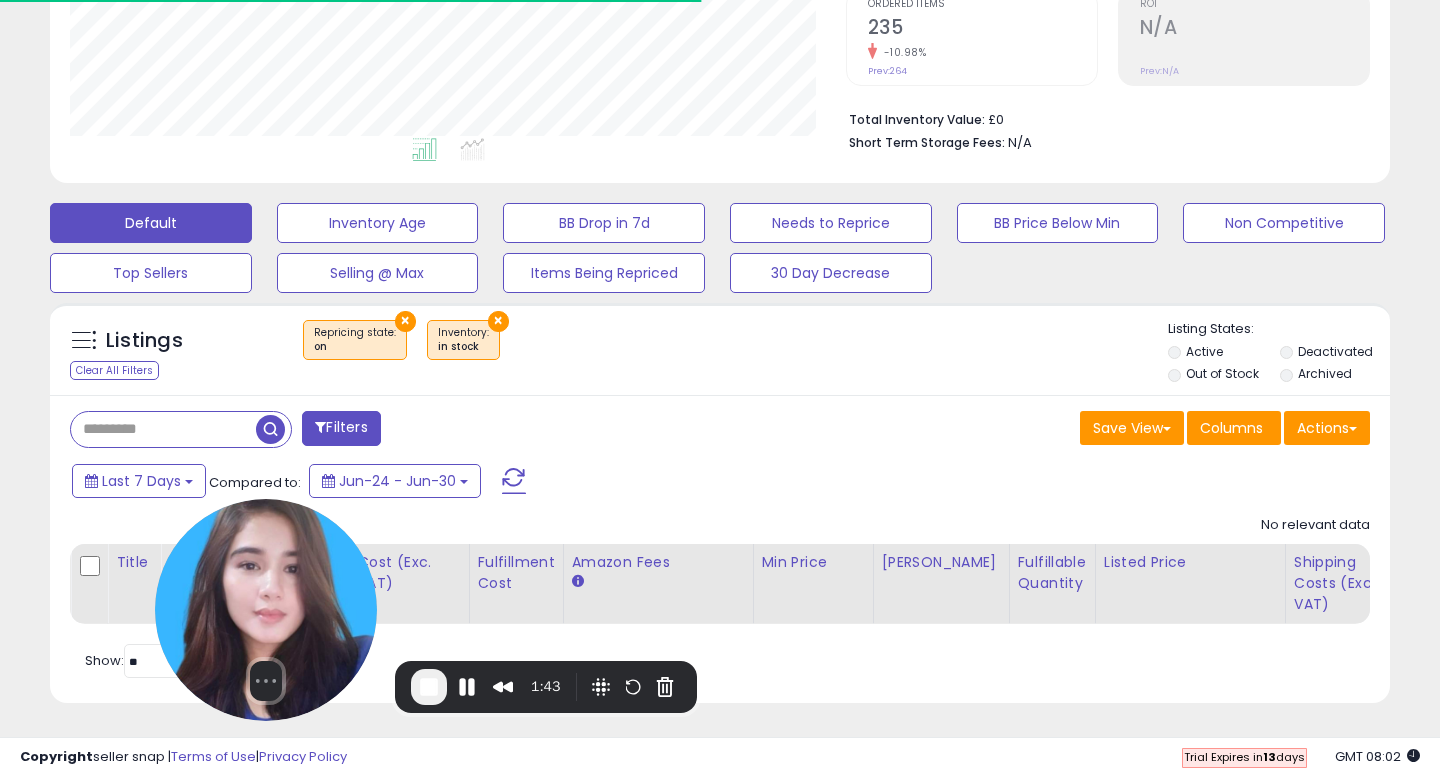 scroll, scrollTop: 427, scrollLeft: 0, axis: vertical 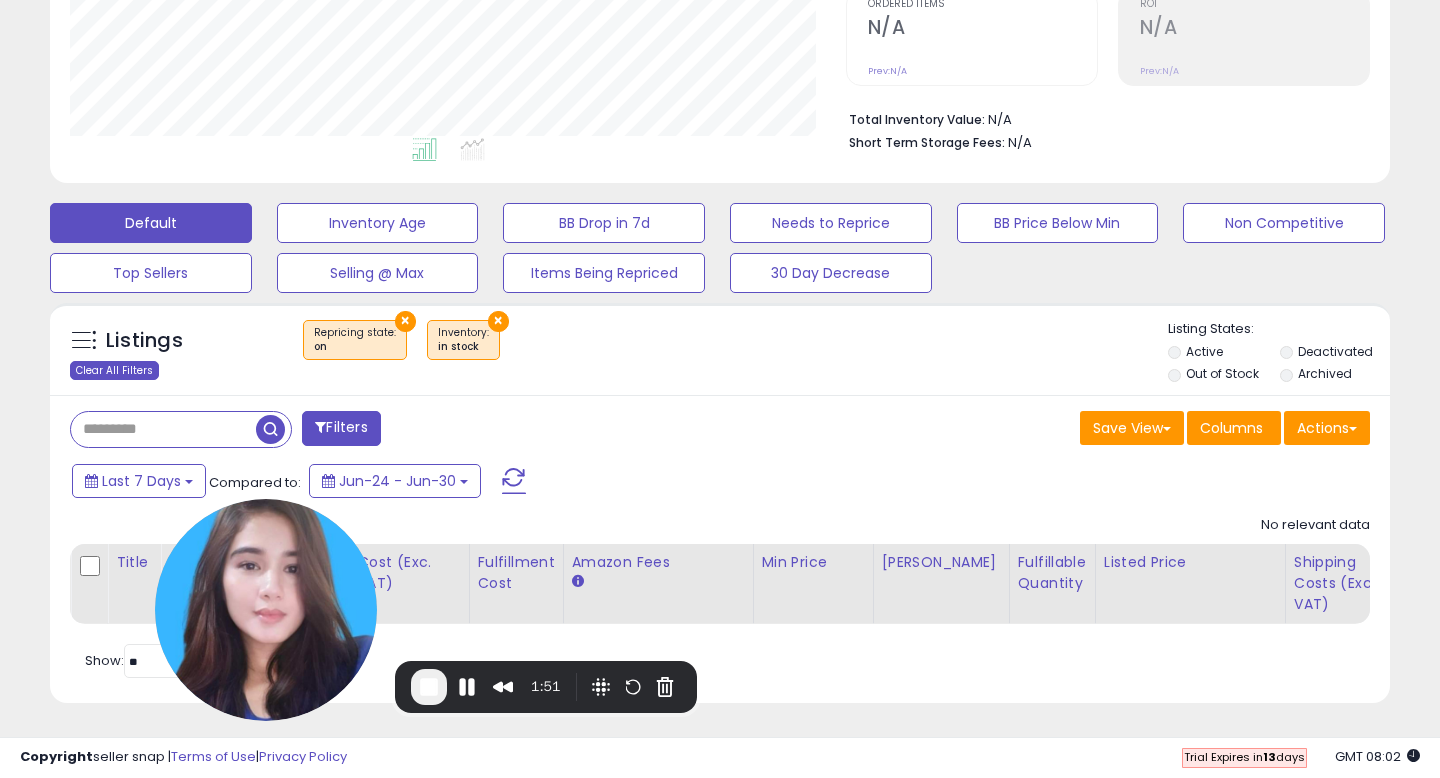 click on "Clear All Filters" at bounding box center (114, 370) 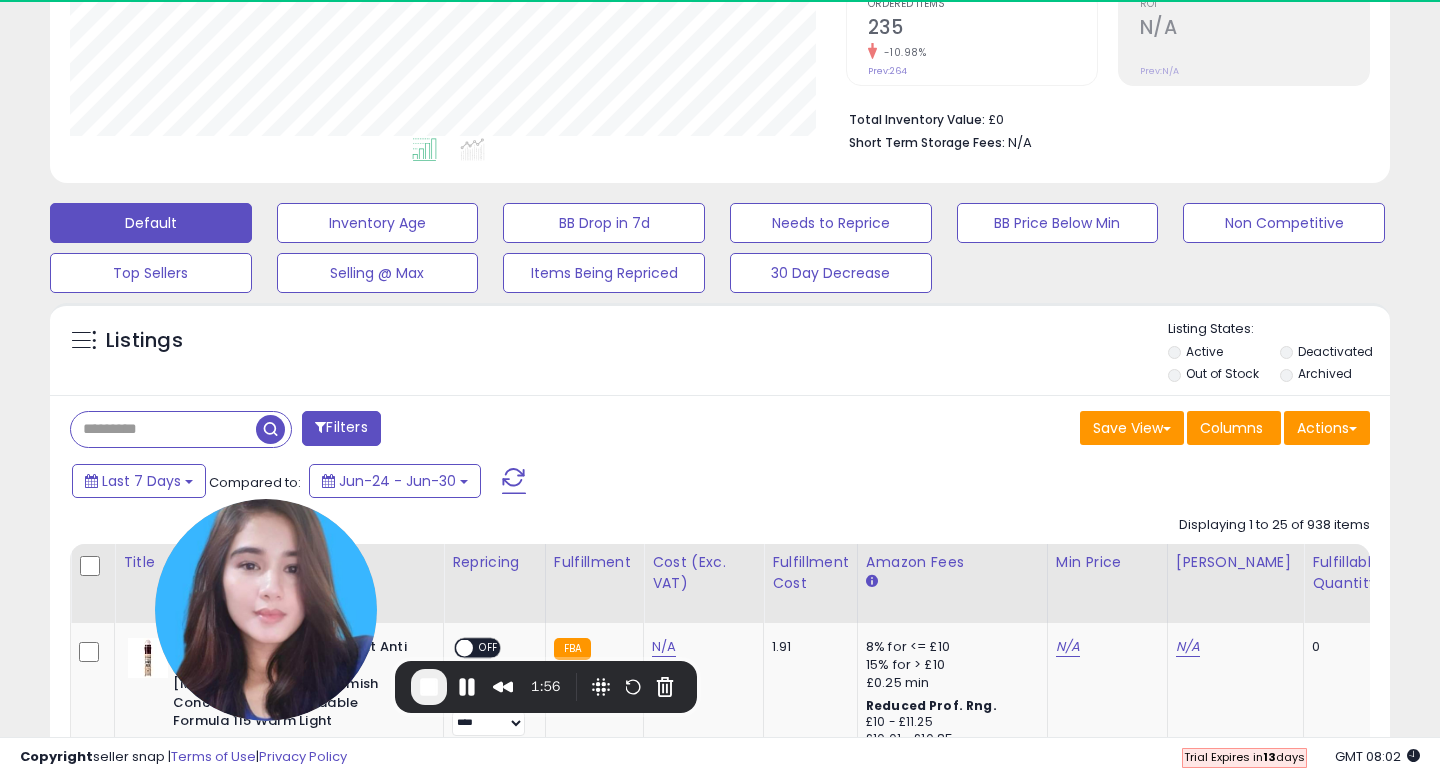 scroll, scrollTop: 999590, scrollLeft: 999224, axis: both 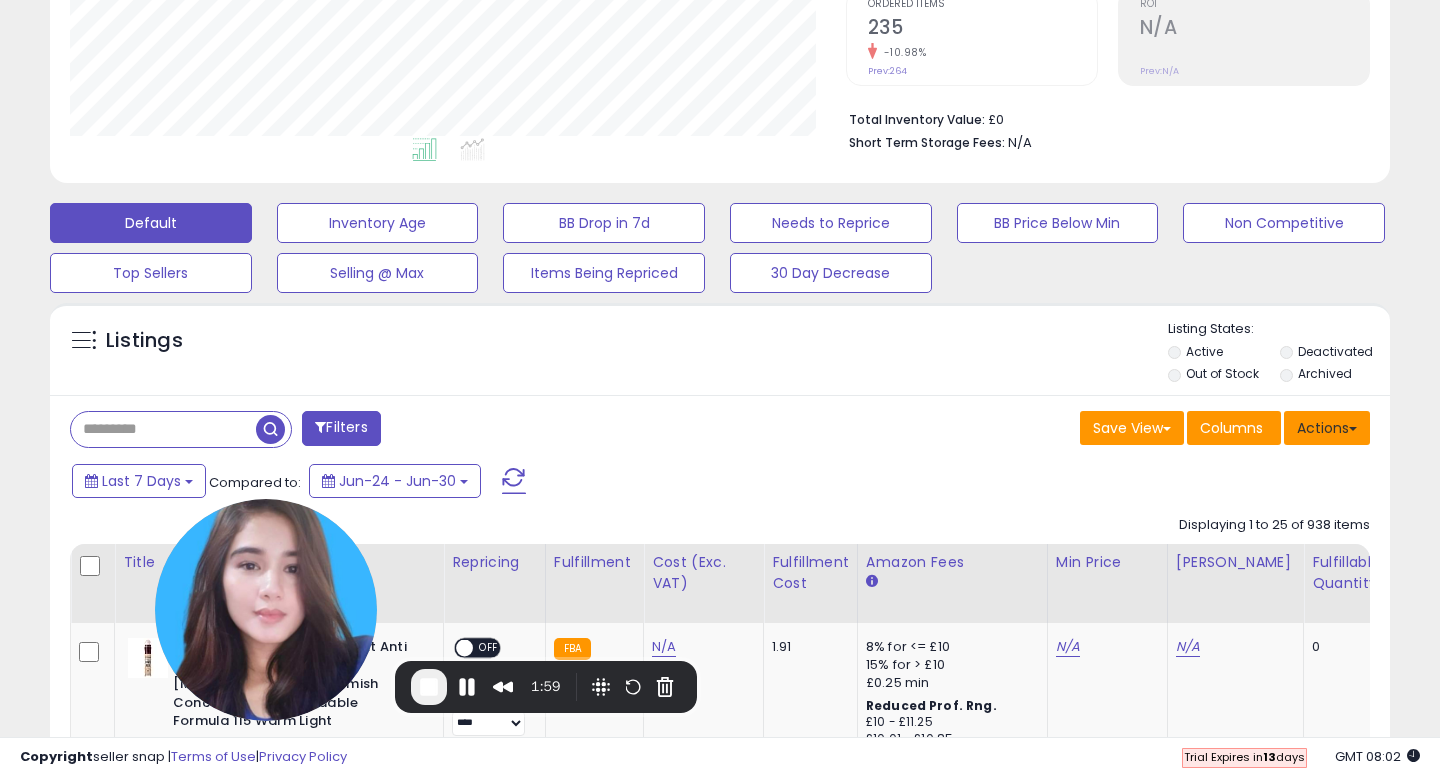 click on "Actions" at bounding box center [1327, 428] 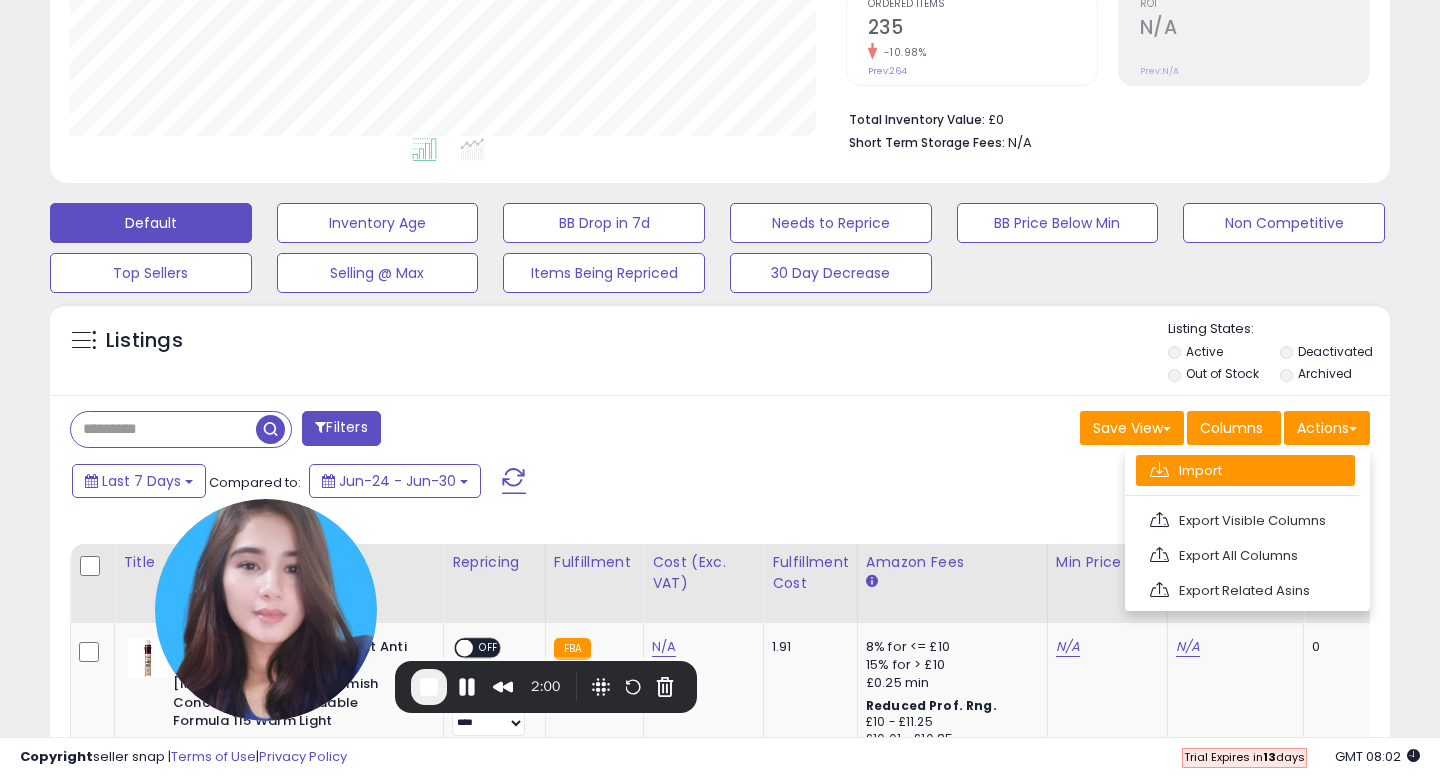 click on "Import" at bounding box center [1245, 470] 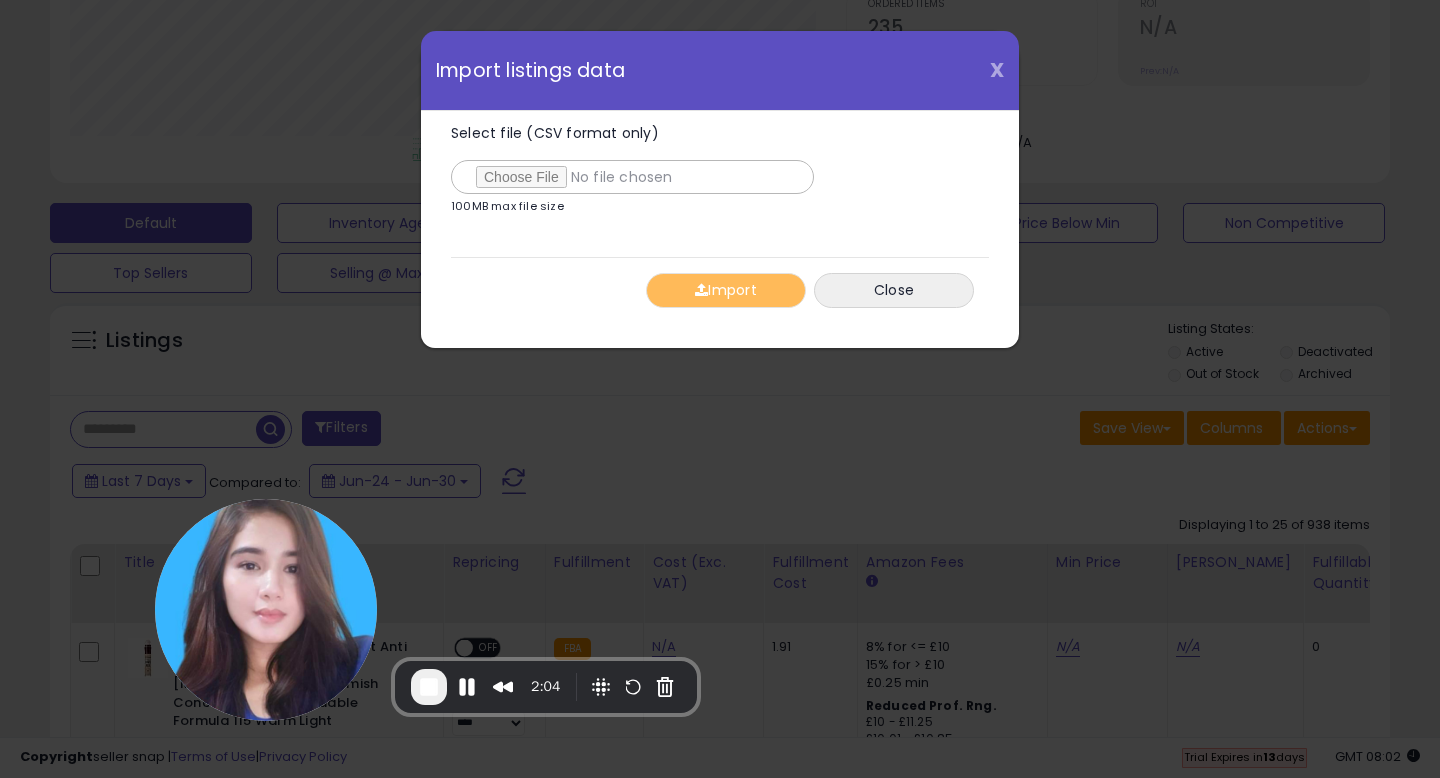 click on "X" at bounding box center (997, 70) 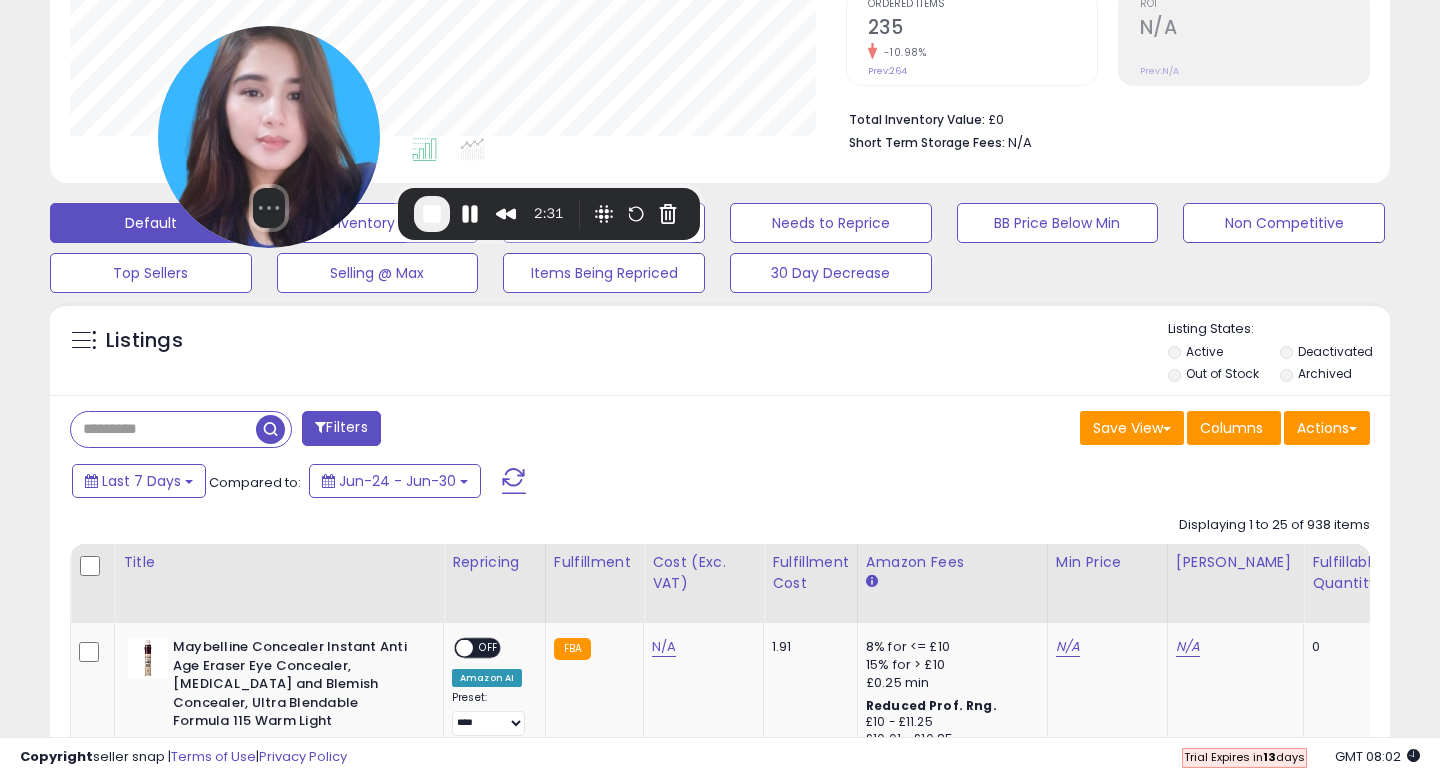 drag, startPoint x: 256, startPoint y: 573, endPoint x: 257, endPoint y: 103, distance: 470.00107 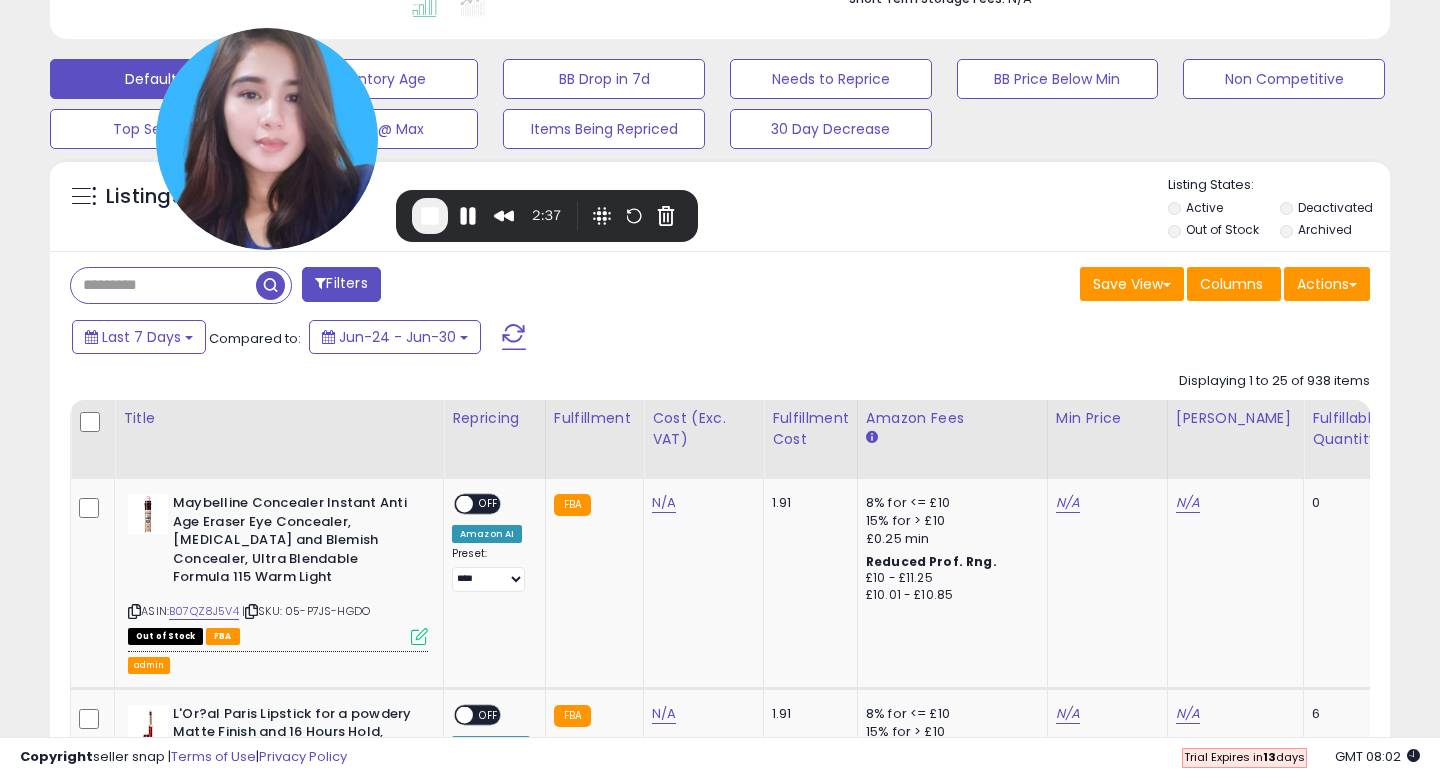 scroll, scrollTop: 602, scrollLeft: 0, axis: vertical 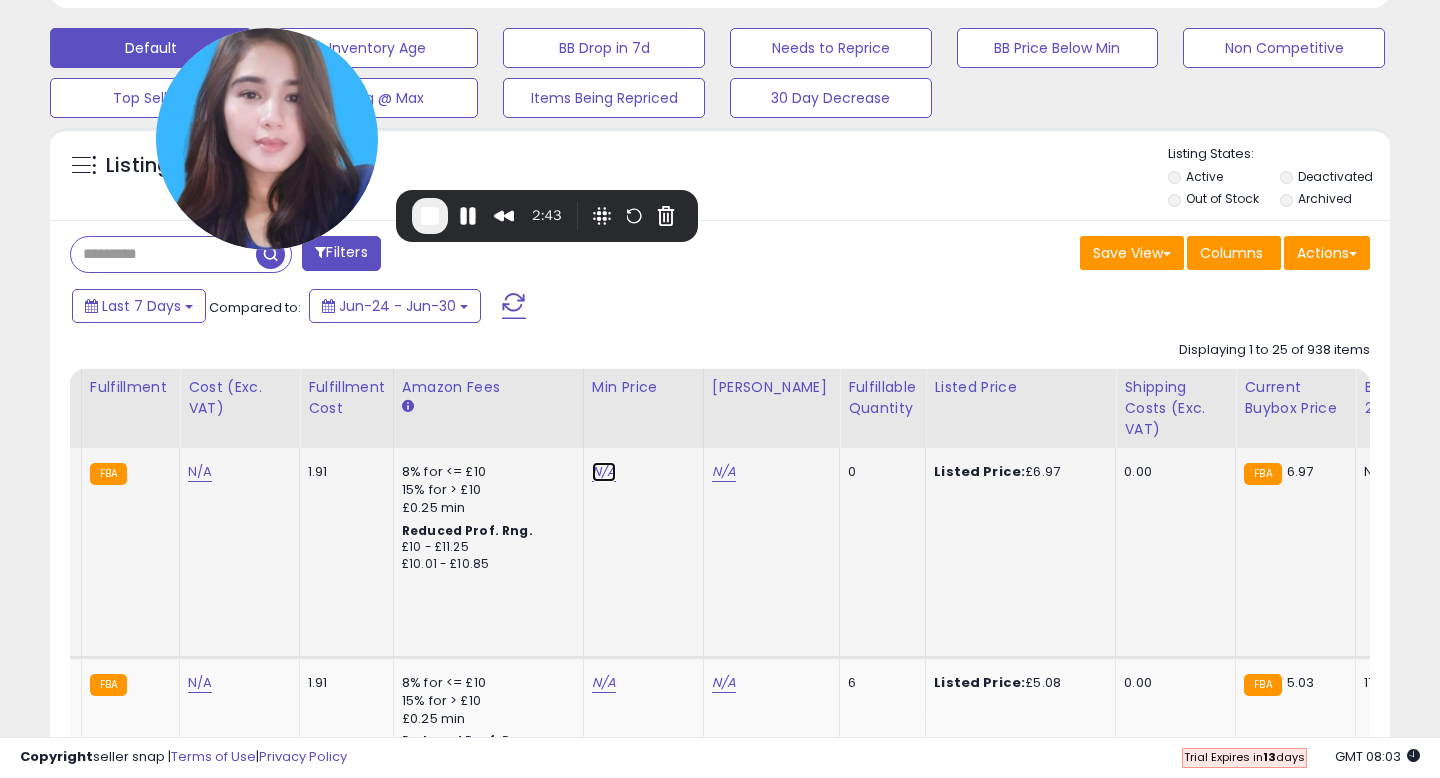click on "N/A" at bounding box center (604, 472) 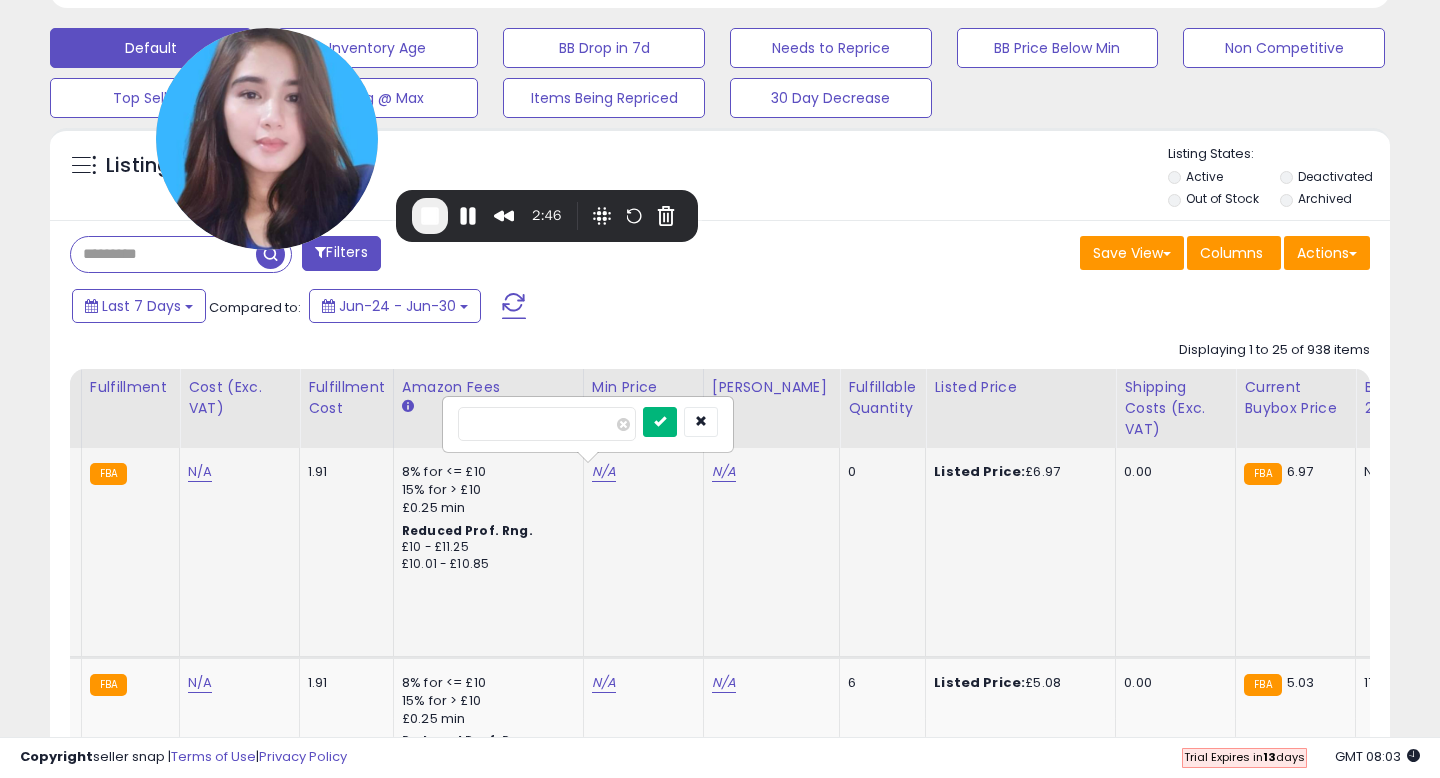 click at bounding box center [660, 421] 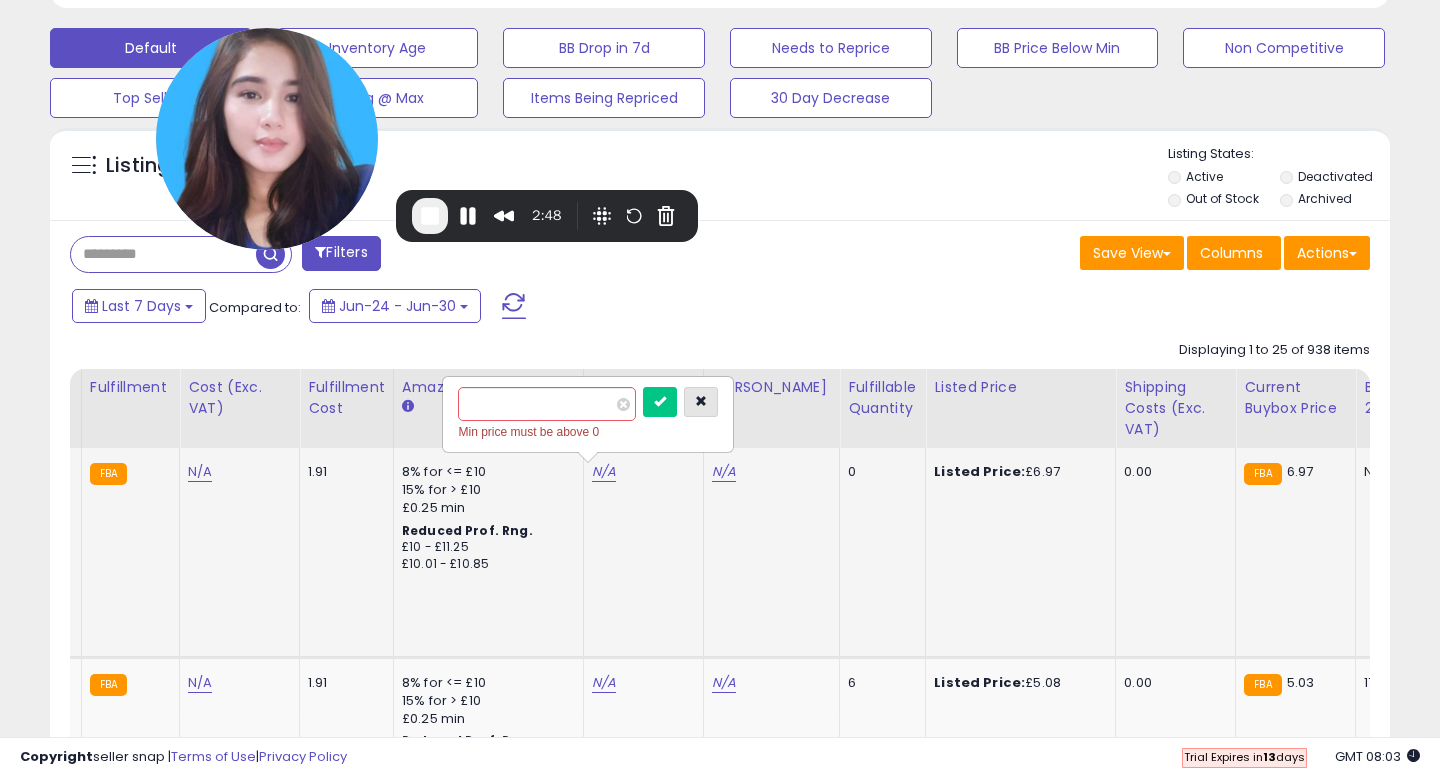 click at bounding box center (701, 402) 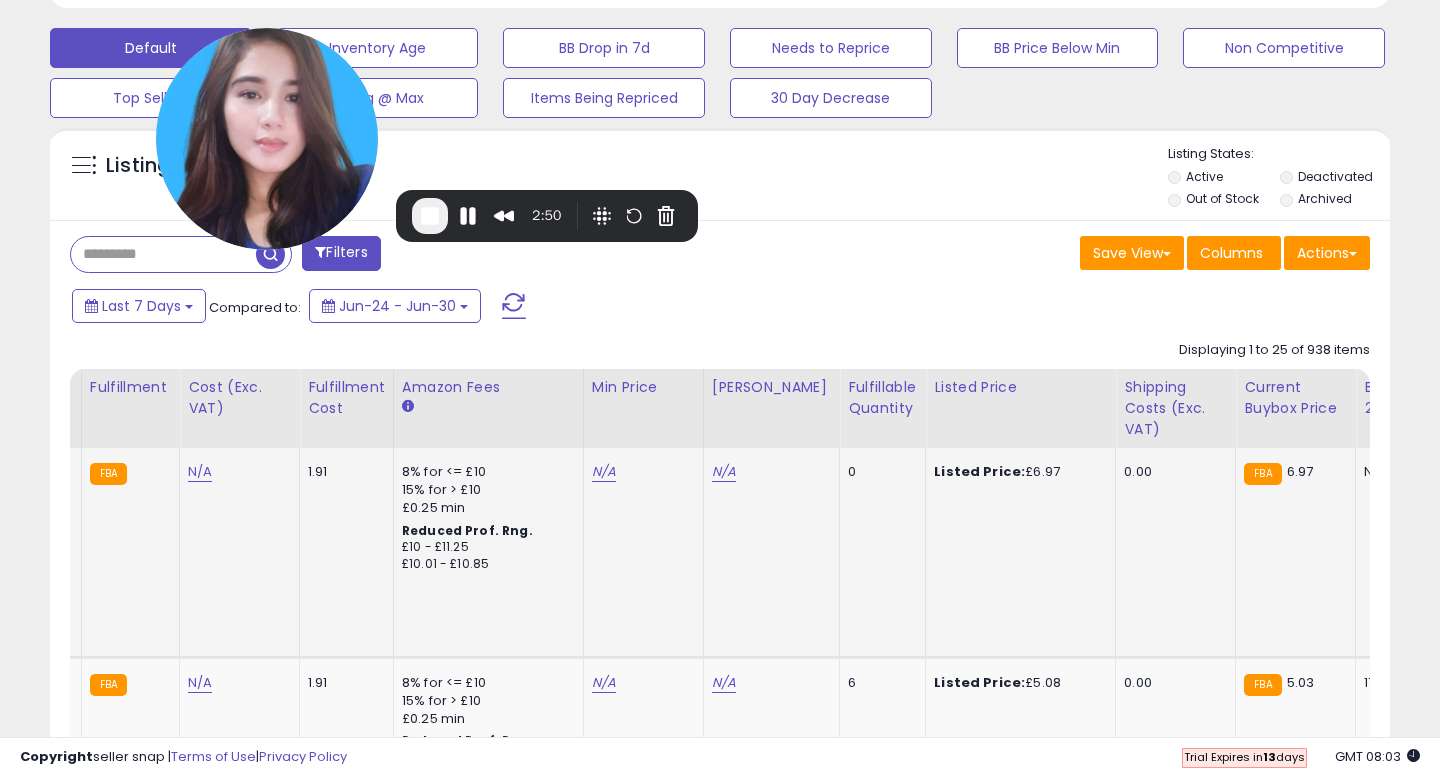 scroll, scrollTop: 0, scrollLeft: 39, axis: horizontal 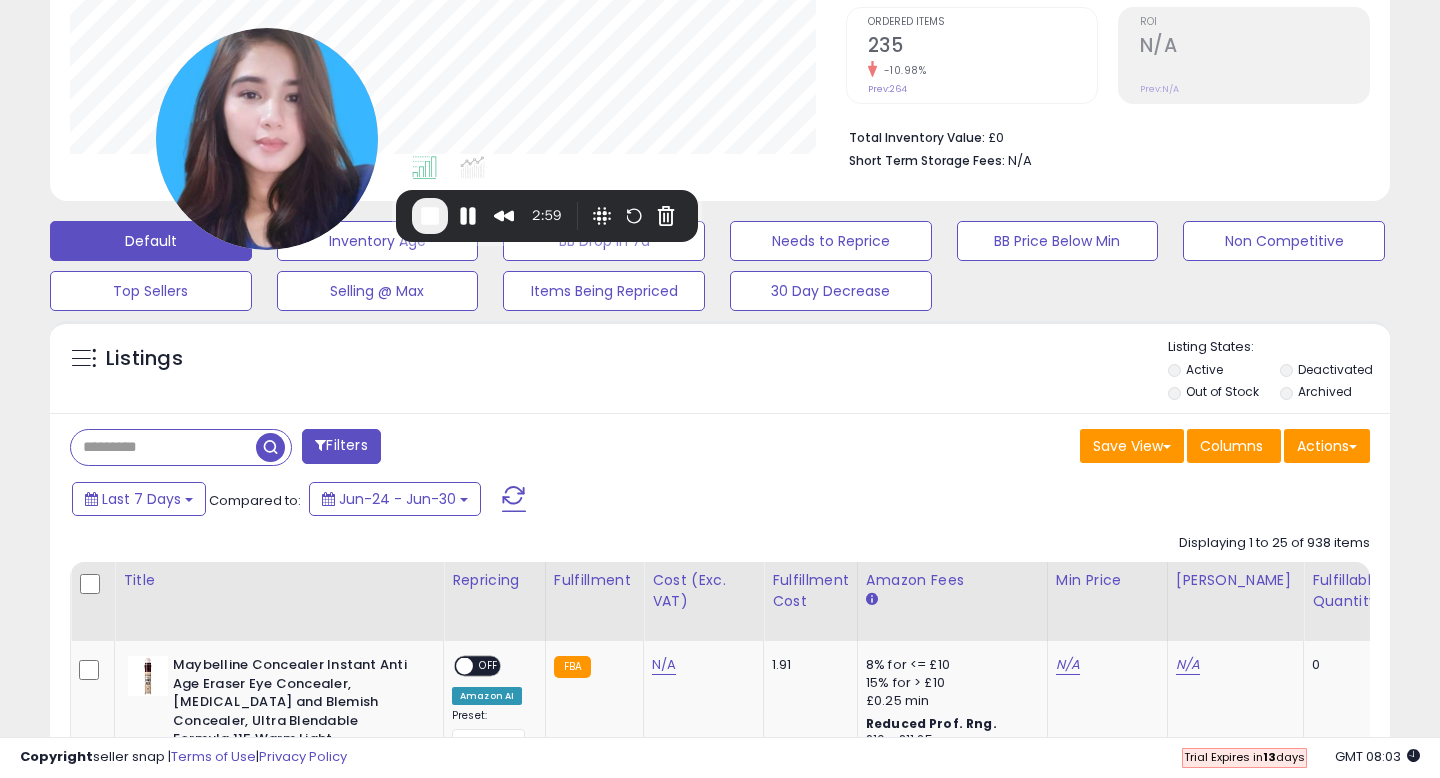 click on "Filters" at bounding box center [341, 446] 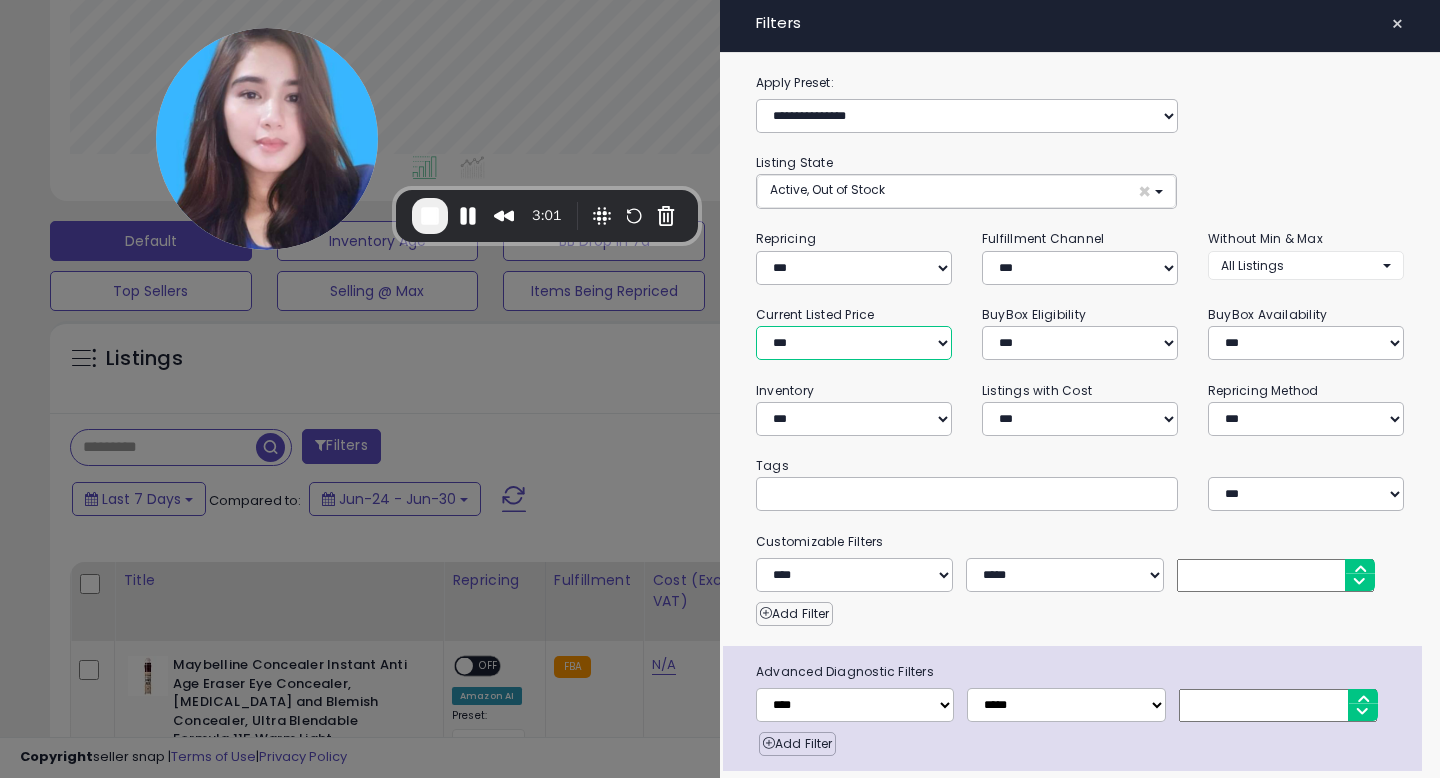 click on "**********" at bounding box center (854, 343) 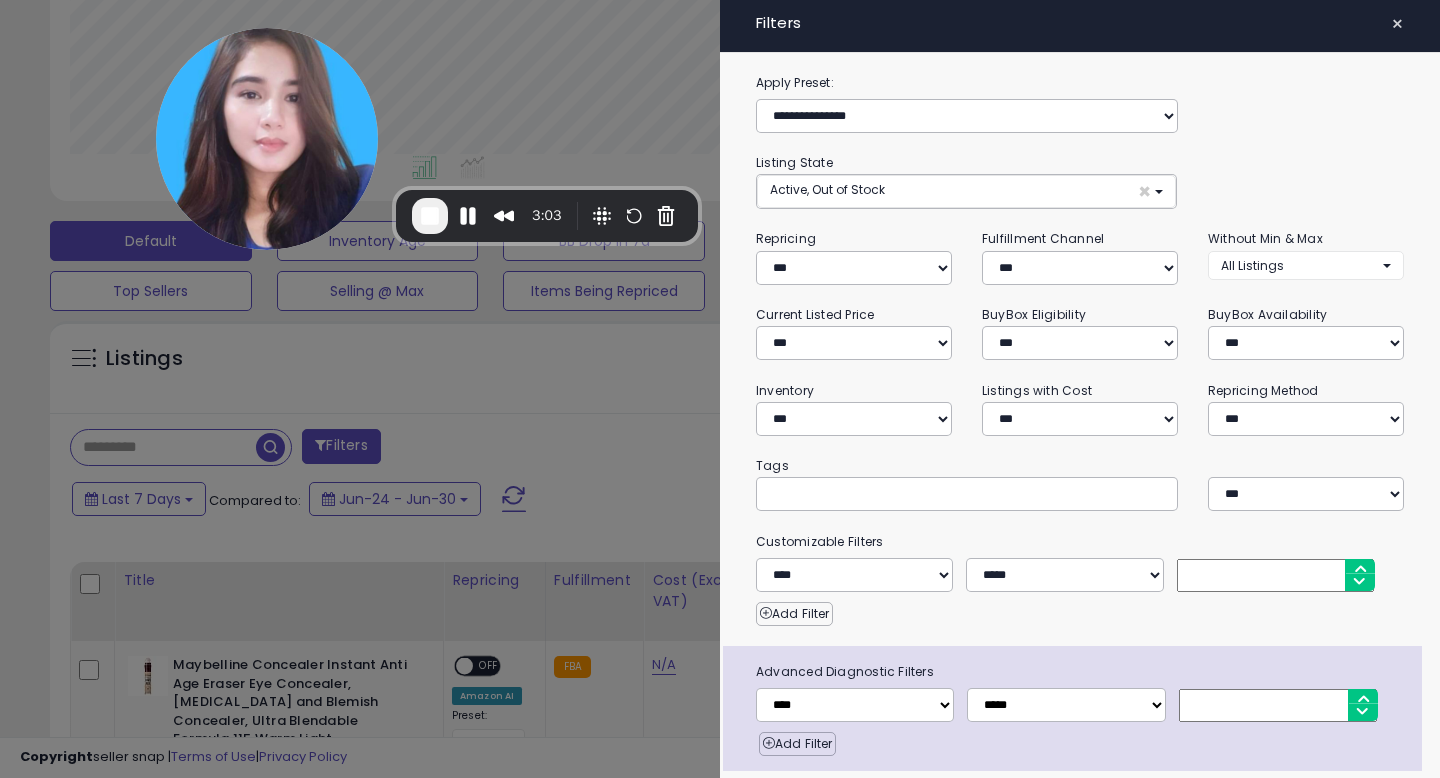 click on "×" at bounding box center [1397, 24] 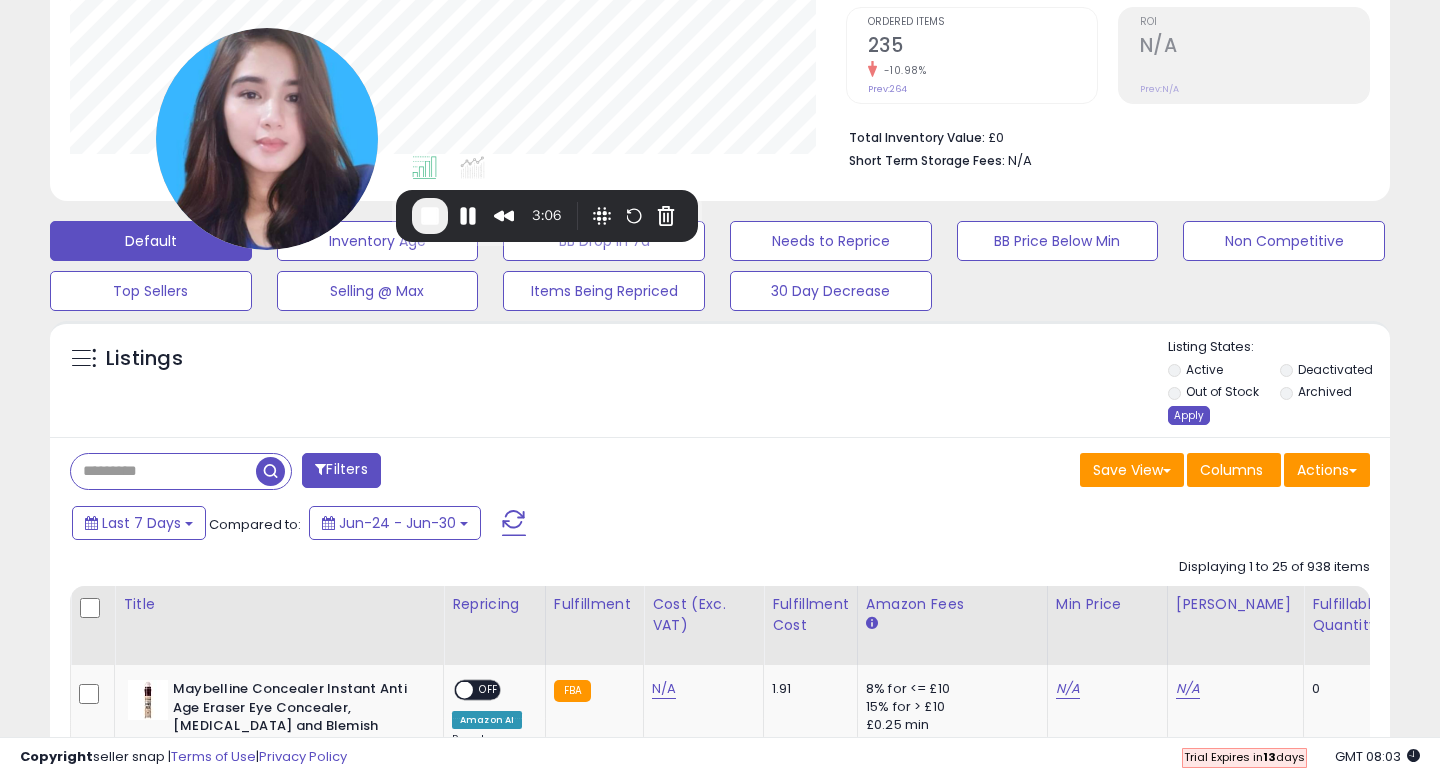 click on "Apply" at bounding box center (1189, 415) 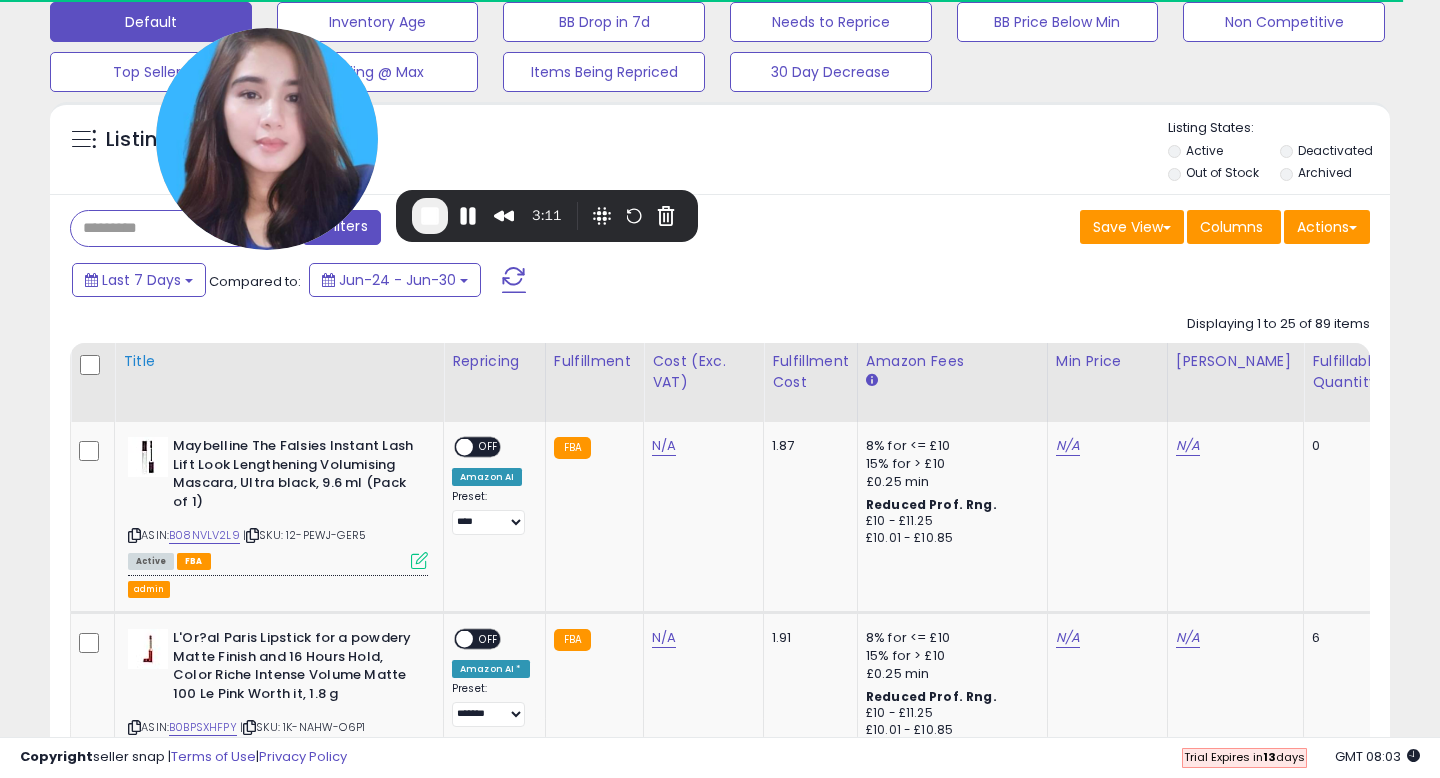 scroll, scrollTop: 638, scrollLeft: 0, axis: vertical 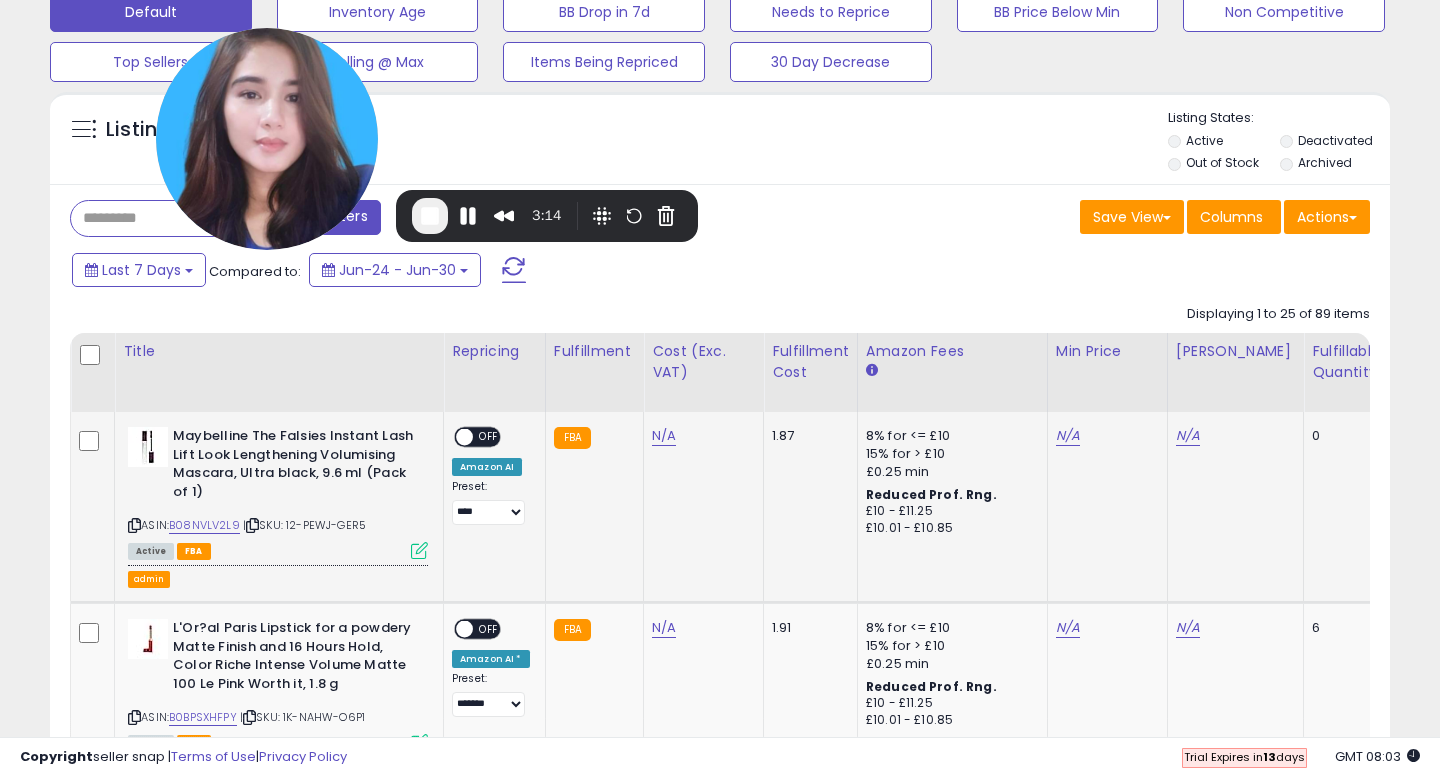 click at bounding box center [419, 550] 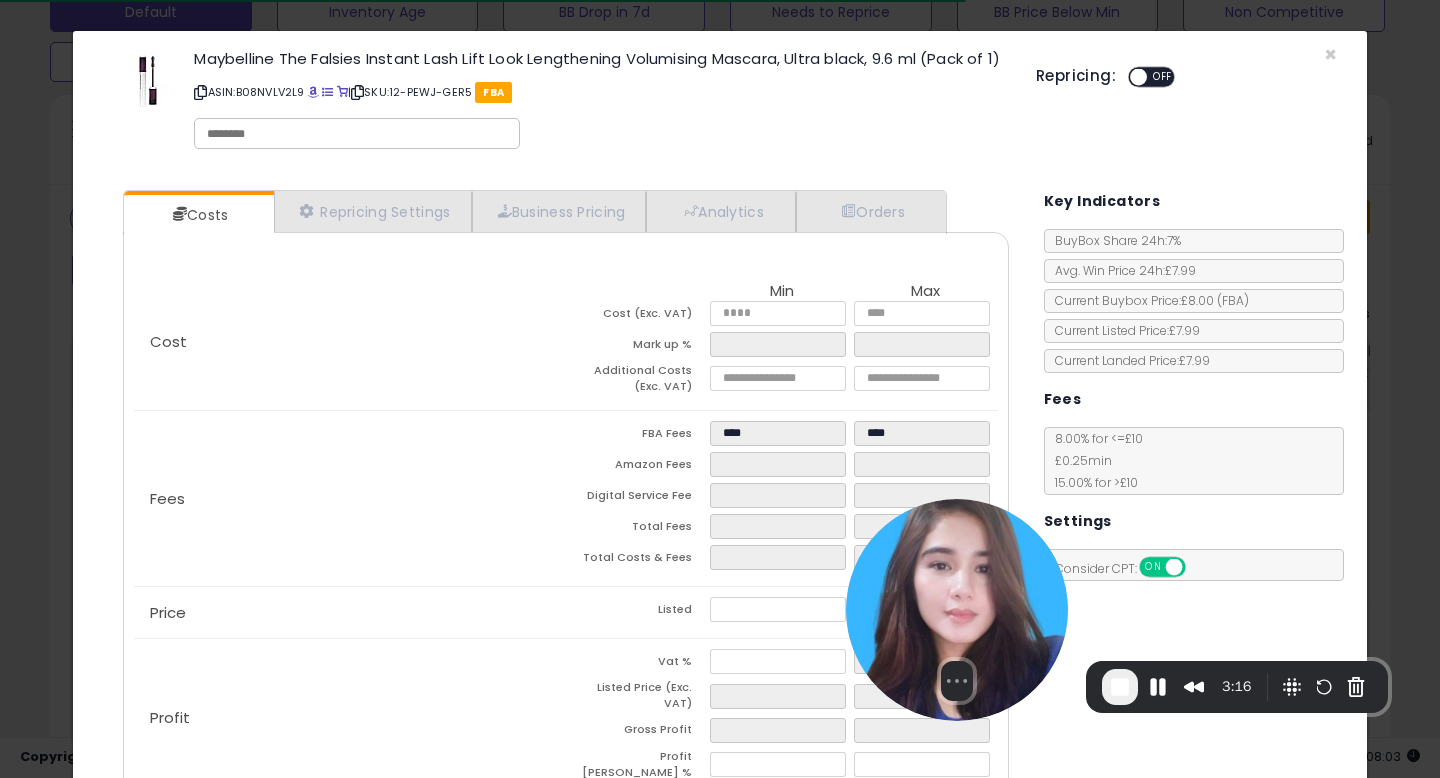 drag, startPoint x: 281, startPoint y: 167, endPoint x: 944, endPoint y: 575, distance: 778.4812 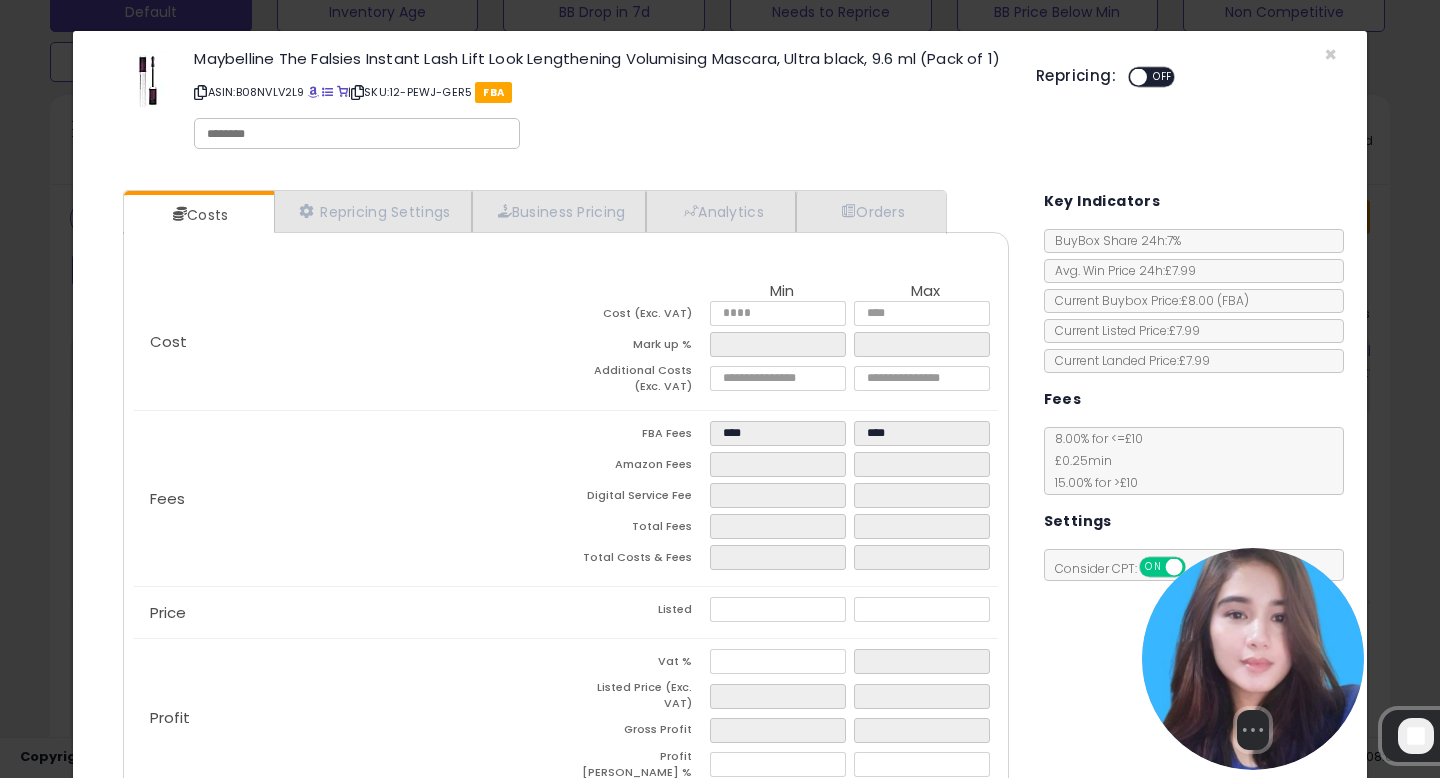 drag, startPoint x: 944, startPoint y: 575, endPoint x: 1252, endPoint y: 676, distance: 324.13733 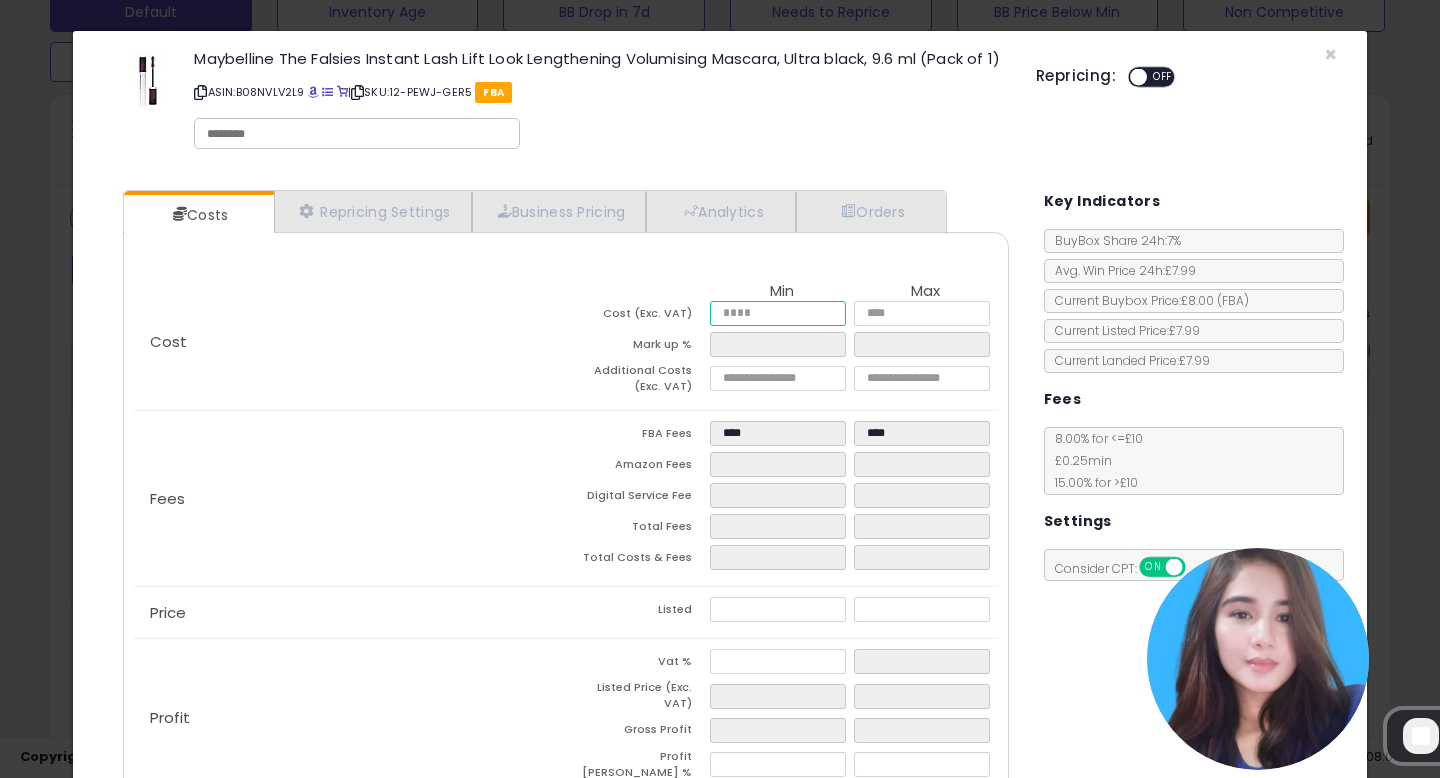 click at bounding box center (778, 313) 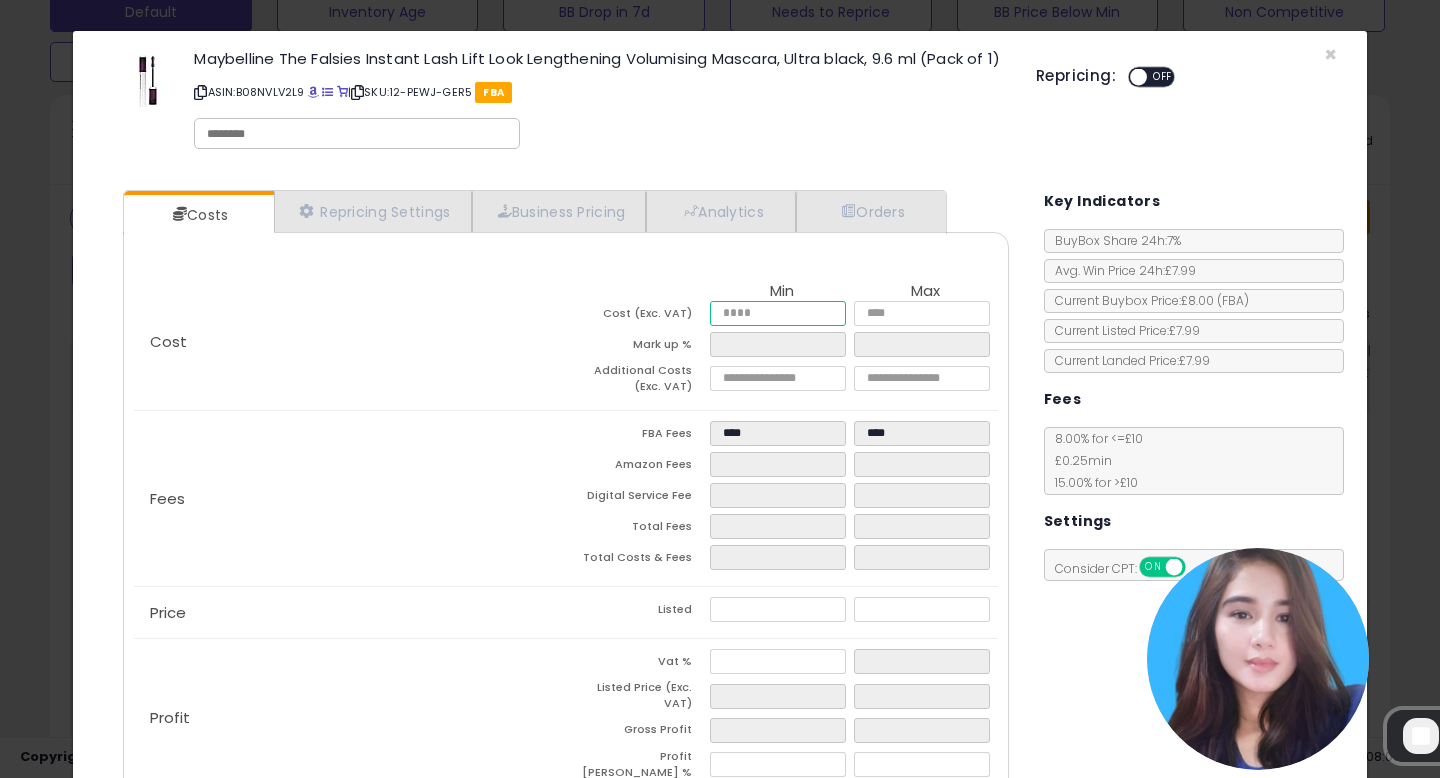 type on "*" 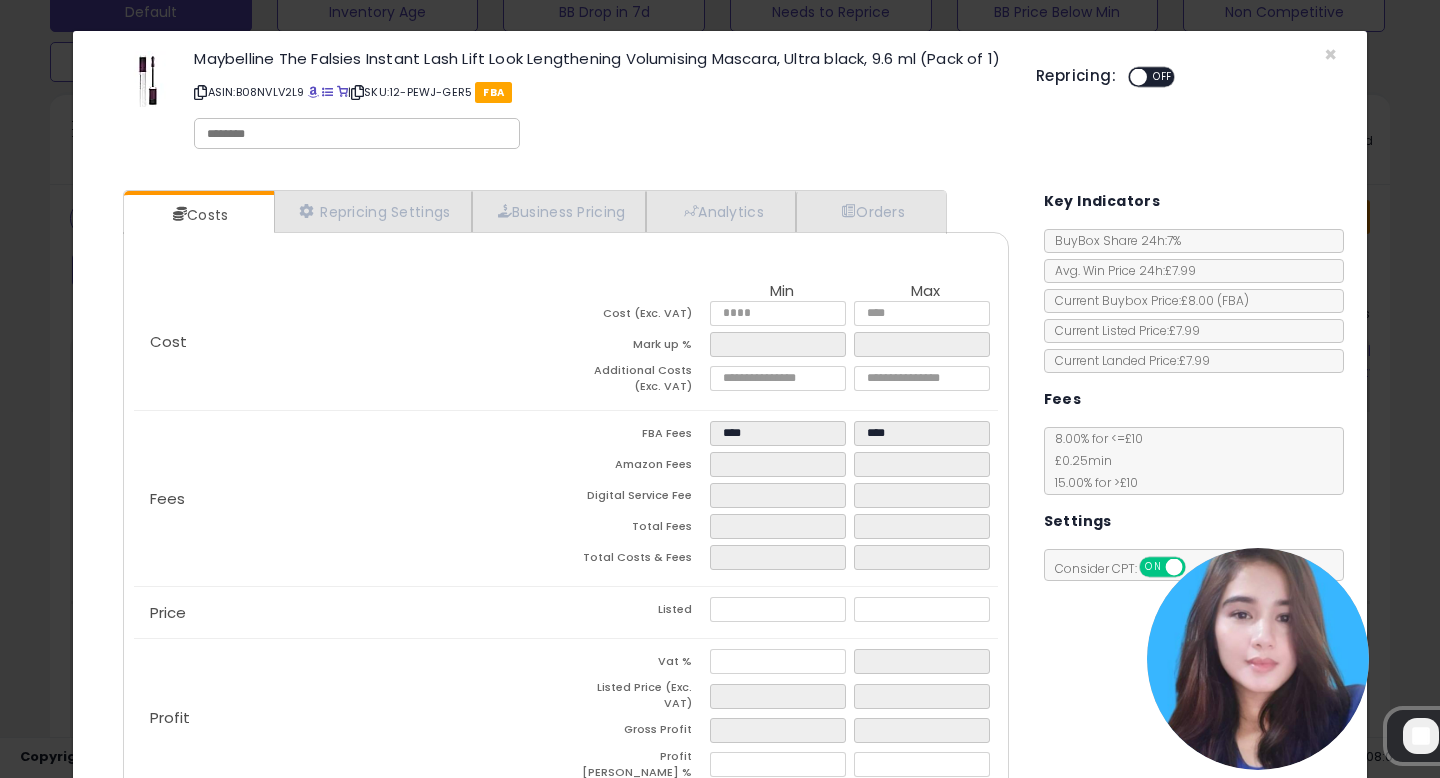 type on "****" 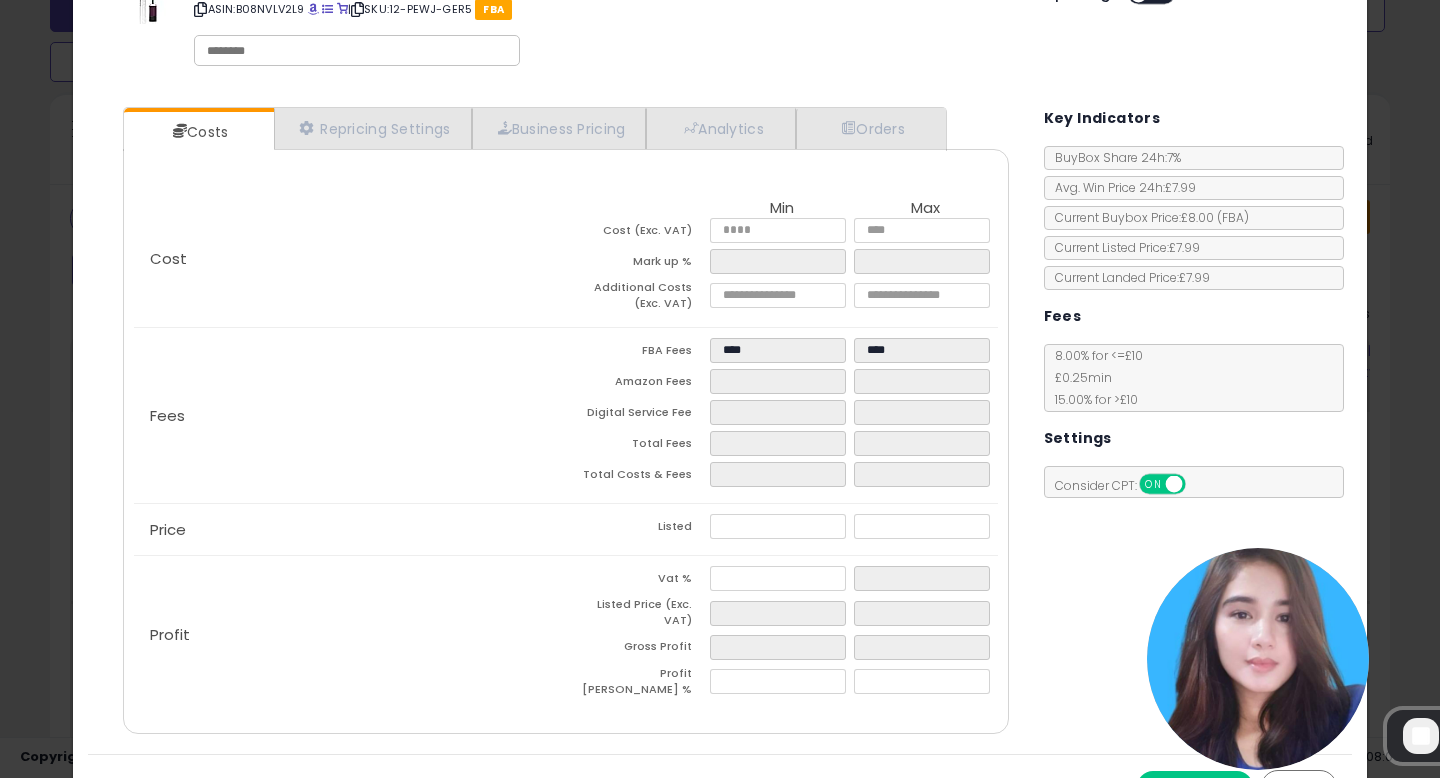 scroll, scrollTop: 125, scrollLeft: 0, axis: vertical 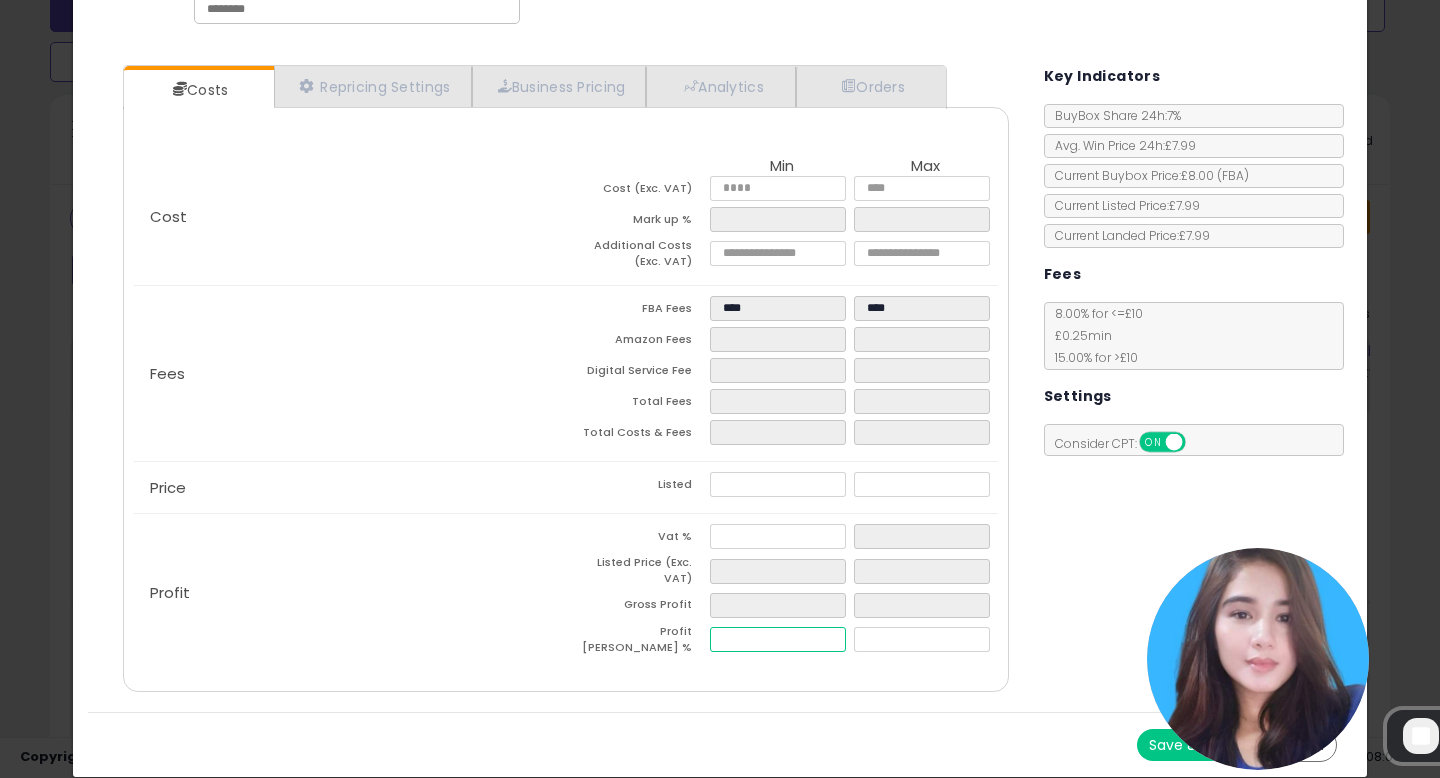 click at bounding box center [778, 639] 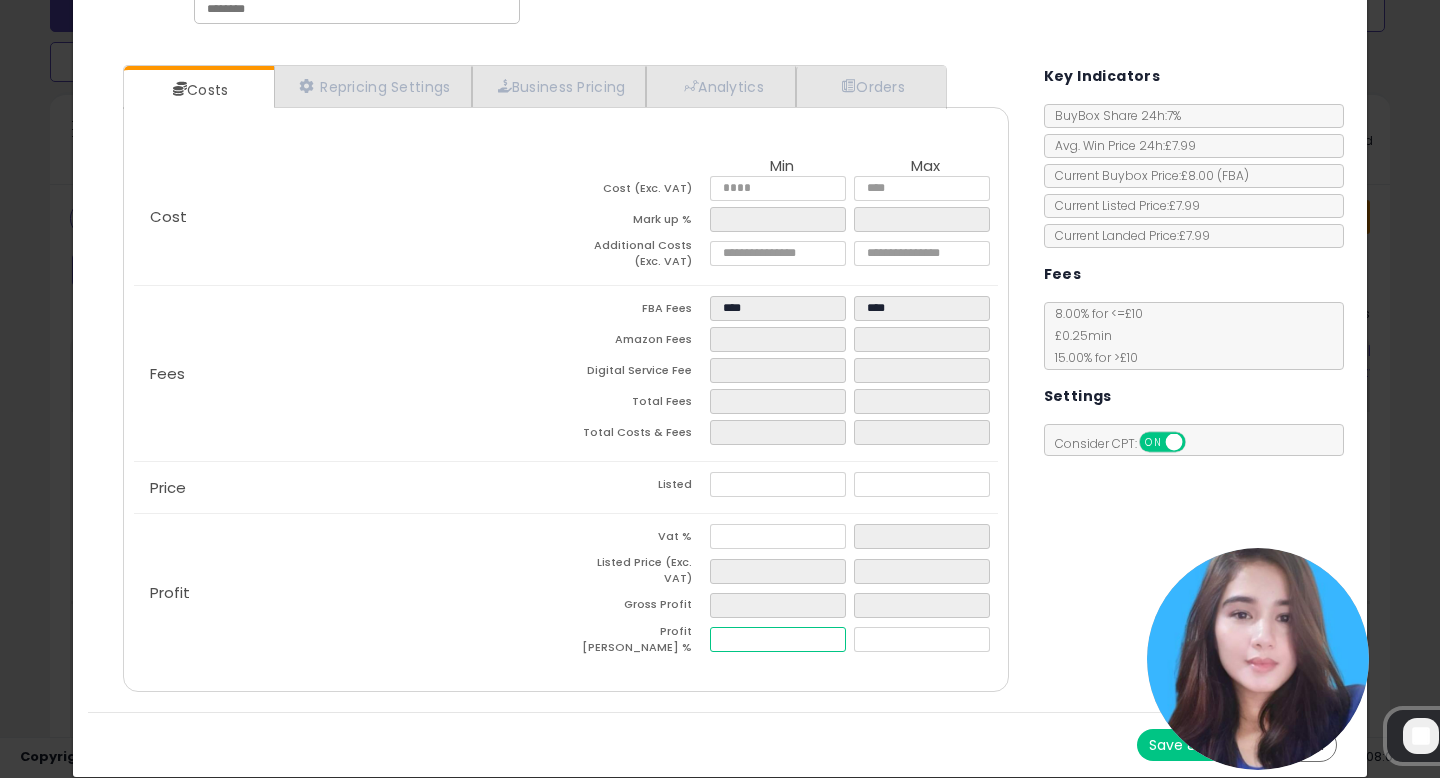 type on "**" 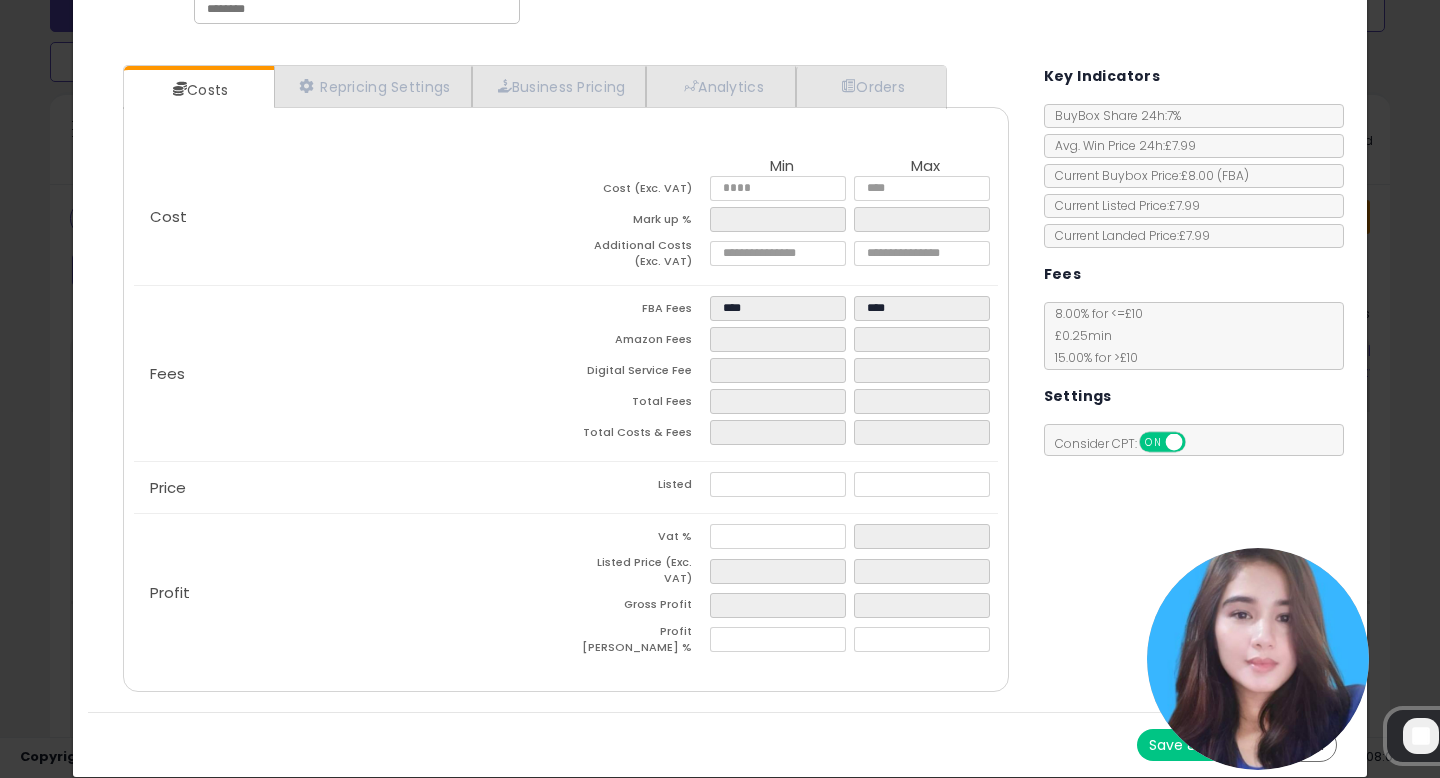 type on "*****" 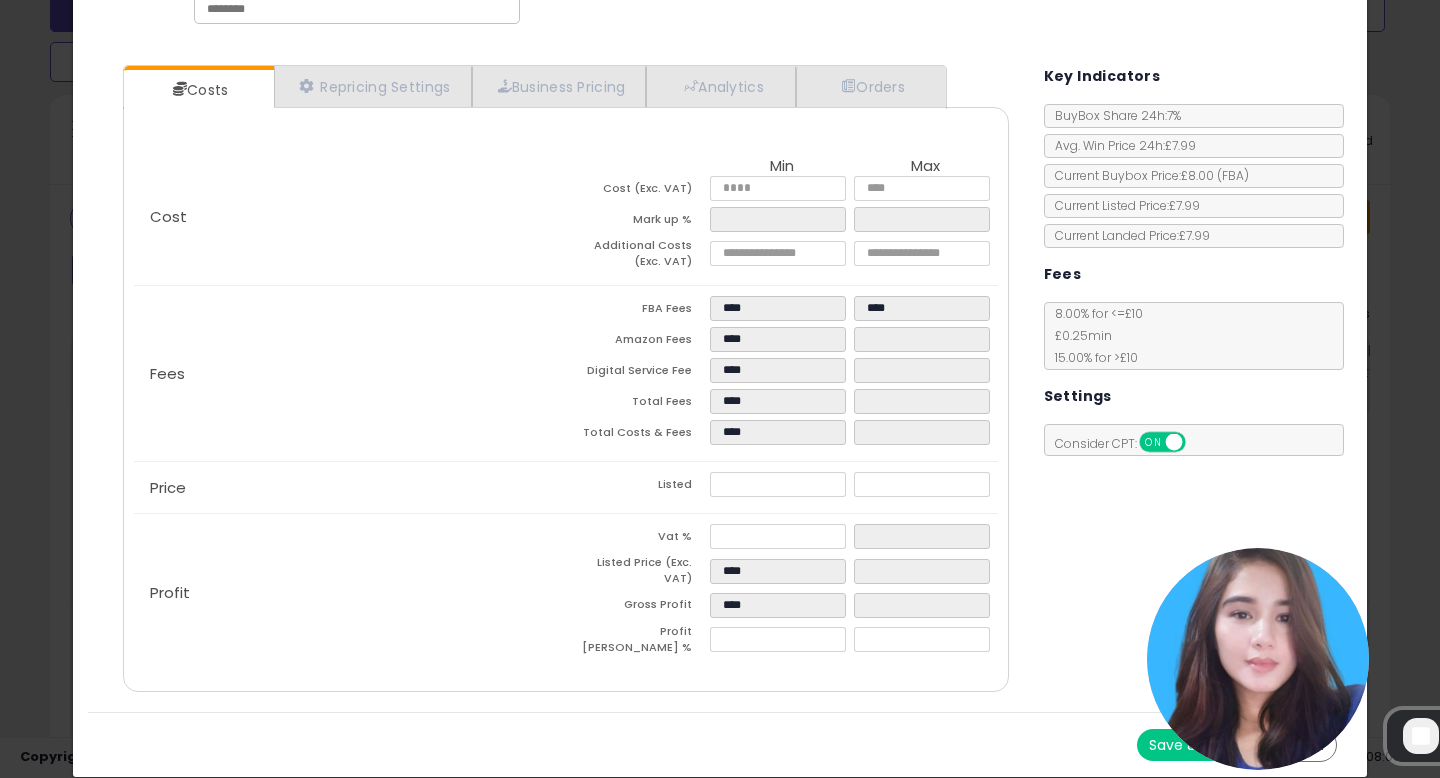 click on "Profit" at bounding box center [350, 593] 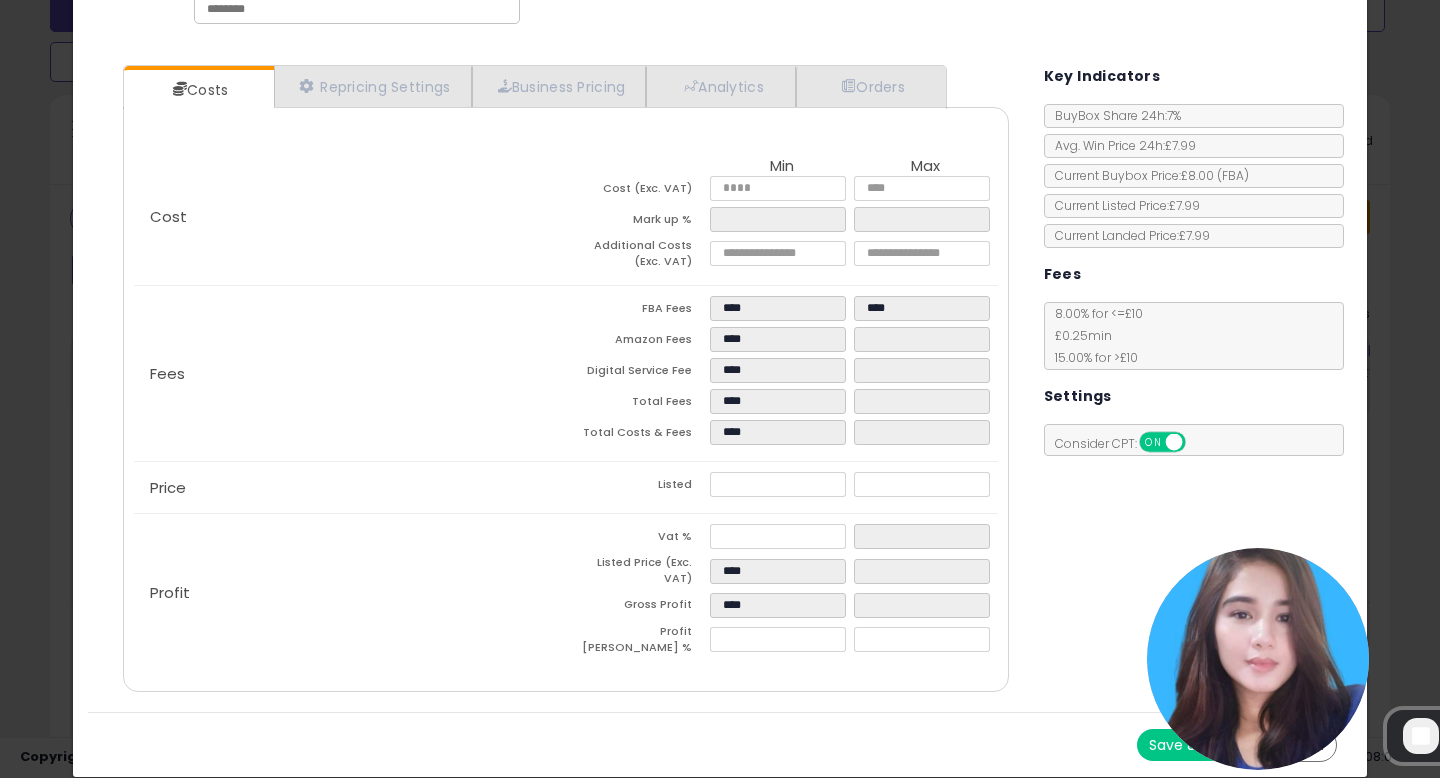 scroll, scrollTop: 124, scrollLeft: 0, axis: vertical 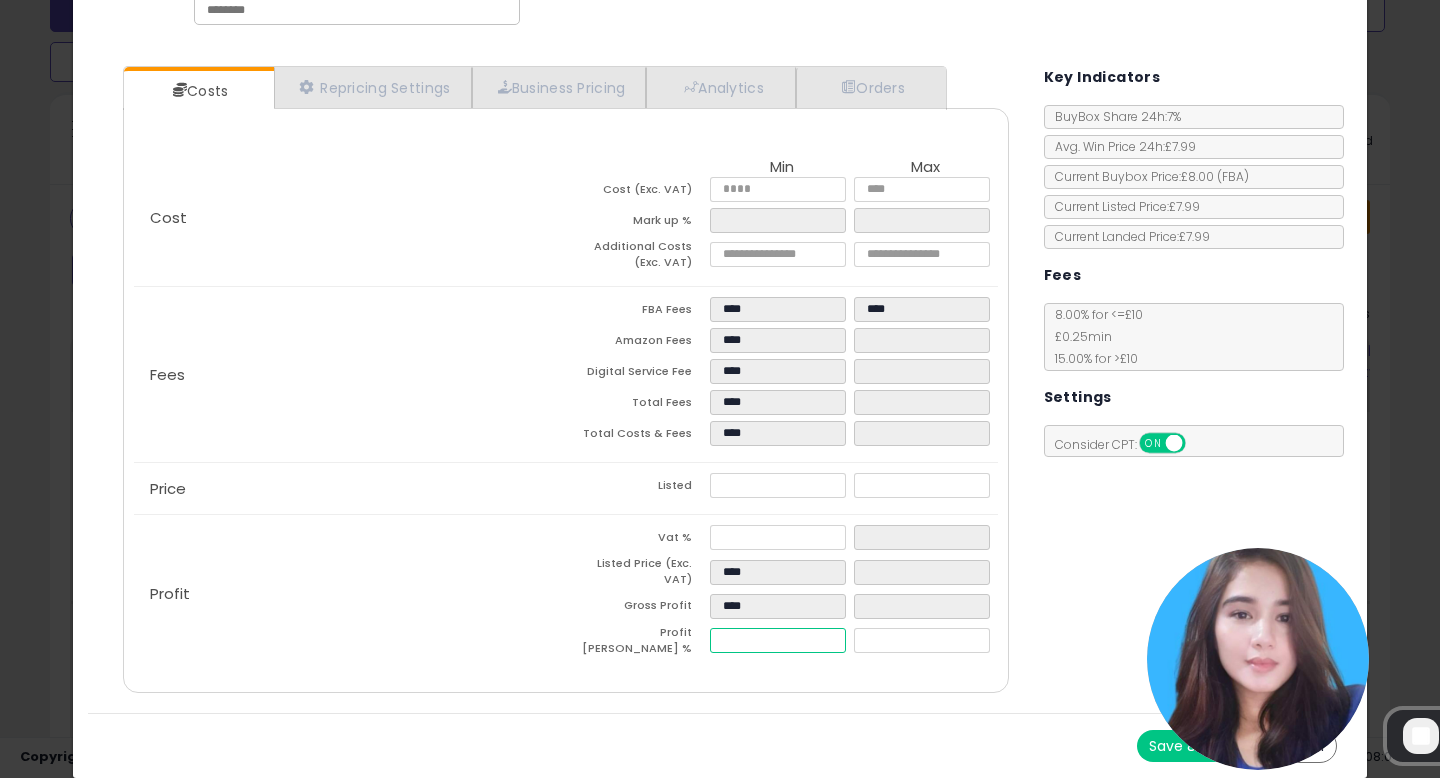 drag, startPoint x: 774, startPoint y: 646, endPoint x: 670, endPoint y: 646, distance: 104 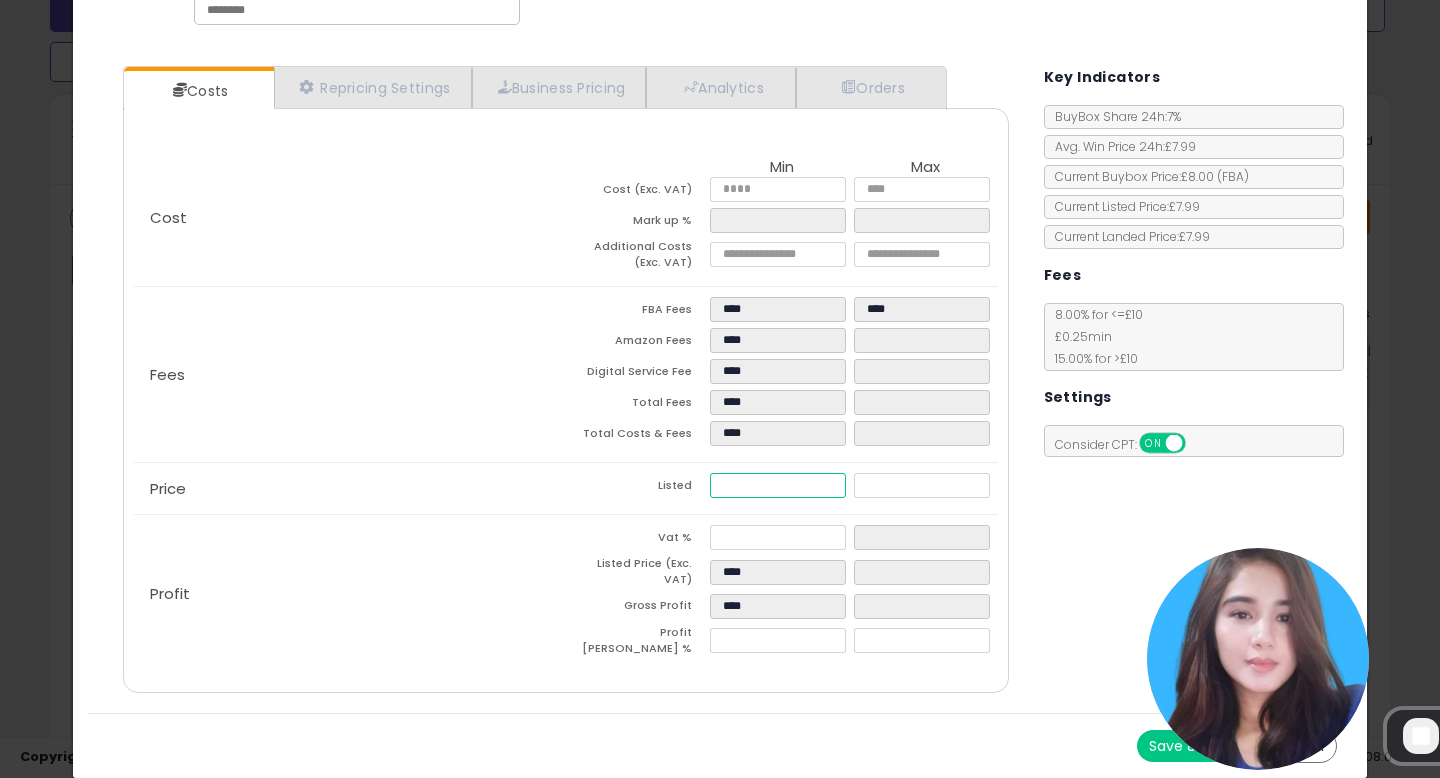 drag, startPoint x: 771, startPoint y: 502, endPoint x: 655, endPoint y: 496, distance: 116.15507 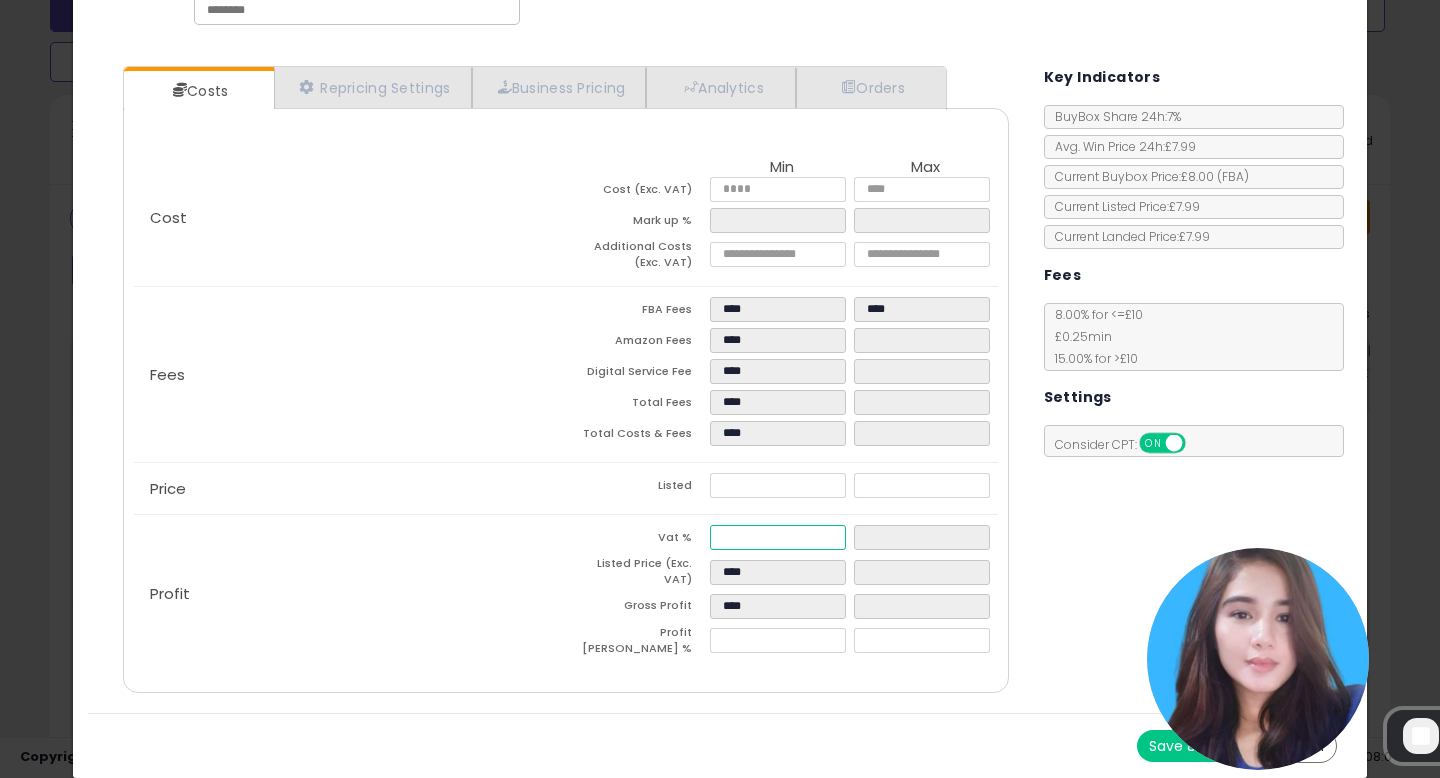 click at bounding box center (778, 537) 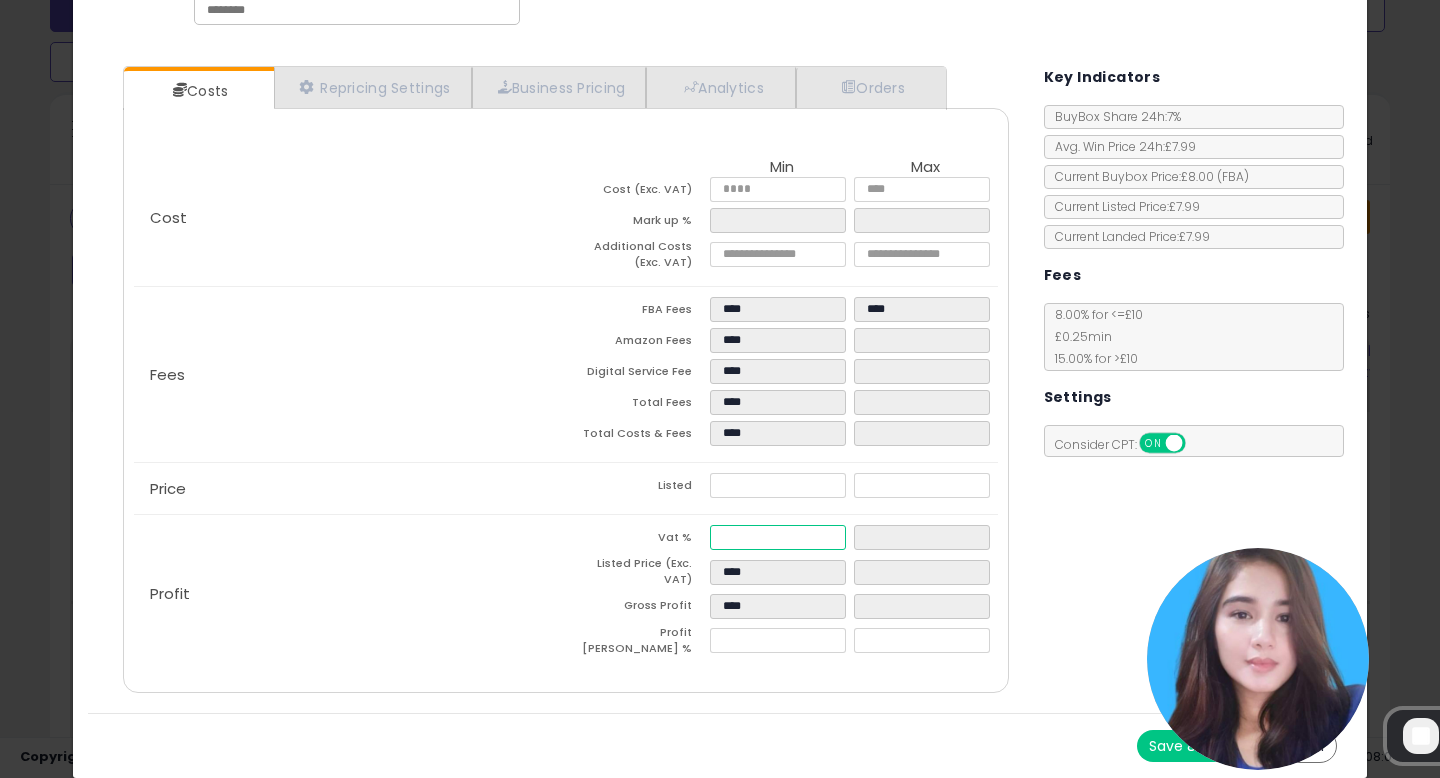 scroll, scrollTop: 0, scrollLeft: 0, axis: both 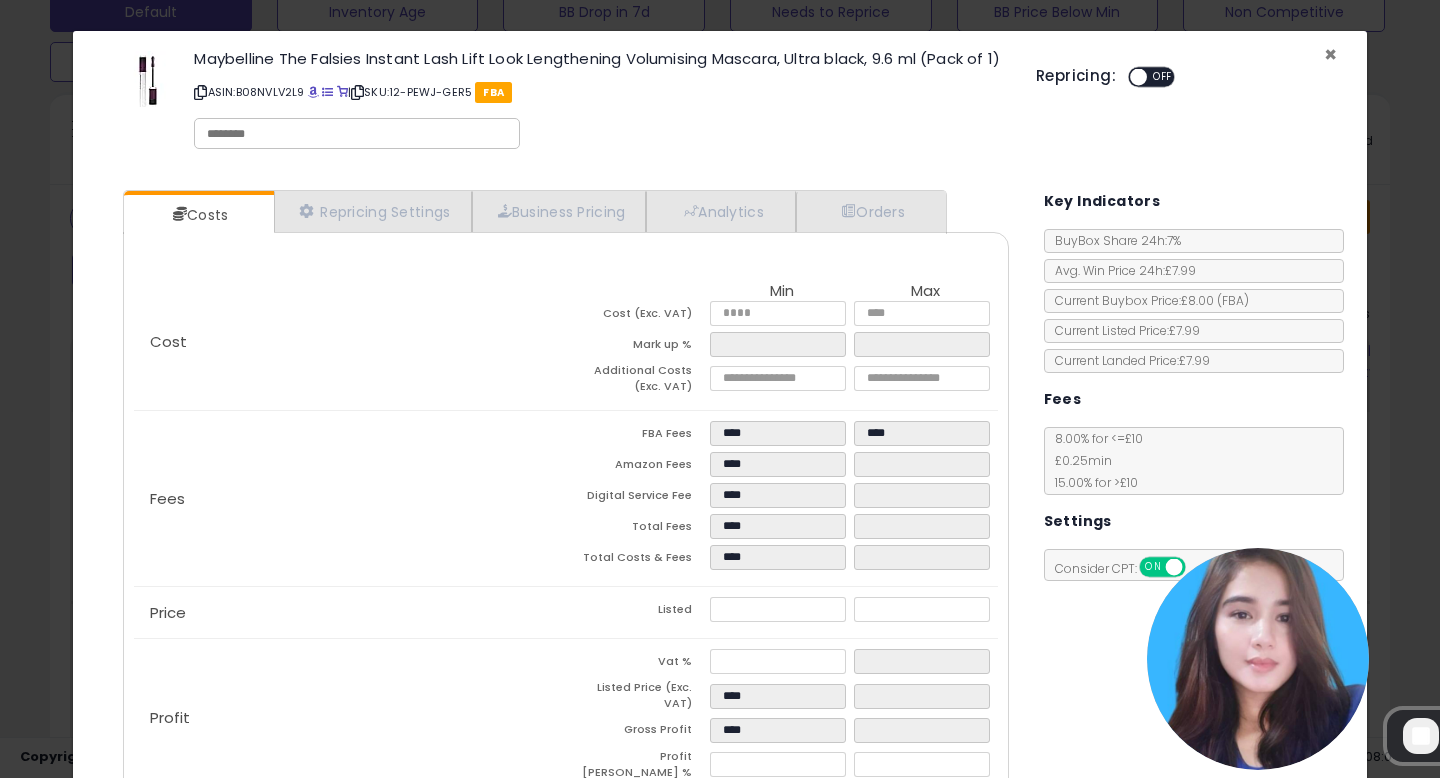 click on "×" at bounding box center (1330, 54) 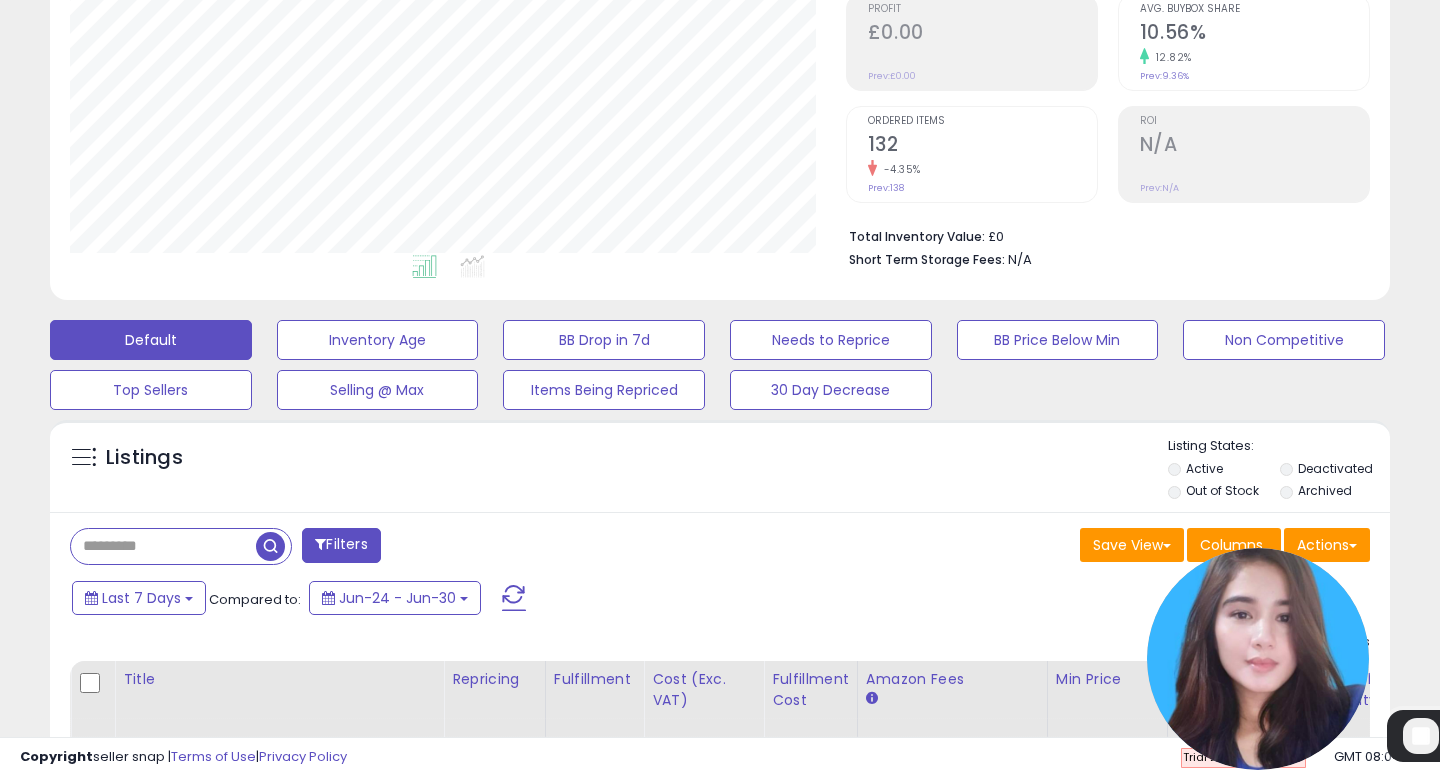 scroll, scrollTop: 0, scrollLeft: 0, axis: both 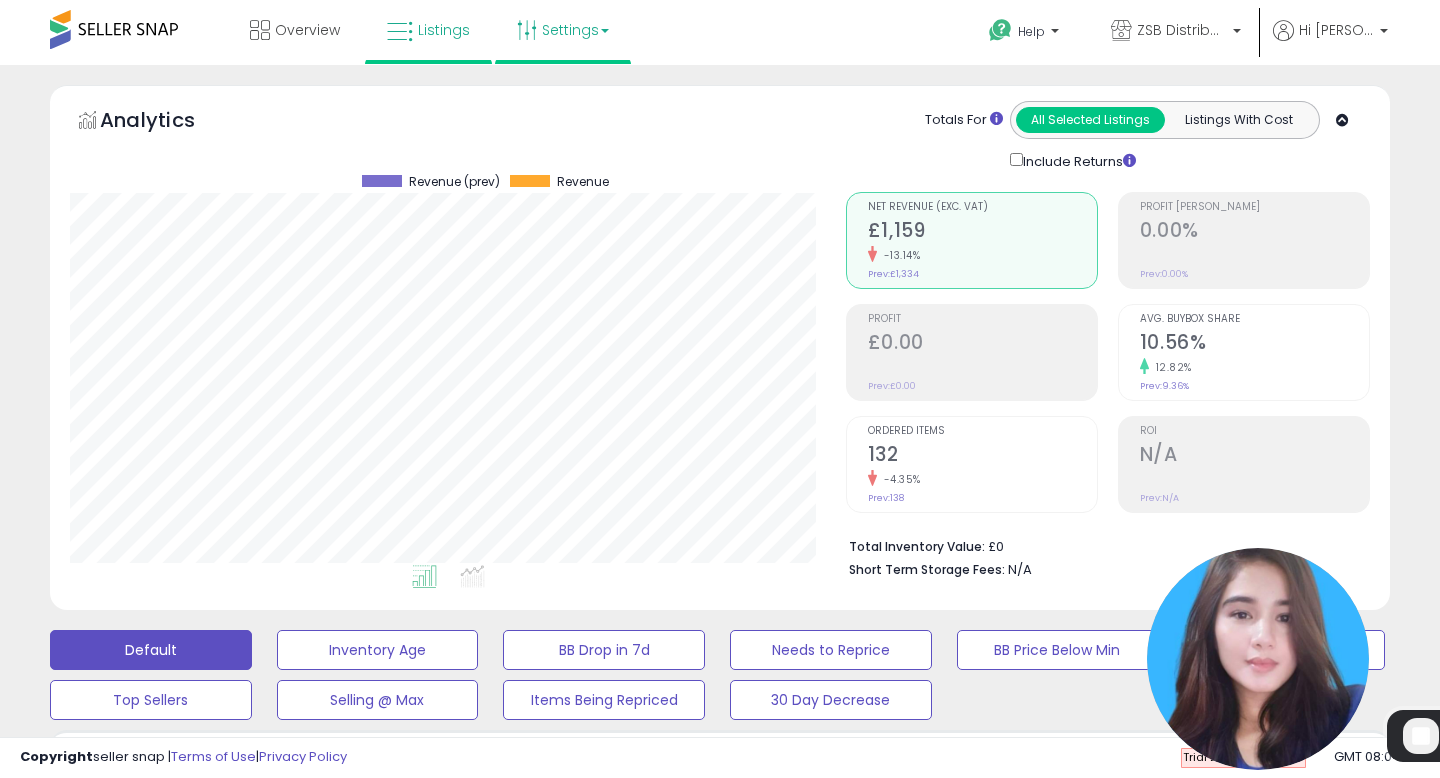 click on "Settings" at bounding box center (563, 30) 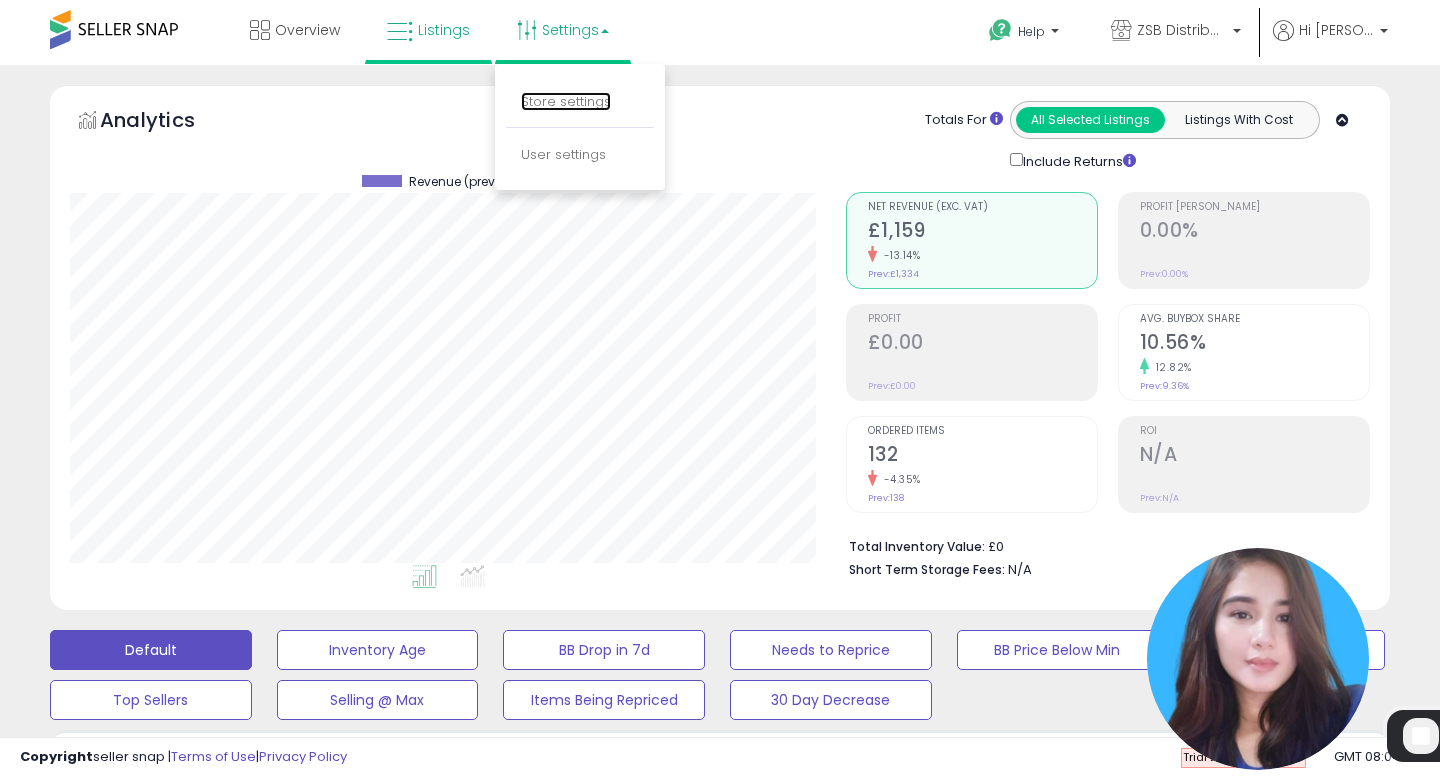 click on "Store
settings" at bounding box center [566, 101] 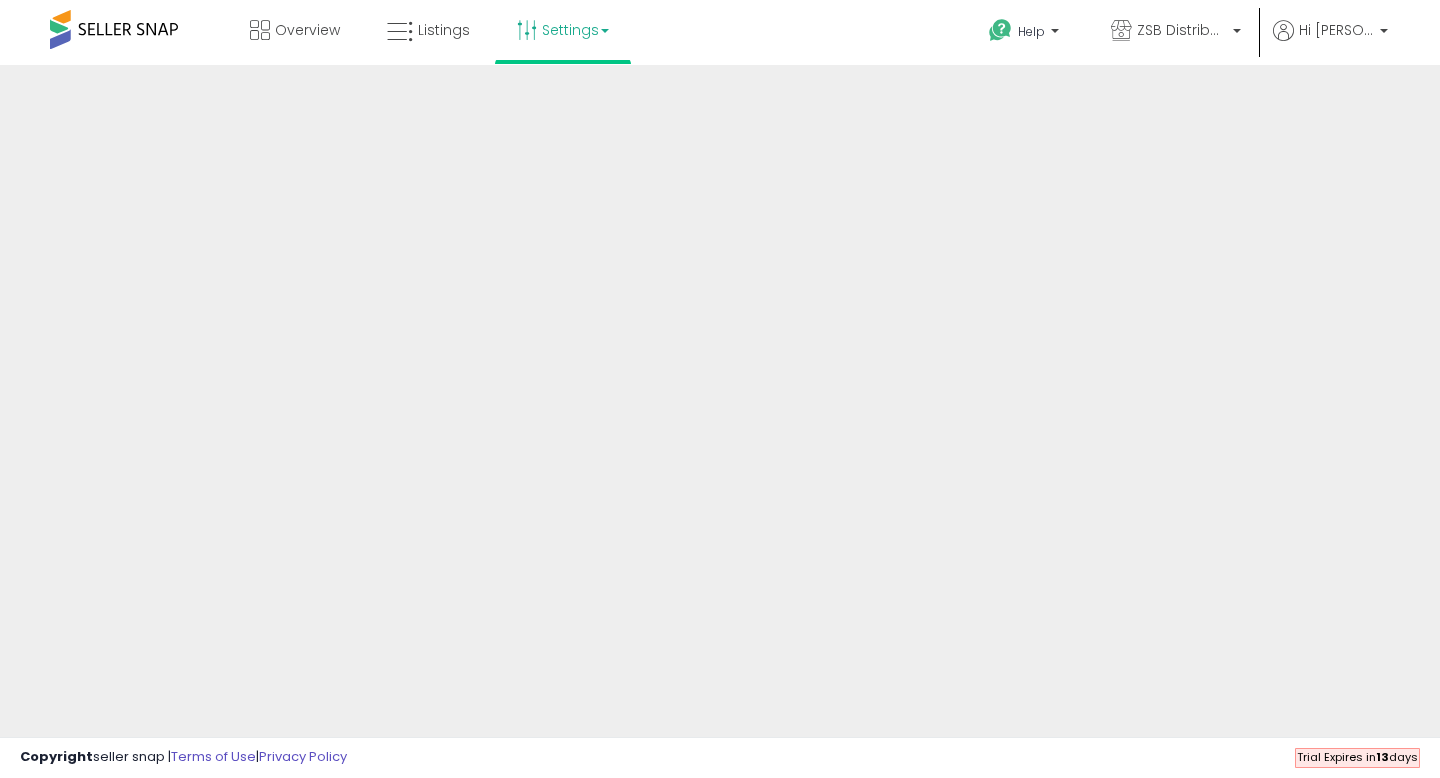 scroll, scrollTop: 0, scrollLeft: 0, axis: both 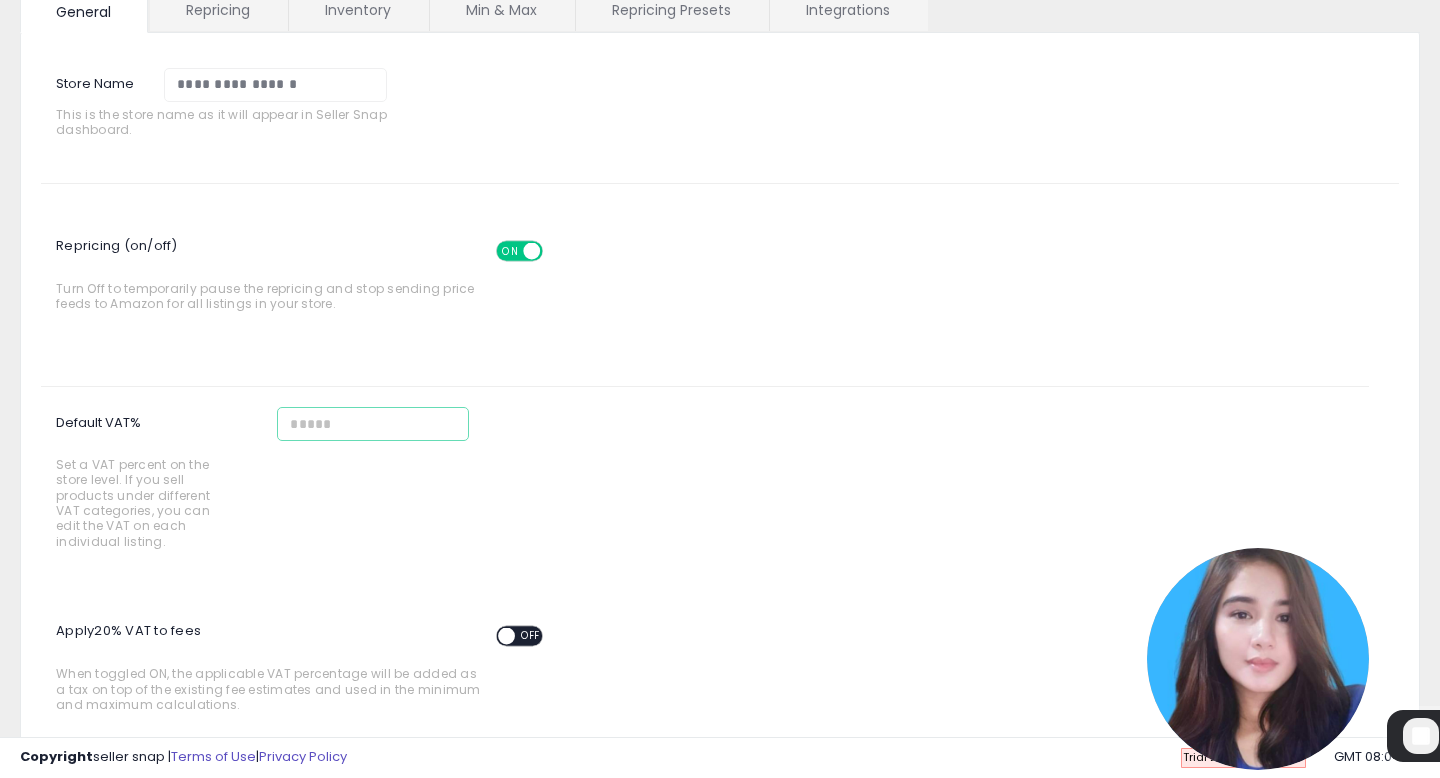 click on "Default VAT%
Set a VAT percent on the store level. If you sell products under different VAT categories, you can edit the VAT on each individual listing." at bounding box center (372, 424) 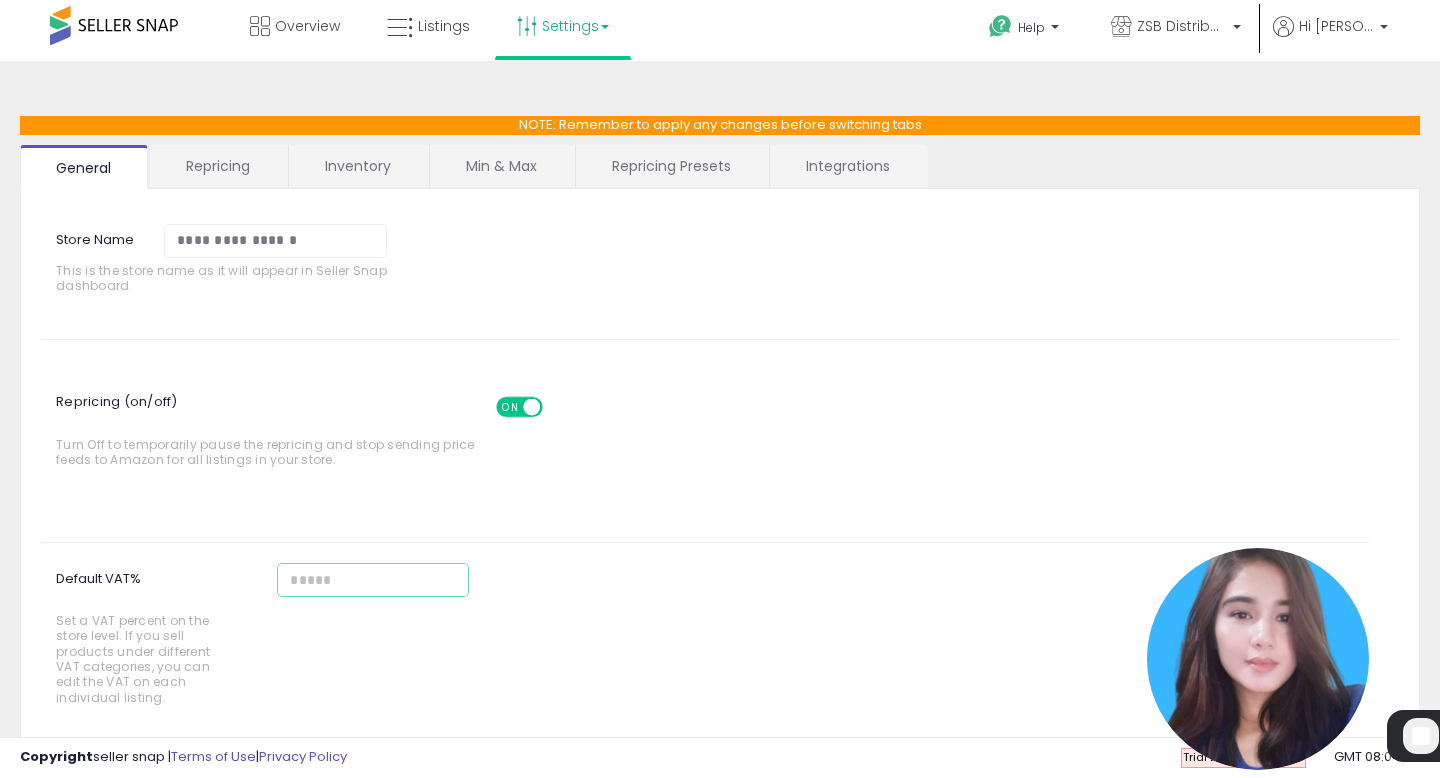 scroll, scrollTop: 0, scrollLeft: 0, axis: both 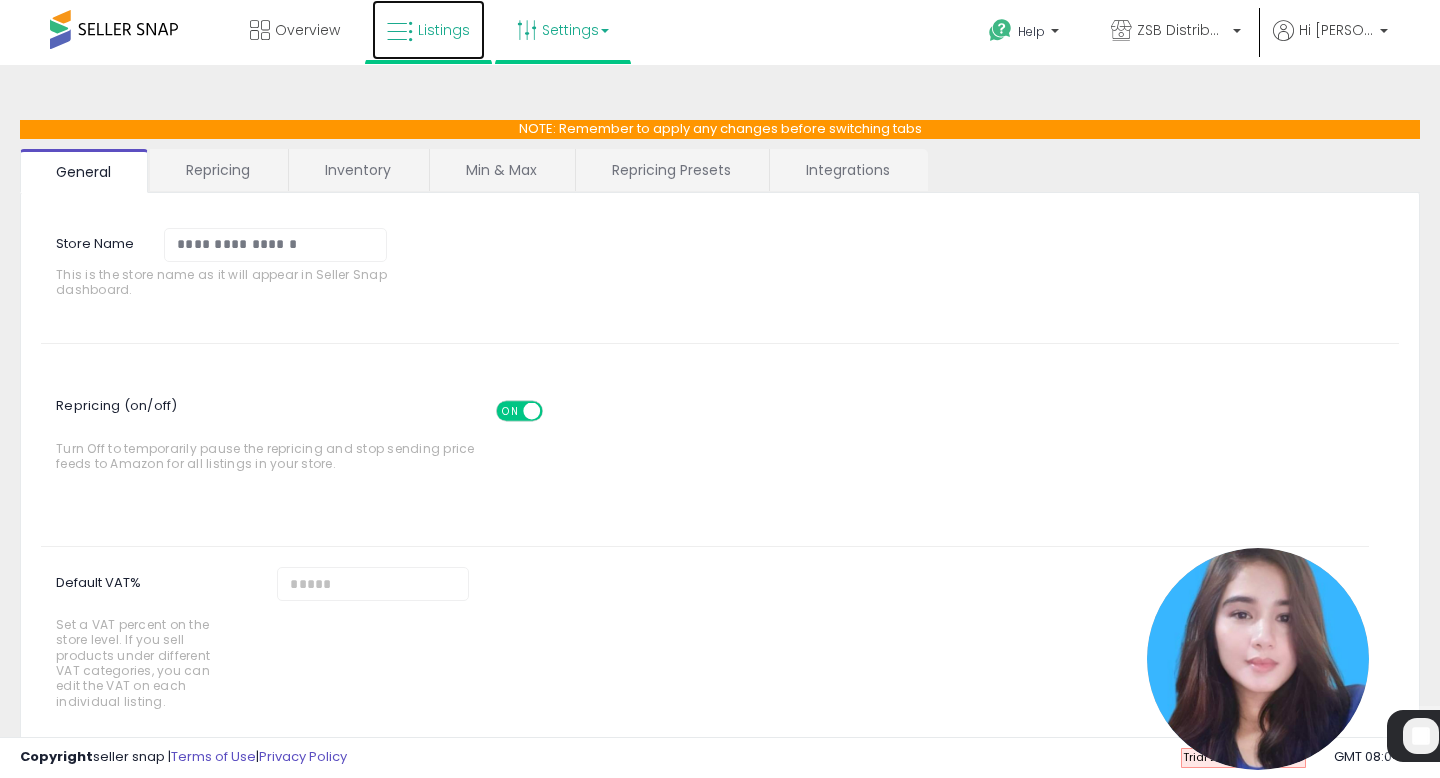 click on "Listings" at bounding box center [444, 30] 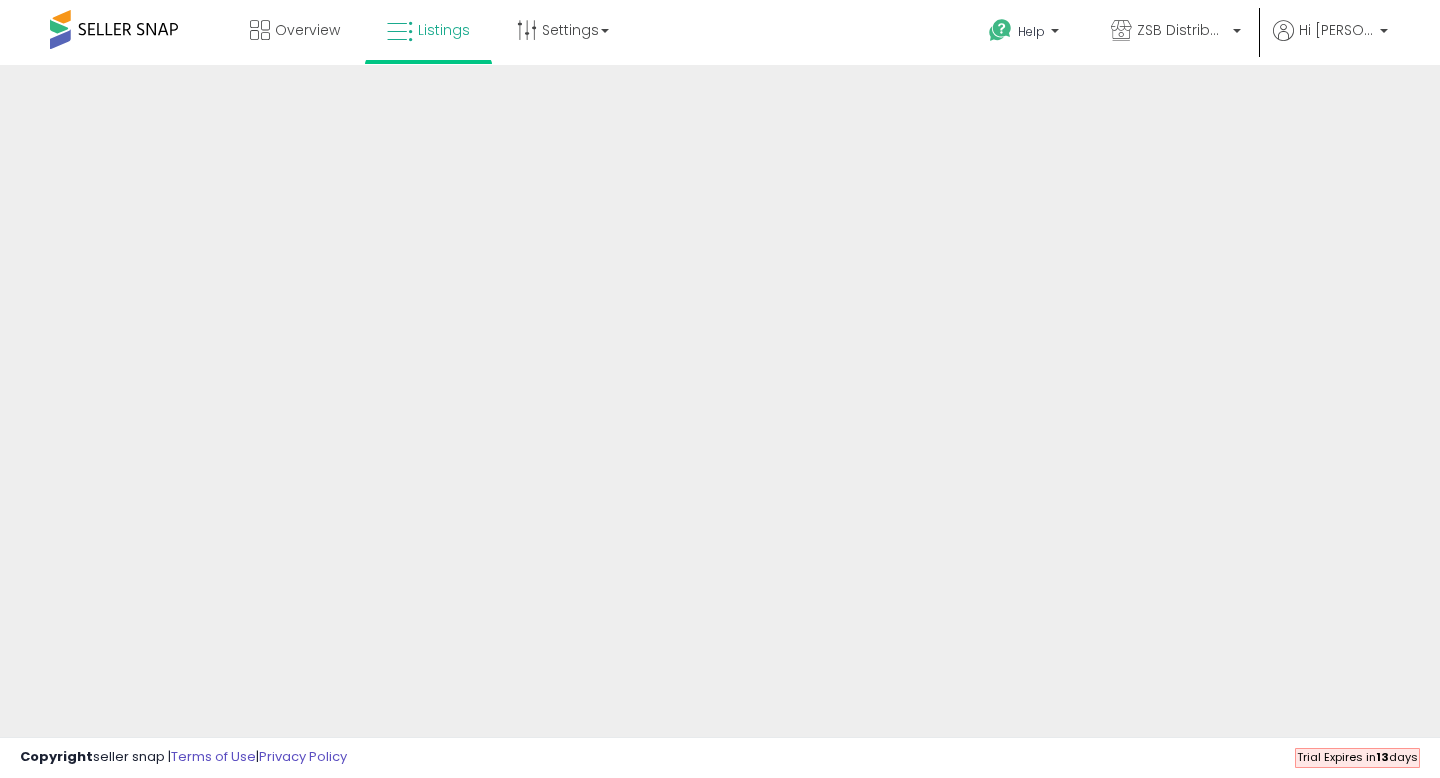 scroll, scrollTop: 0, scrollLeft: 0, axis: both 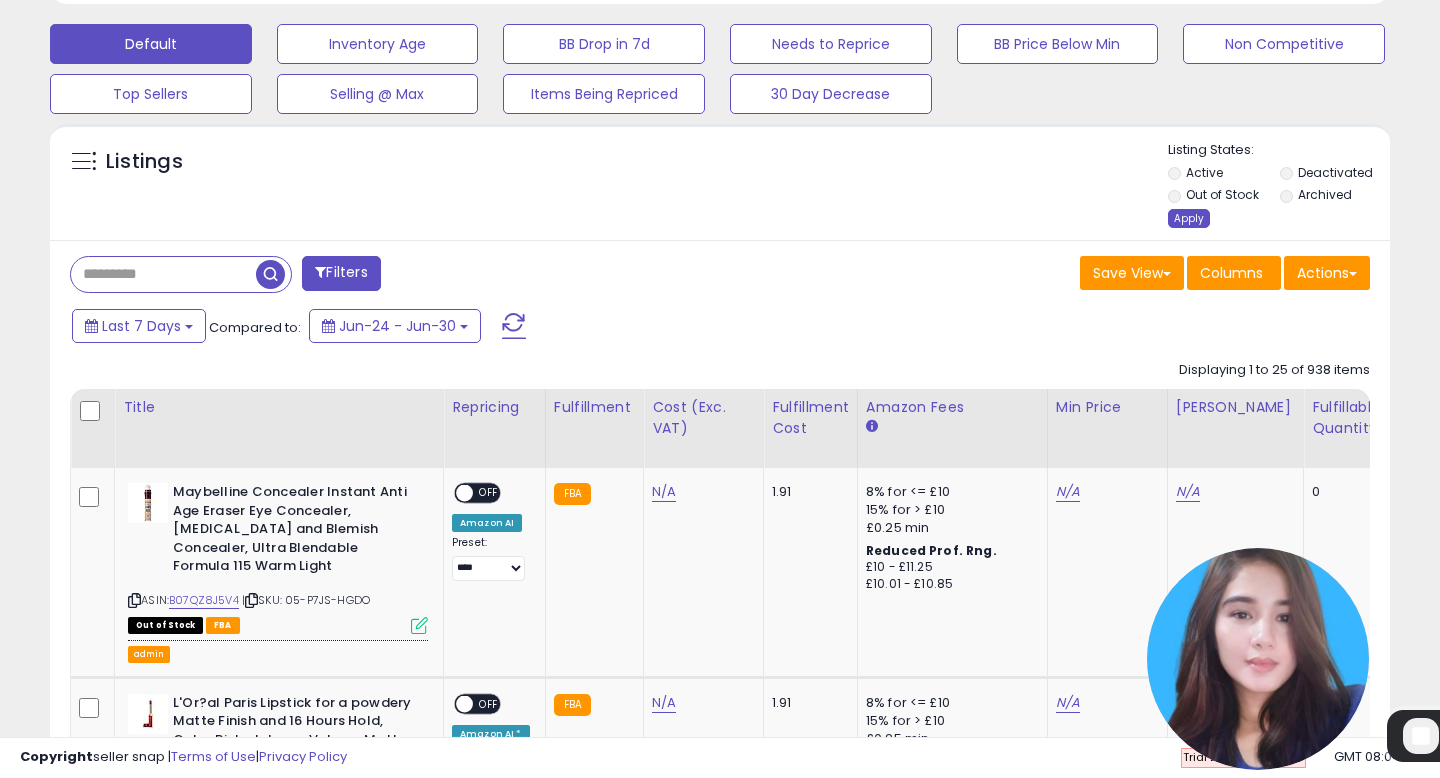click on "Apply" at bounding box center (1189, 218) 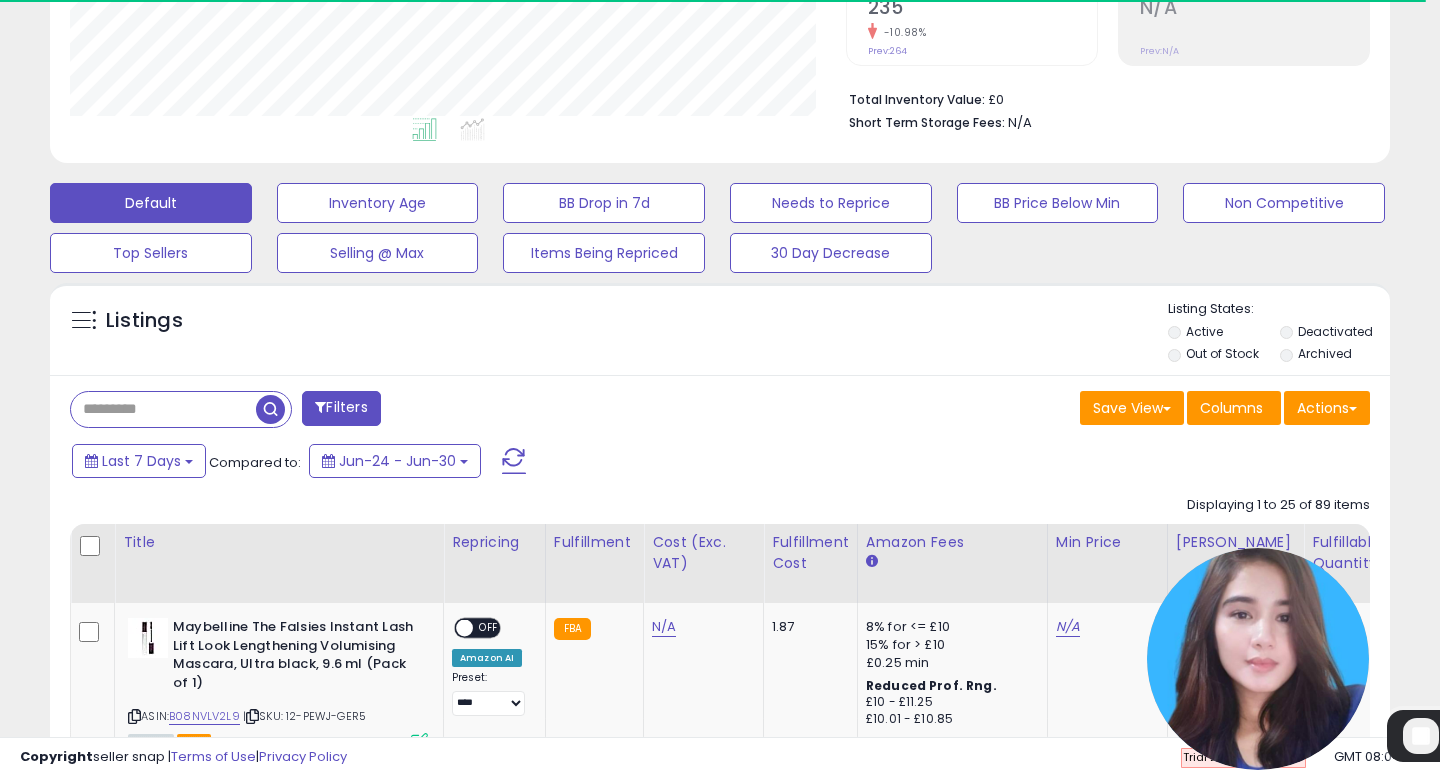 scroll, scrollTop: 606, scrollLeft: 0, axis: vertical 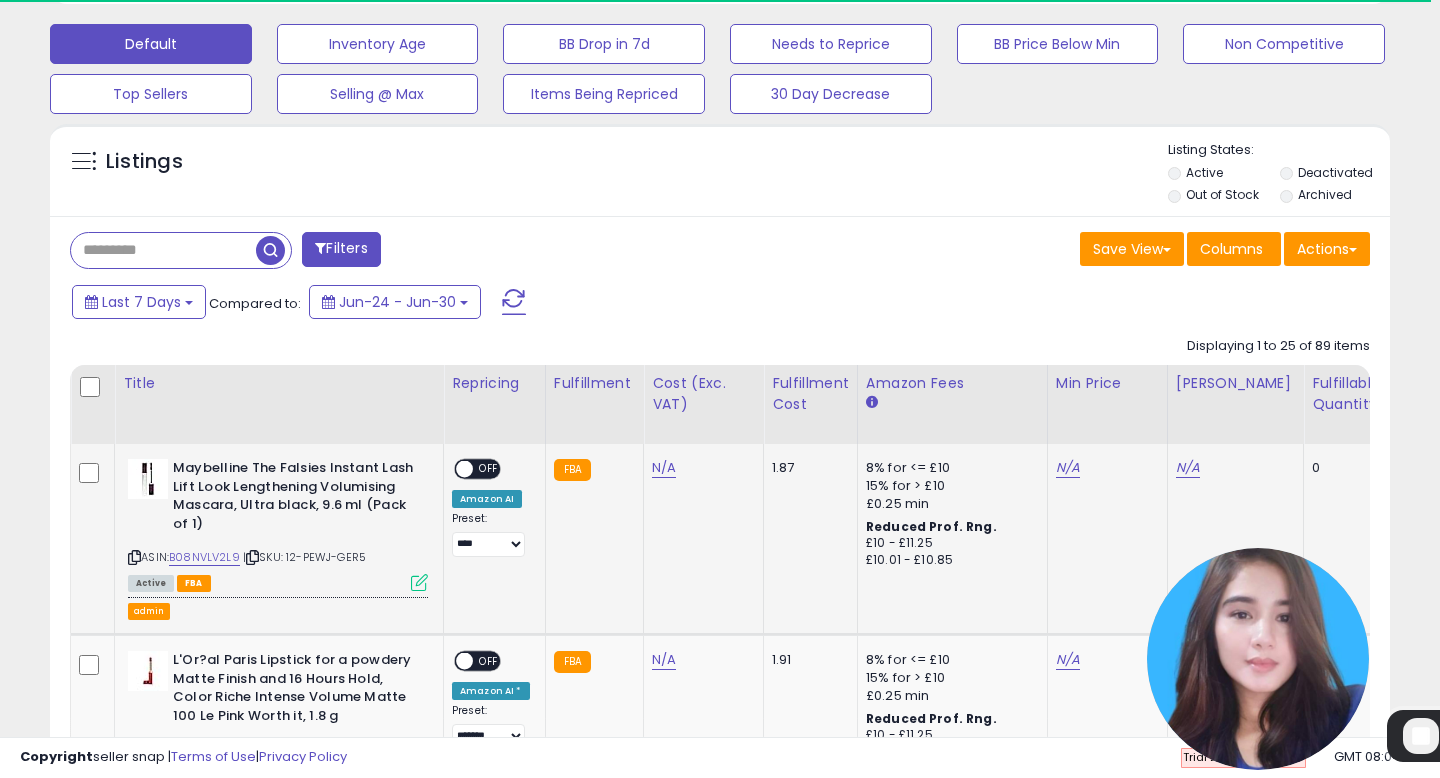 click at bounding box center [419, 582] 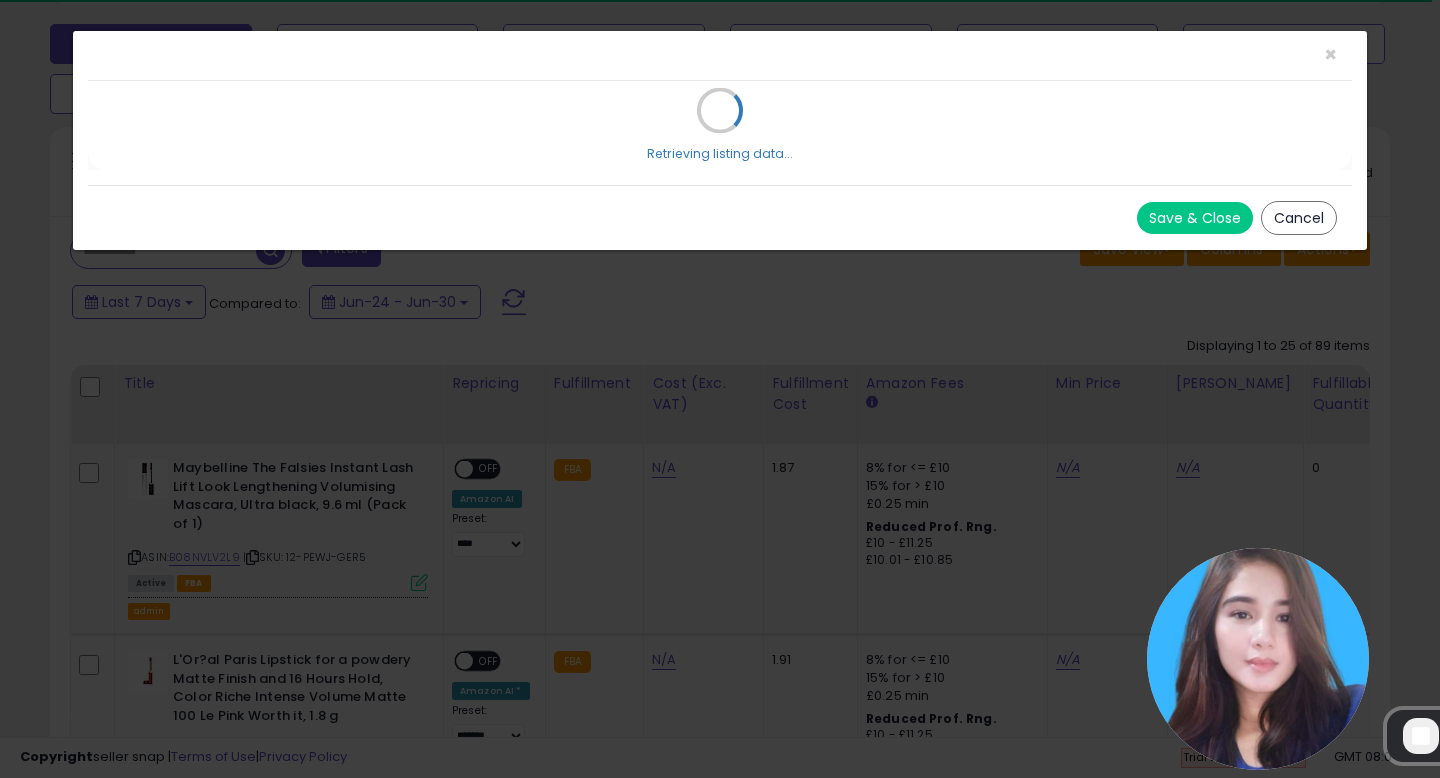 scroll, scrollTop: 999590, scrollLeft: 999224, axis: both 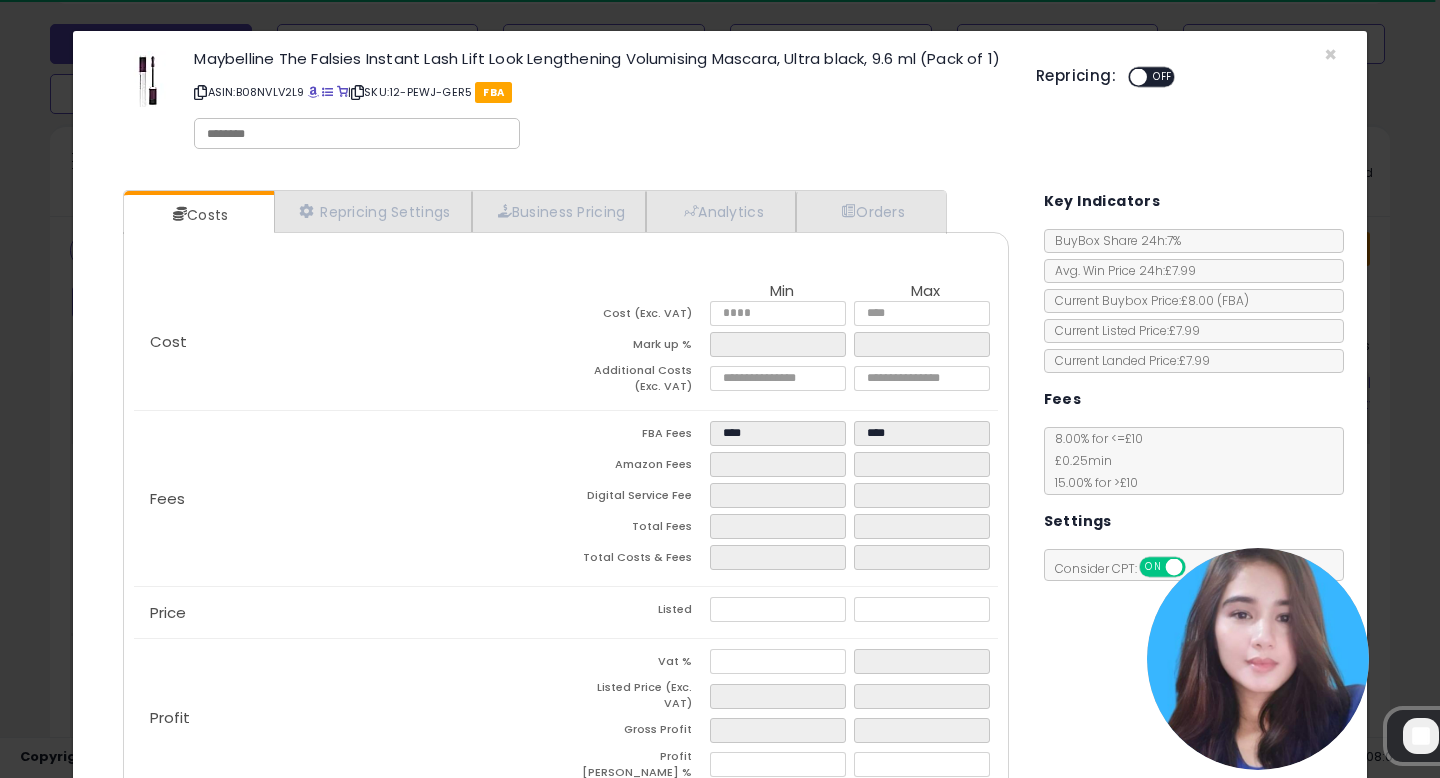 click 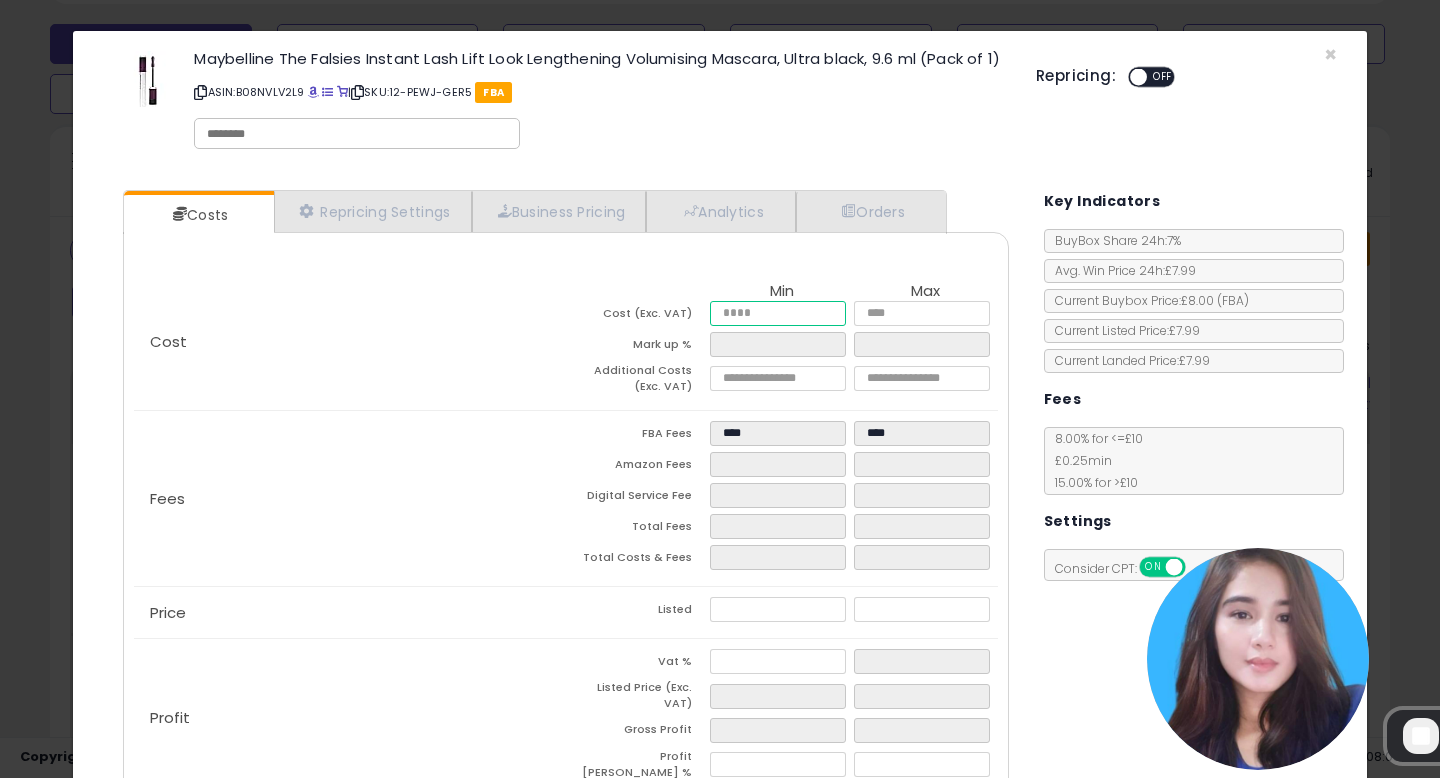 click at bounding box center (778, 313) 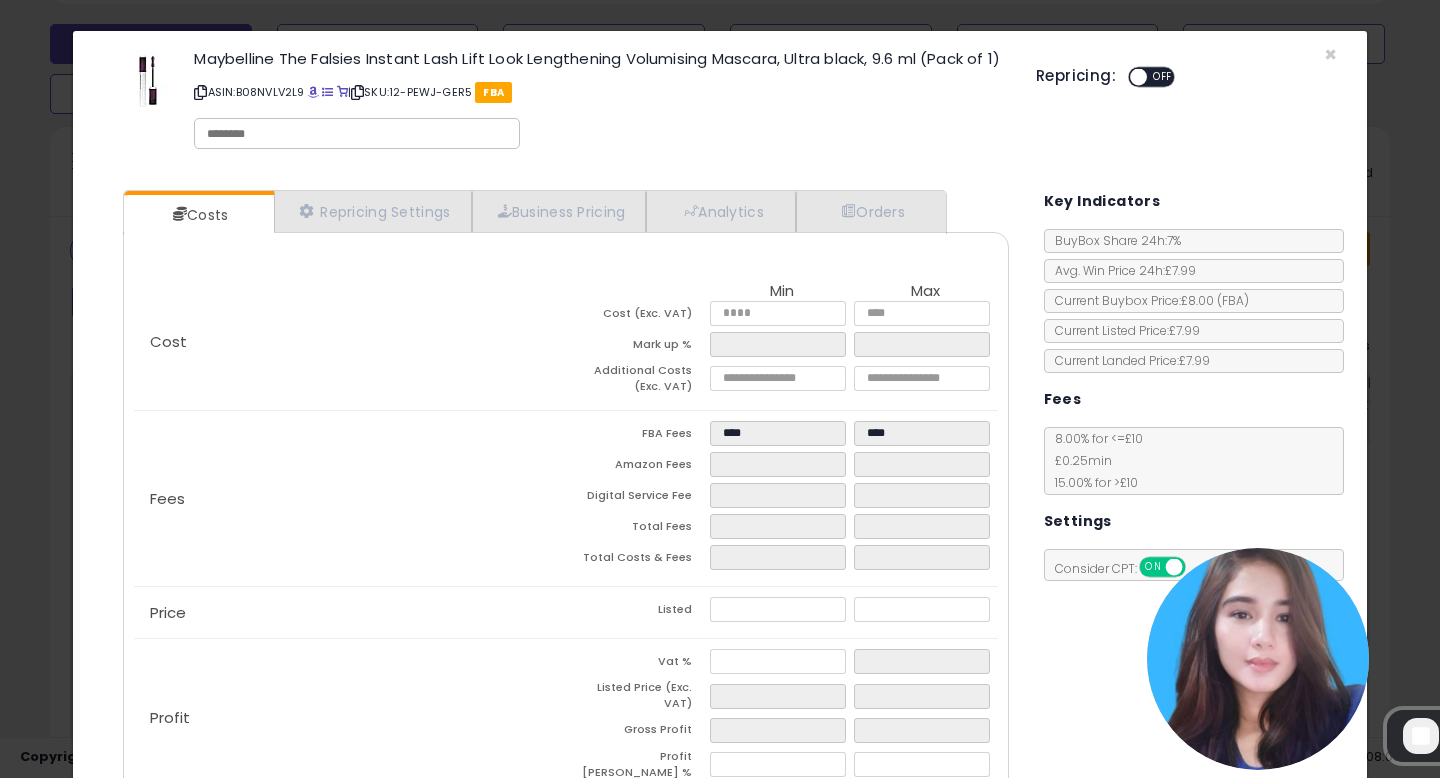 type on "****" 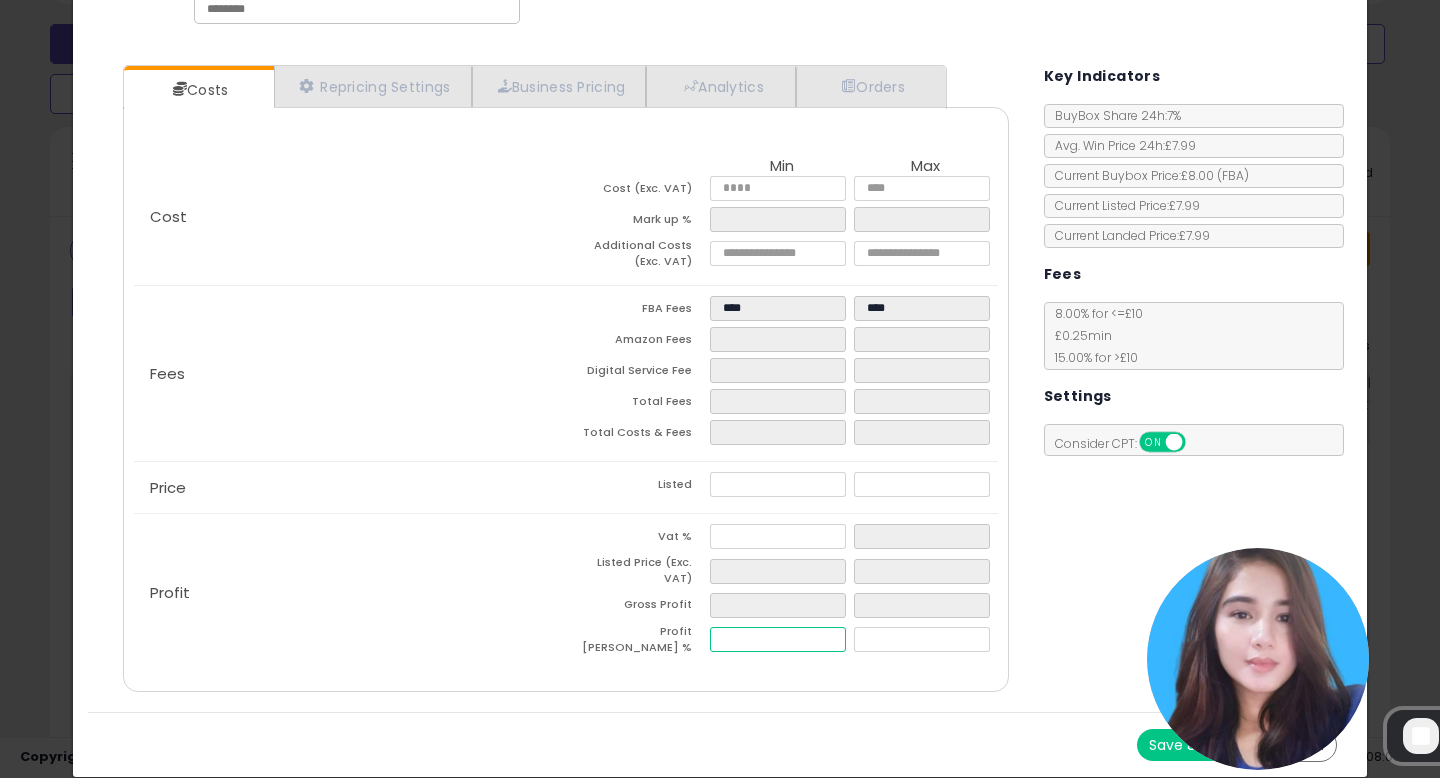 click at bounding box center [778, 639] 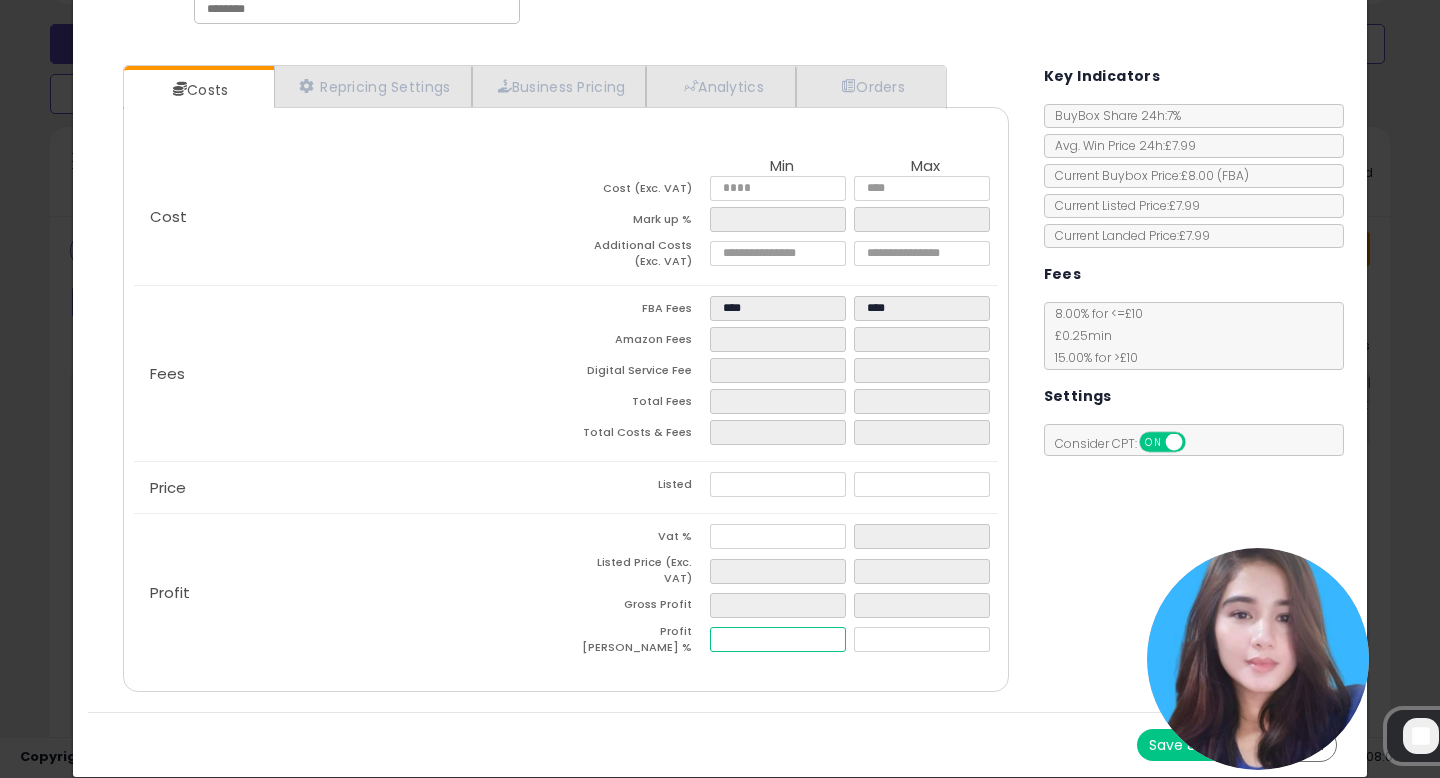 type on "**" 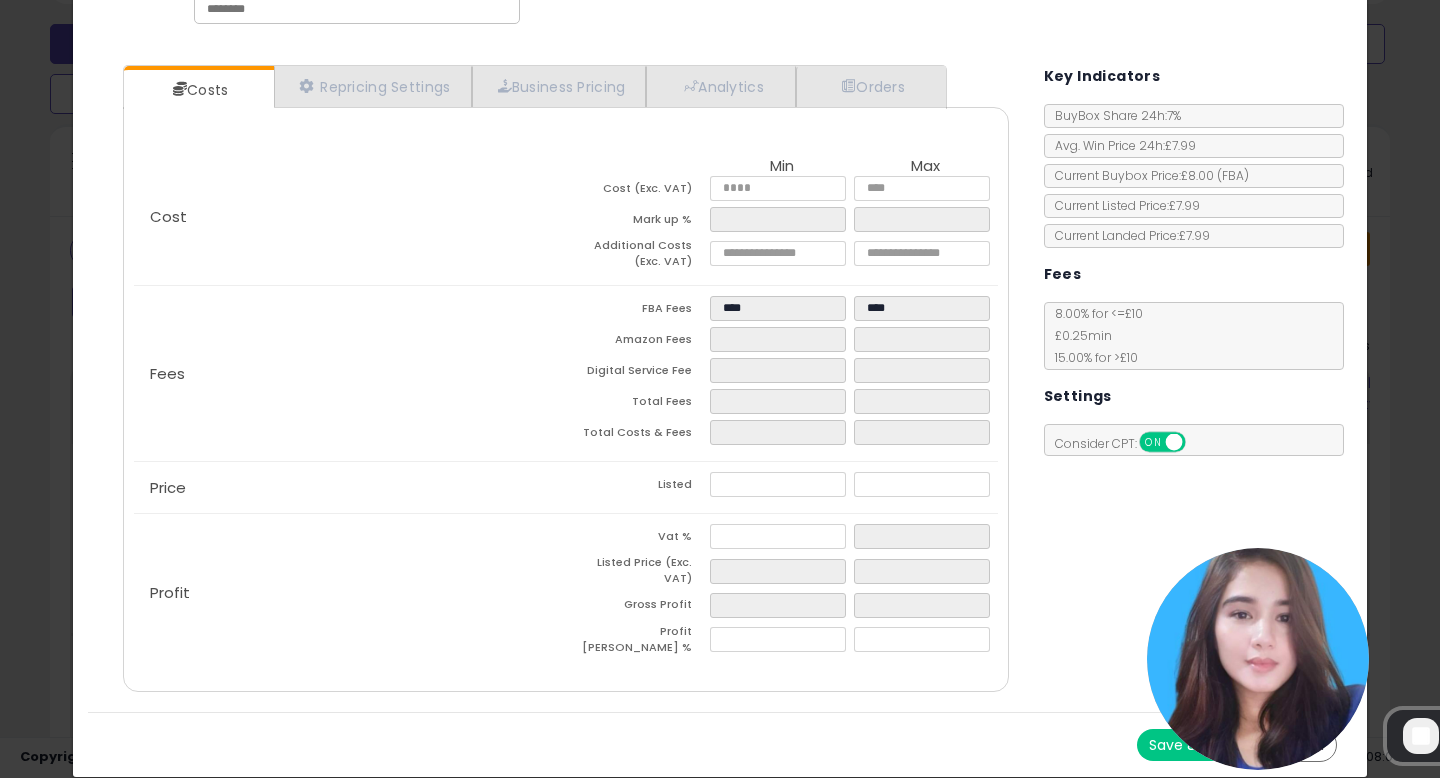 type on "*****" 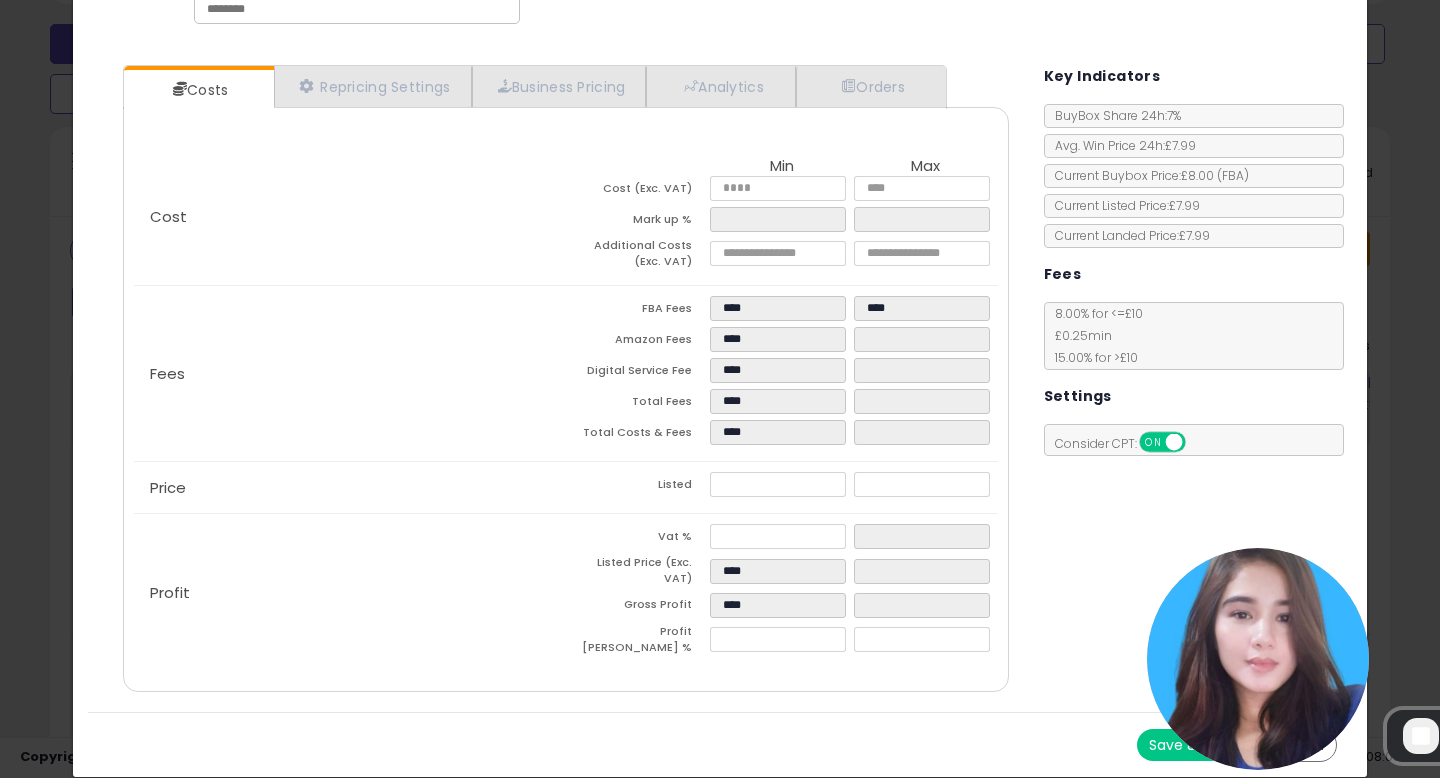 click on "Profit
Vat %
Listed Price (Exc. VAT)
****
Gross Profit
****
Profit Margin %
*****" 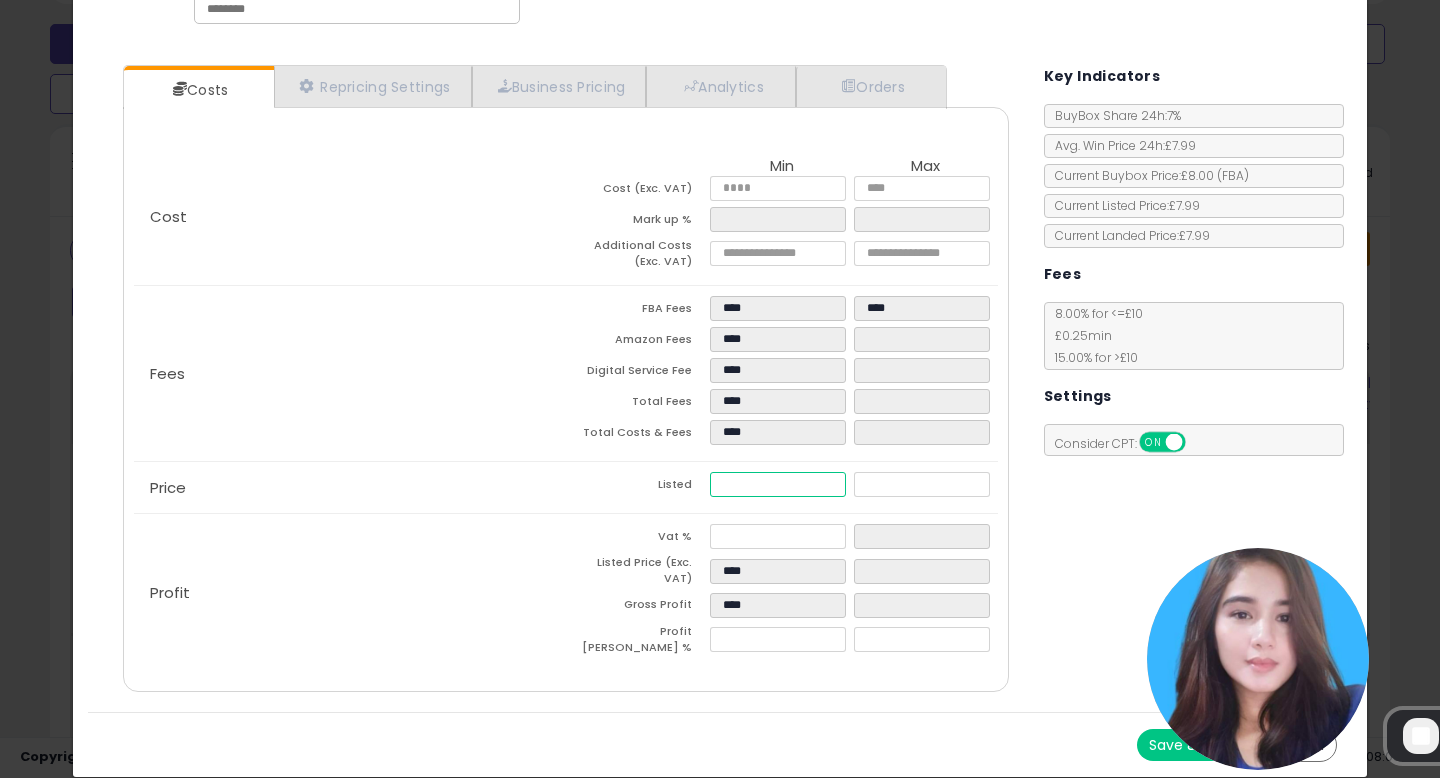 drag, startPoint x: 777, startPoint y: 504, endPoint x: 643, endPoint y: 504, distance: 134 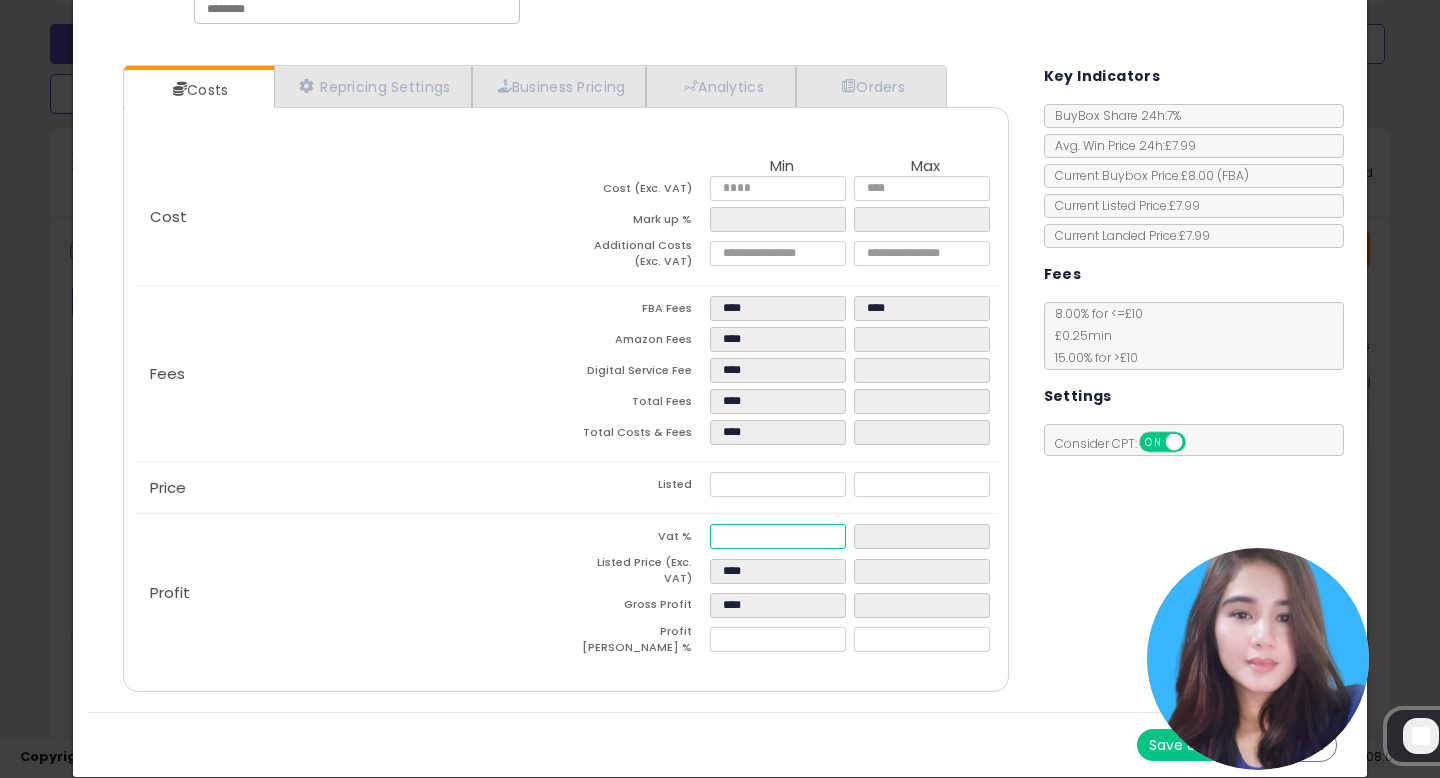 click at bounding box center [778, 536] 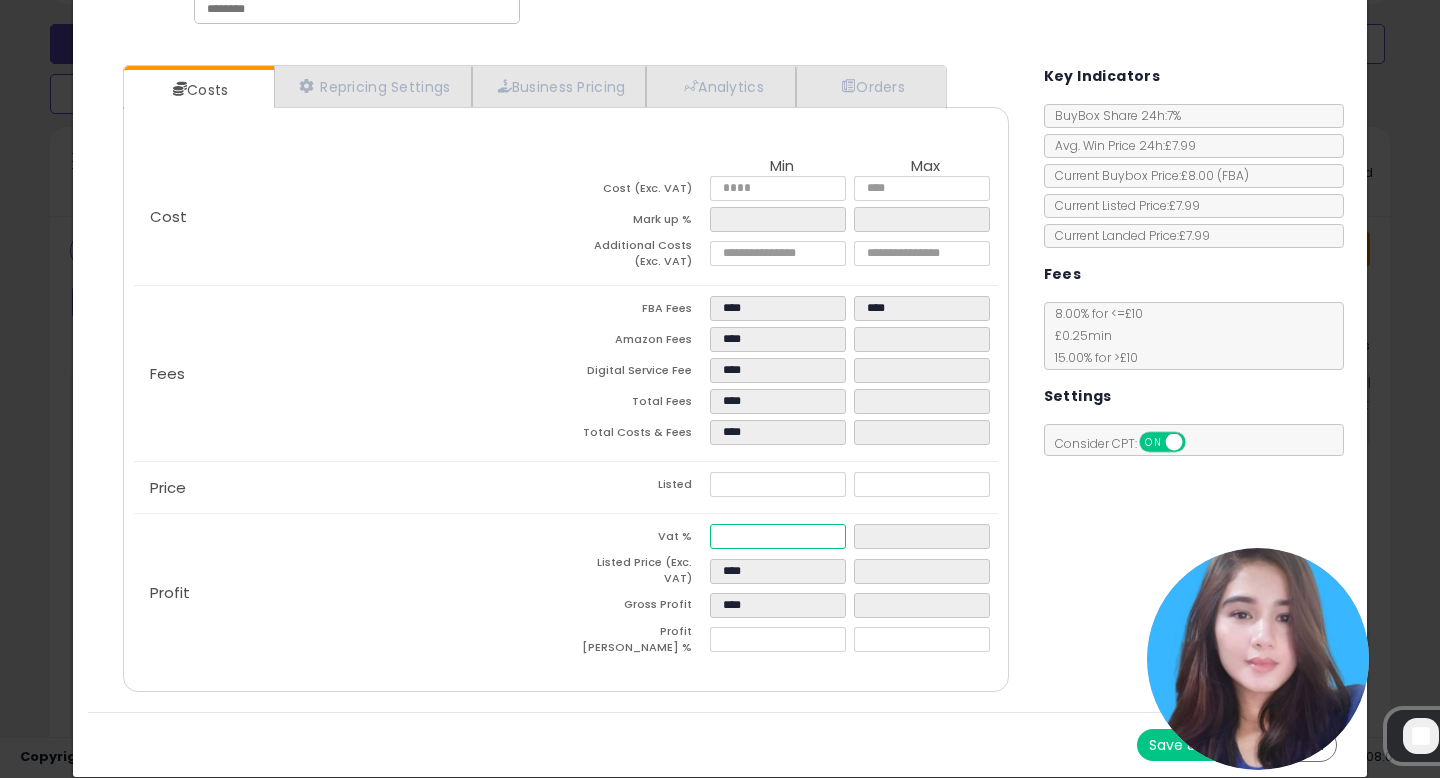 type on "*" 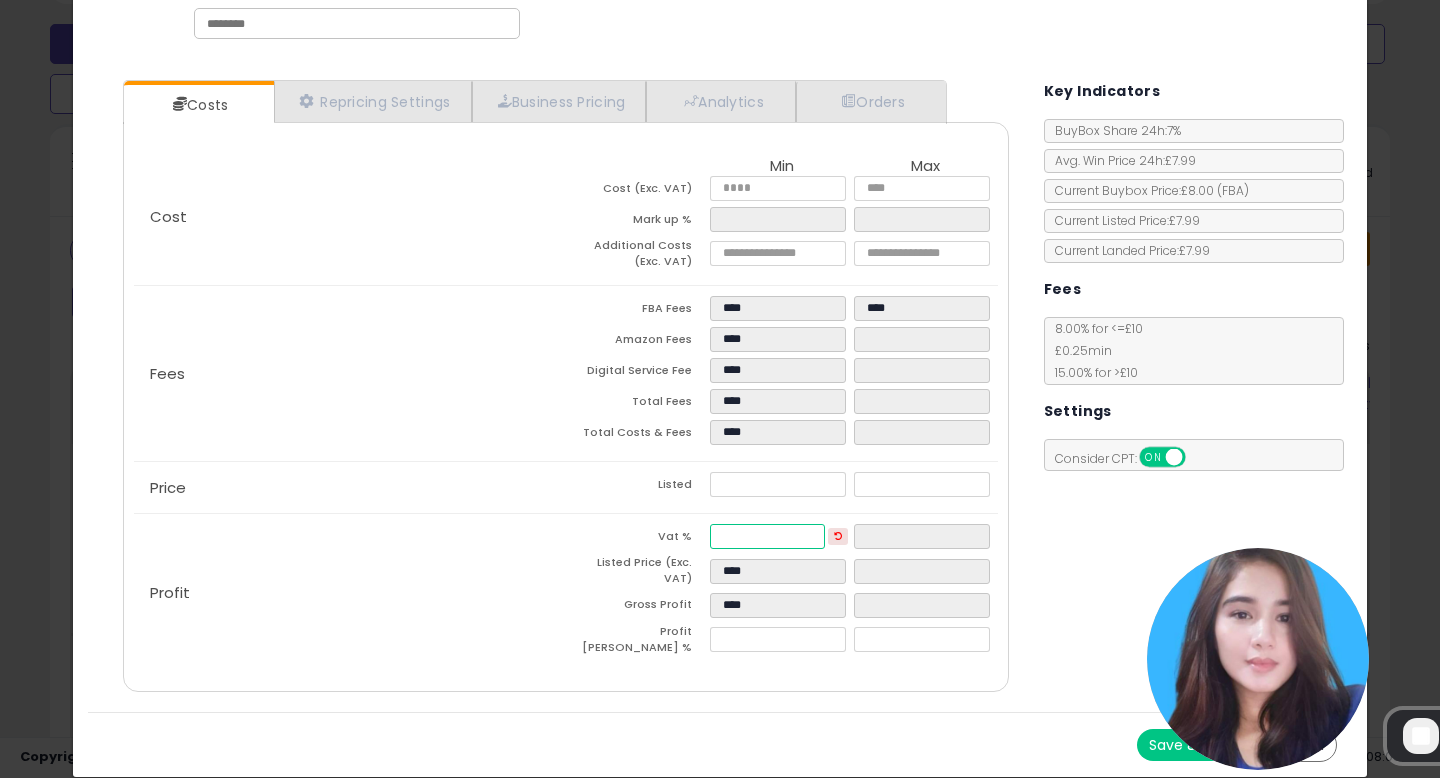 type on "*" 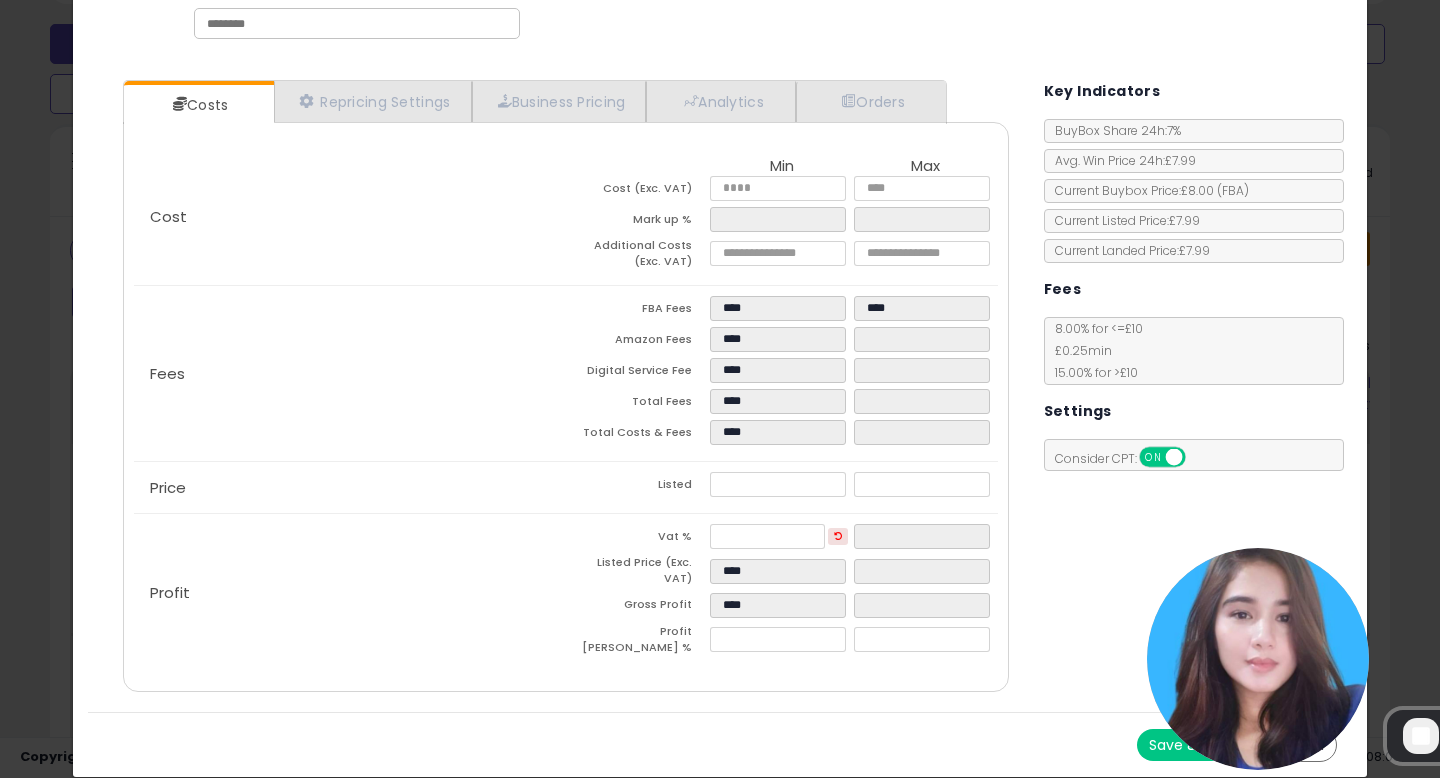 type on "*****" 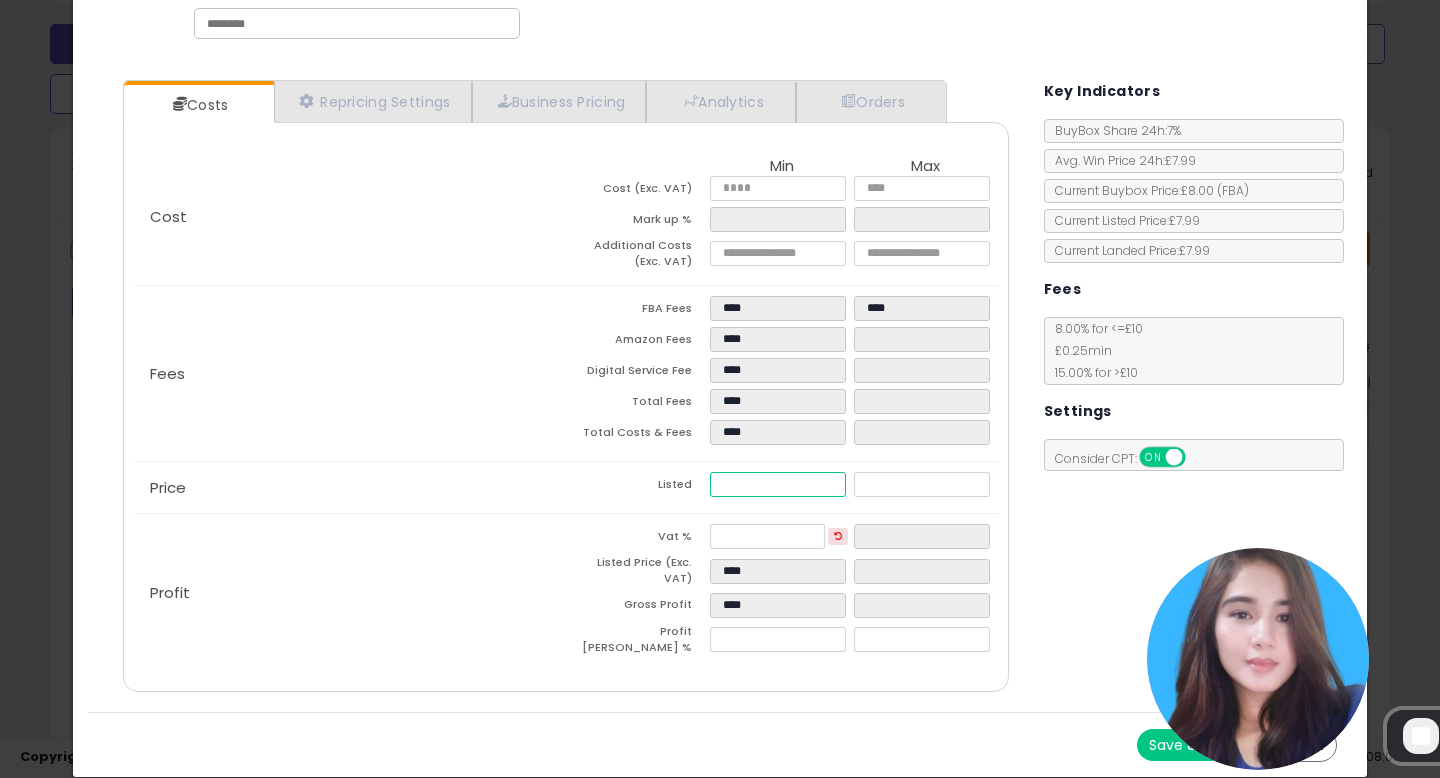 drag, startPoint x: 761, startPoint y: 495, endPoint x: 674, endPoint y: 496, distance: 87.005745 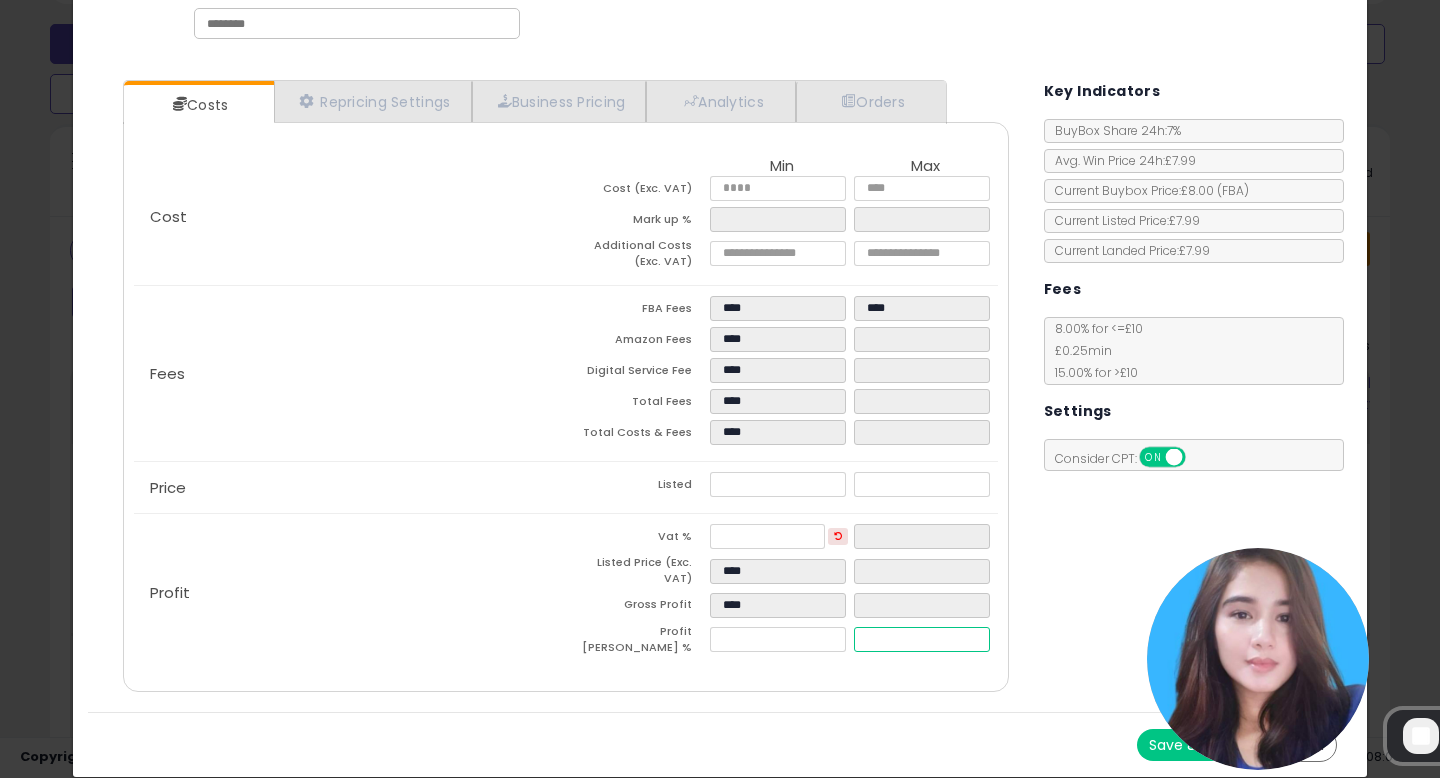 click at bounding box center (922, 639) 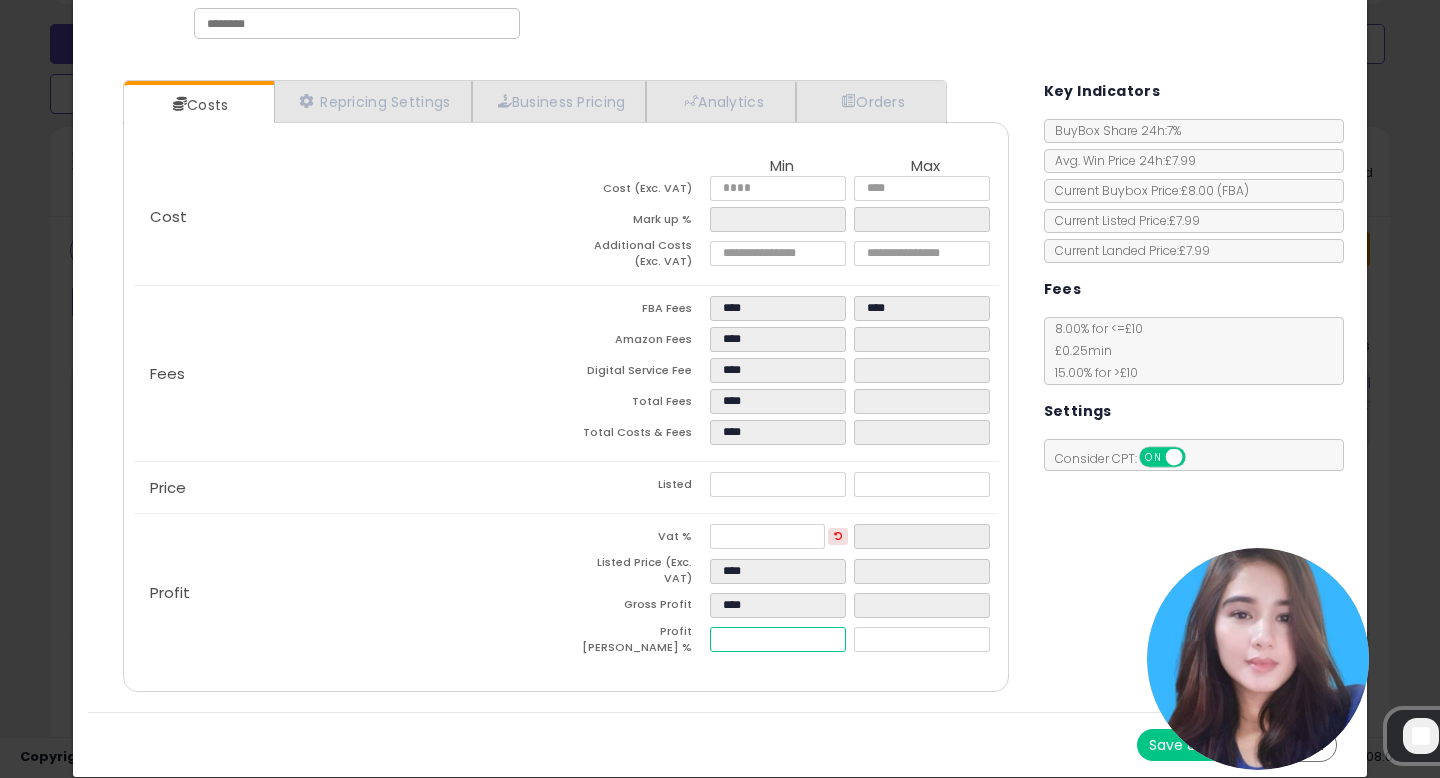 type 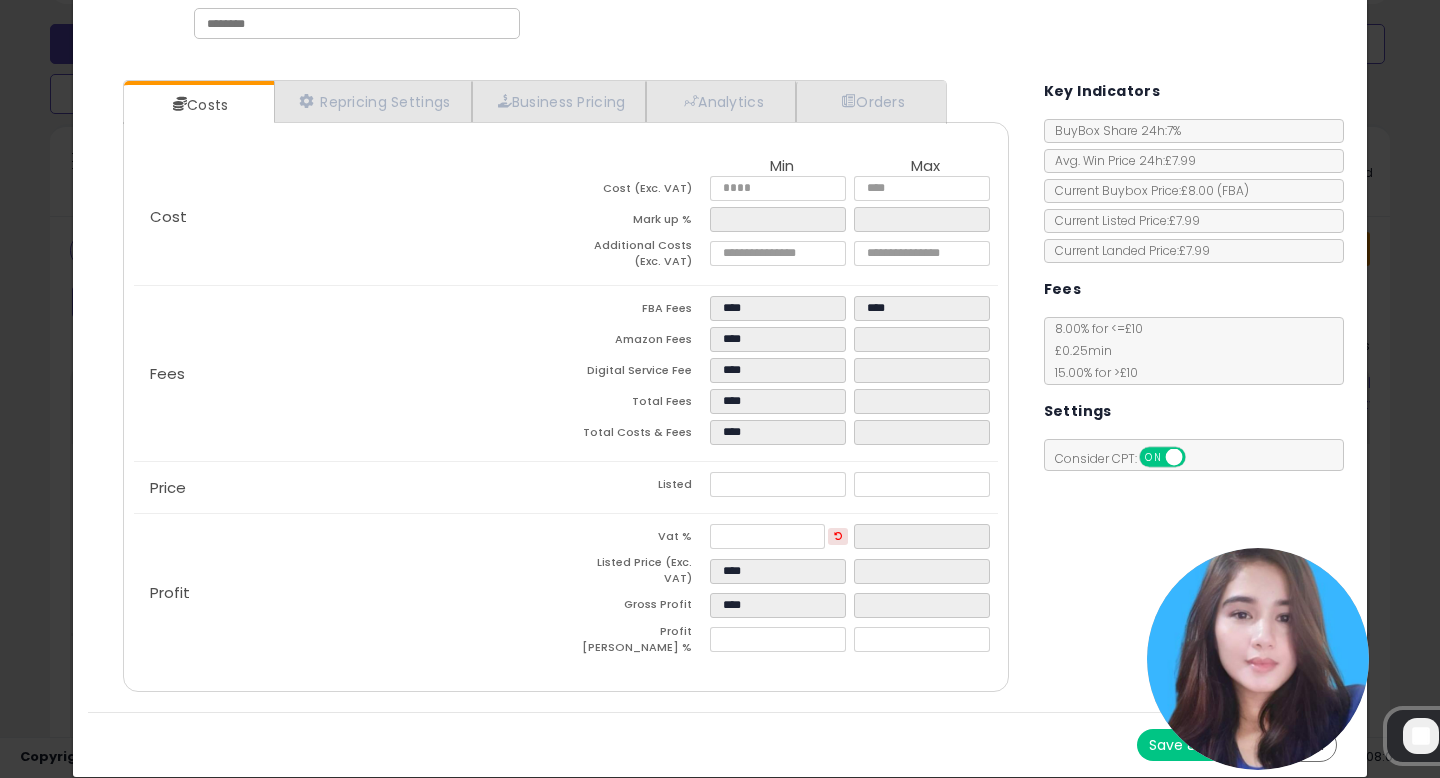 type on "*****" 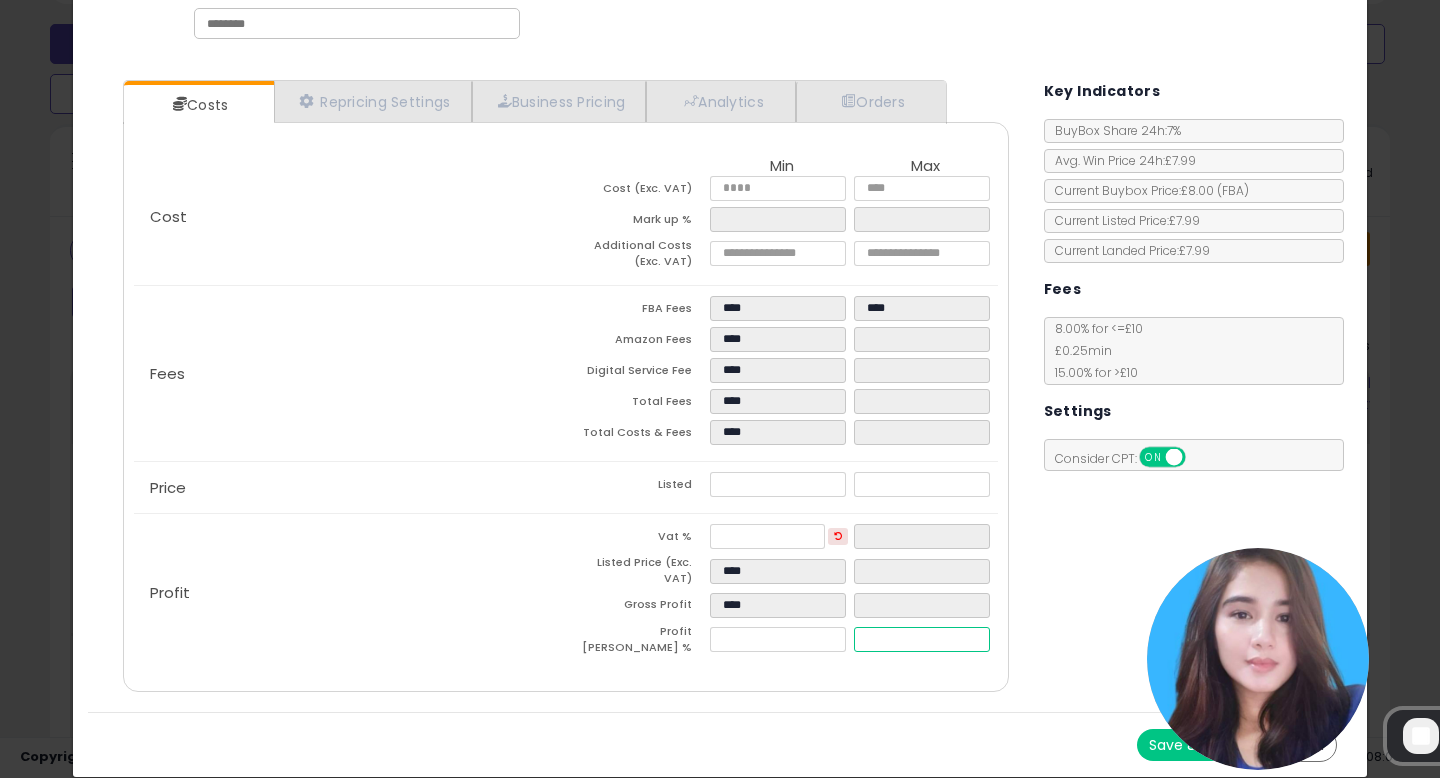 click at bounding box center (922, 639) 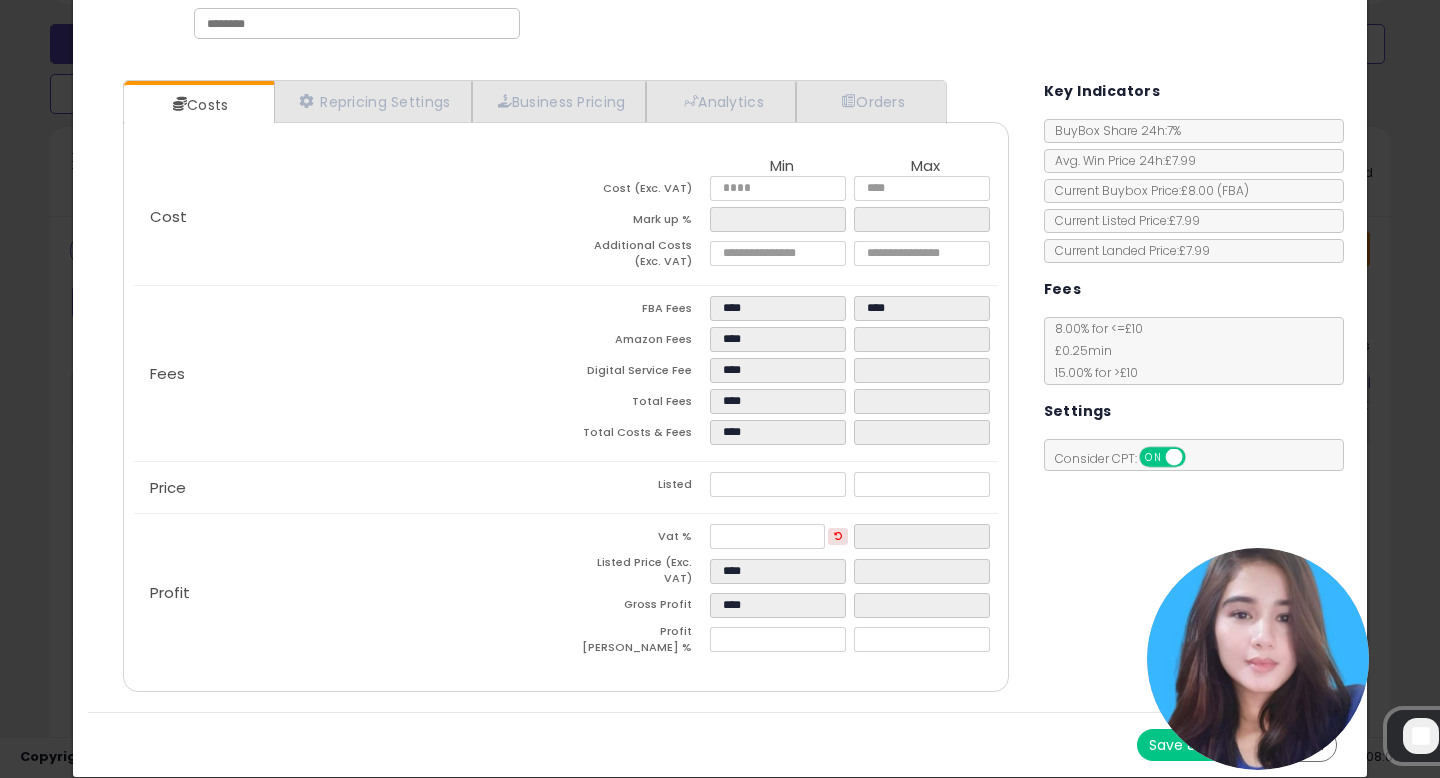type on "******" 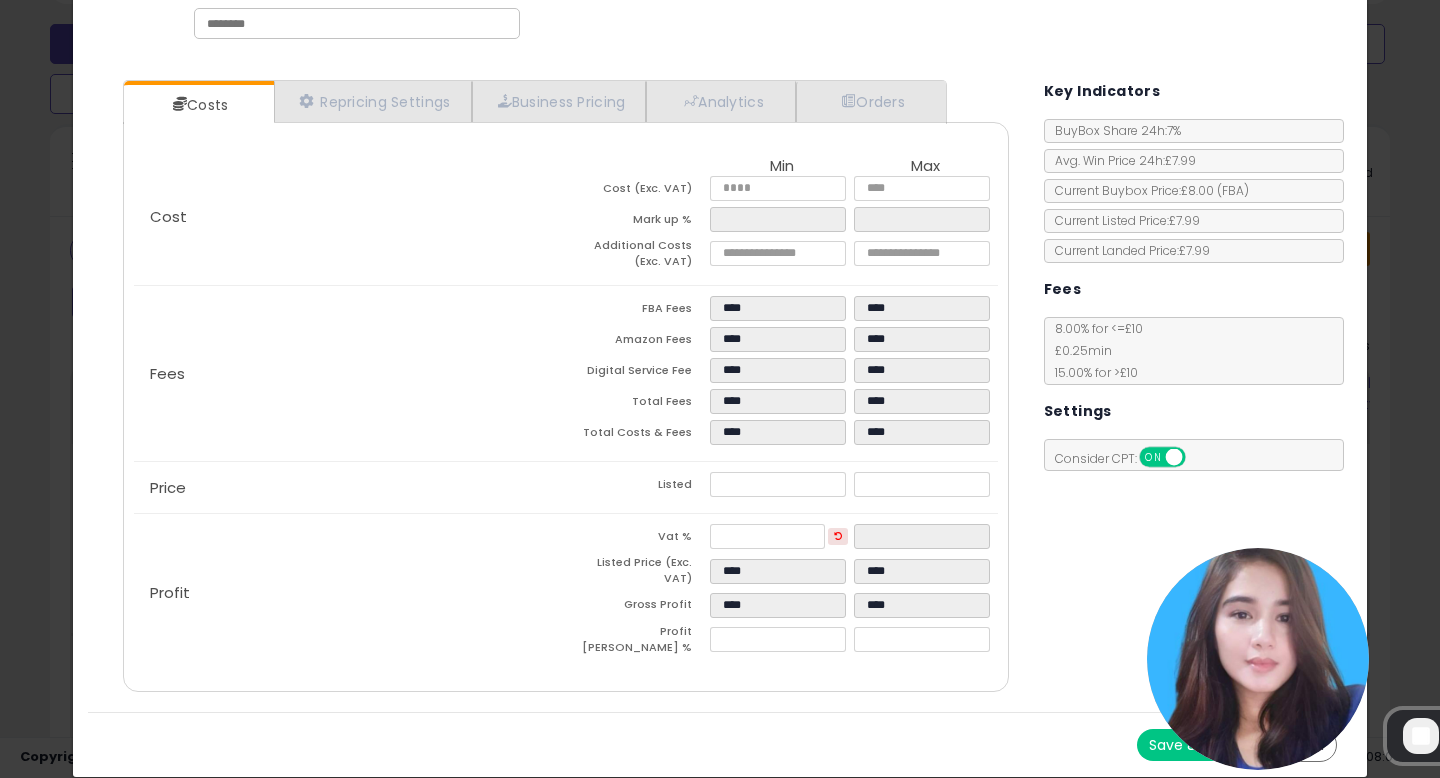 click on "Profit
Vat %
*
*
Listed Price (Exc. VAT)
****
****
Gross Profit
****
****
Profit Margin %
*****
*****" 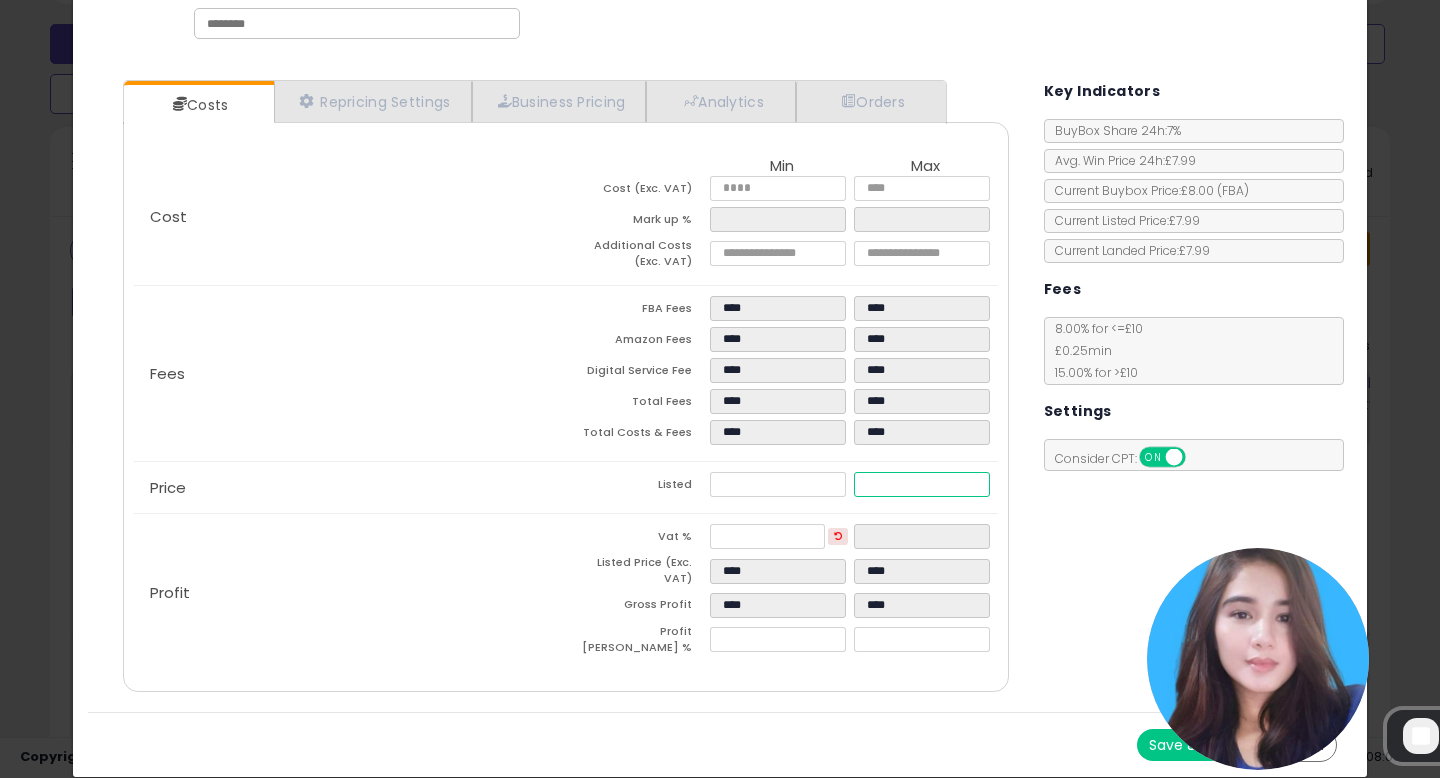 drag, startPoint x: 926, startPoint y: 503, endPoint x: 782, endPoint y: 503, distance: 144 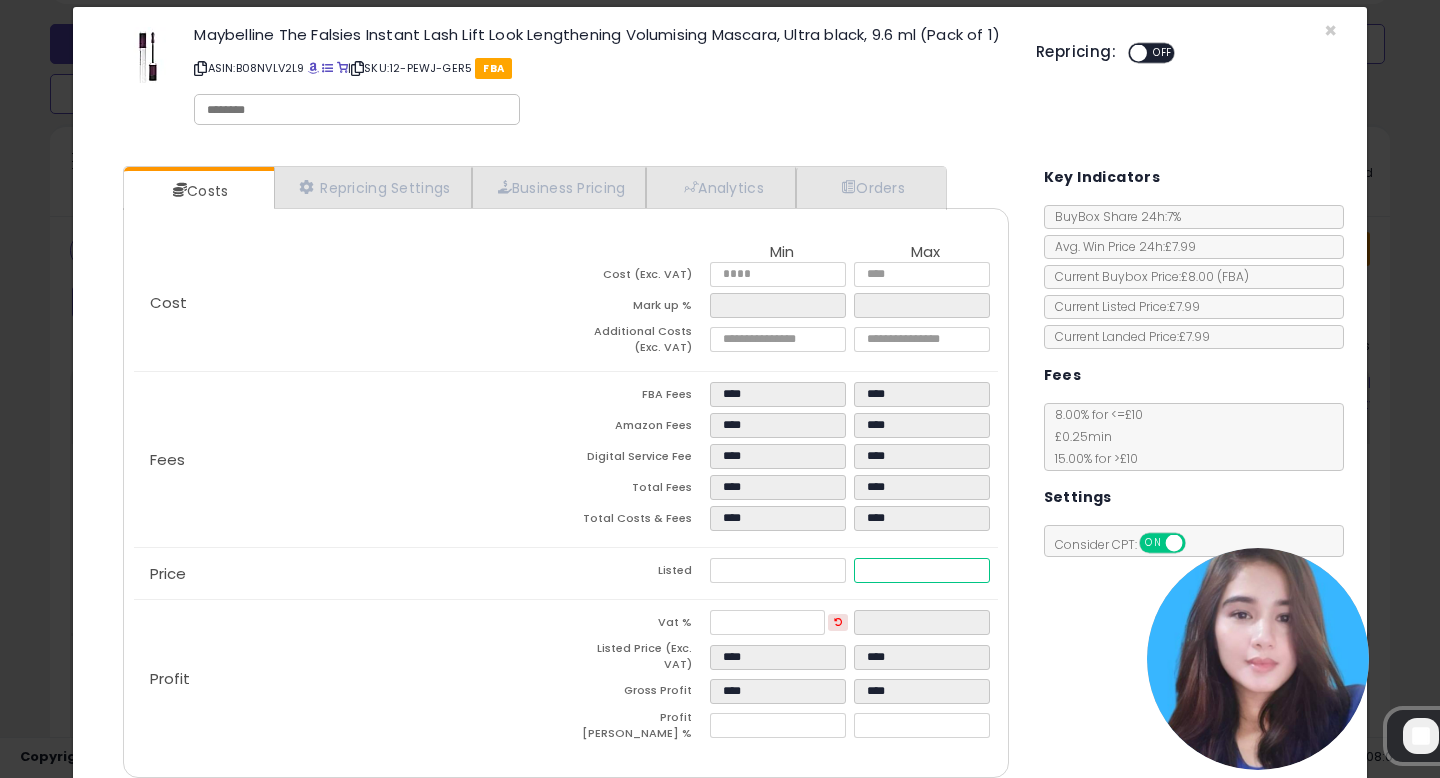scroll, scrollTop: 0, scrollLeft: 0, axis: both 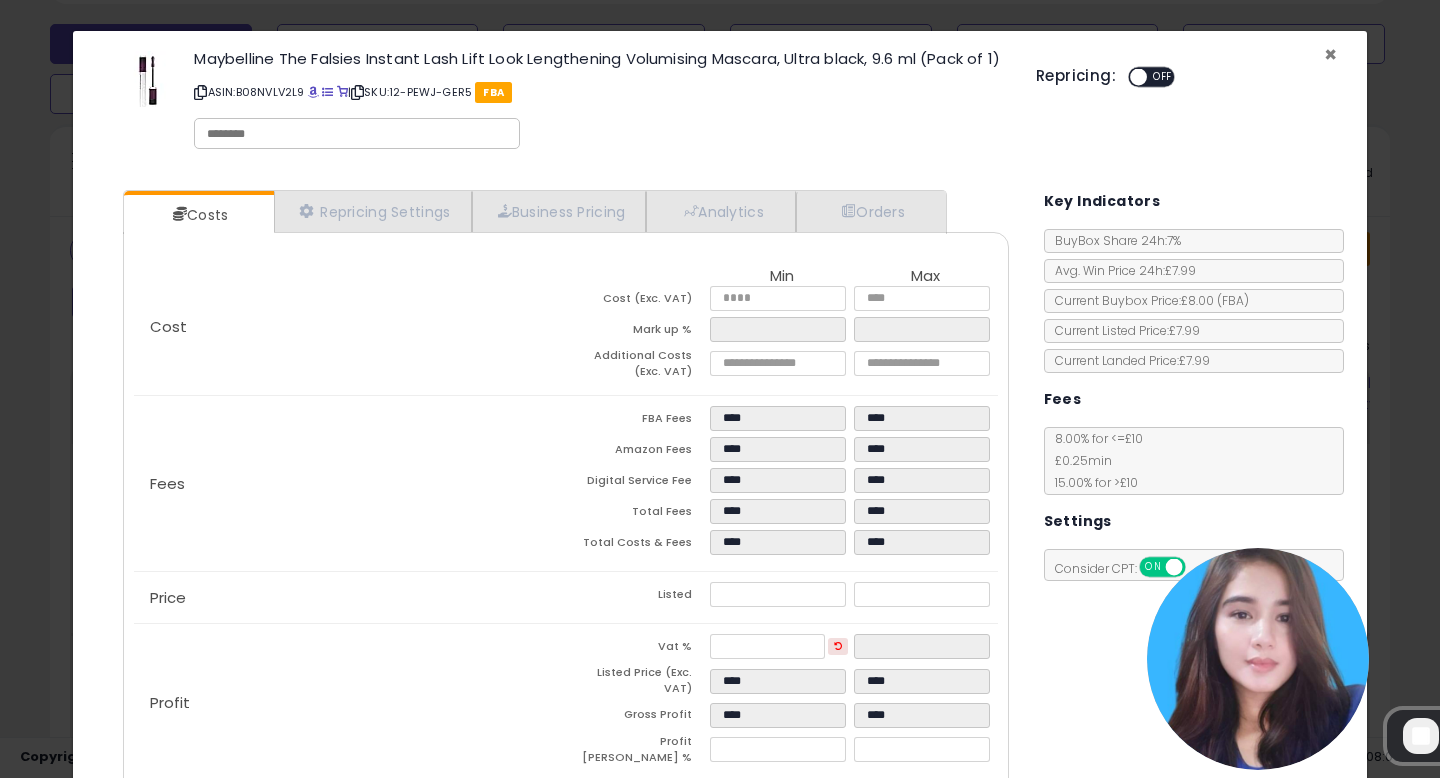 click on "×" at bounding box center [1330, 54] 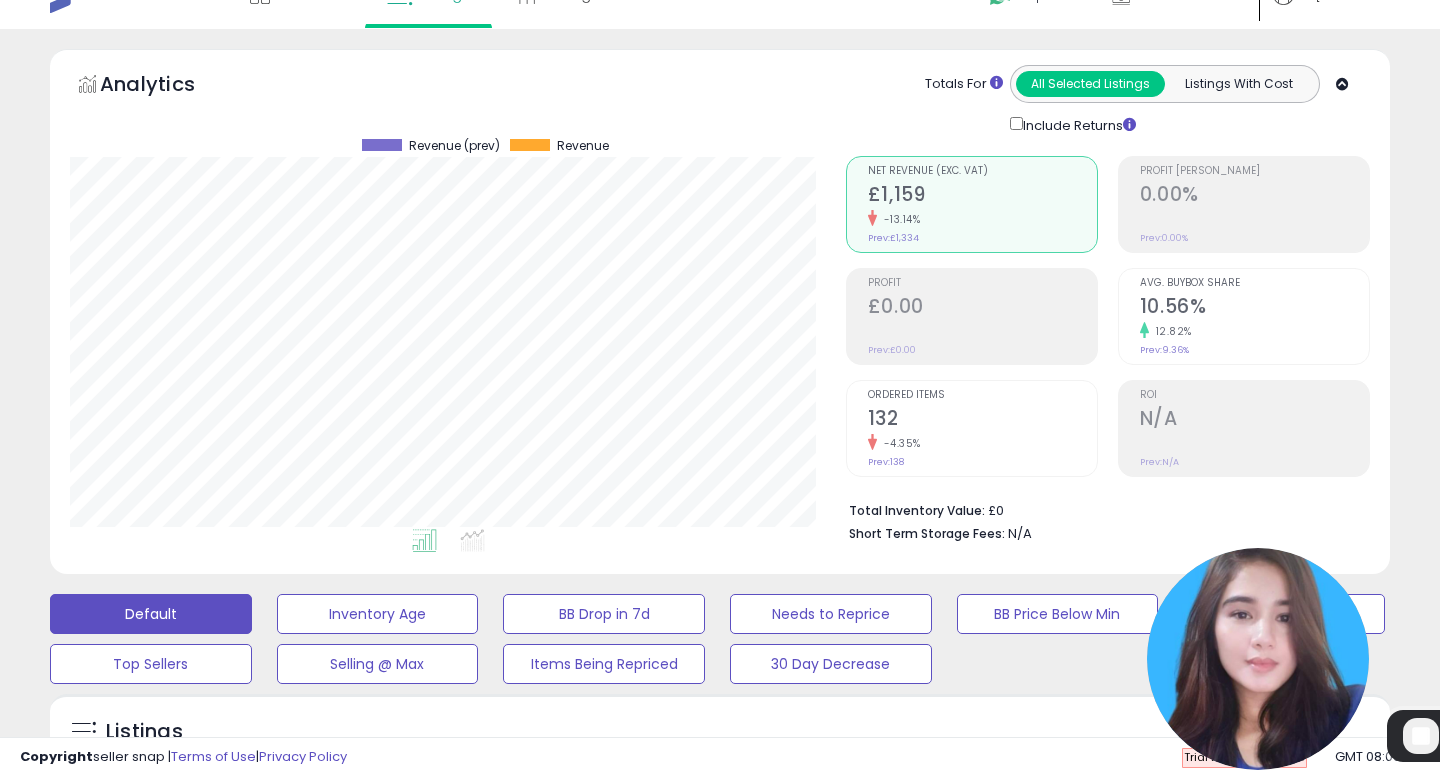 scroll, scrollTop: 0, scrollLeft: 0, axis: both 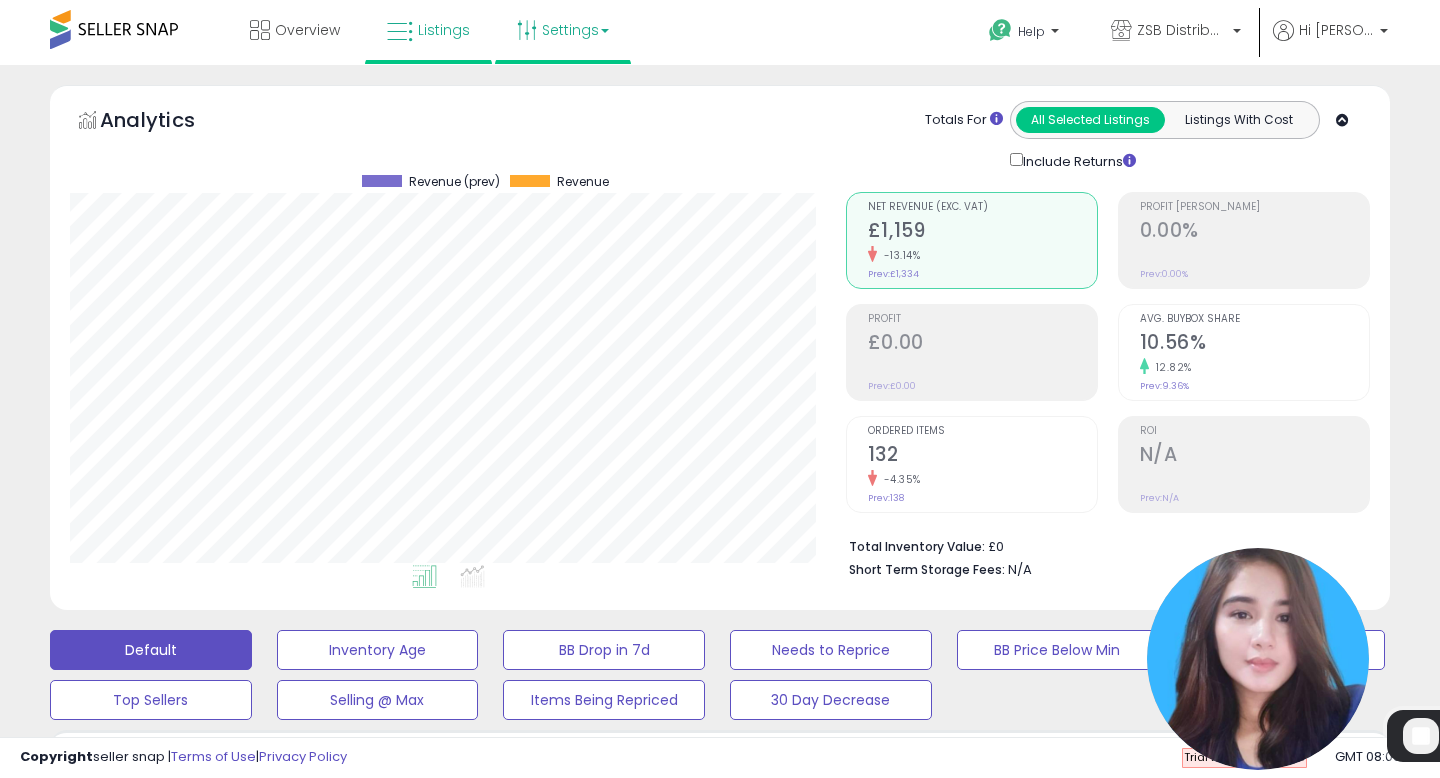 click on "Settings" at bounding box center [563, 30] 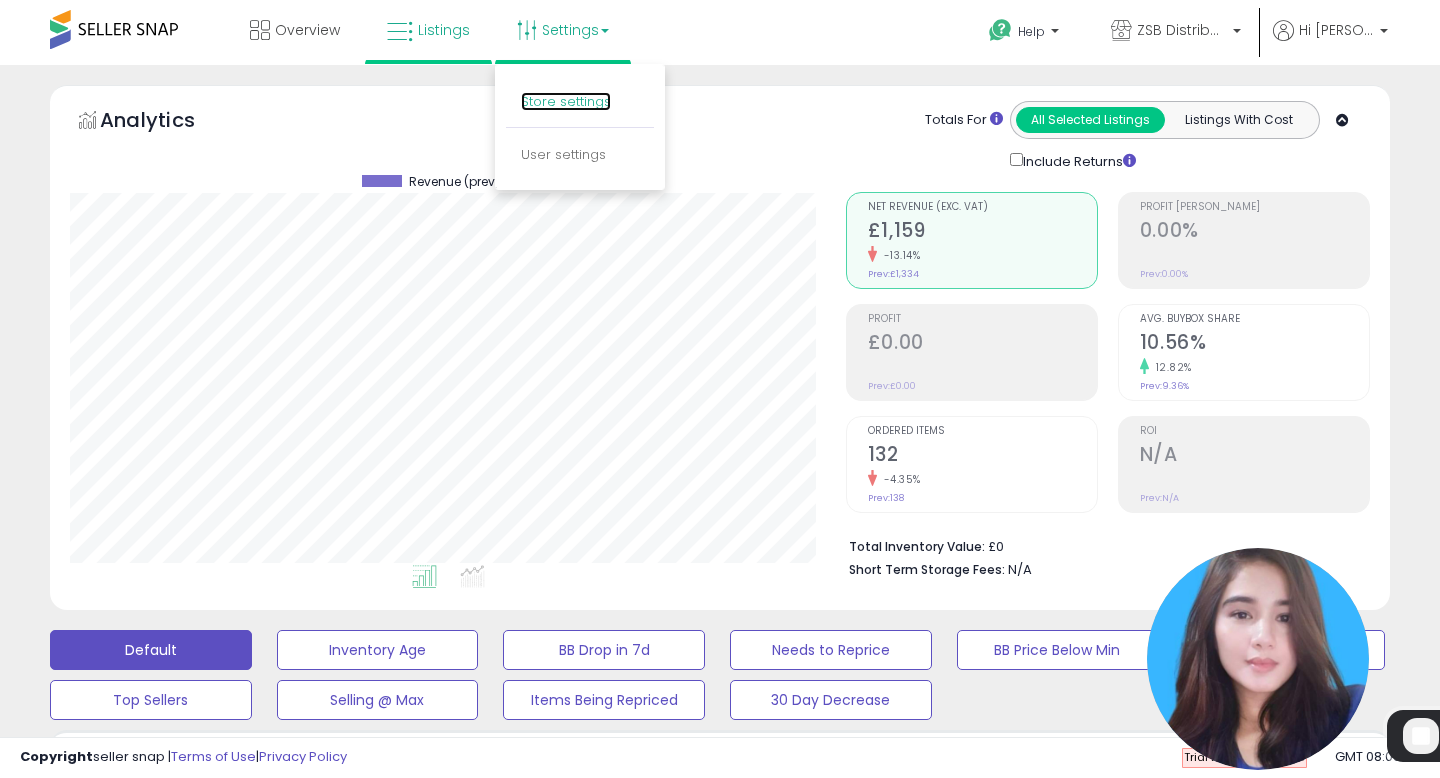 click on "Store
settings" at bounding box center [566, 101] 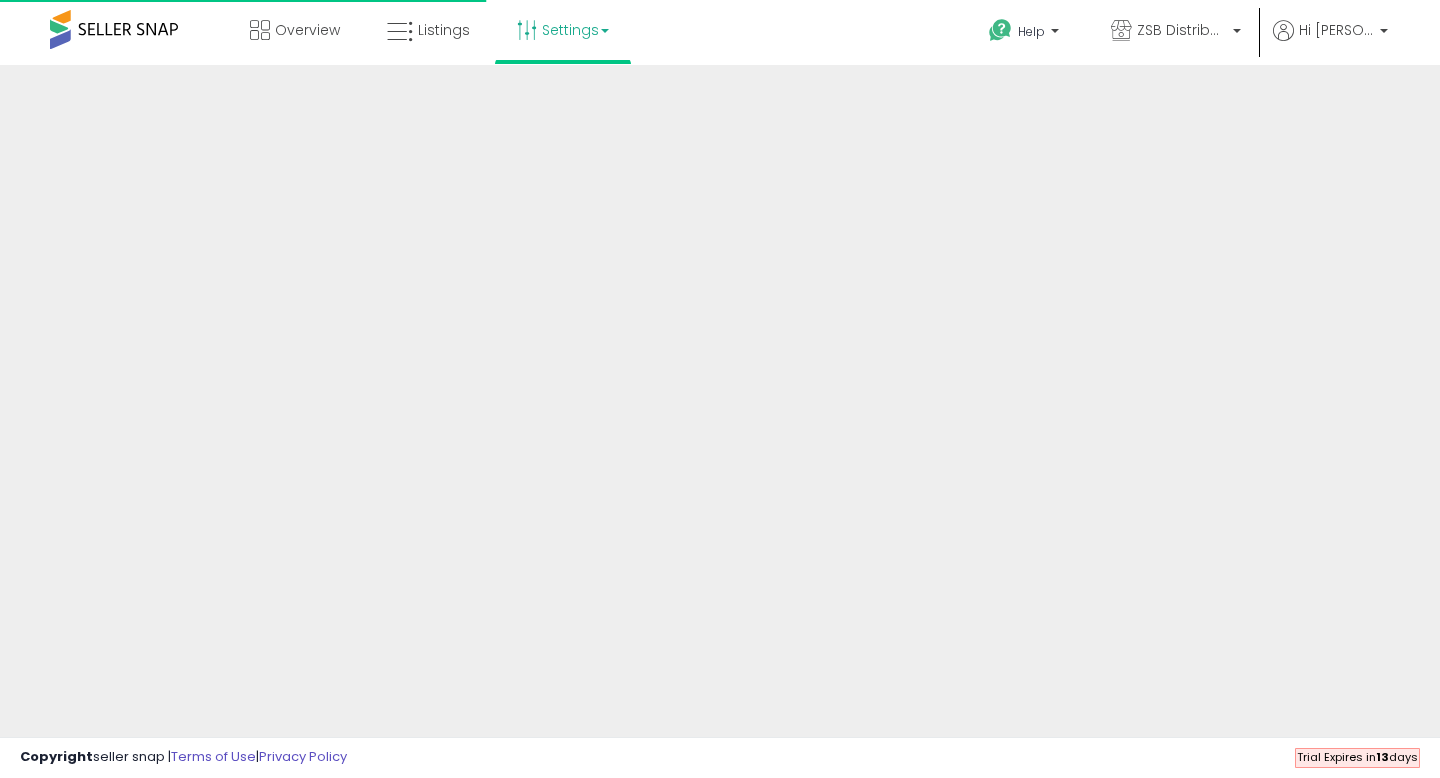 scroll, scrollTop: 0, scrollLeft: 0, axis: both 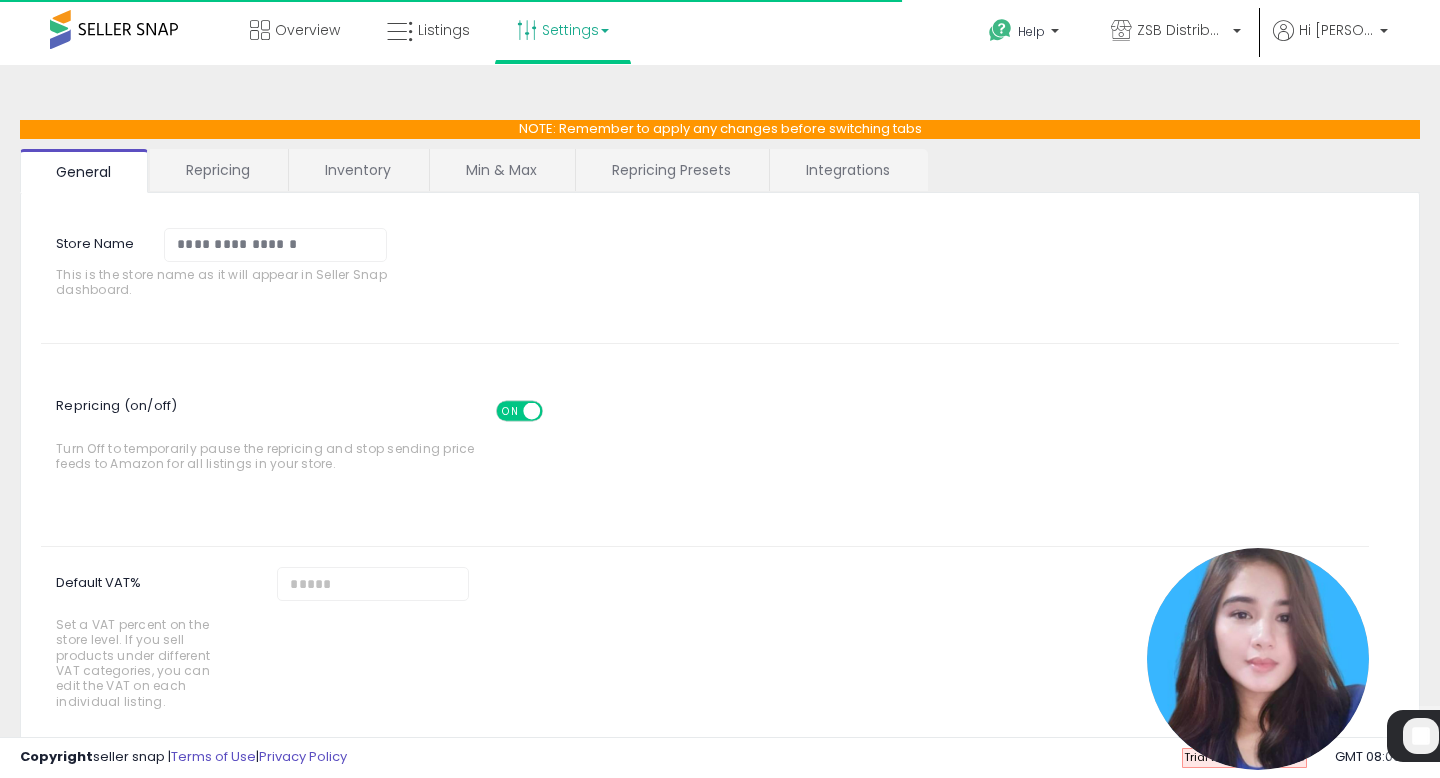click on "Min & Max" at bounding box center [501, 170] 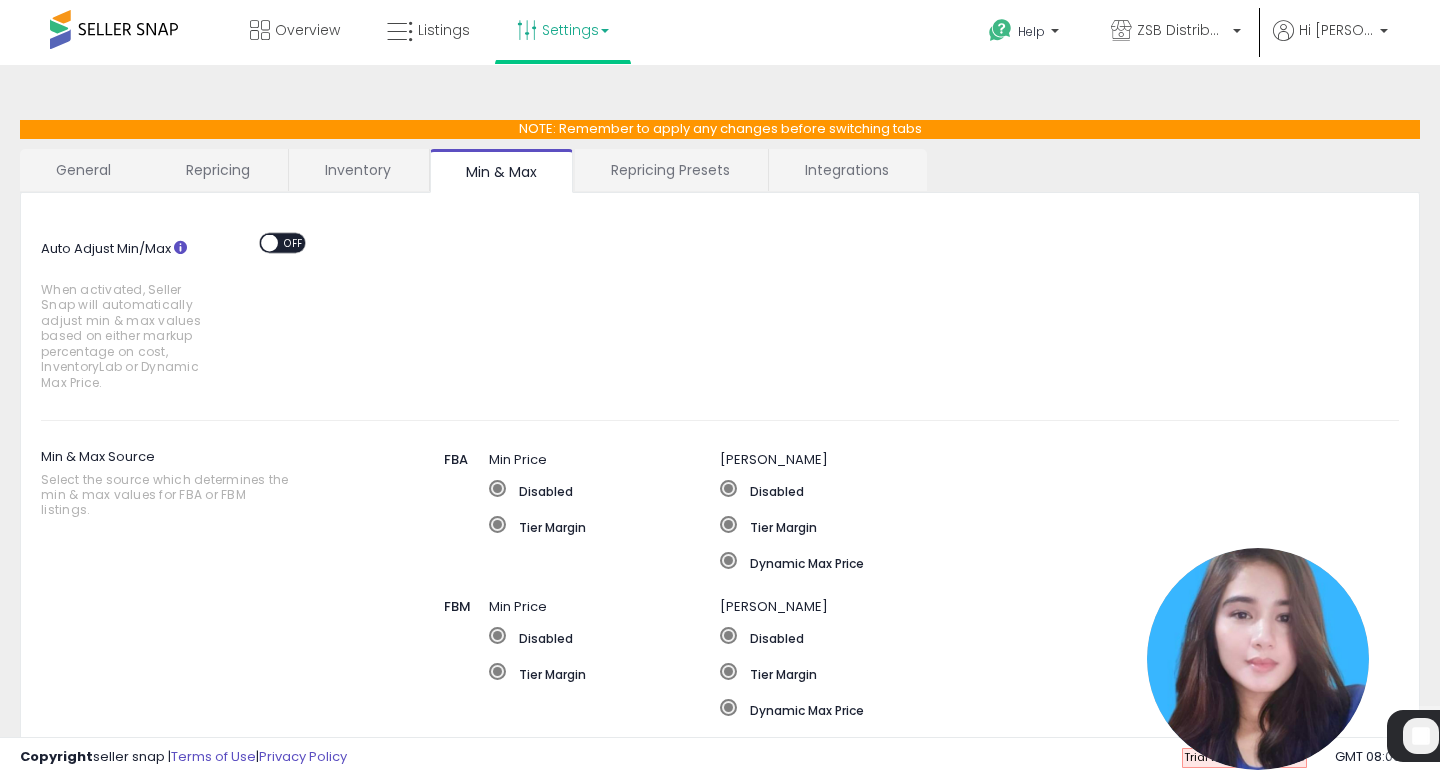 click on "OFF" at bounding box center (294, 242) 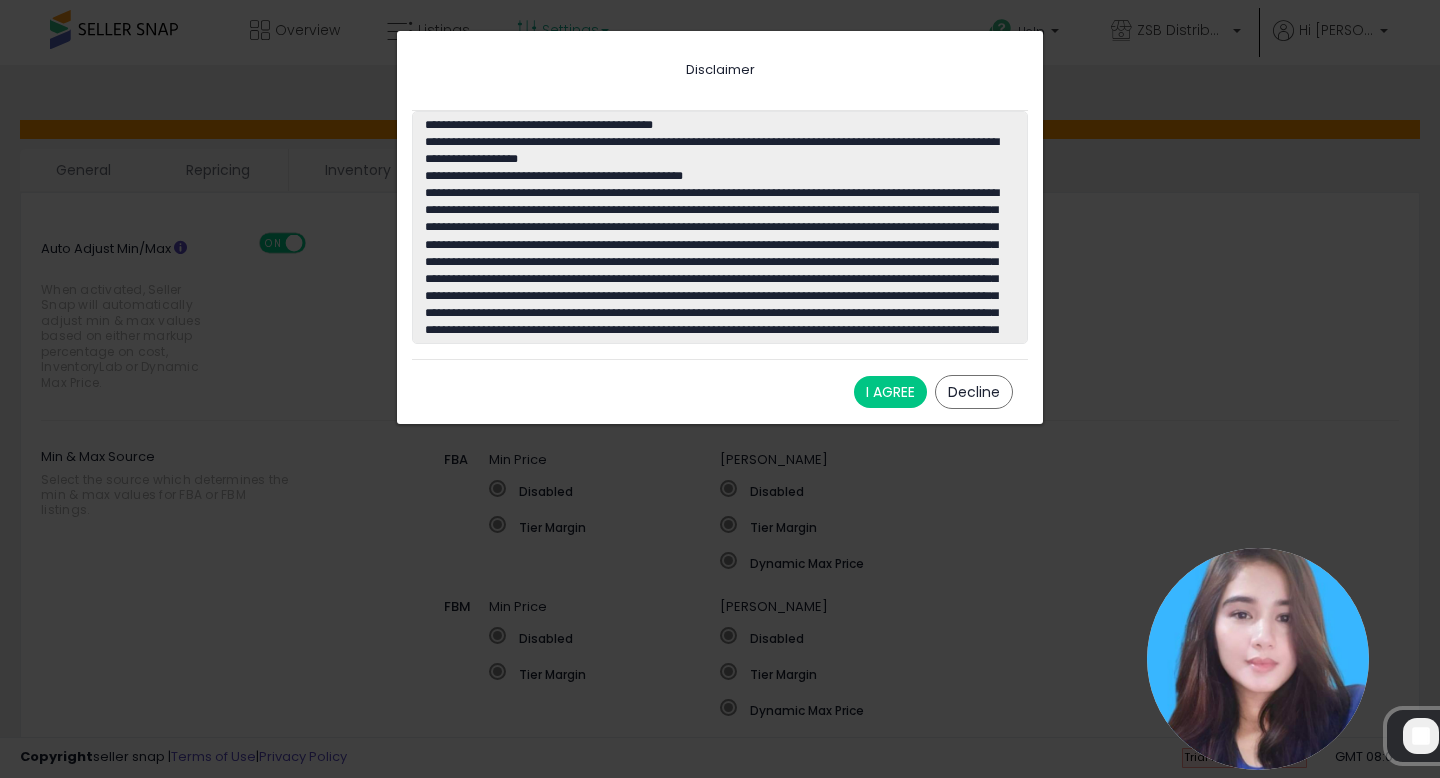 click on "I AGREE" at bounding box center (890, 392) 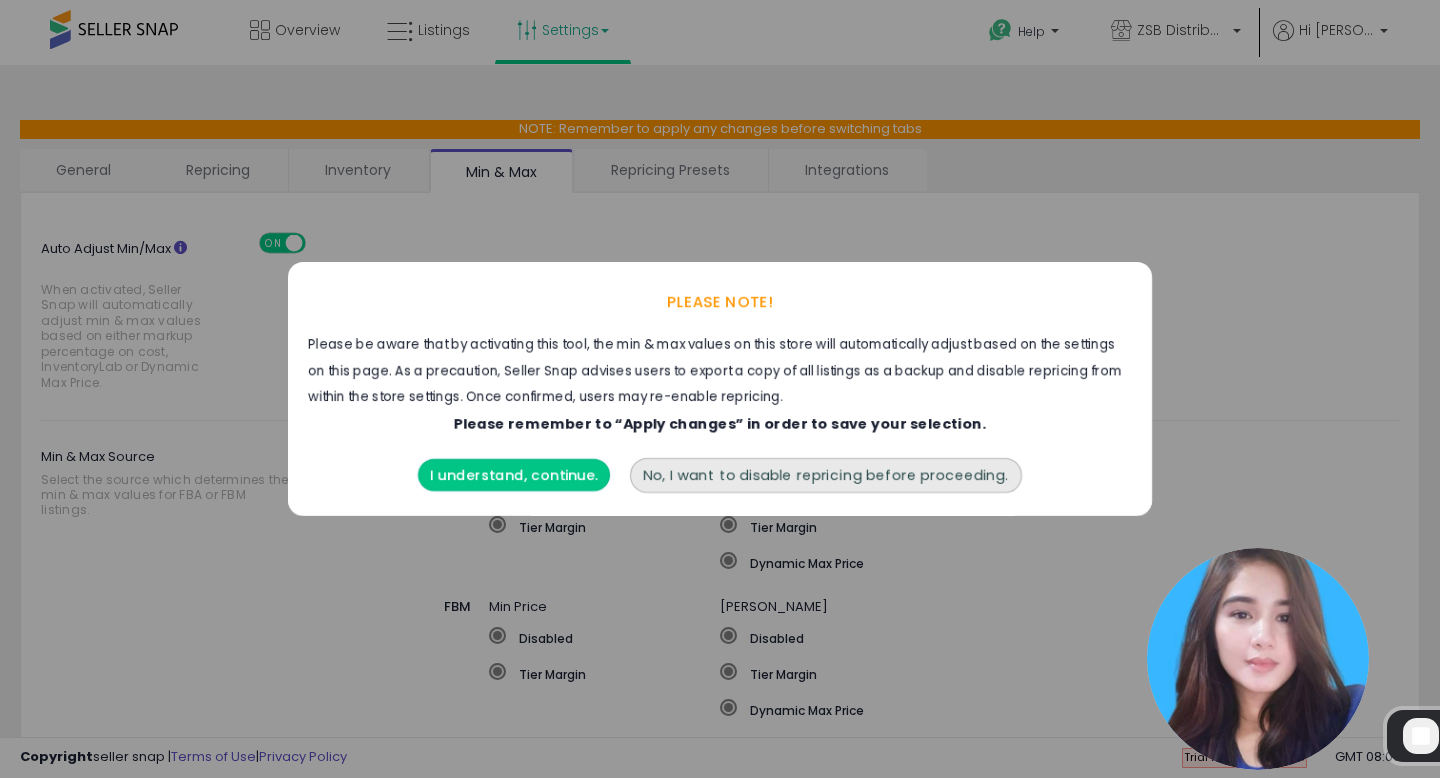 click on "I understand, continue." at bounding box center (514, 475) 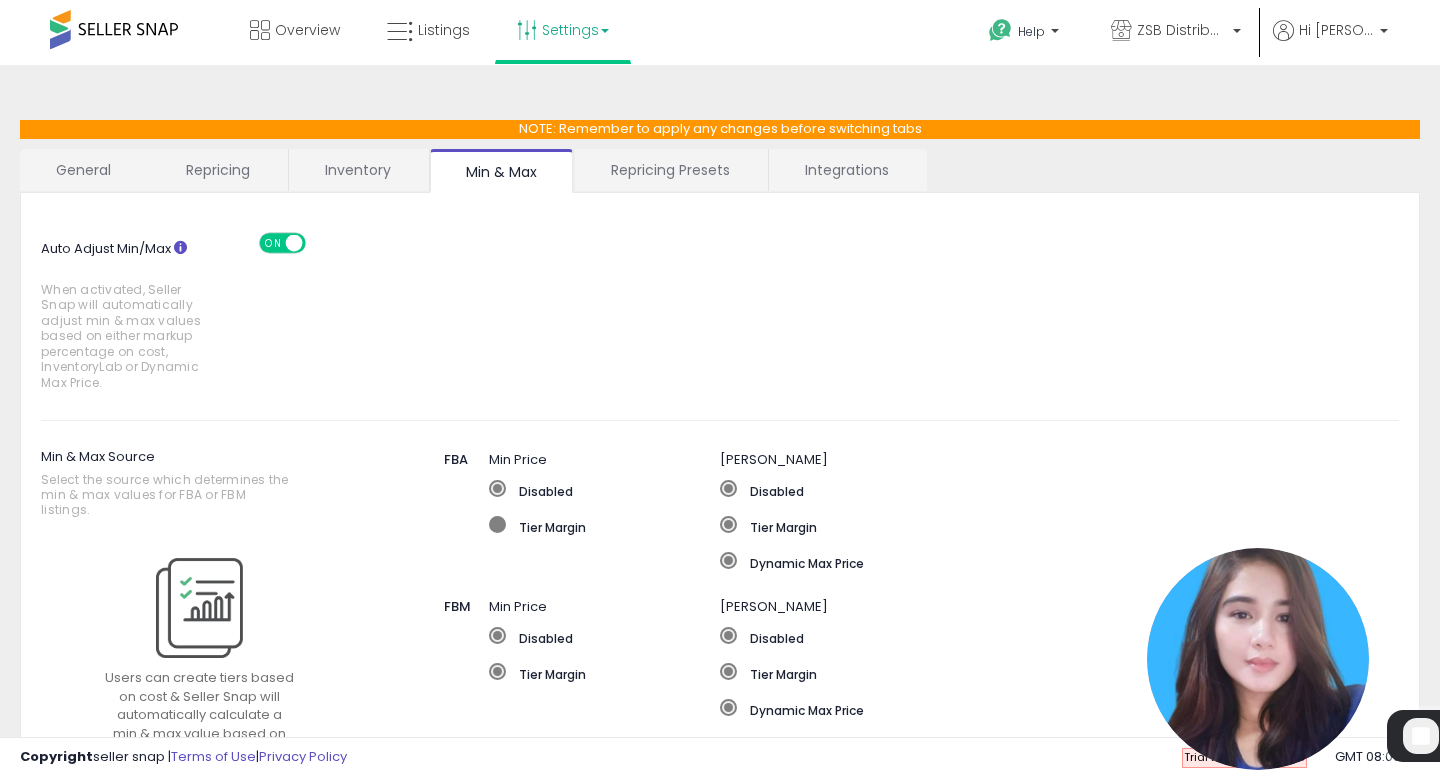 click on "Tier Margin" 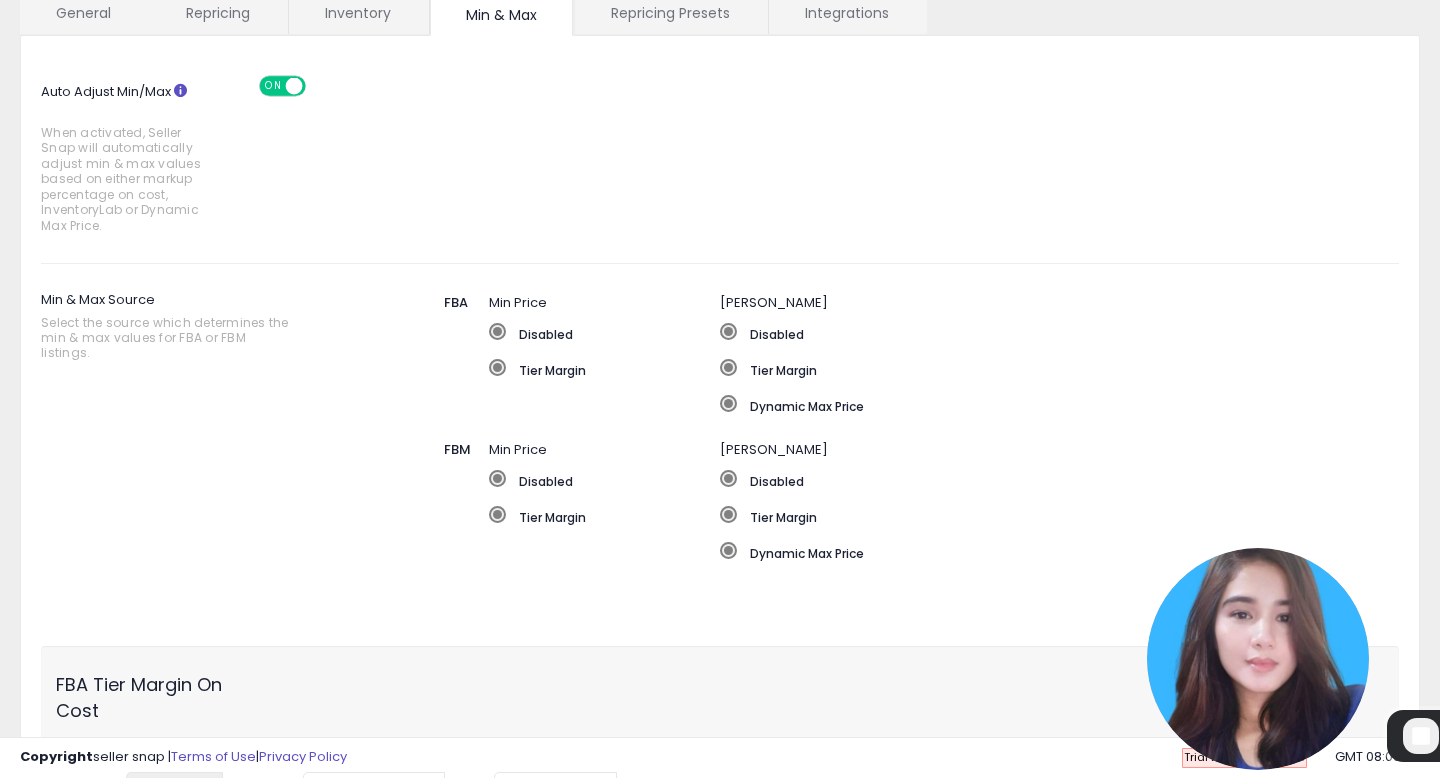 scroll, scrollTop: 159, scrollLeft: 0, axis: vertical 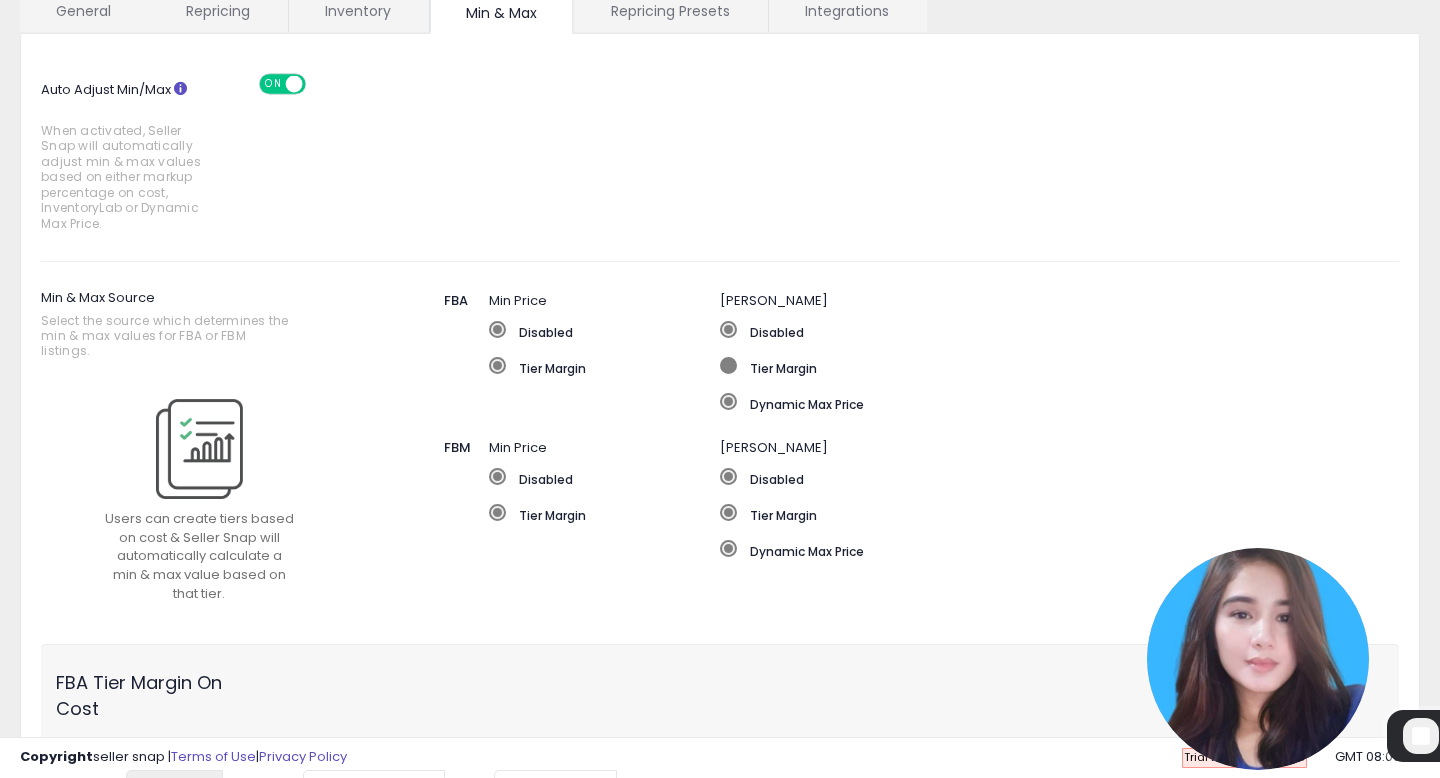 click on "Tier Margin" 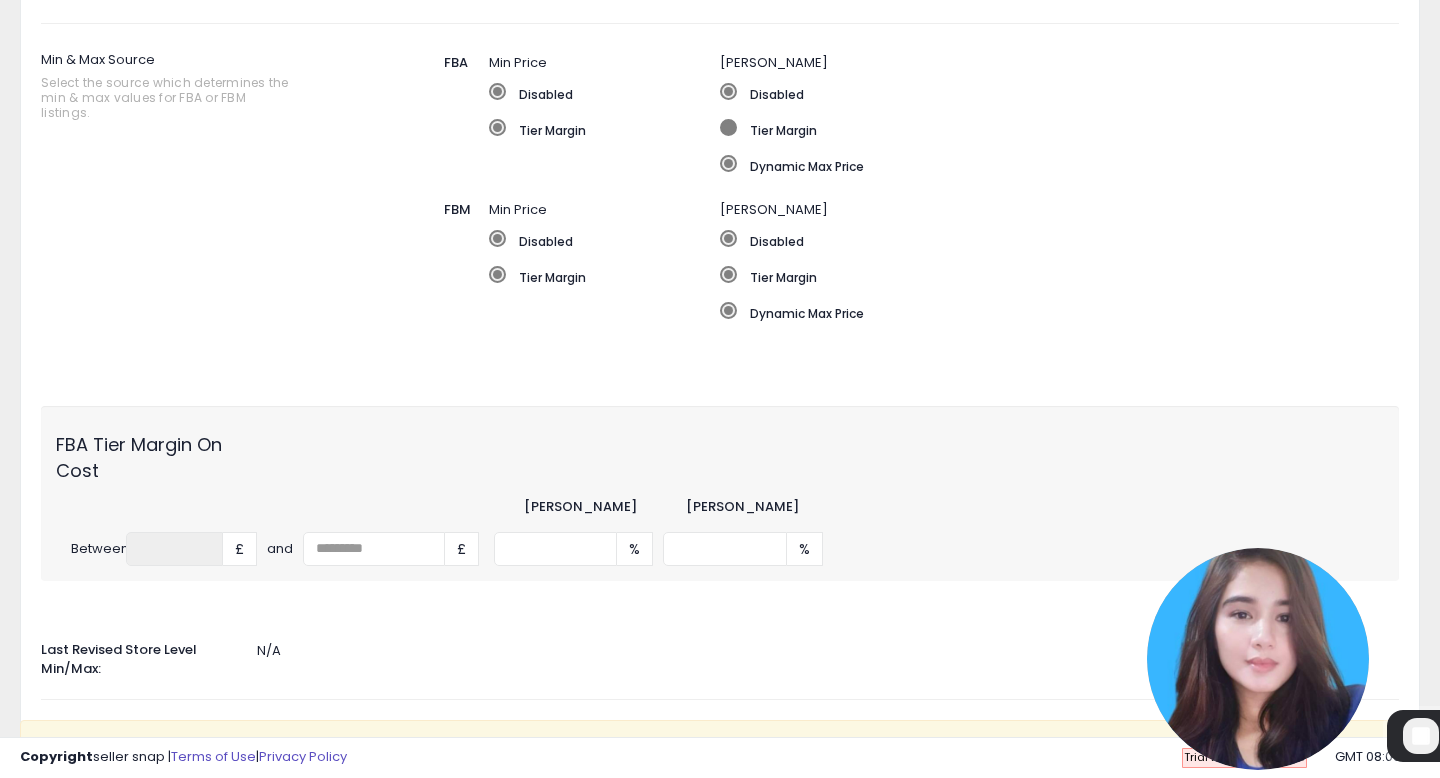 scroll, scrollTop: 401, scrollLeft: 0, axis: vertical 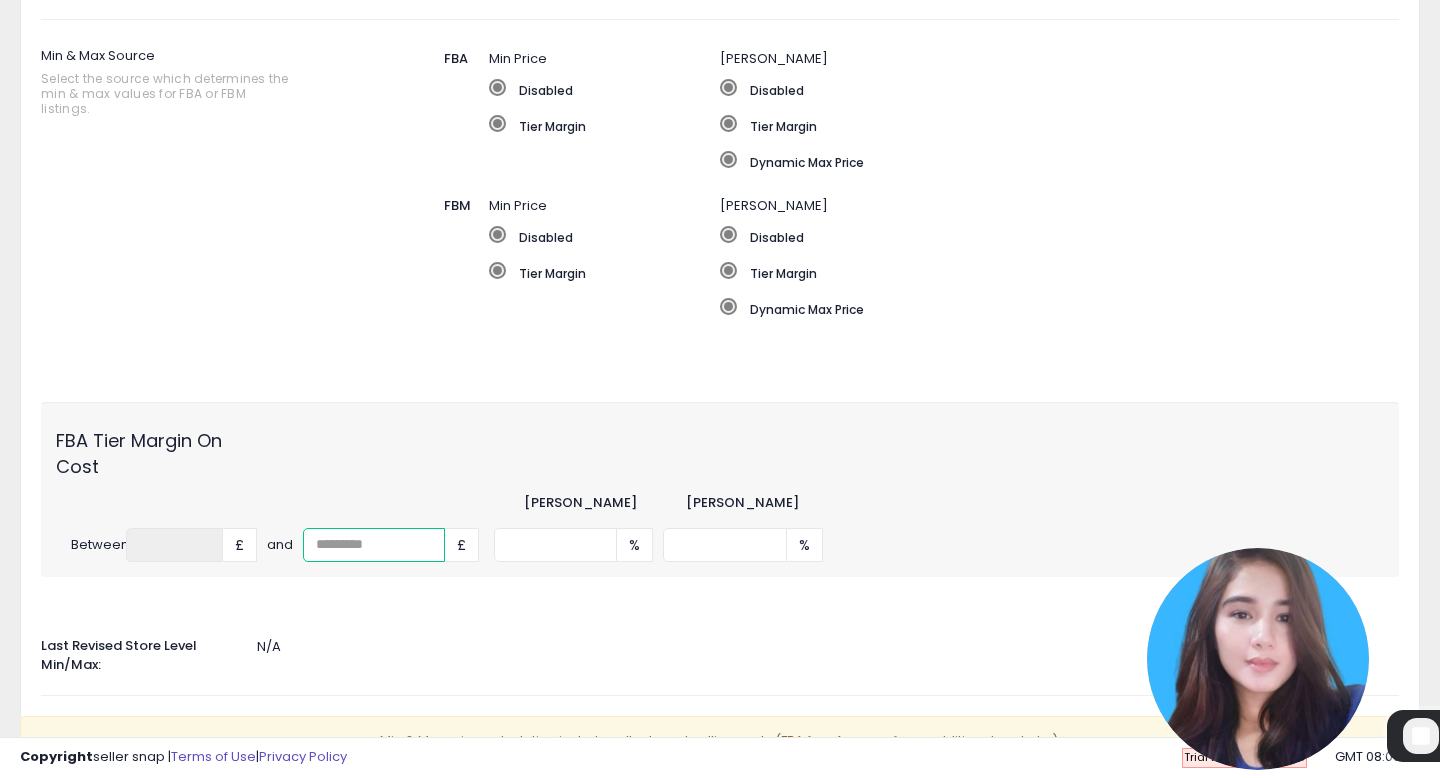 click at bounding box center [374, 545] 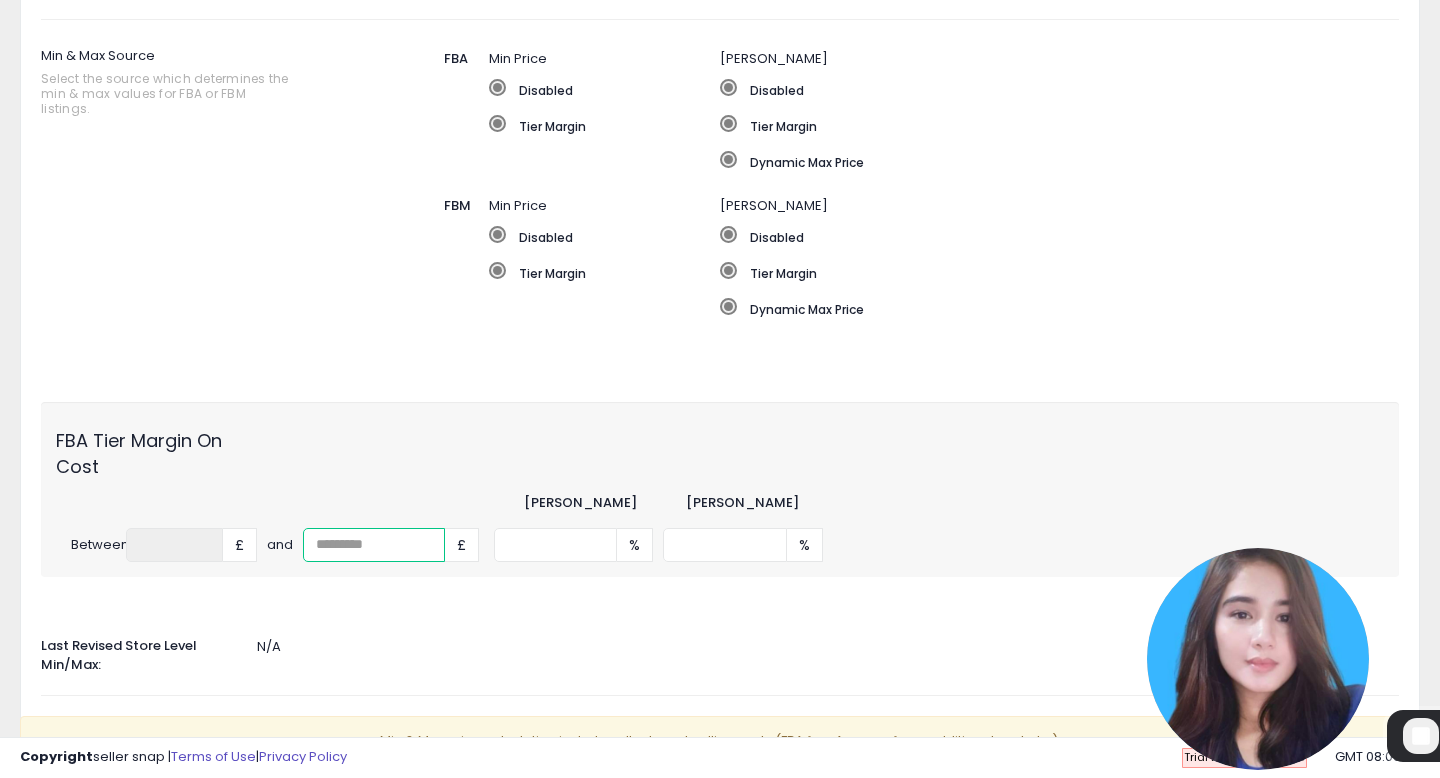 type on "**" 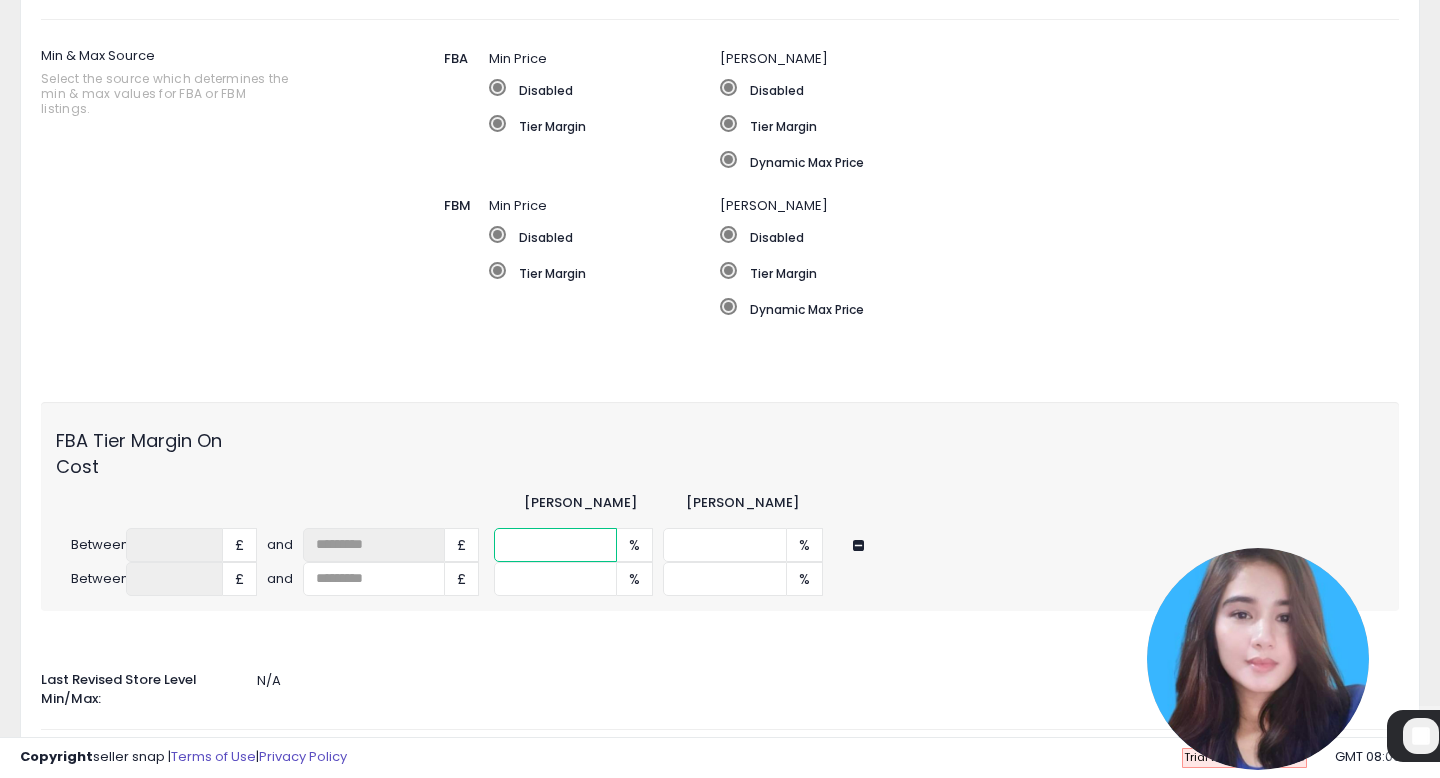 click at bounding box center [556, 545] 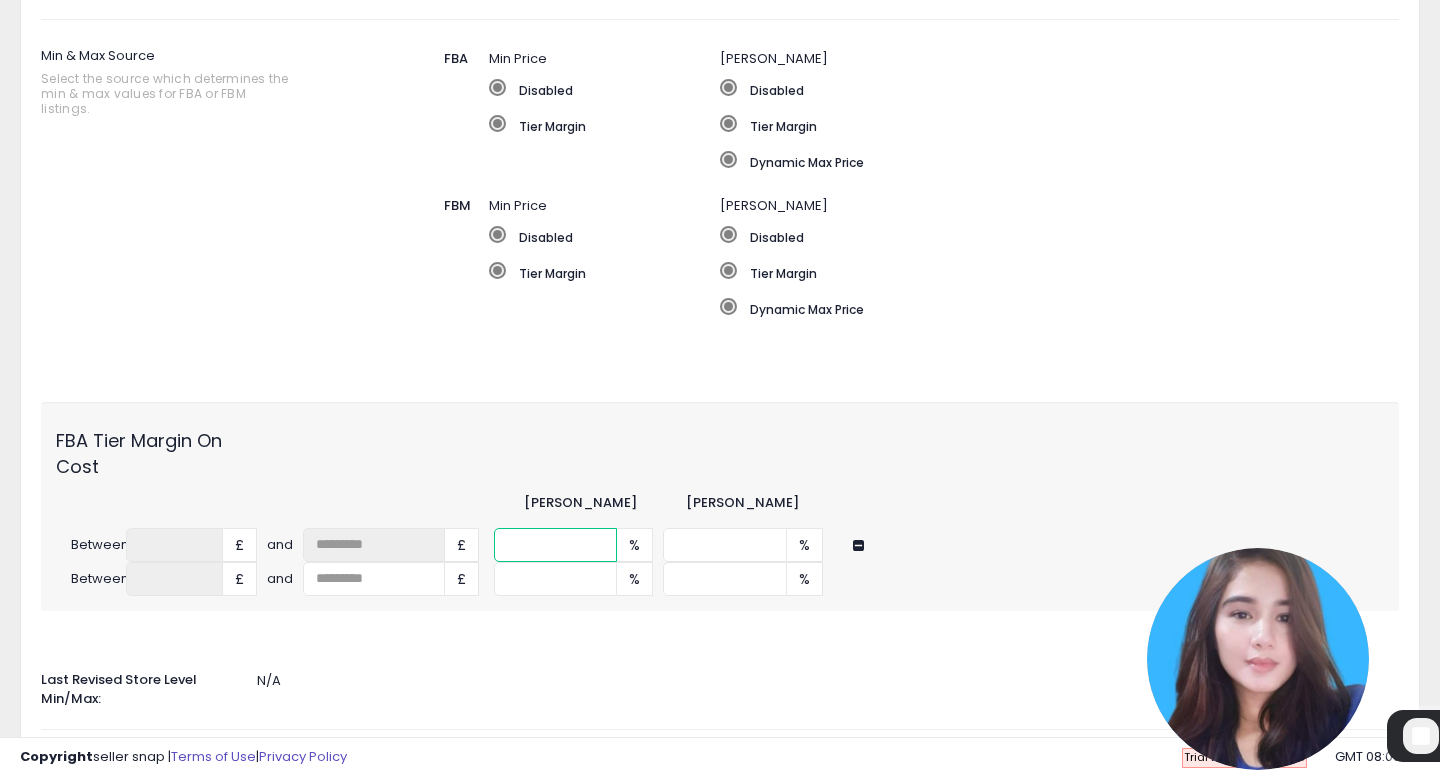 type on "**" 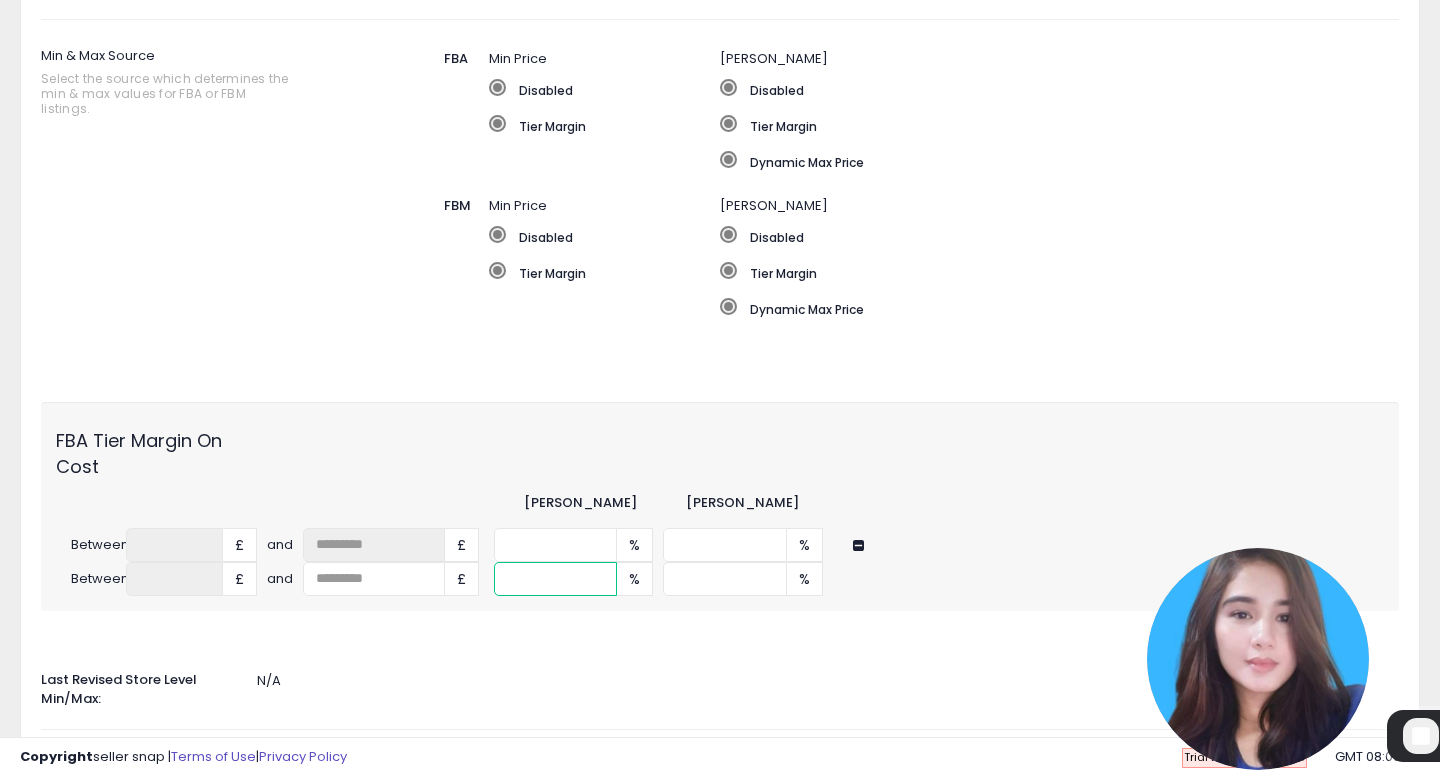 click at bounding box center (556, 579) 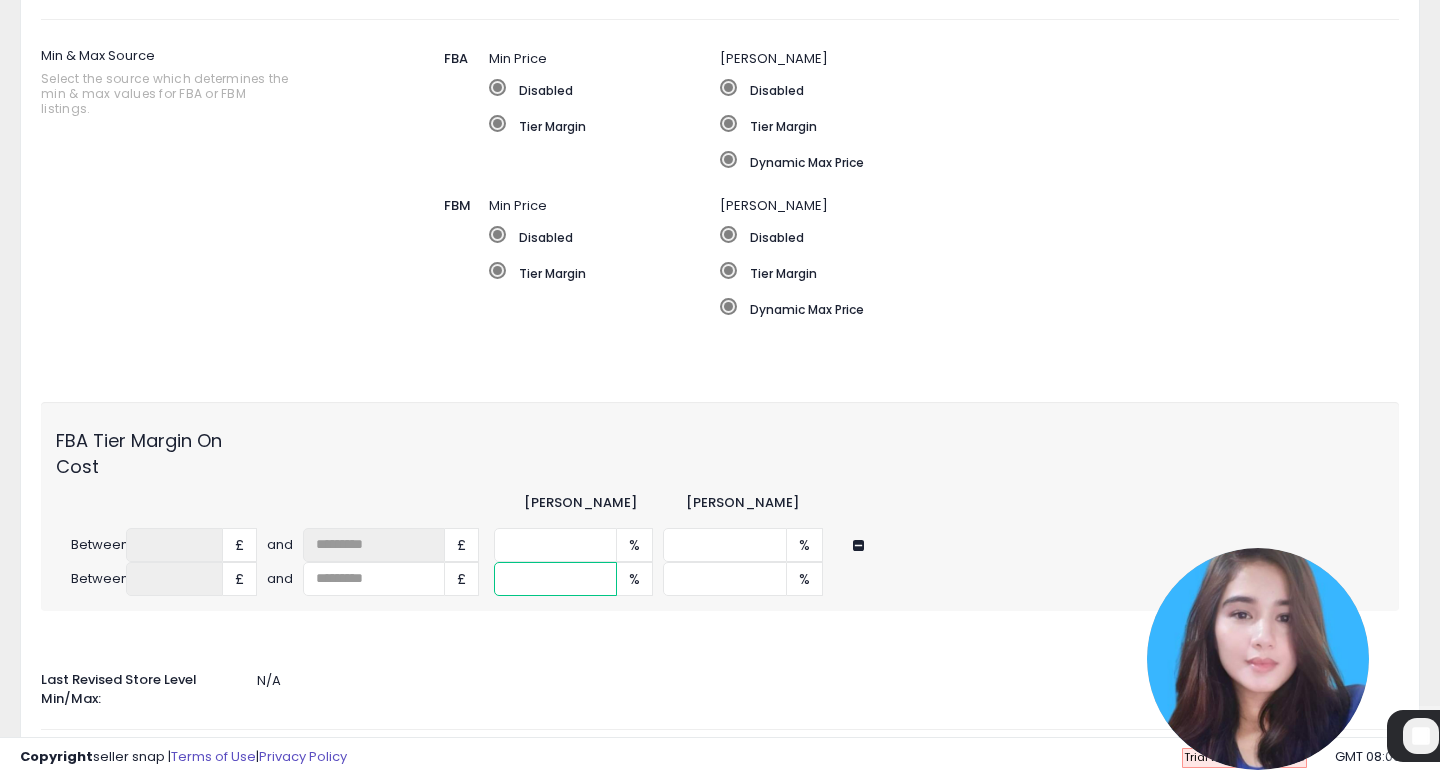 type on "**" 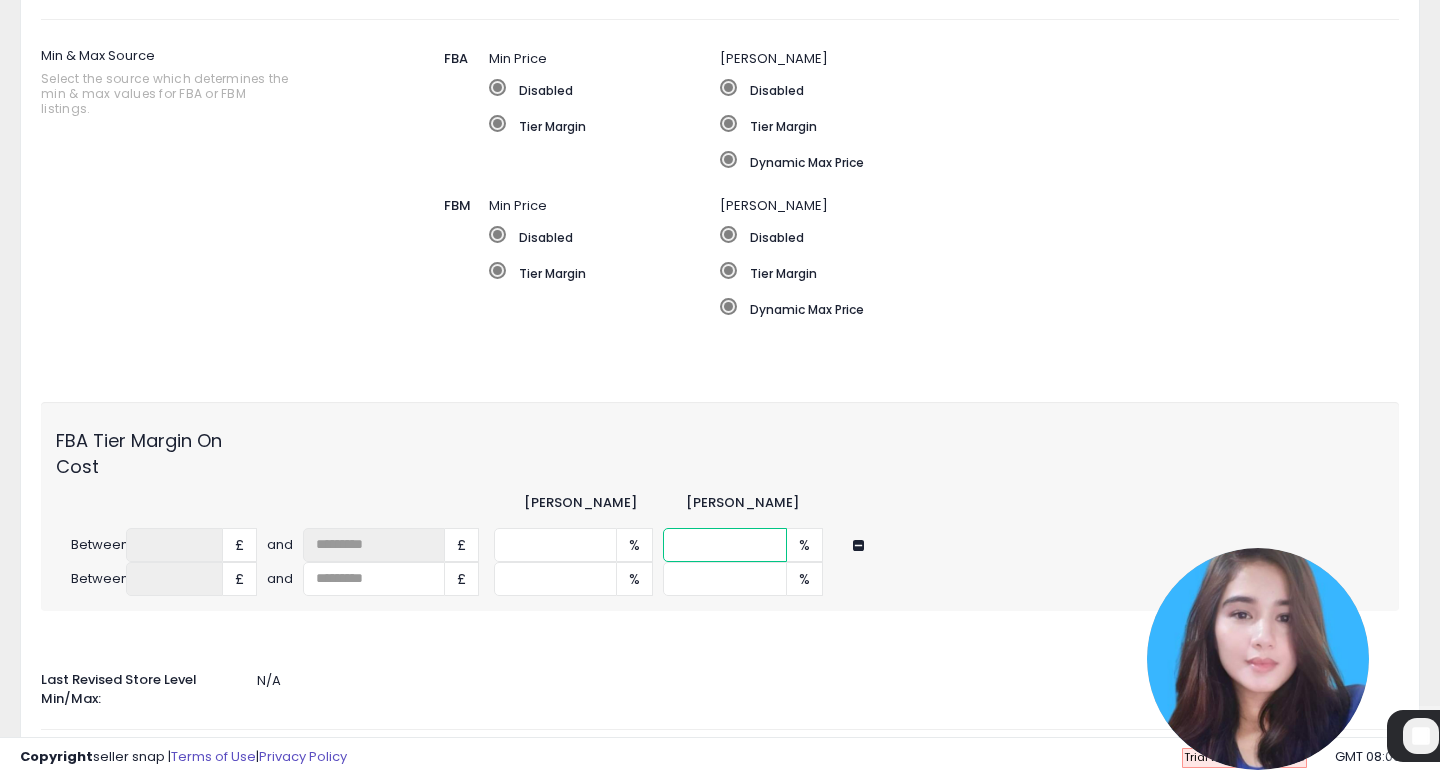 click at bounding box center [725, 545] 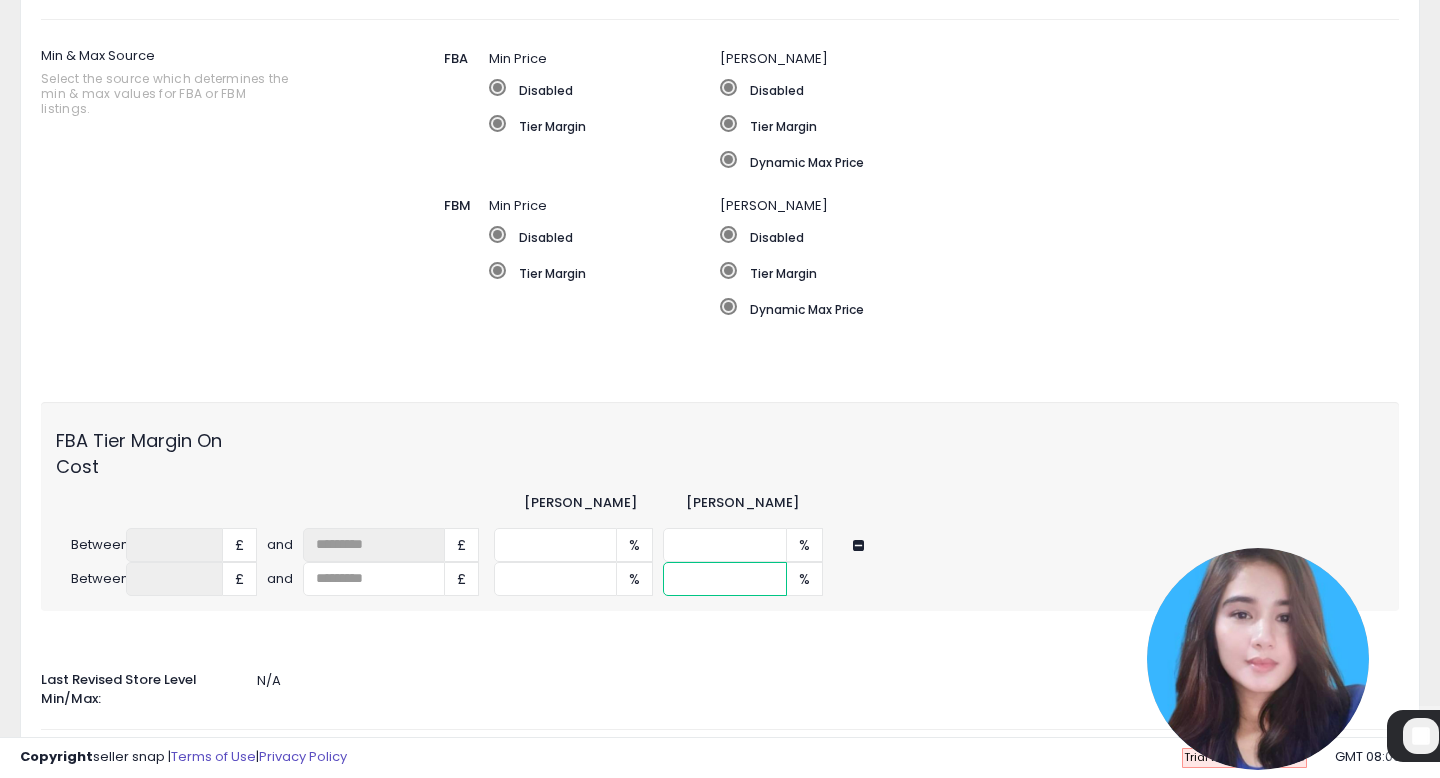 click at bounding box center (725, 579) 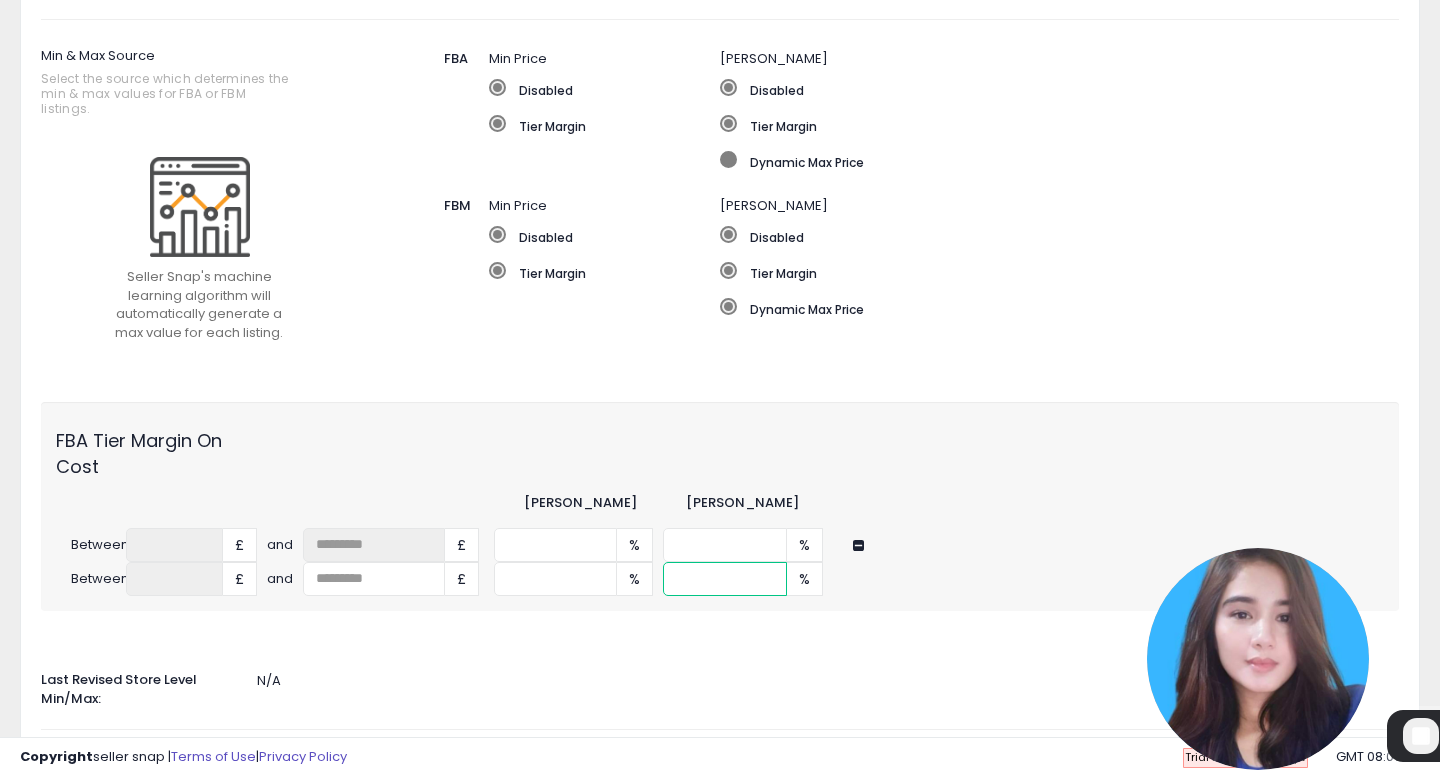 type on "**" 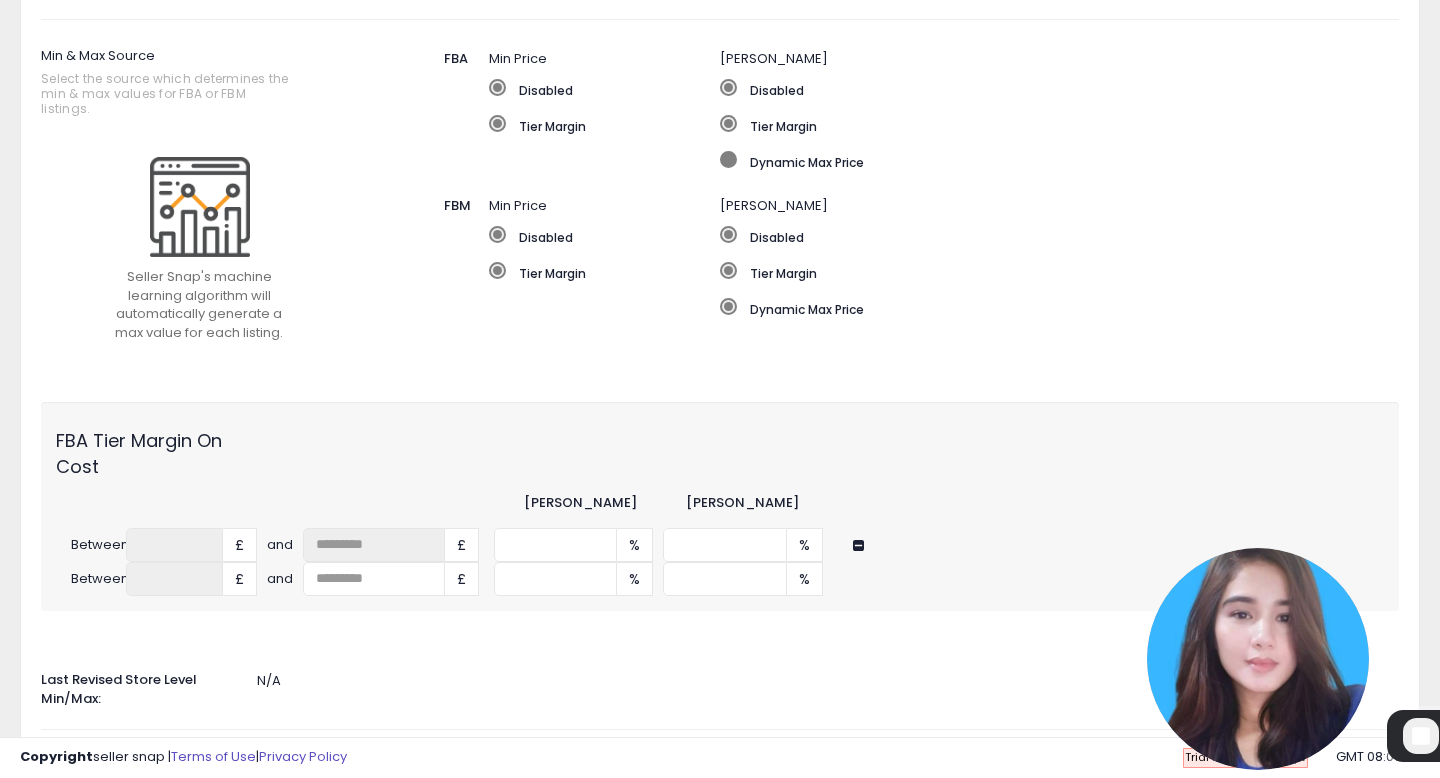 click on "Dynamic Max Price" 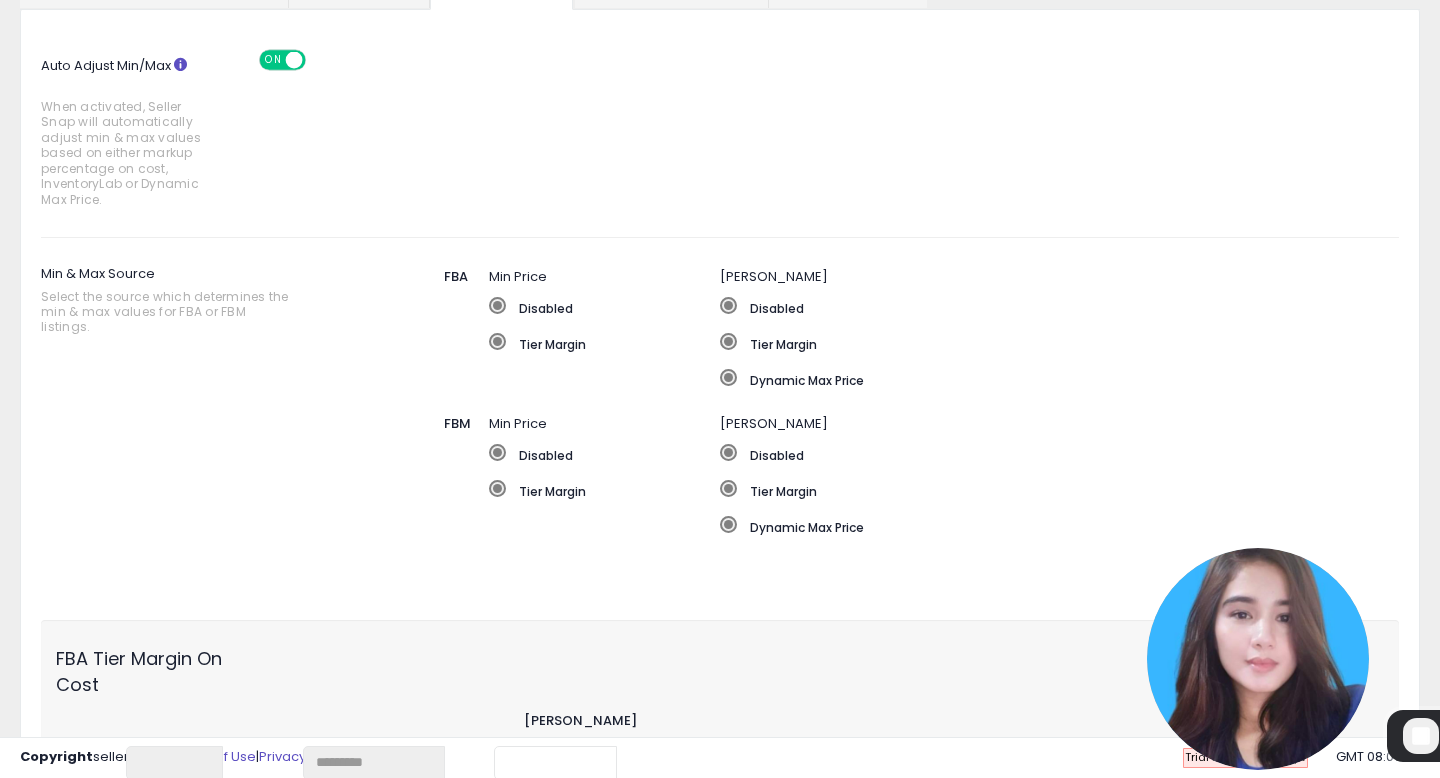 scroll, scrollTop: 0, scrollLeft: 0, axis: both 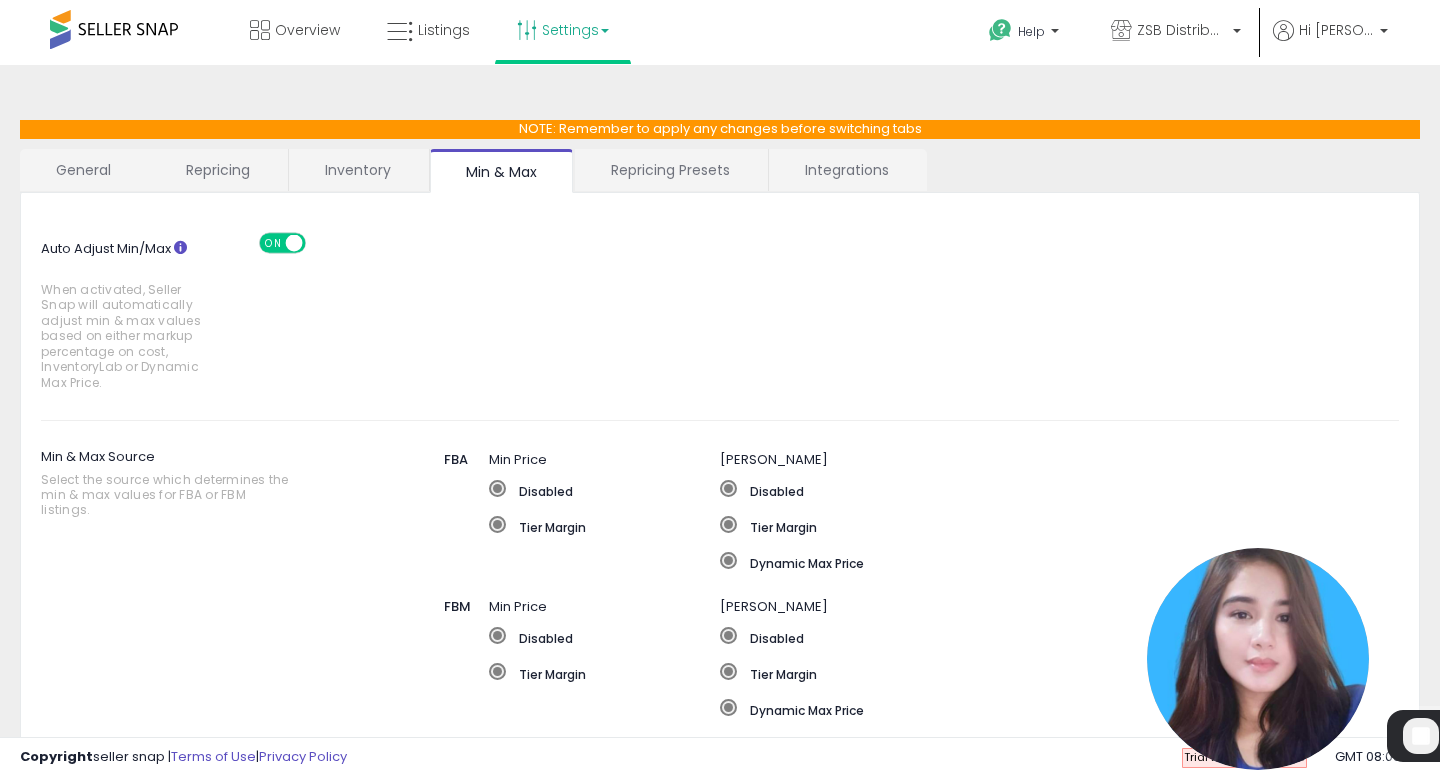 click on "General" at bounding box center (84, 170) 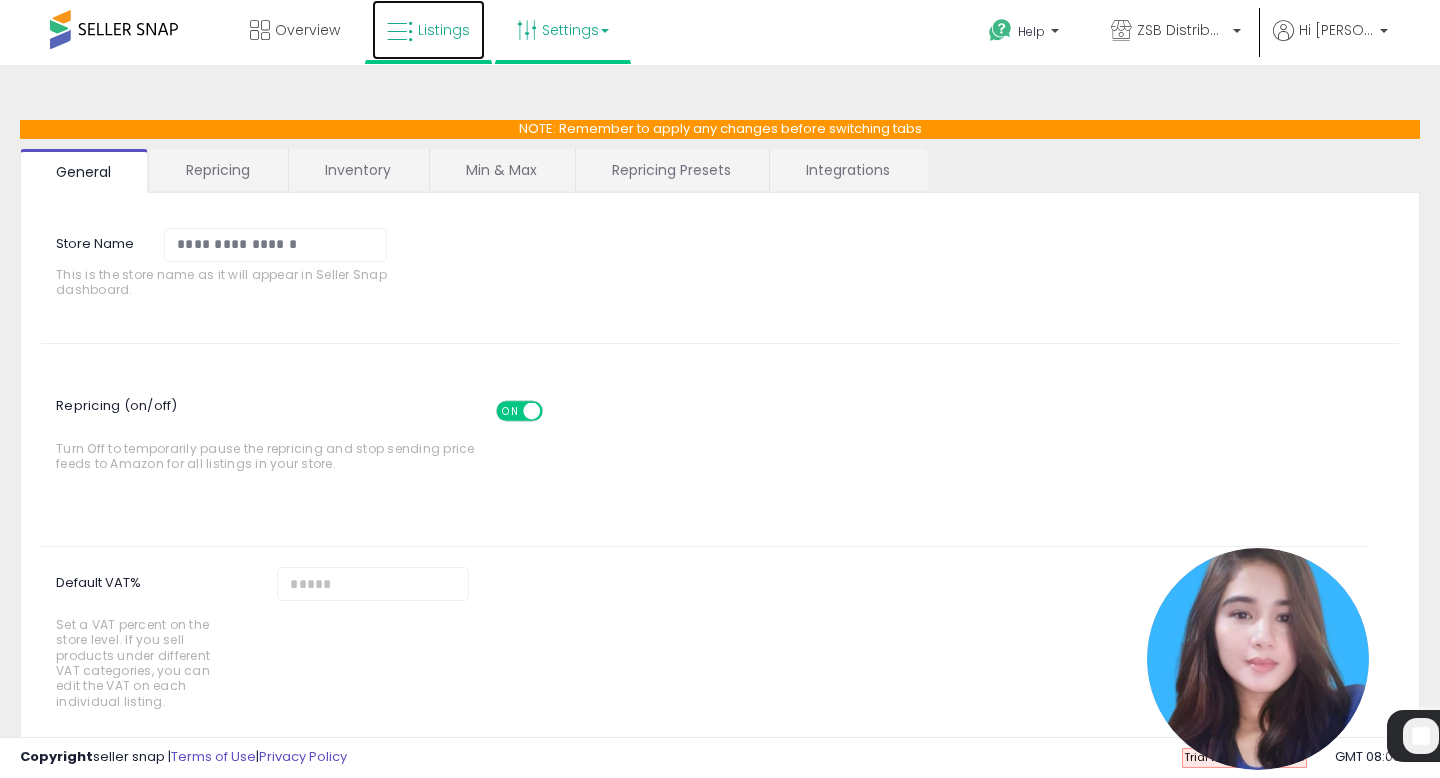 click on "Listings" at bounding box center [428, 30] 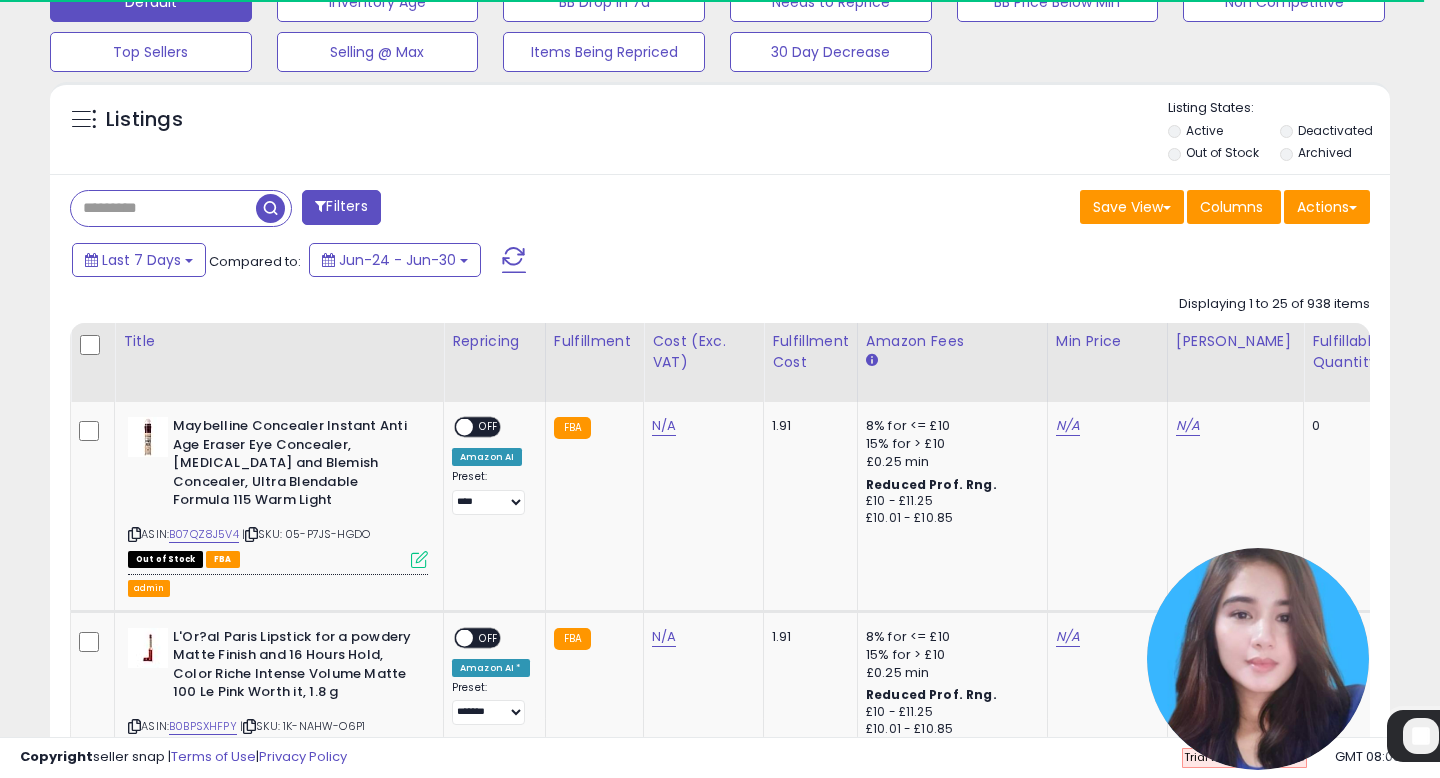 scroll, scrollTop: 699, scrollLeft: 0, axis: vertical 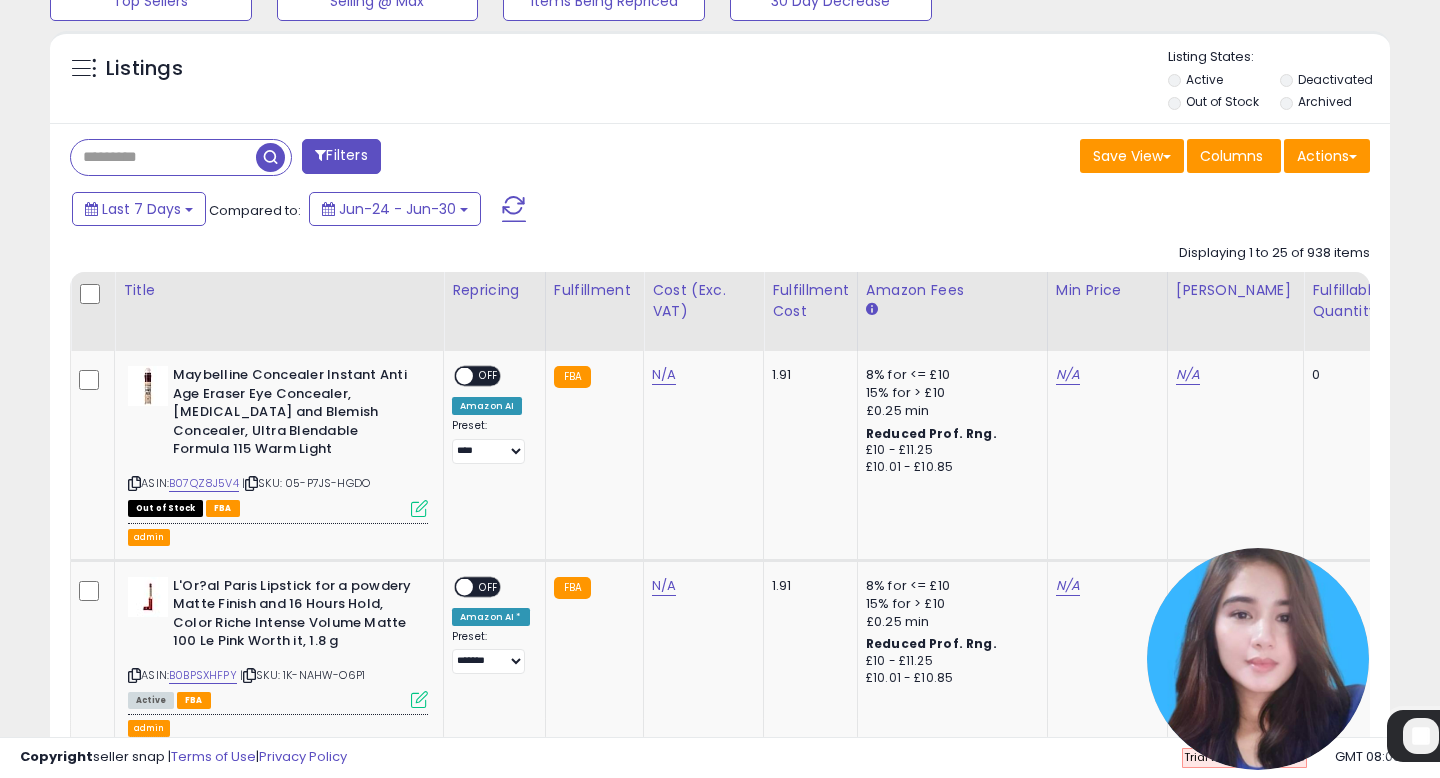 click on "Out of Stock" at bounding box center [1222, 104] 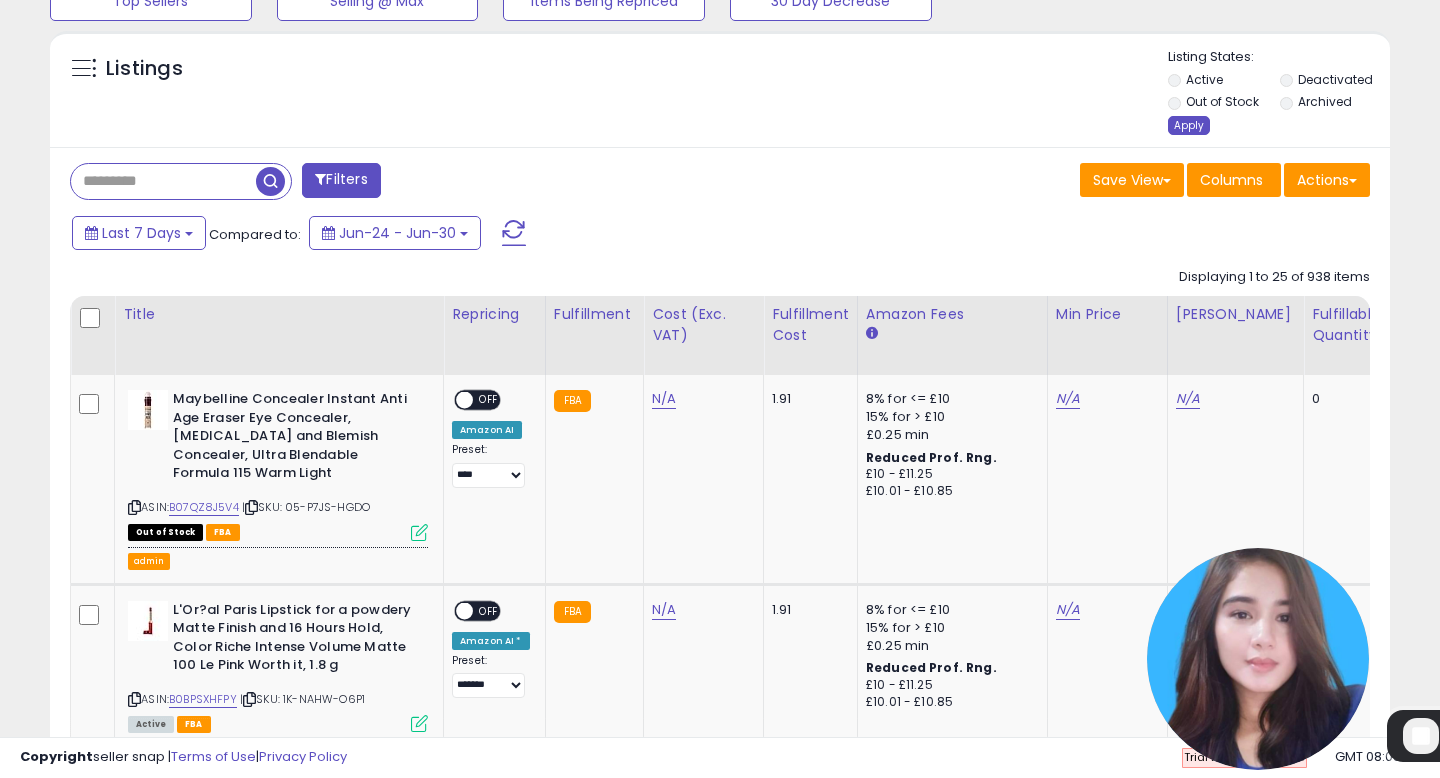 click on "Apply" at bounding box center (1189, 125) 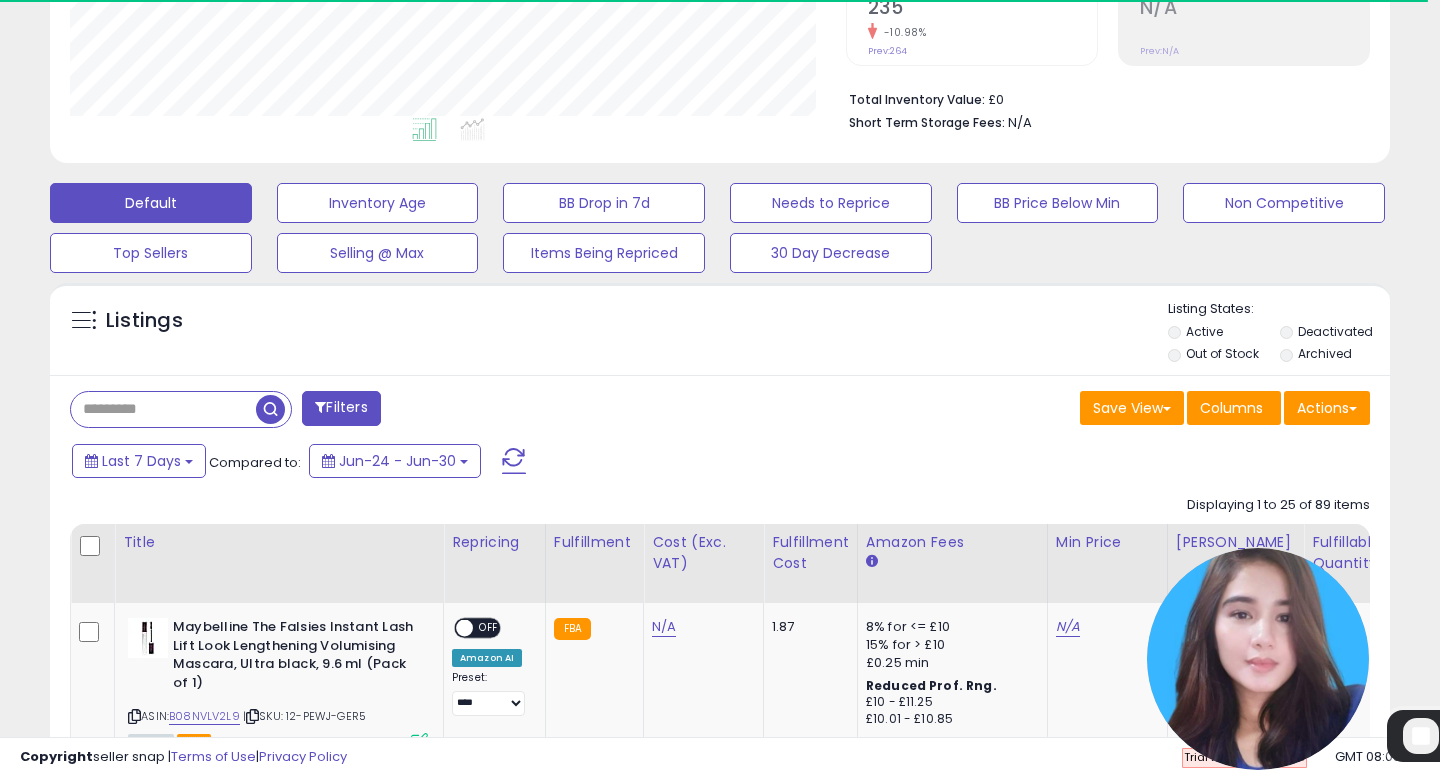 scroll, scrollTop: 699, scrollLeft: 0, axis: vertical 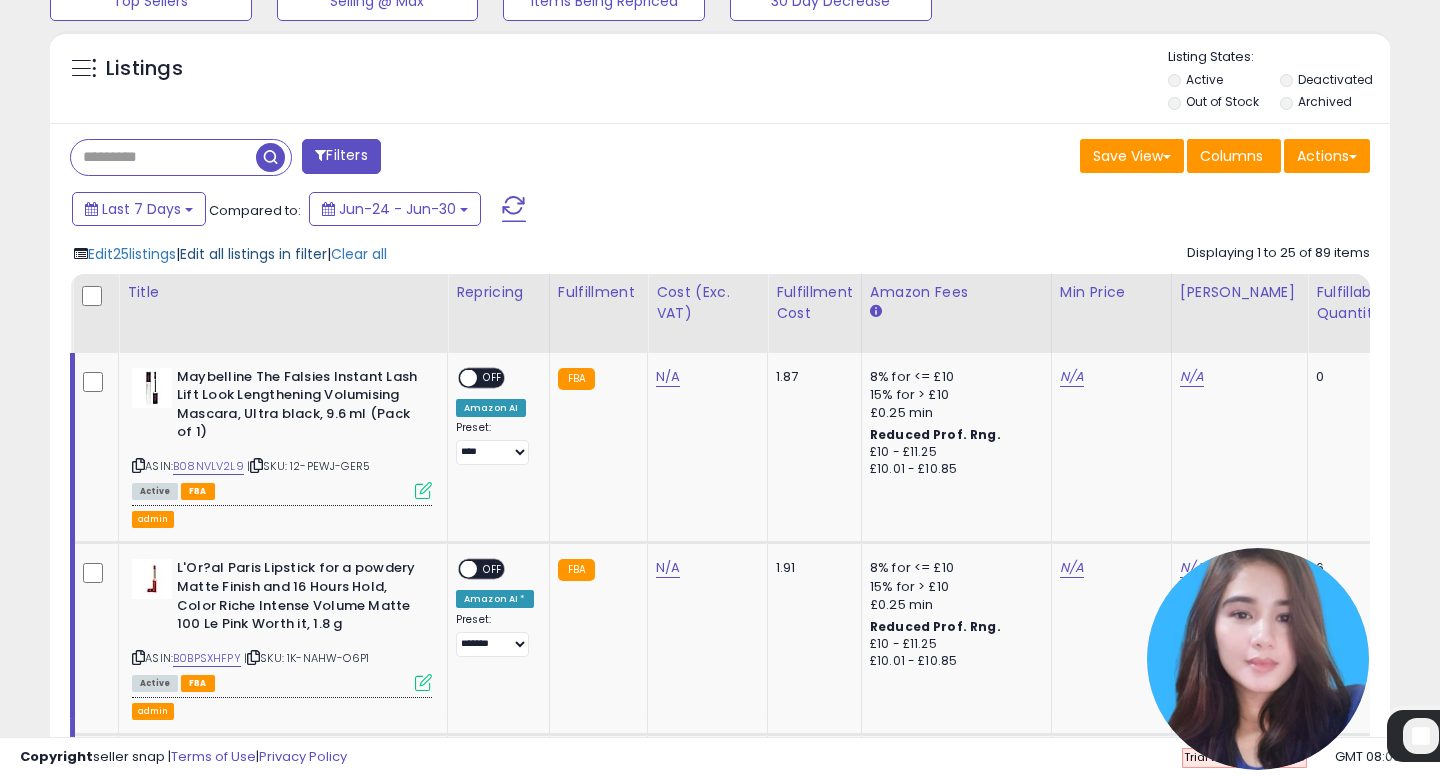 click on "Edit all listings in filter" at bounding box center [253, 254] 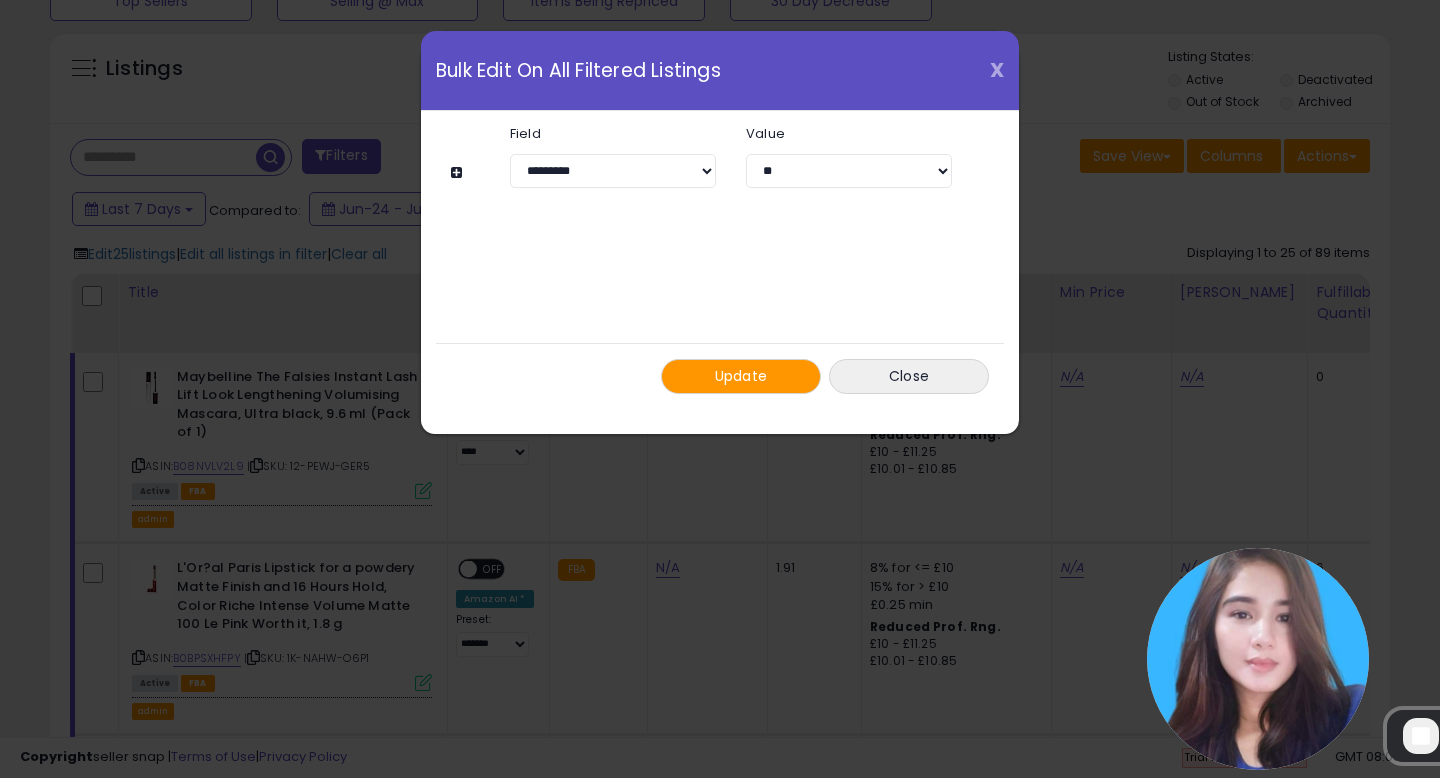 click on "X" at bounding box center [997, 70] 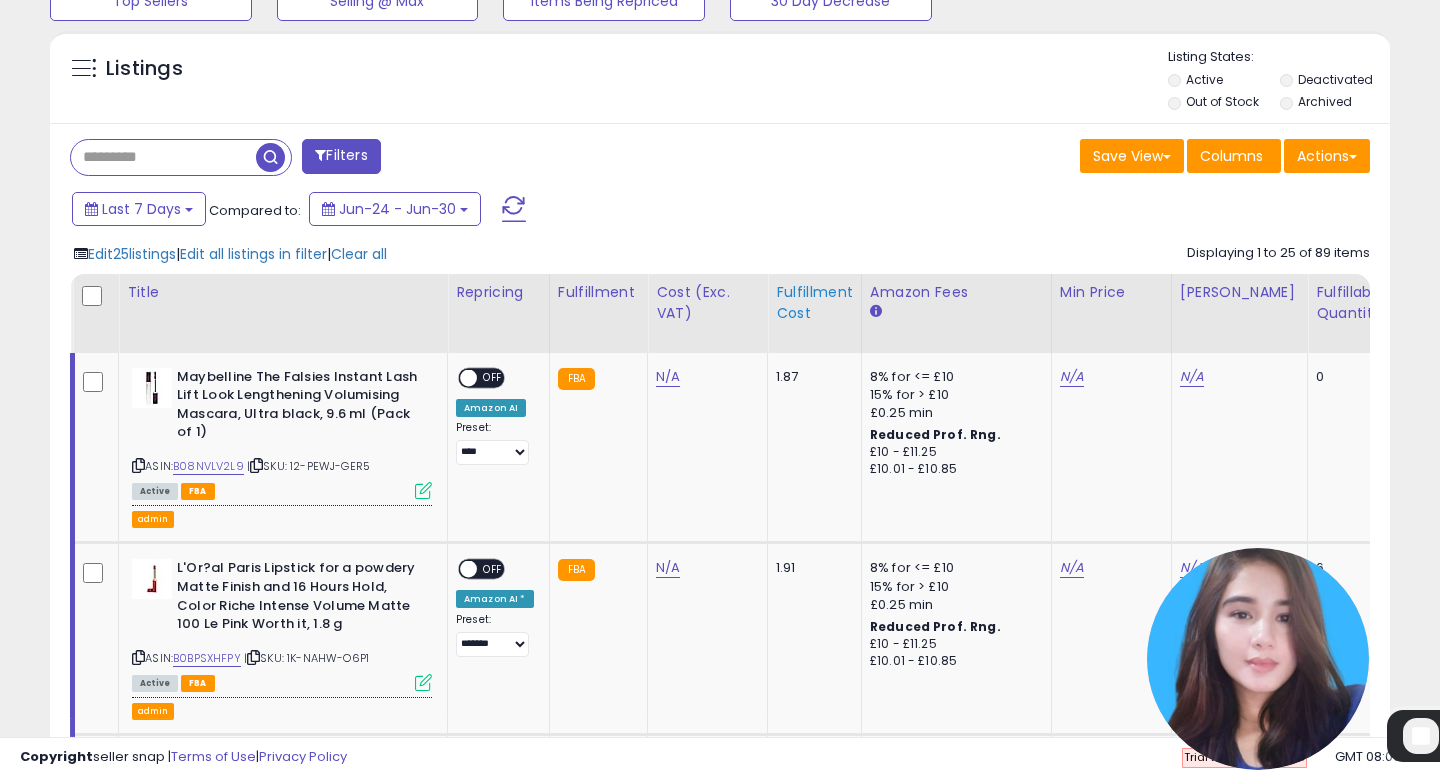 scroll, scrollTop: 0, scrollLeft: 0, axis: both 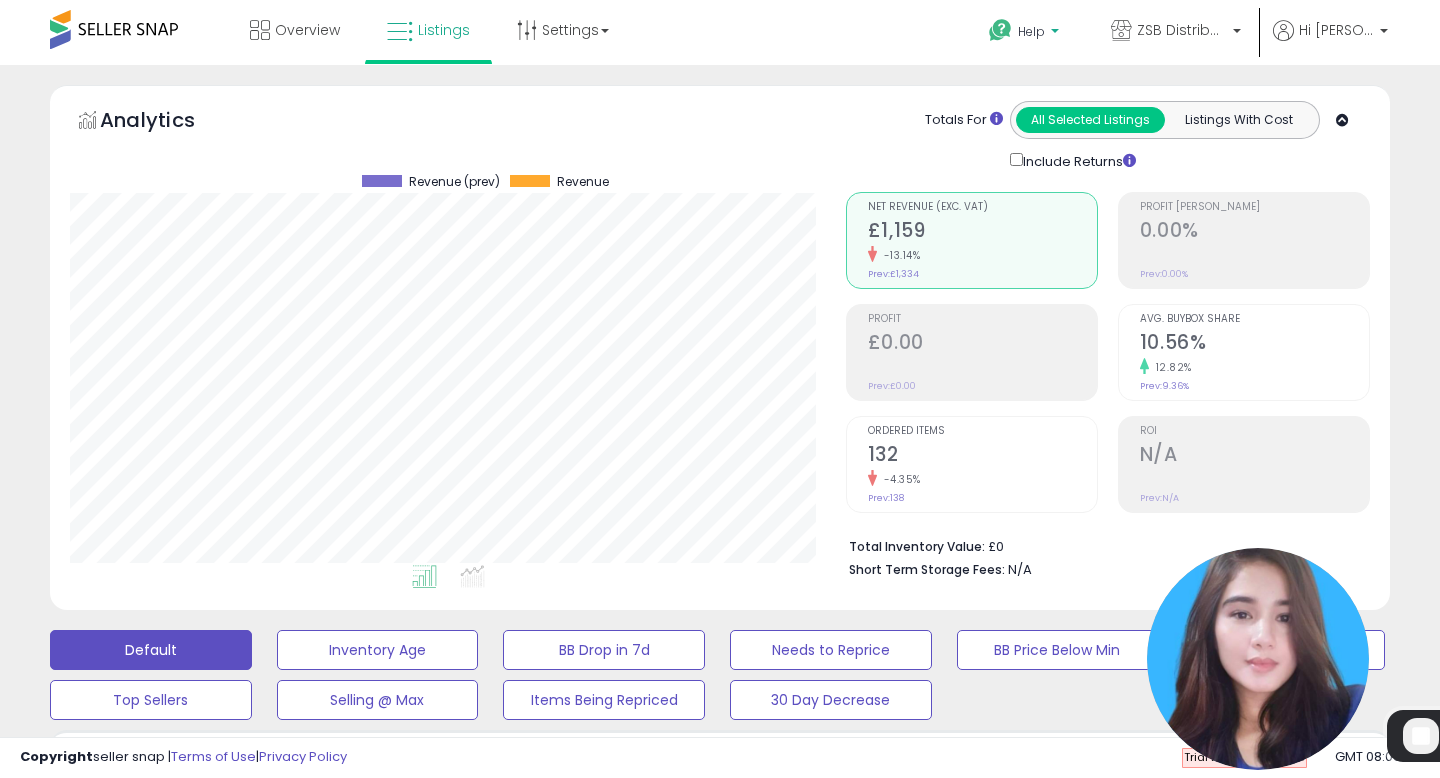 click on "Help" at bounding box center (1026, 34) 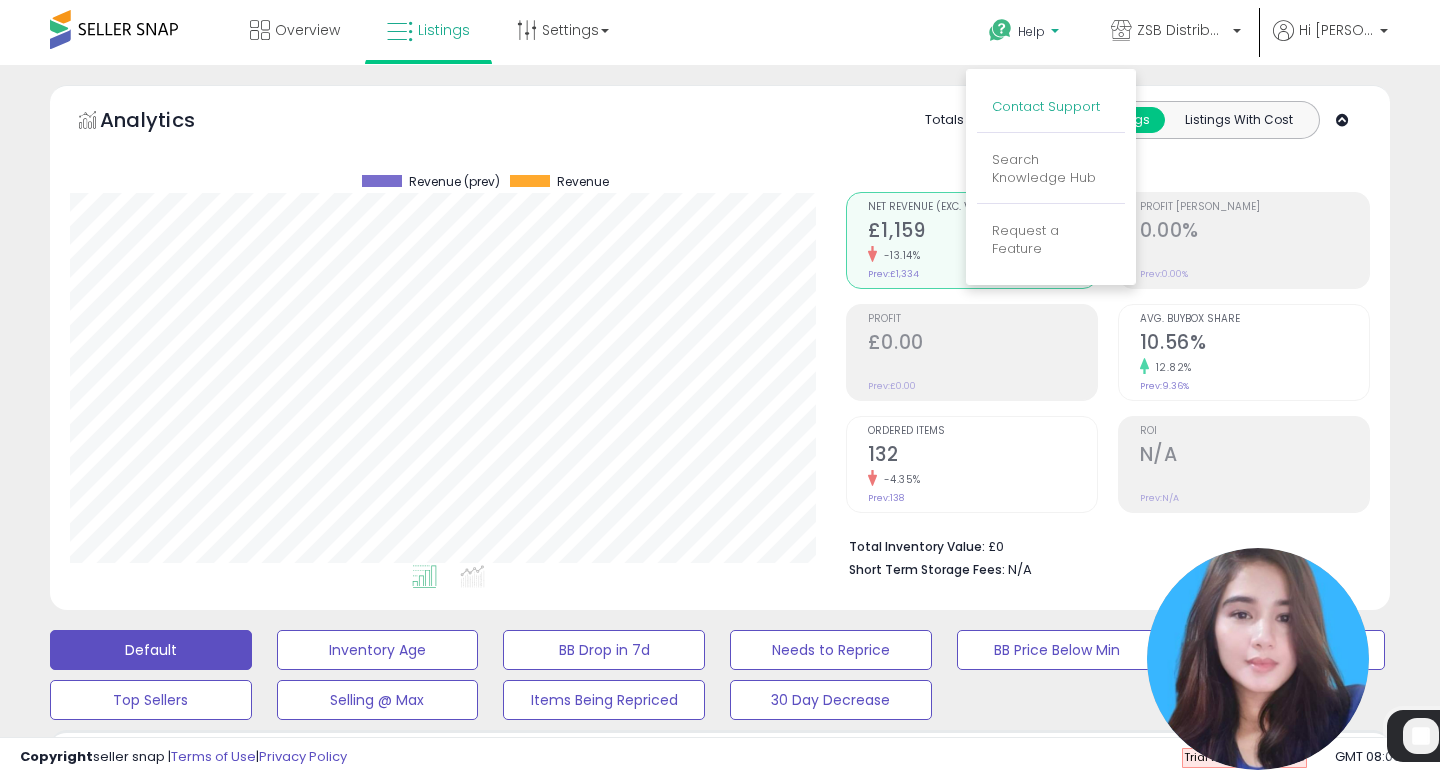 click on "Contact Support" at bounding box center [1046, 106] 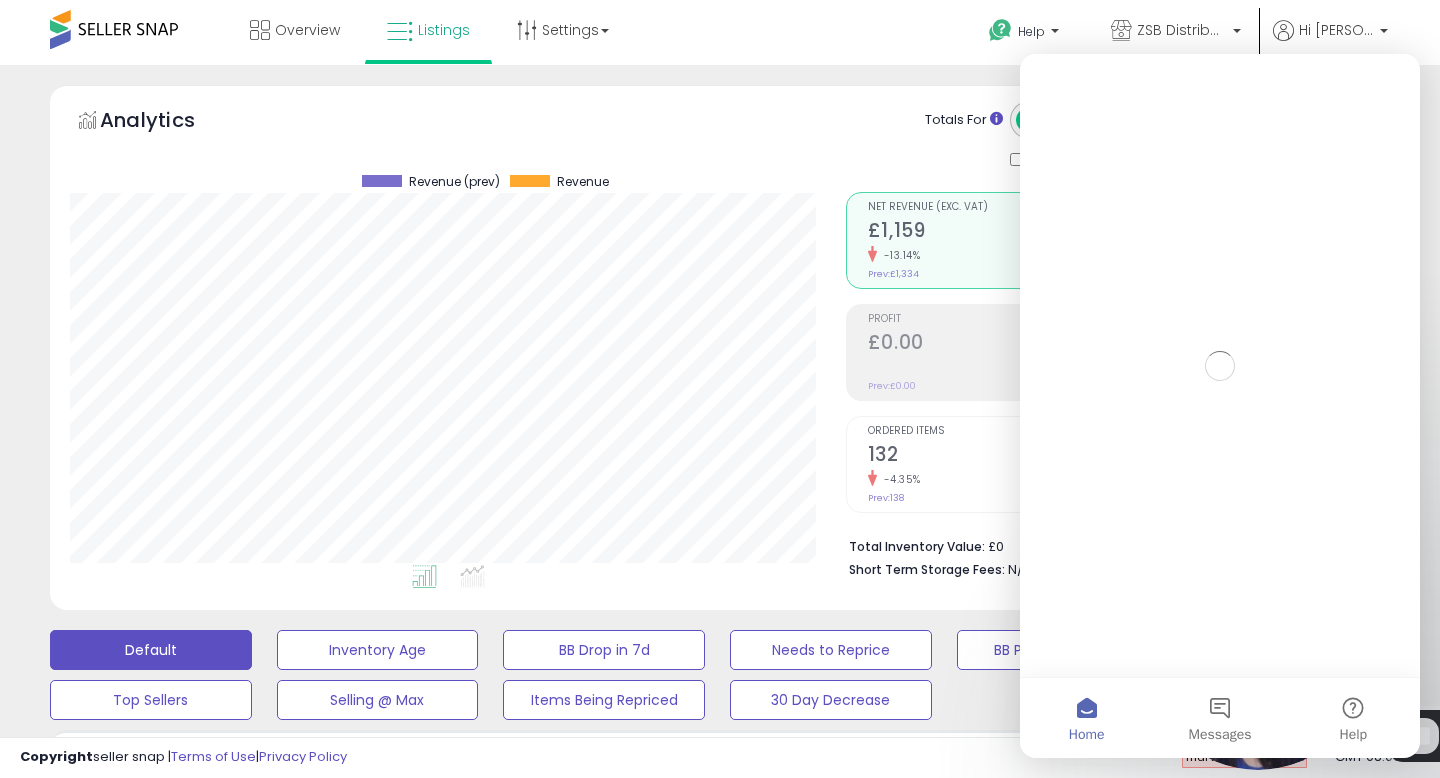 scroll, scrollTop: 0, scrollLeft: 0, axis: both 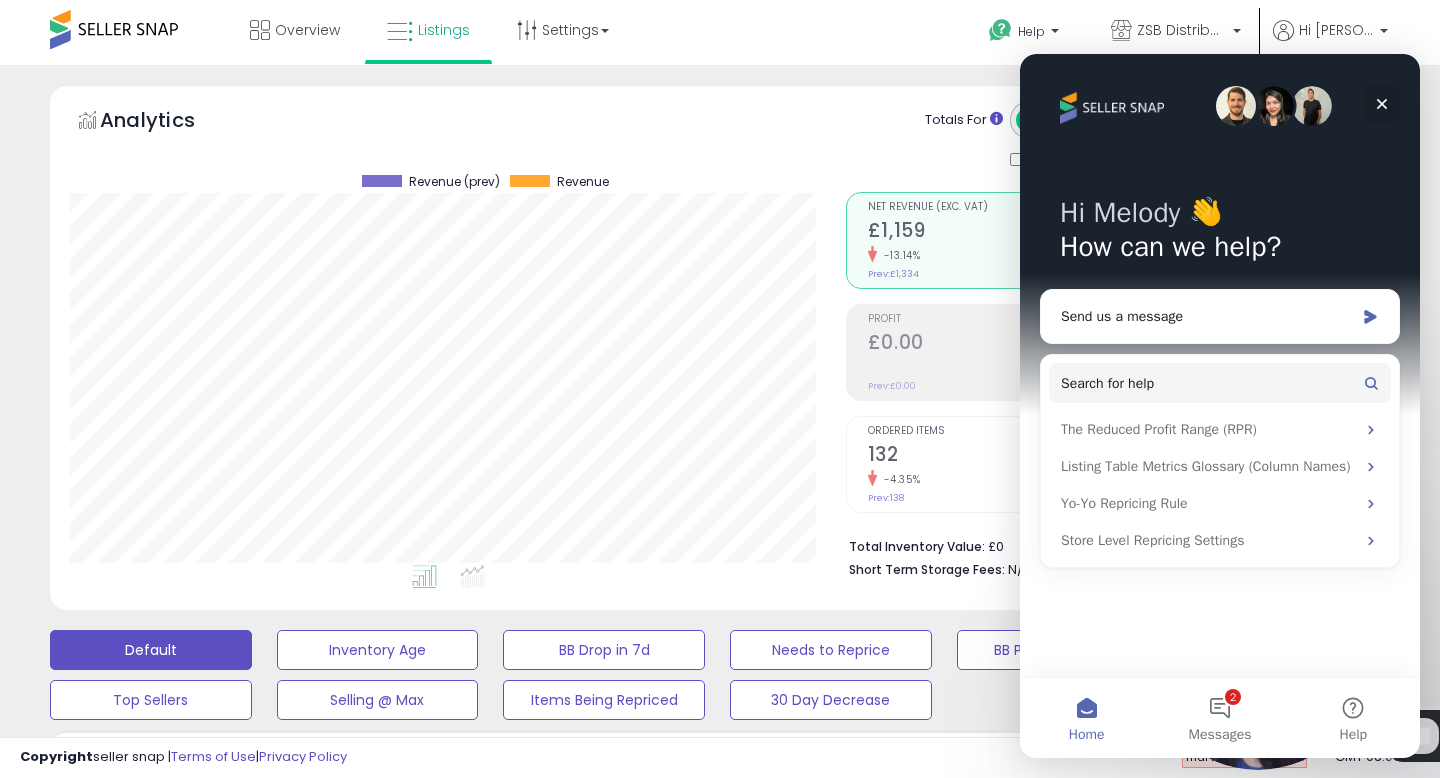 click 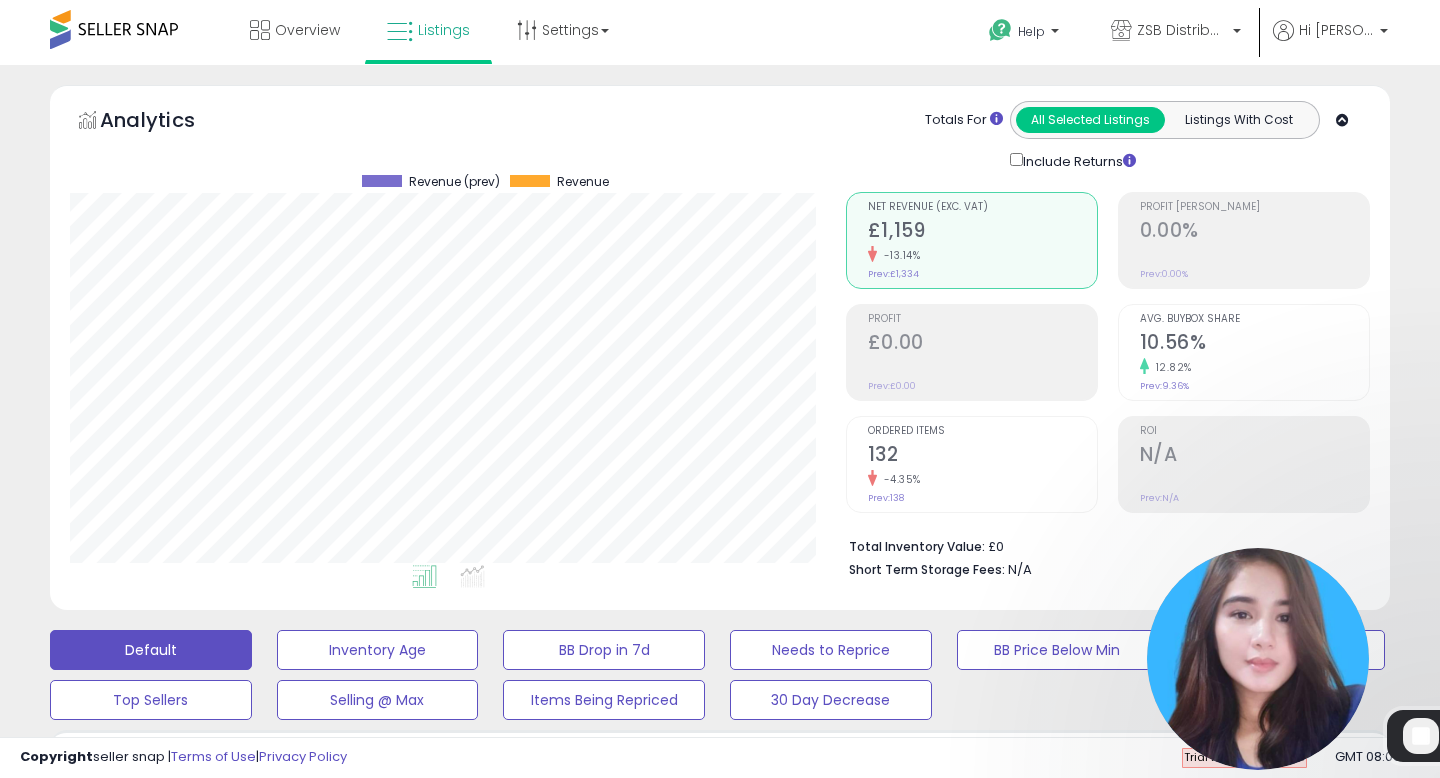 scroll, scrollTop: 0, scrollLeft: 0, axis: both 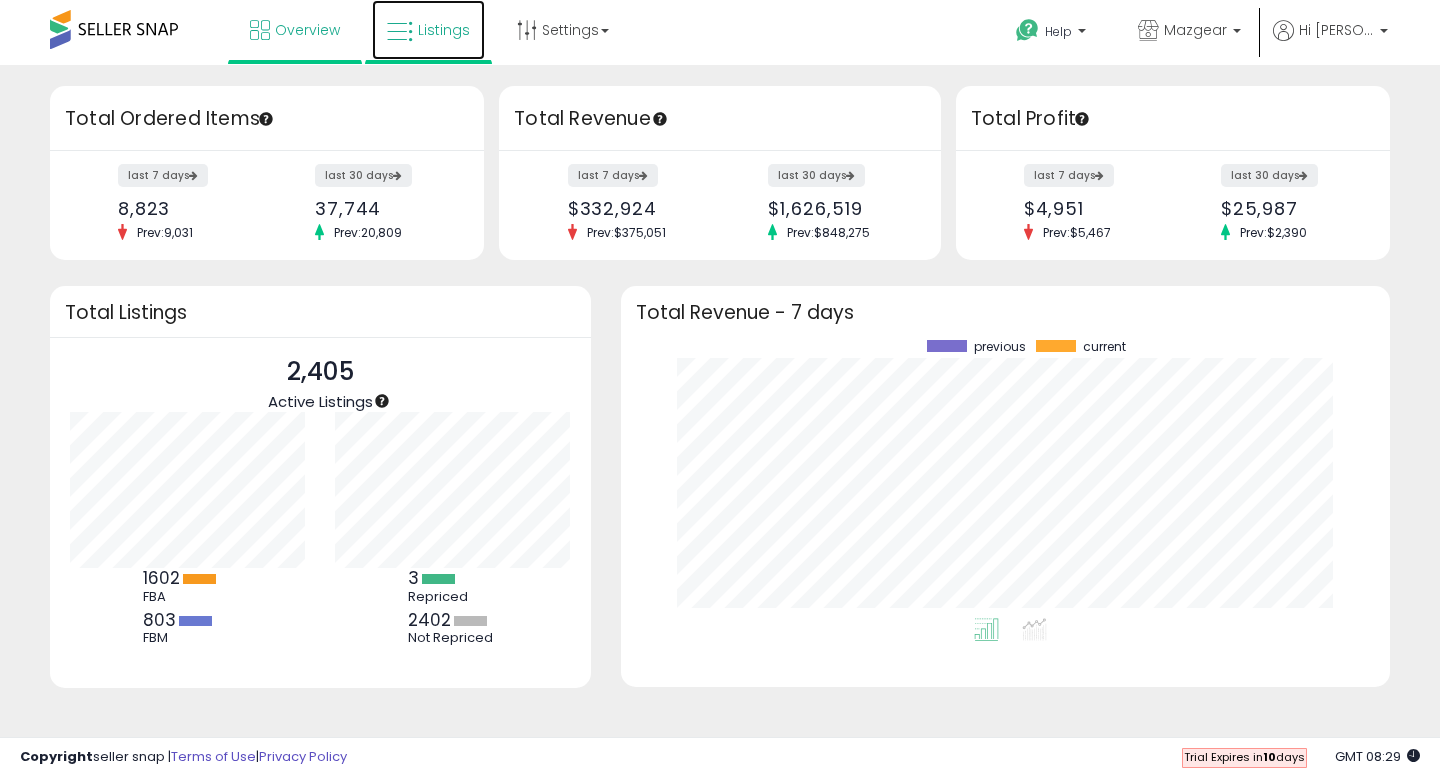 click on "Listings" at bounding box center [428, 30] 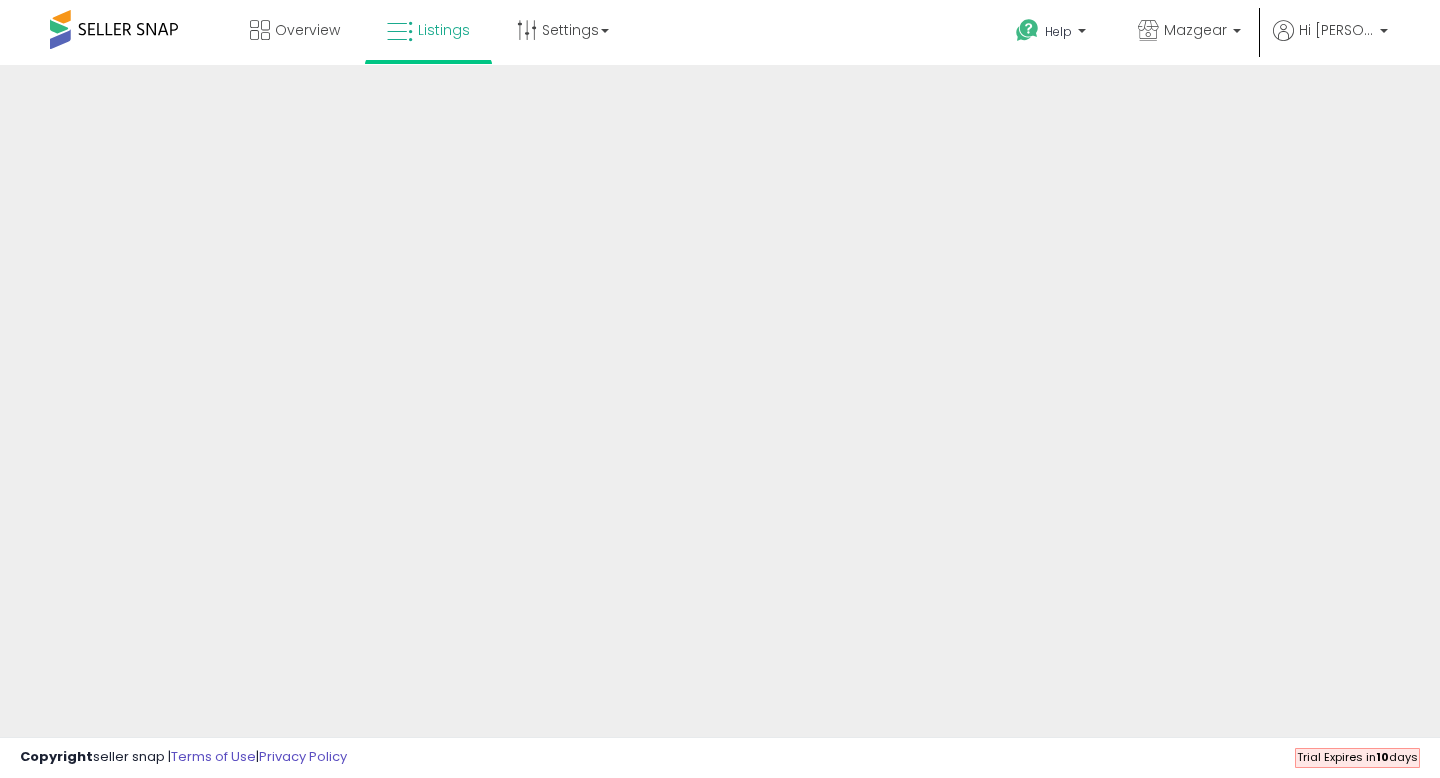 scroll, scrollTop: 0, scrollLeft: 0, axis: both 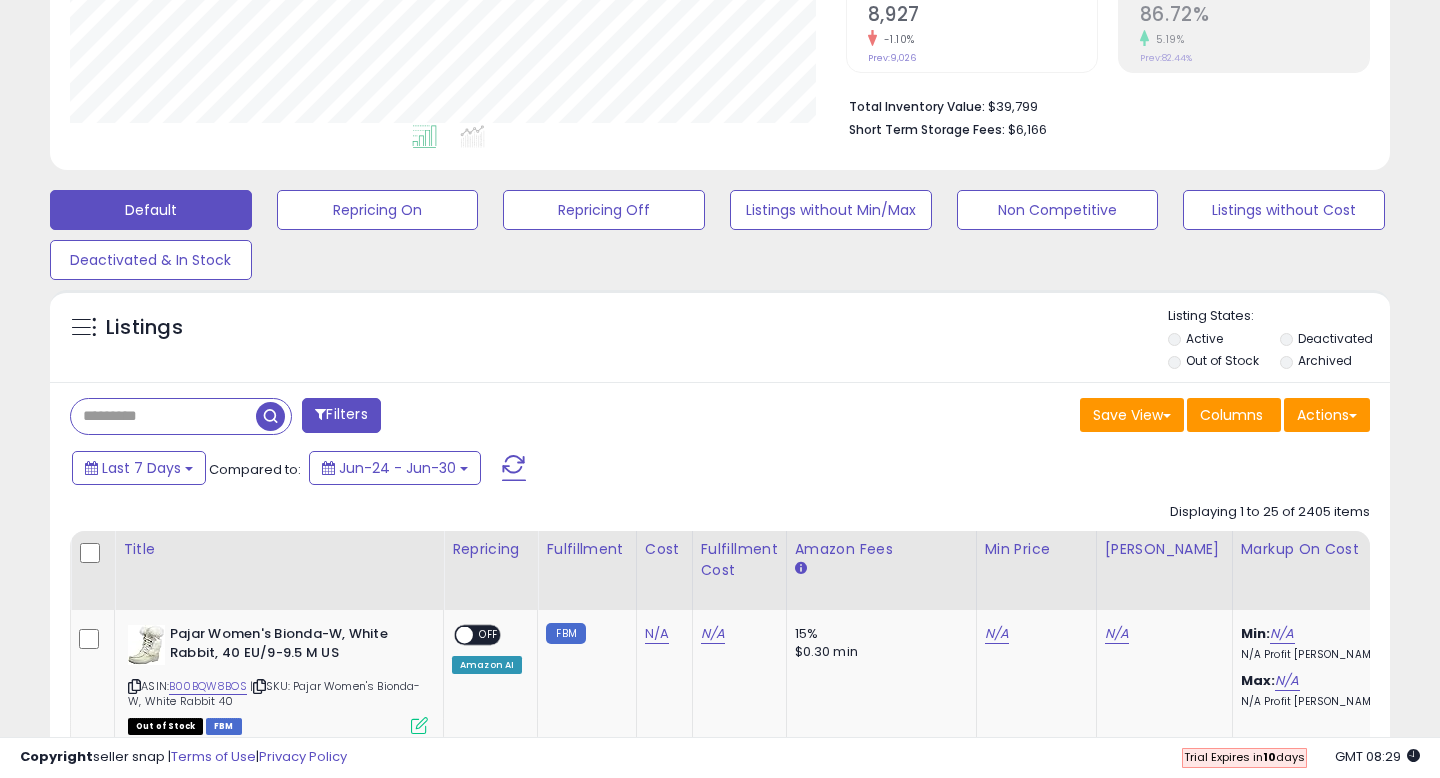 click on "Default
Repricing On
Repricing Off
Listings without Min/Max
Non Competitive
Listings without Cost
Deactivated & In Stock" at bounding box center (720, 230) 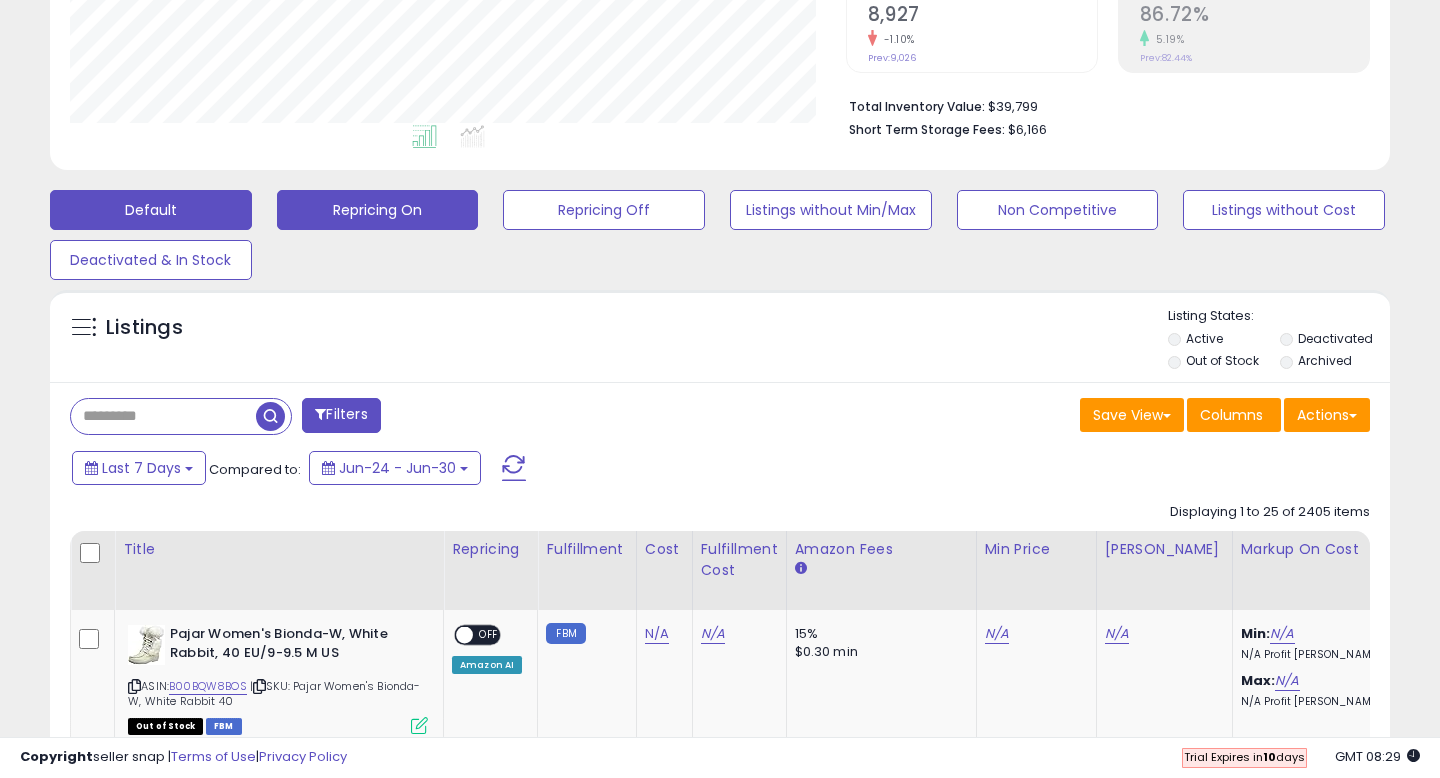click on "Repricing On" at bounding box center (378, 210) 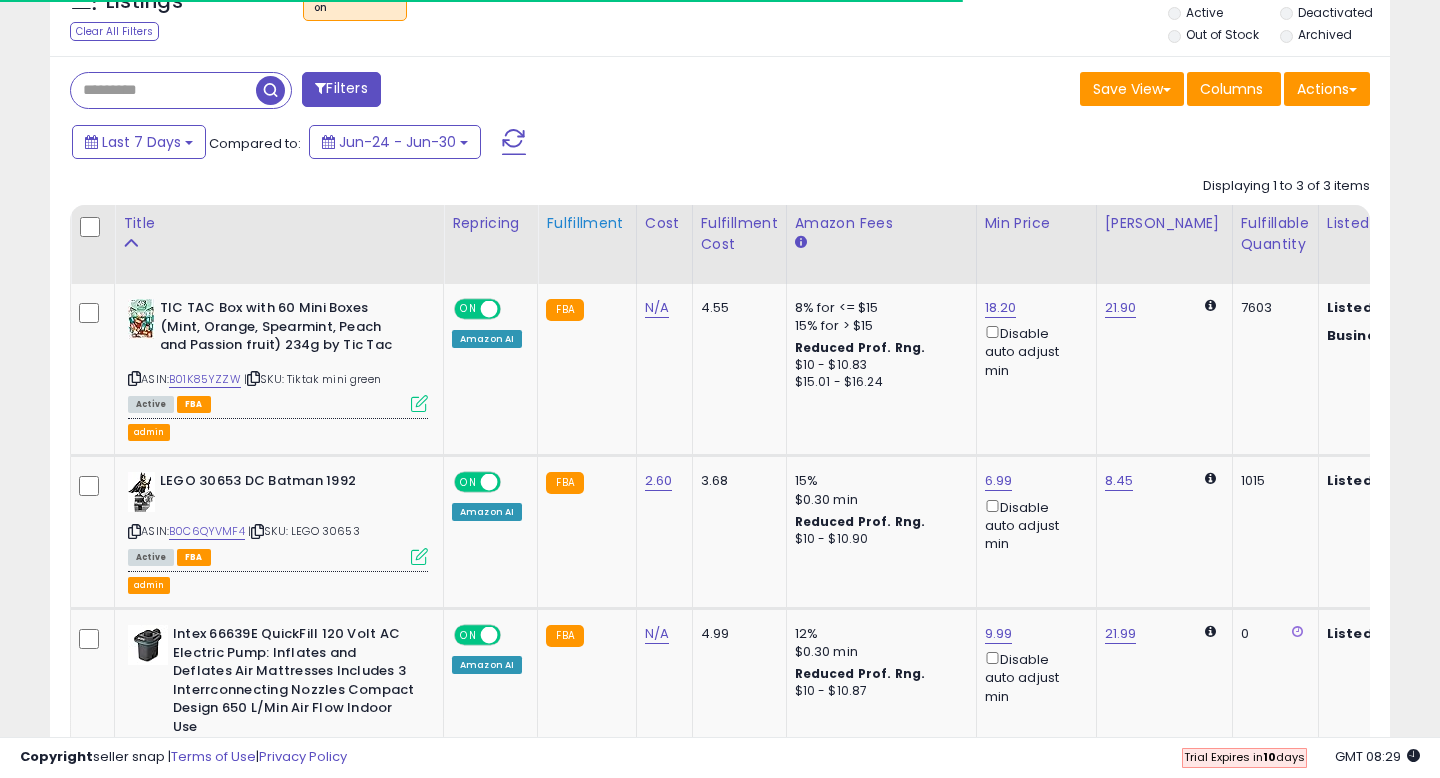 scroll, scrollTop: 806, scrollLeft: 0, axis: vertical 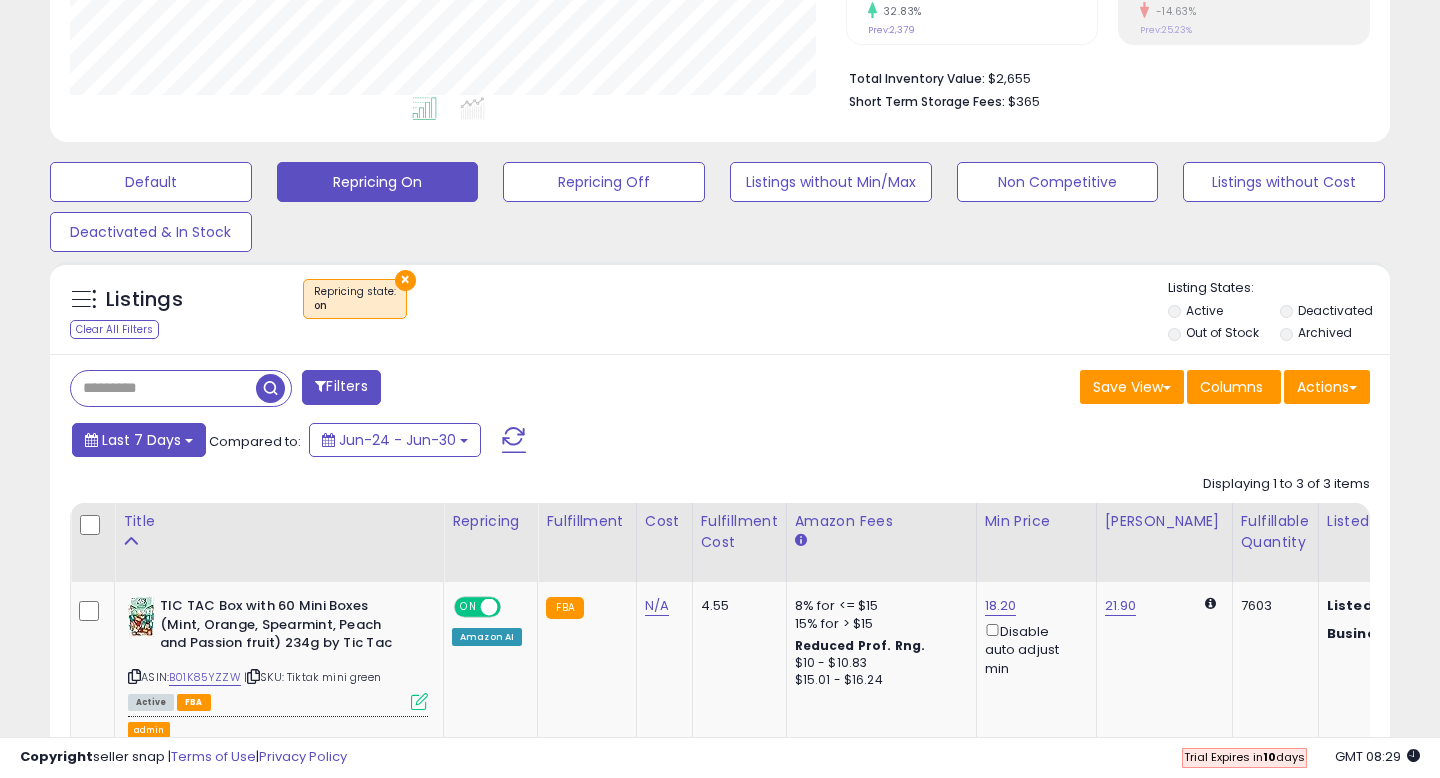 click on "Last 7 Days" at bounding box center [141, 440] 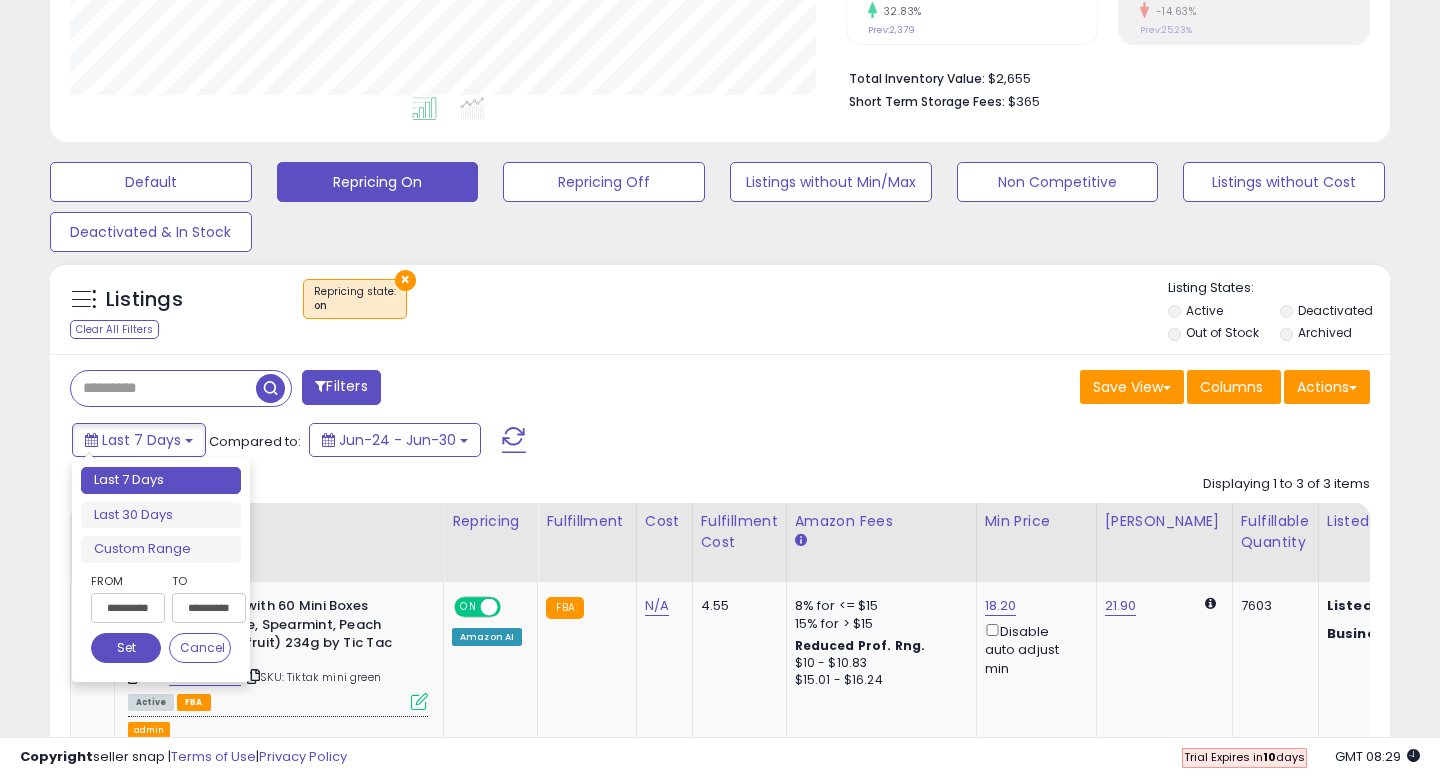 click on "**********" at bounding box center (128, 608) 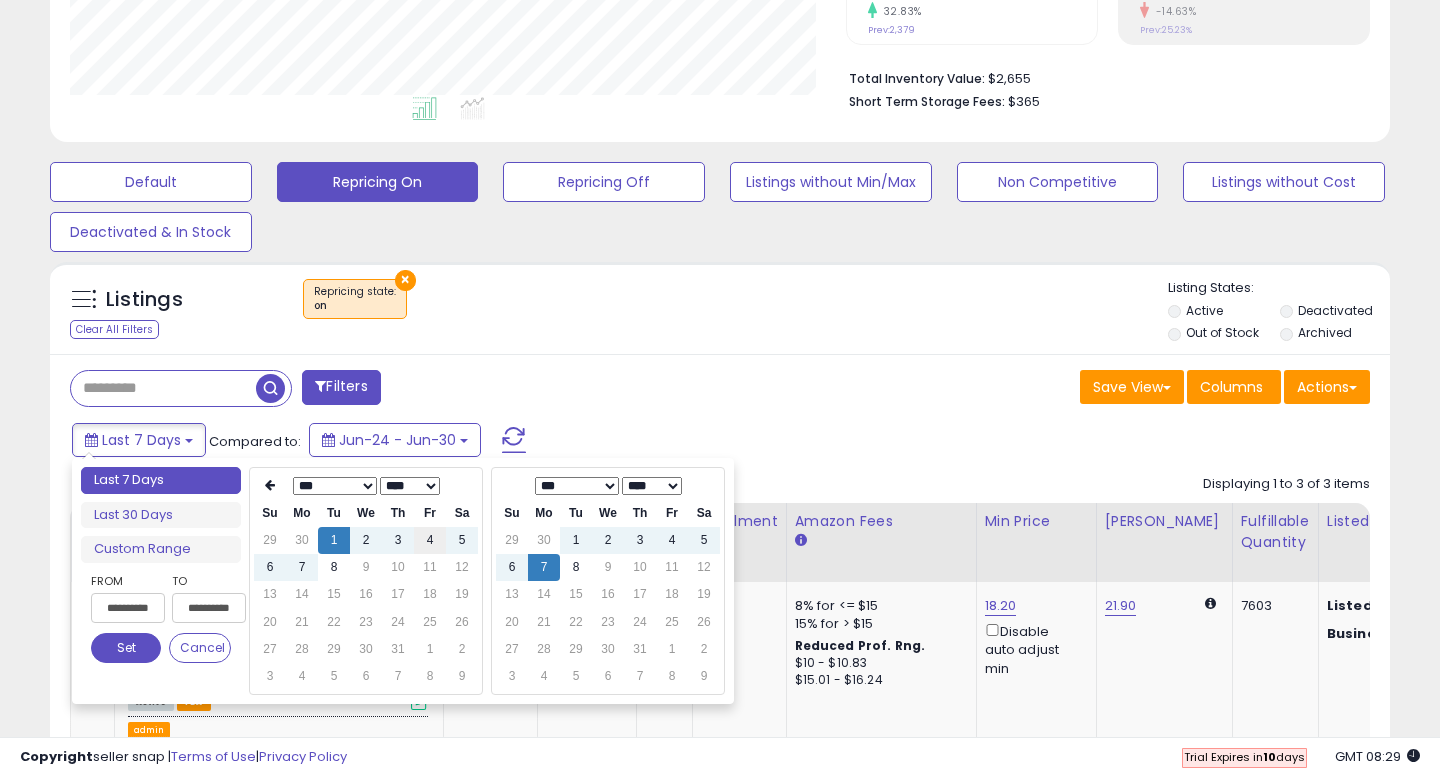 type on "**********" 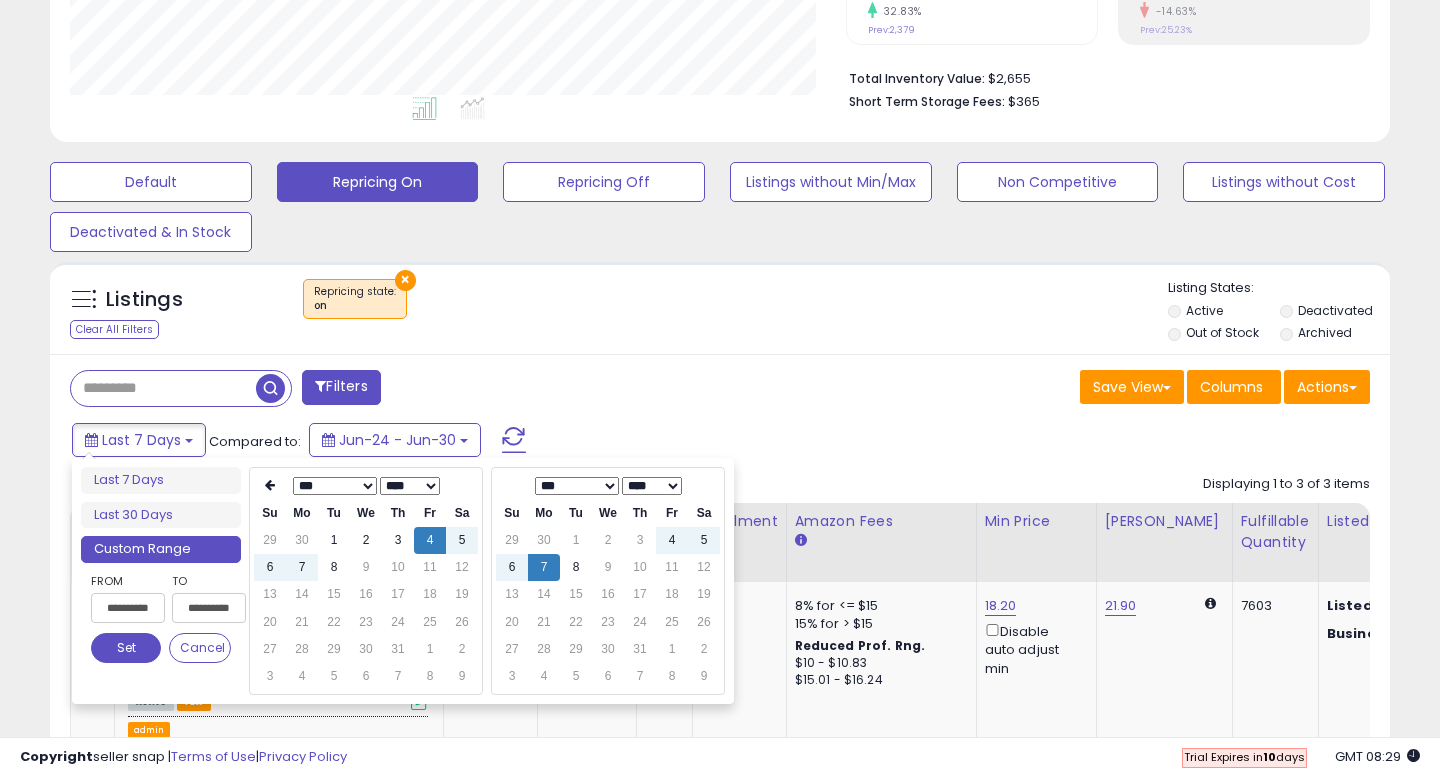 click on "Set" at bounding box center [126, 648] 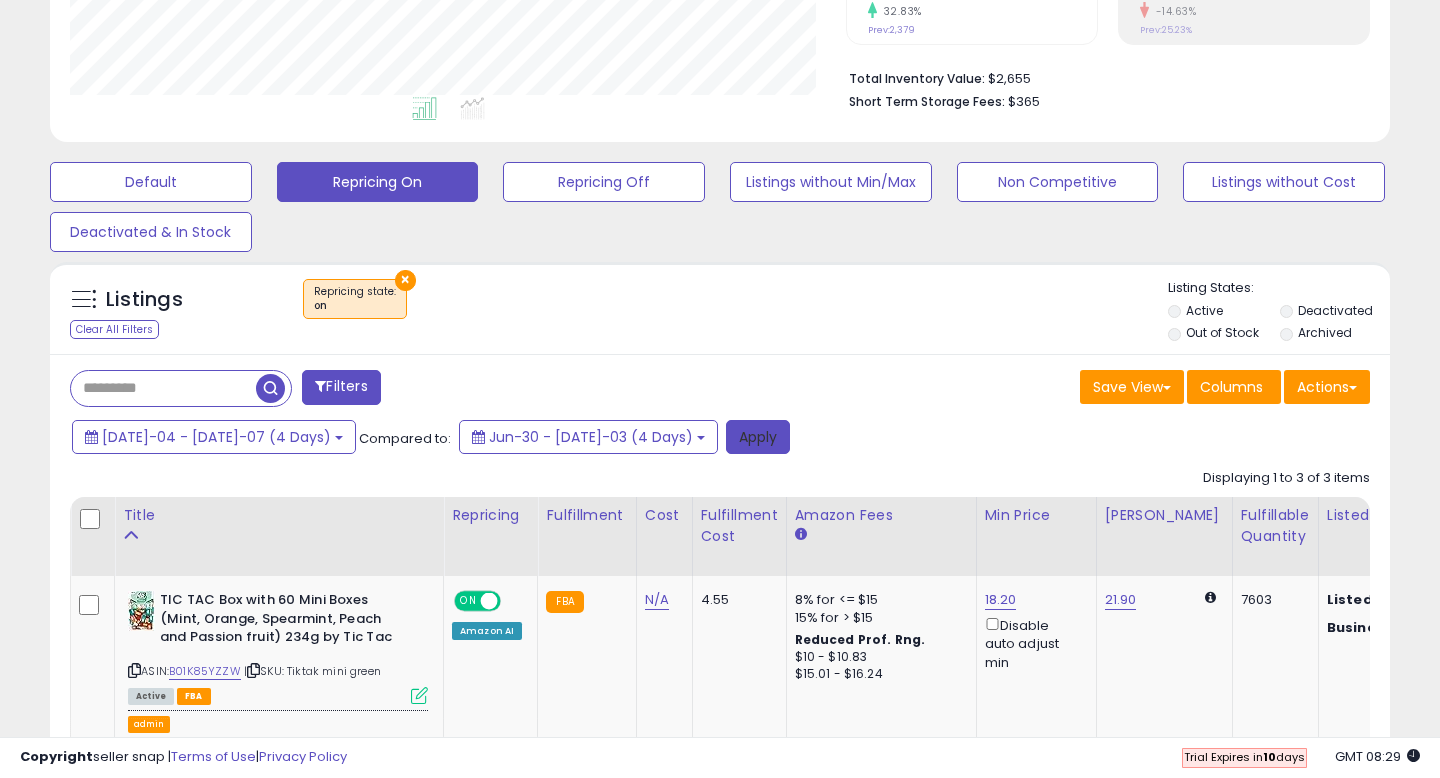 click on "Apply" at bounding box center (758, 437) 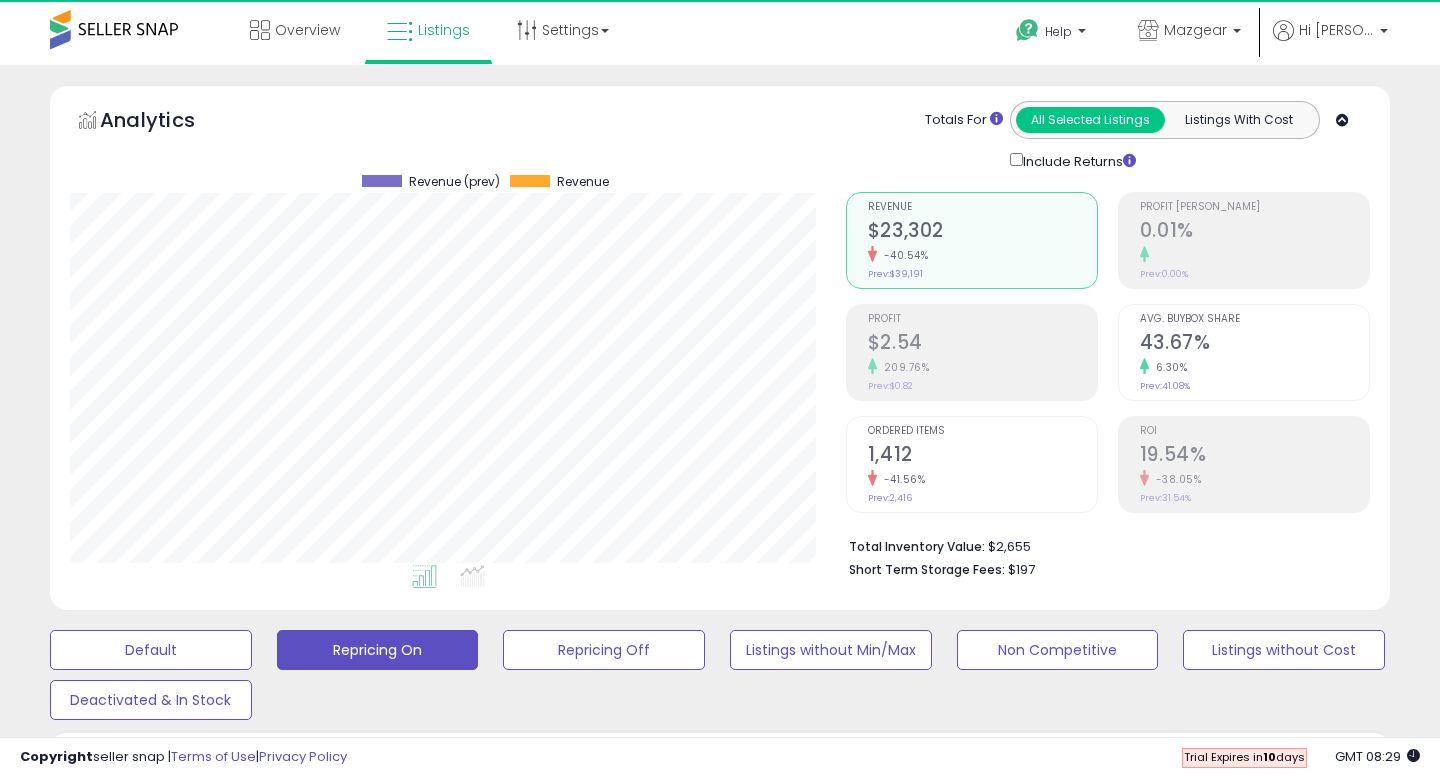 scroll, scrollTop: 312, scrollLeft: 0, axis: vertical 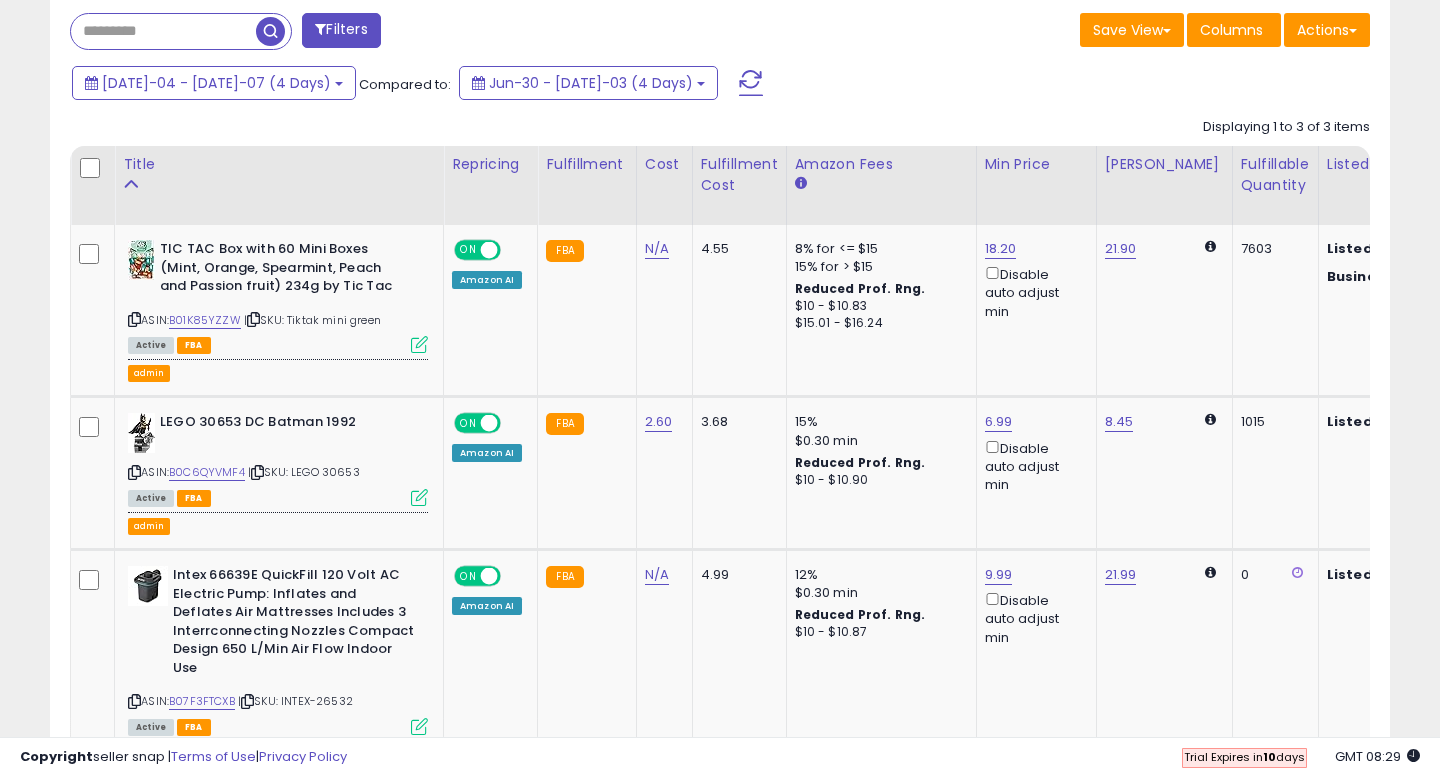 click at bounding box center (720, 727) 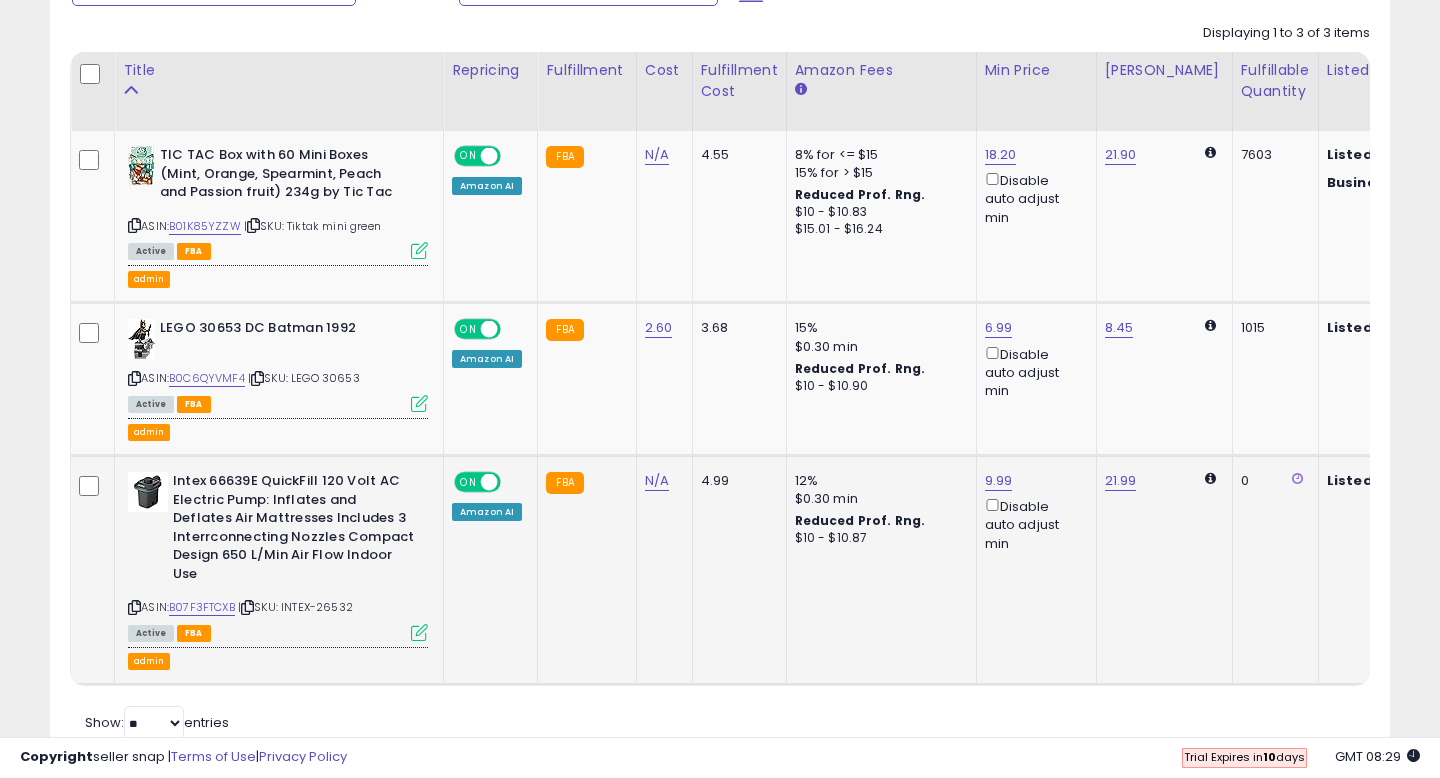 scroll, scrollTop: 941, scrollLeft: 0, axis: vertical 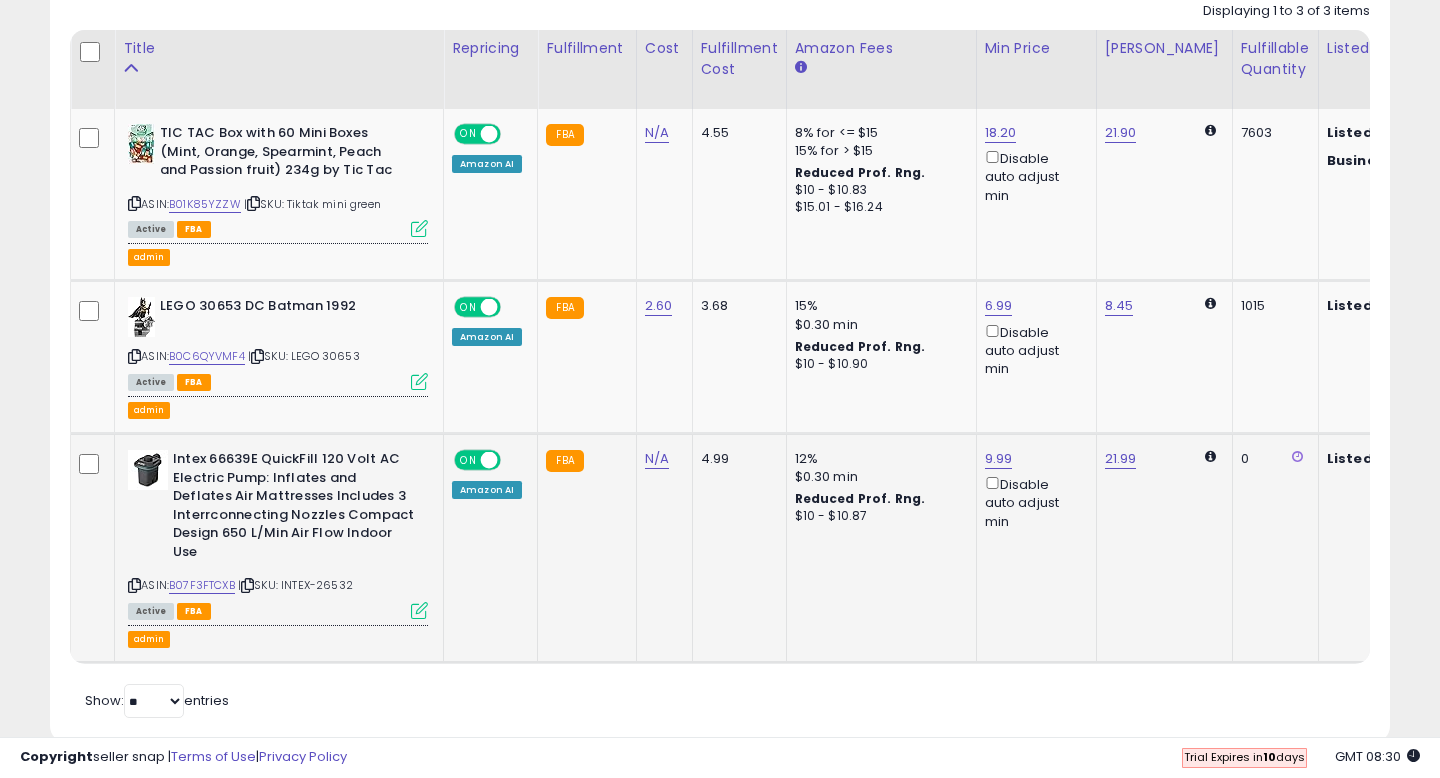 click at bounding box center [419, 610] 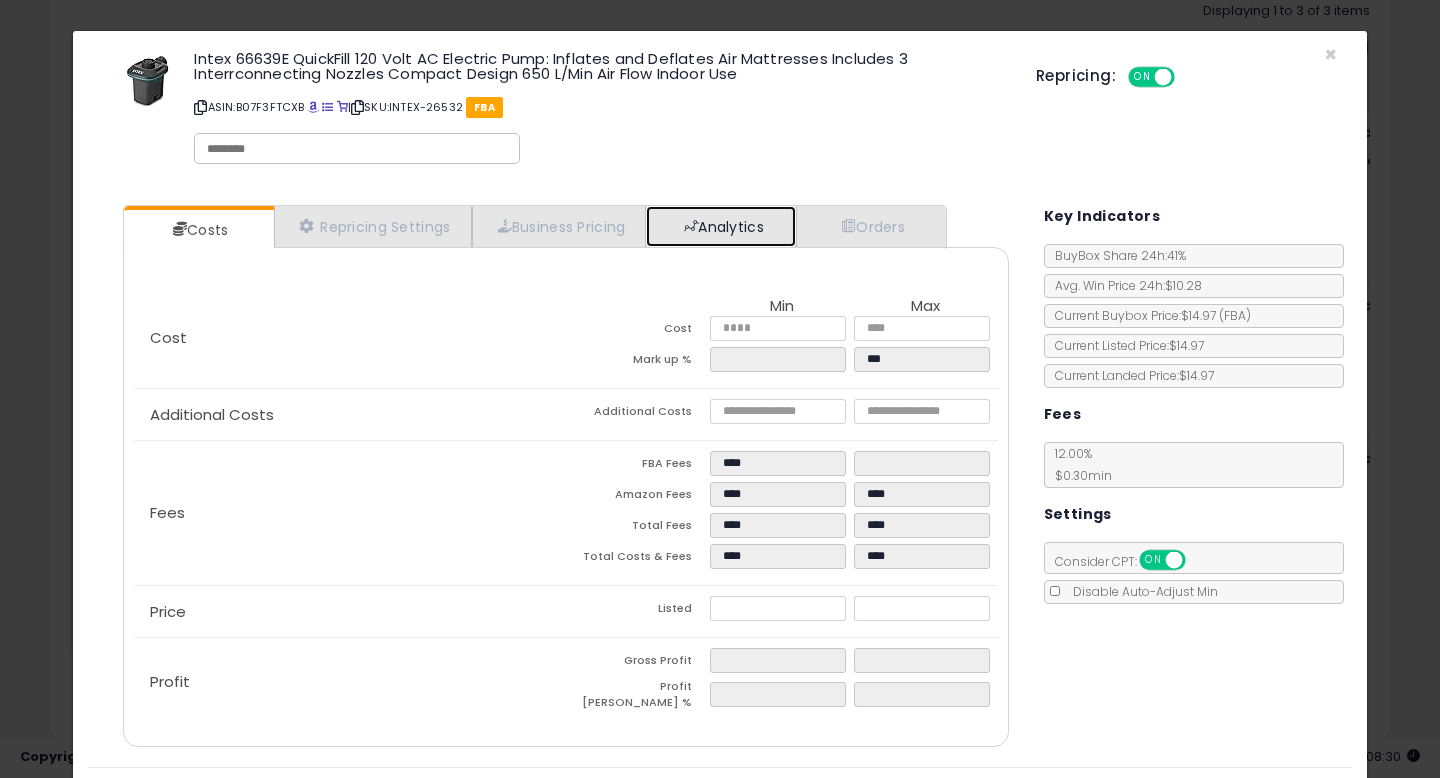 click at bounding box center (691, 226) 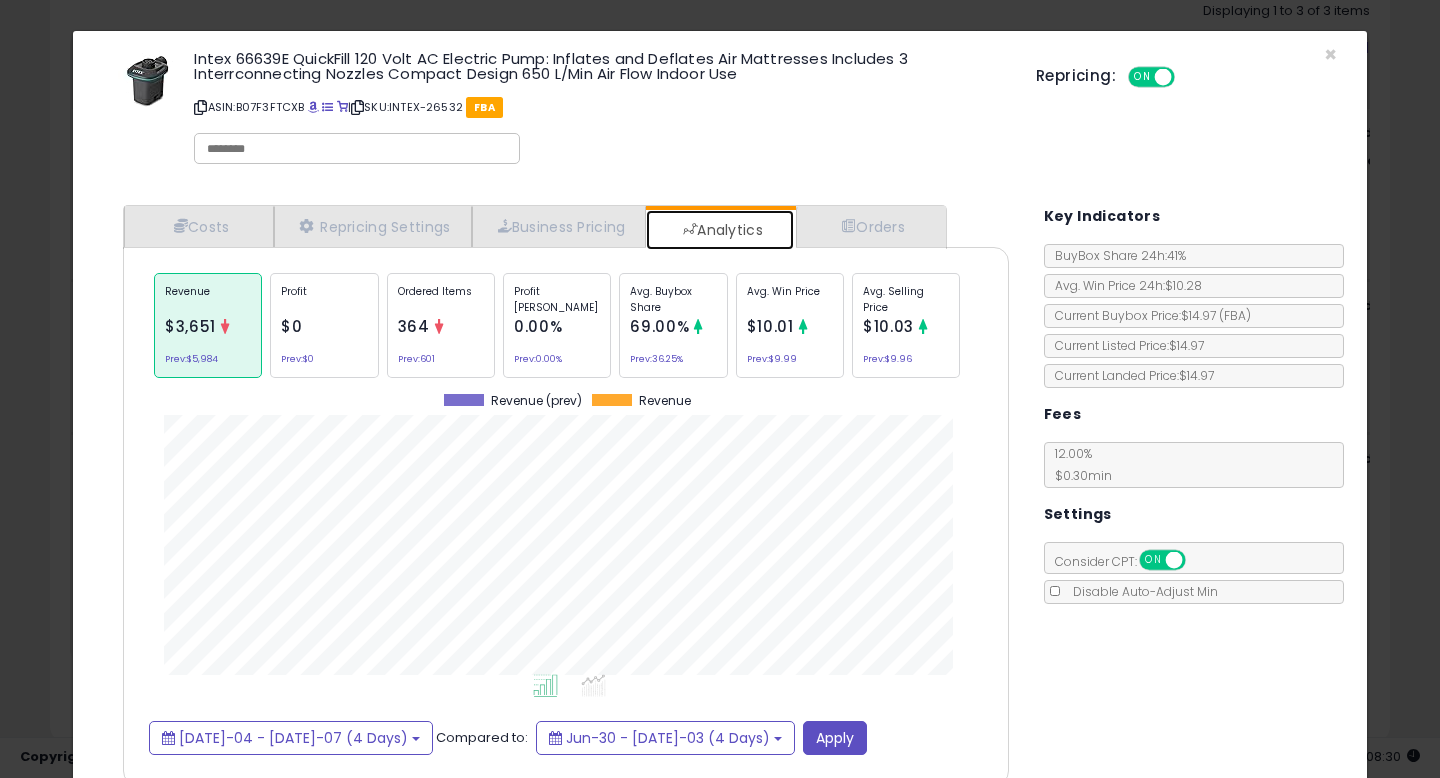 scroll, scrollTop: 999385, scrollLeft: 999074, axis: both 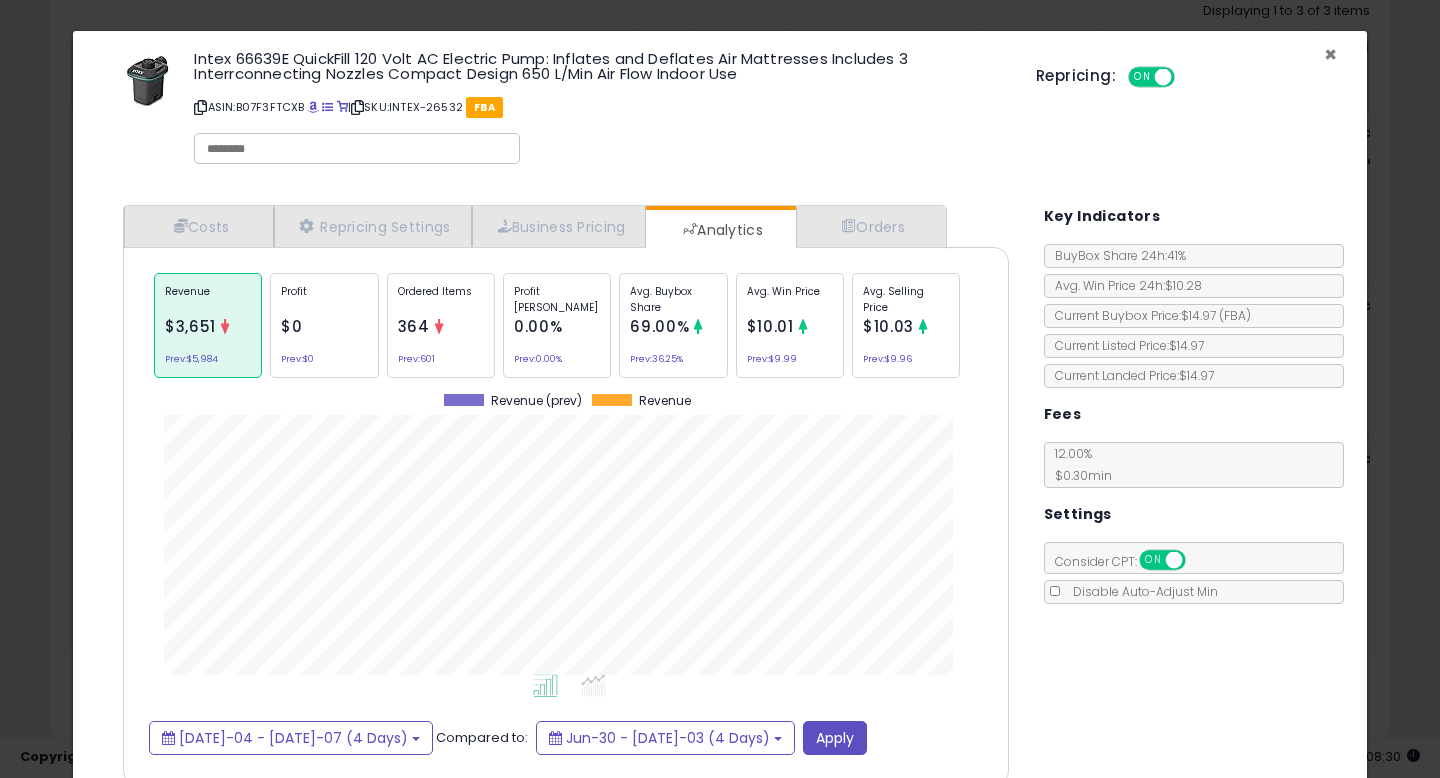 click on "×" at bounding box center (1330, 54) 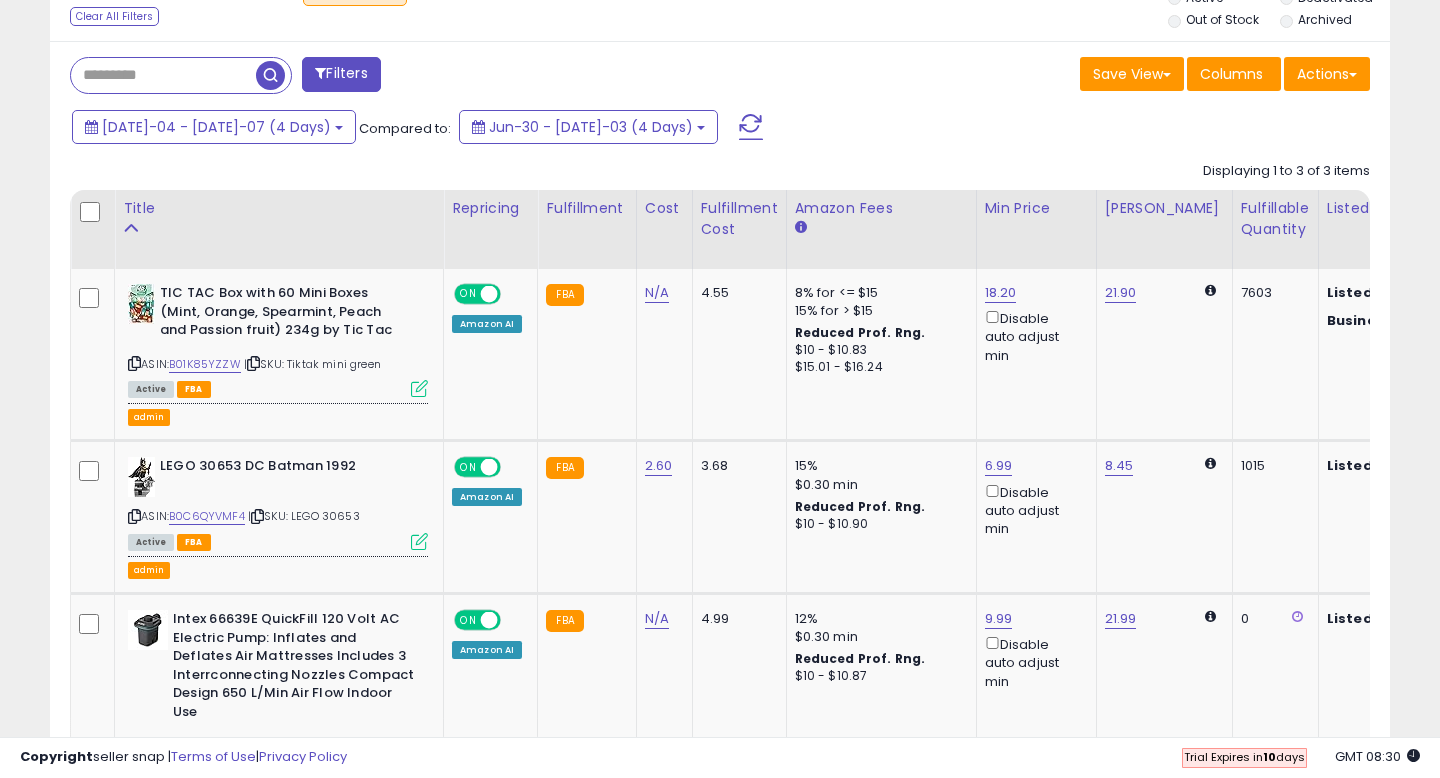 scroll, scrollTop: 780, scrollLeft: 0, axis: vertical 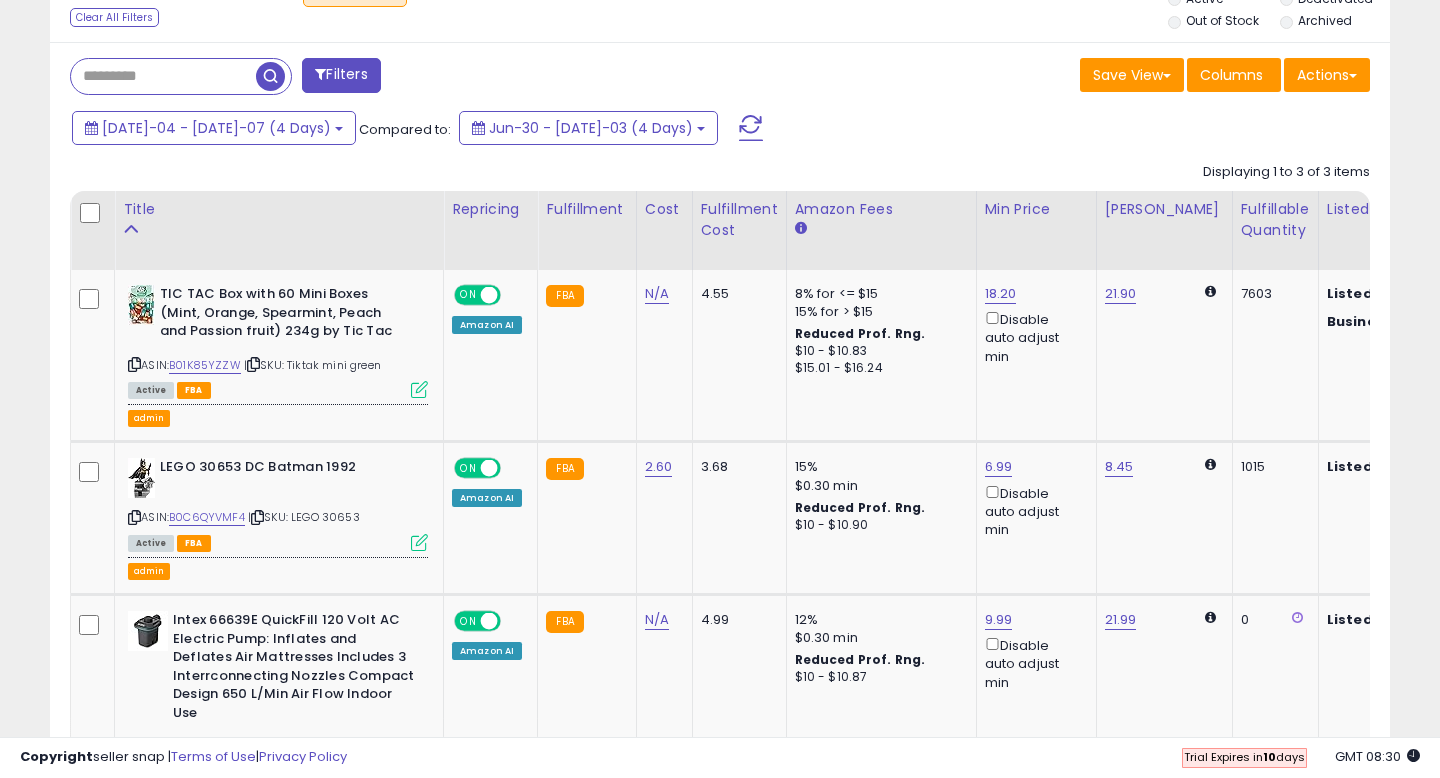 click on "Filters" at bounding box center [341, 75] 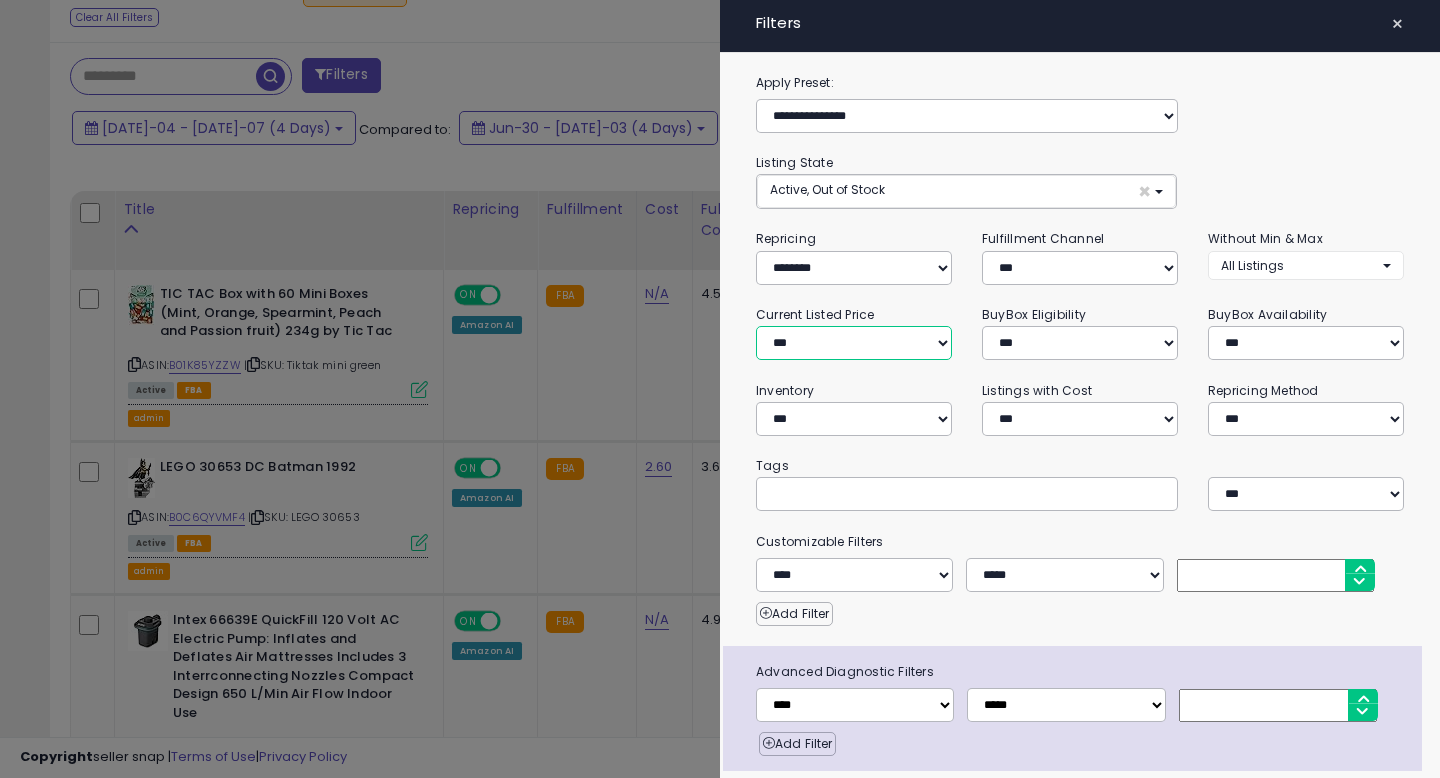 click on "**********" at bounding box center (854, 343) 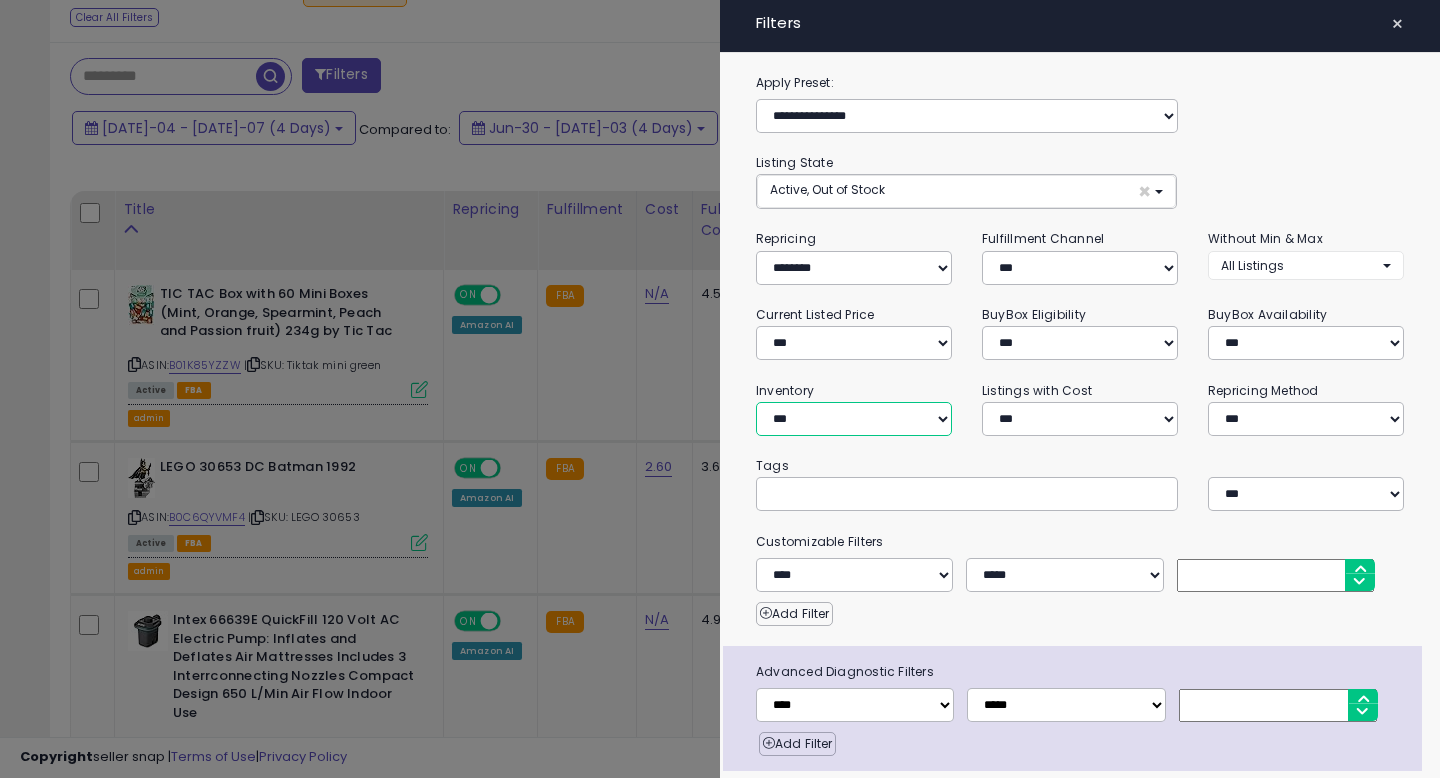 click on "**********" at bounding box center (854, 419) 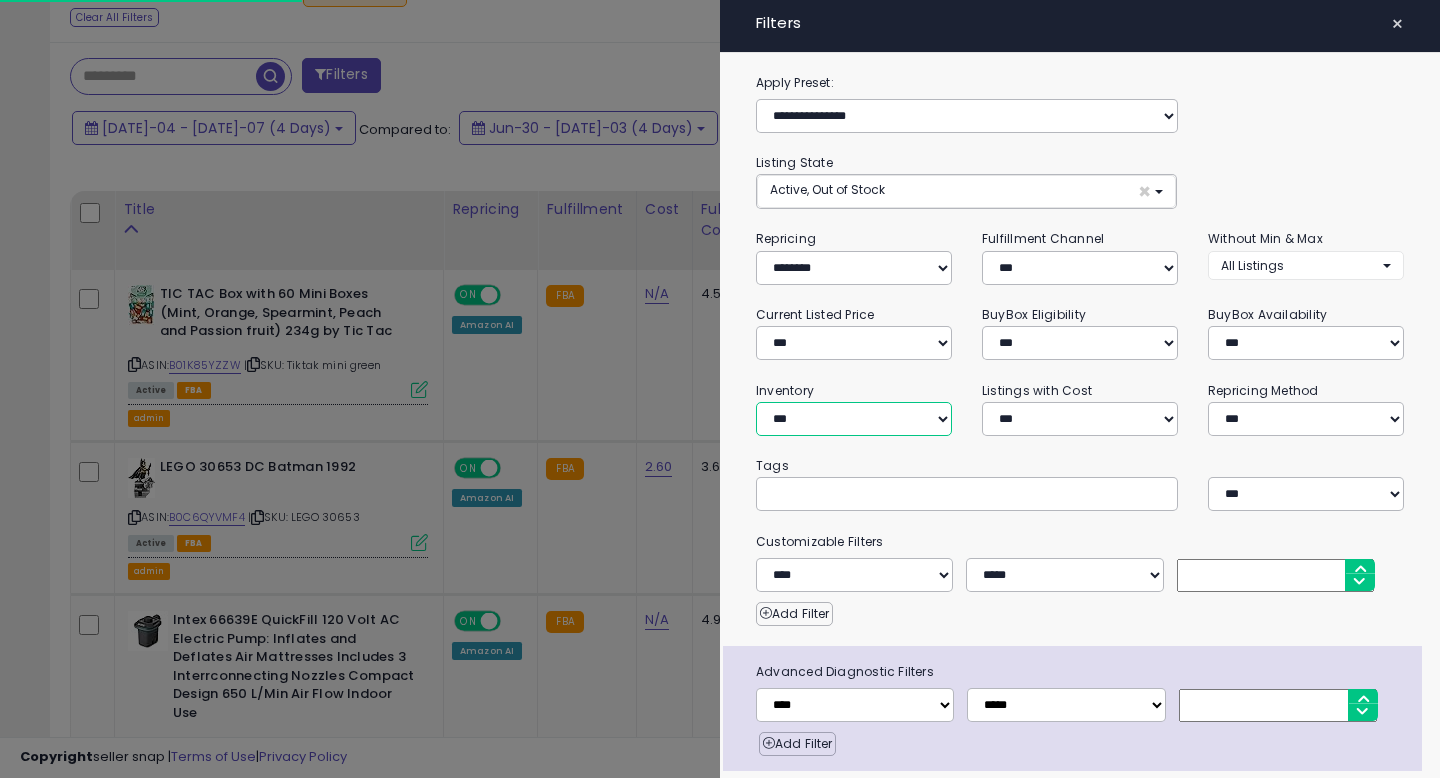 select on "********" 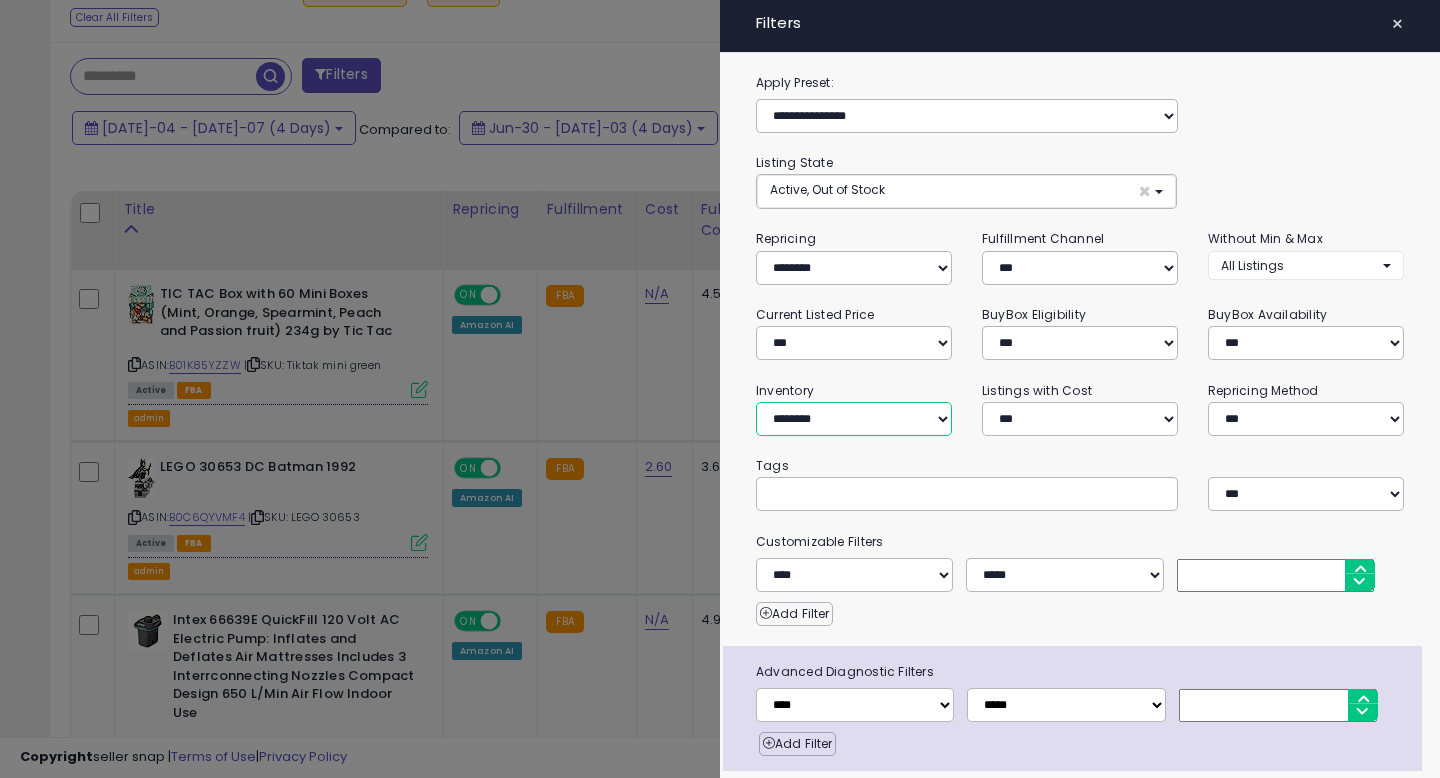 scroll, scrollTop: 66, scrollLeft: 0, axis: vertical 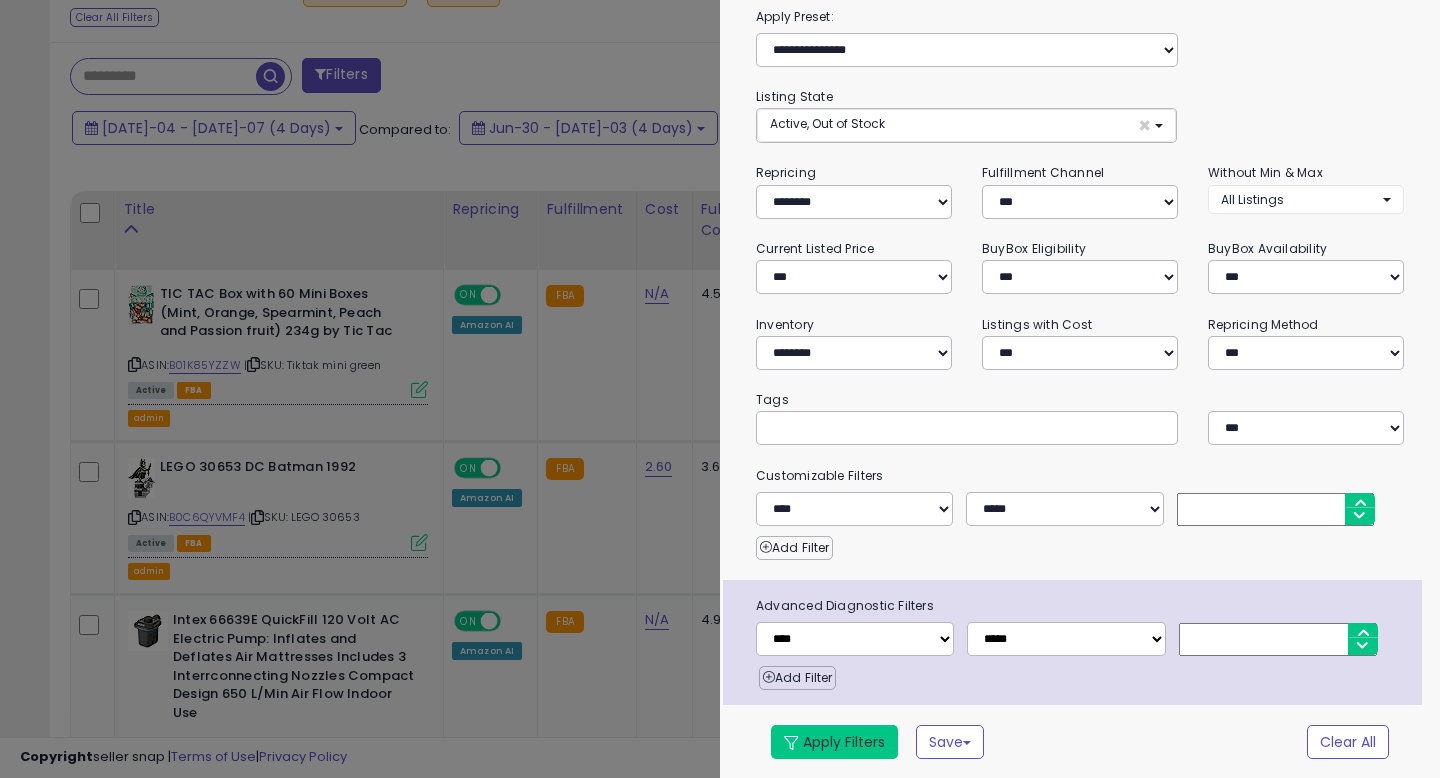 click on "Apply Filters" at bounding box center (834, 742) 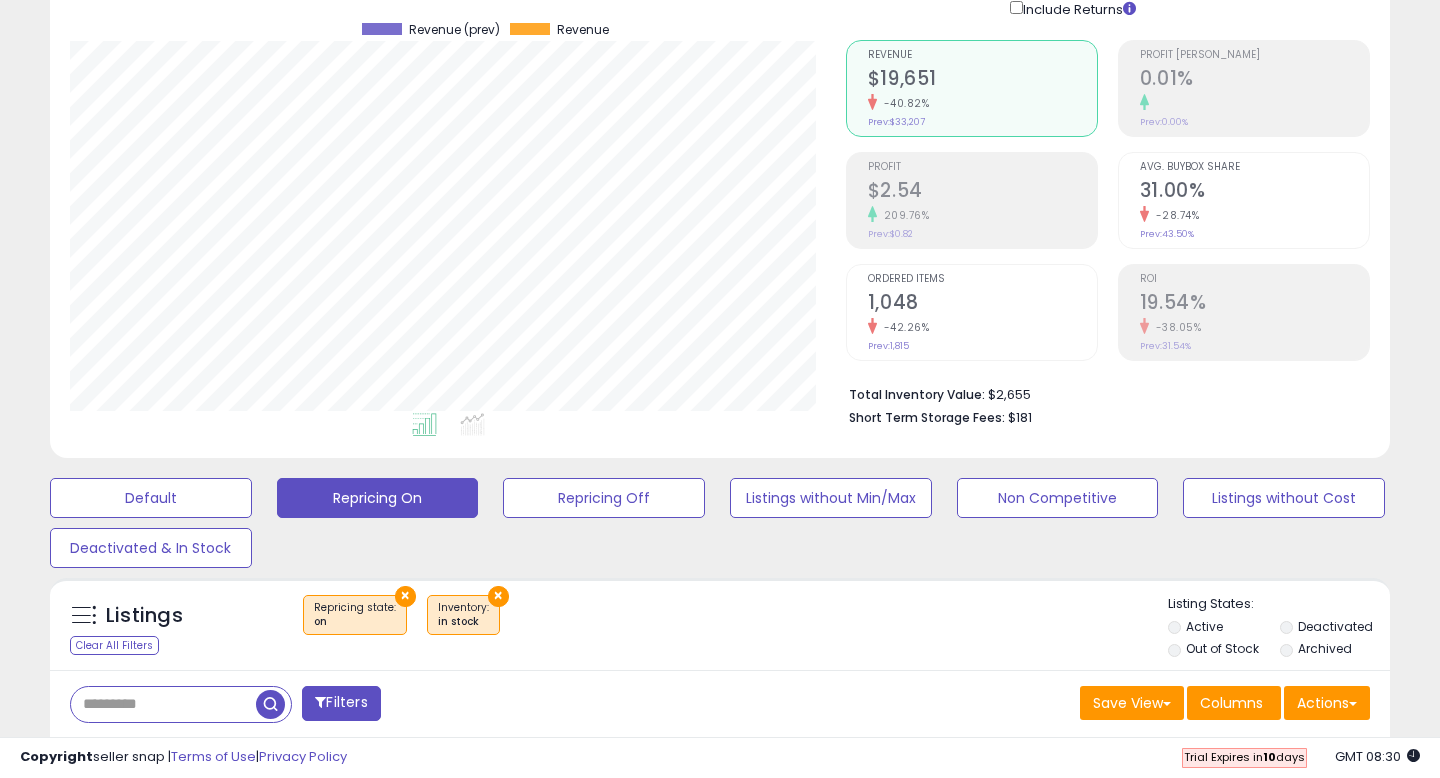 scroll, scrollTop: 34, scrollLeft: 0, axis: vertical 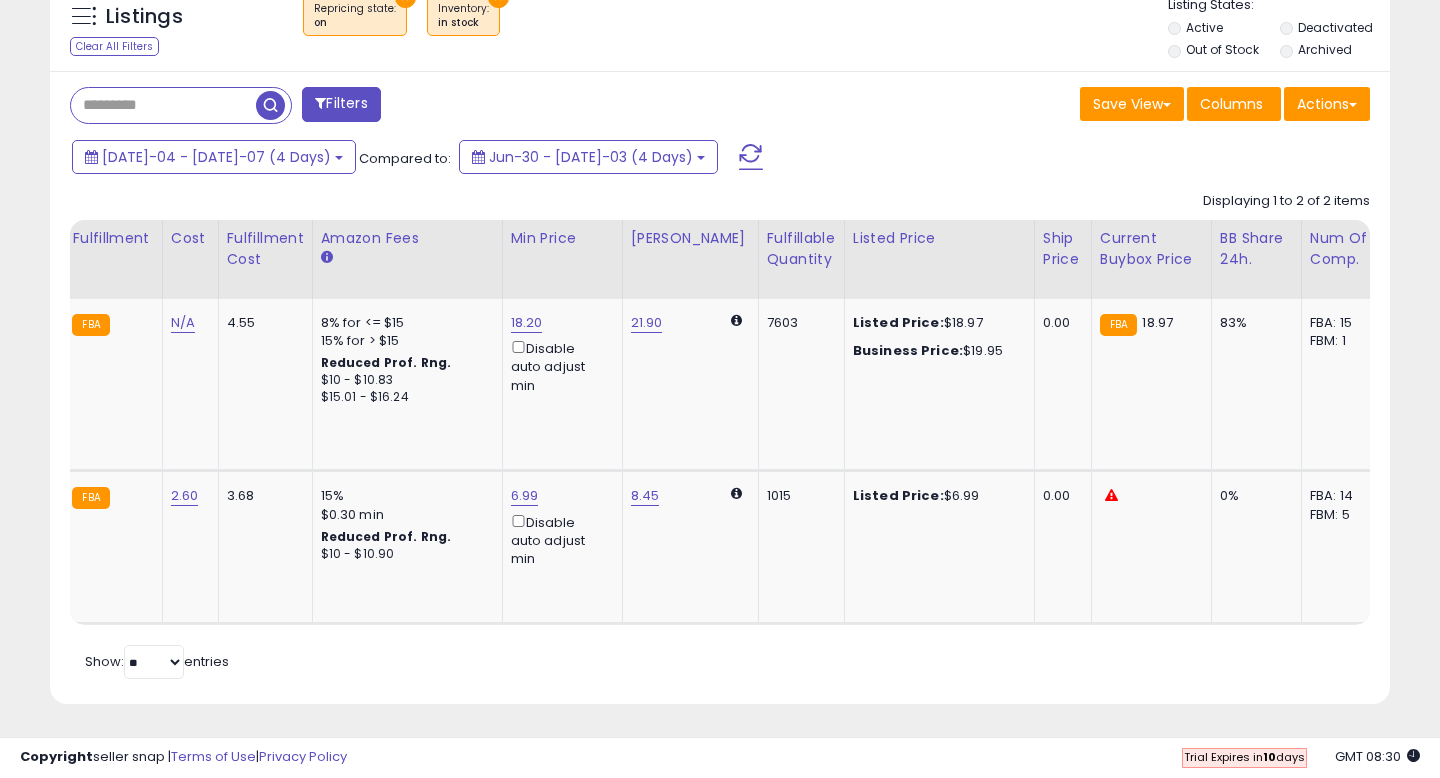 click on "Filters" at bounding box center [341, 104] 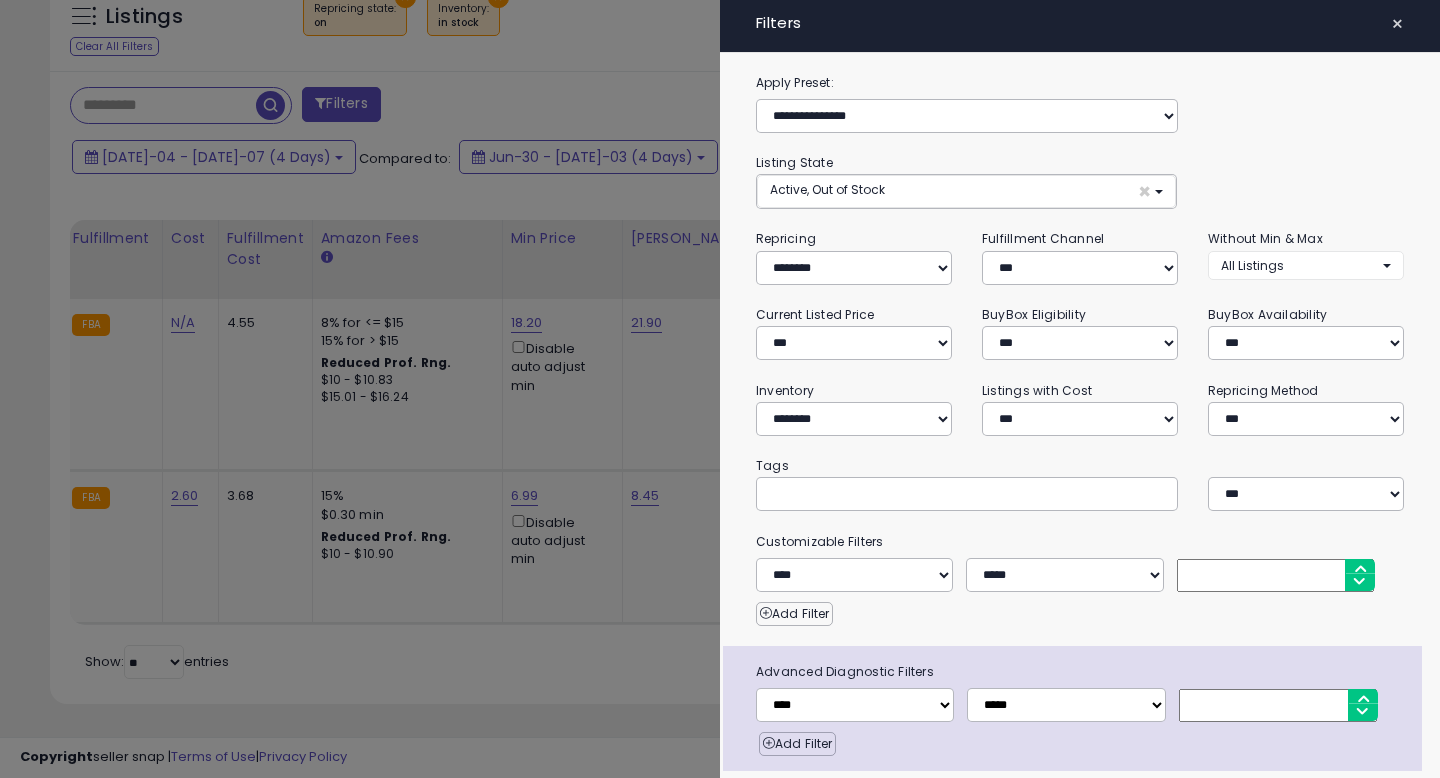 click on "×" at bounding box center (1397, 24) 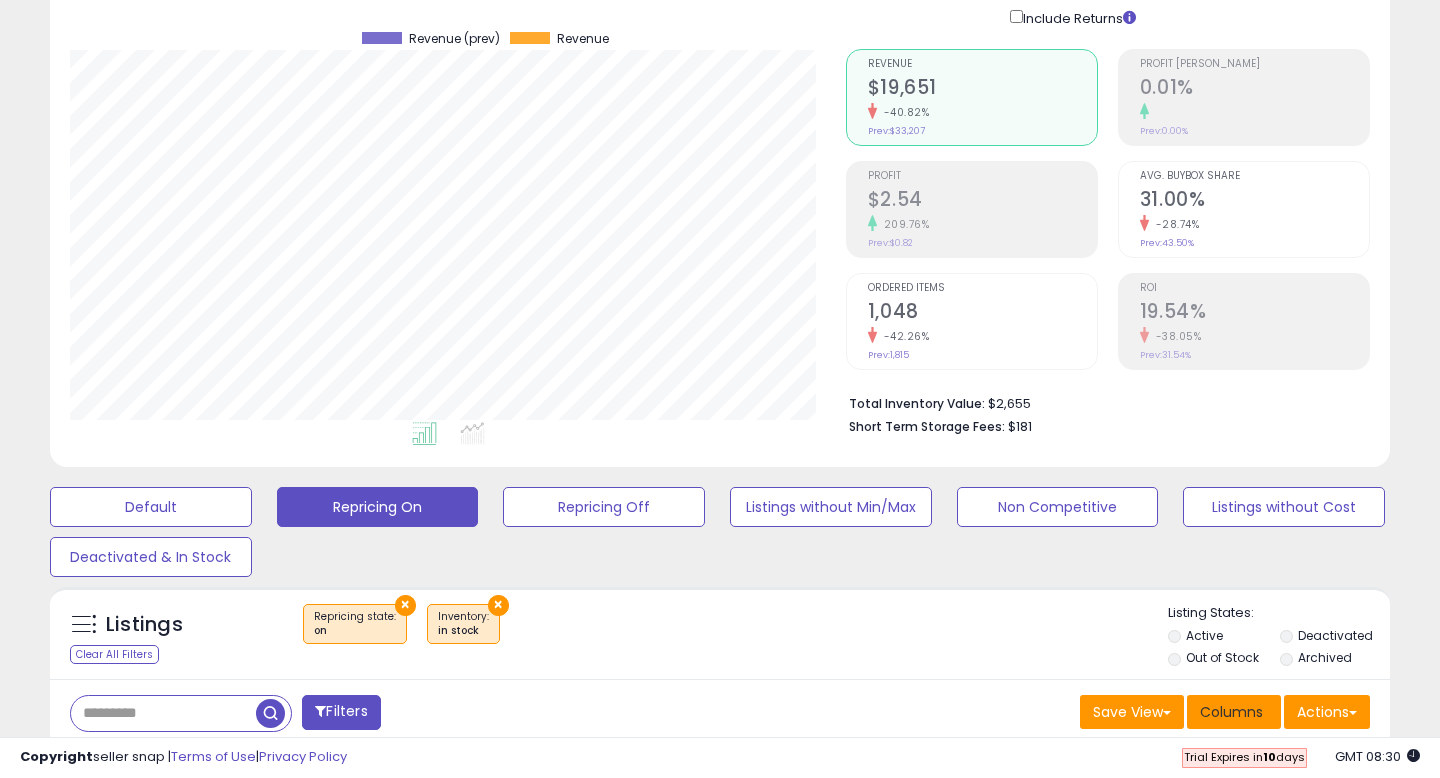 click on "Columns" at bounding box center (1234, 712) 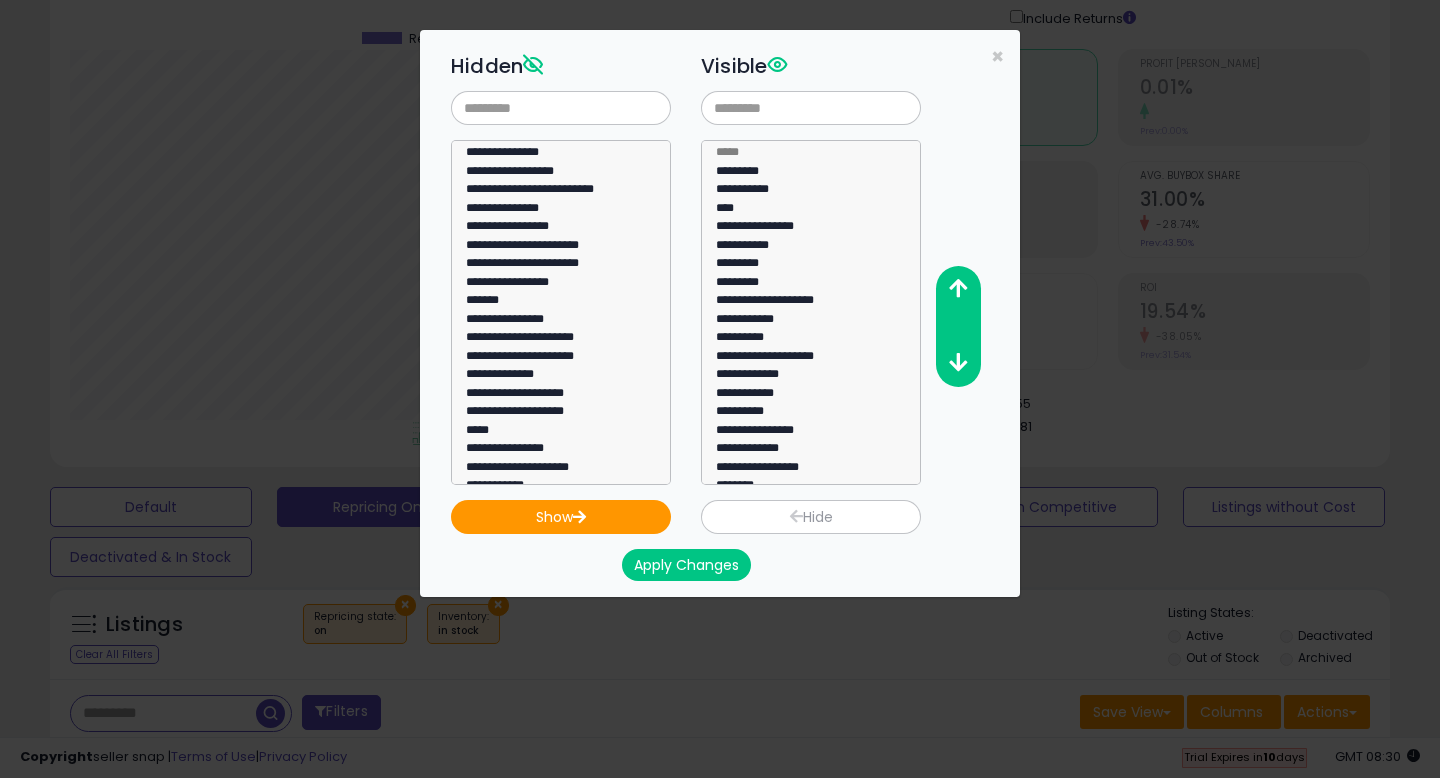 click on "**********" at bounding box center [561, 265] 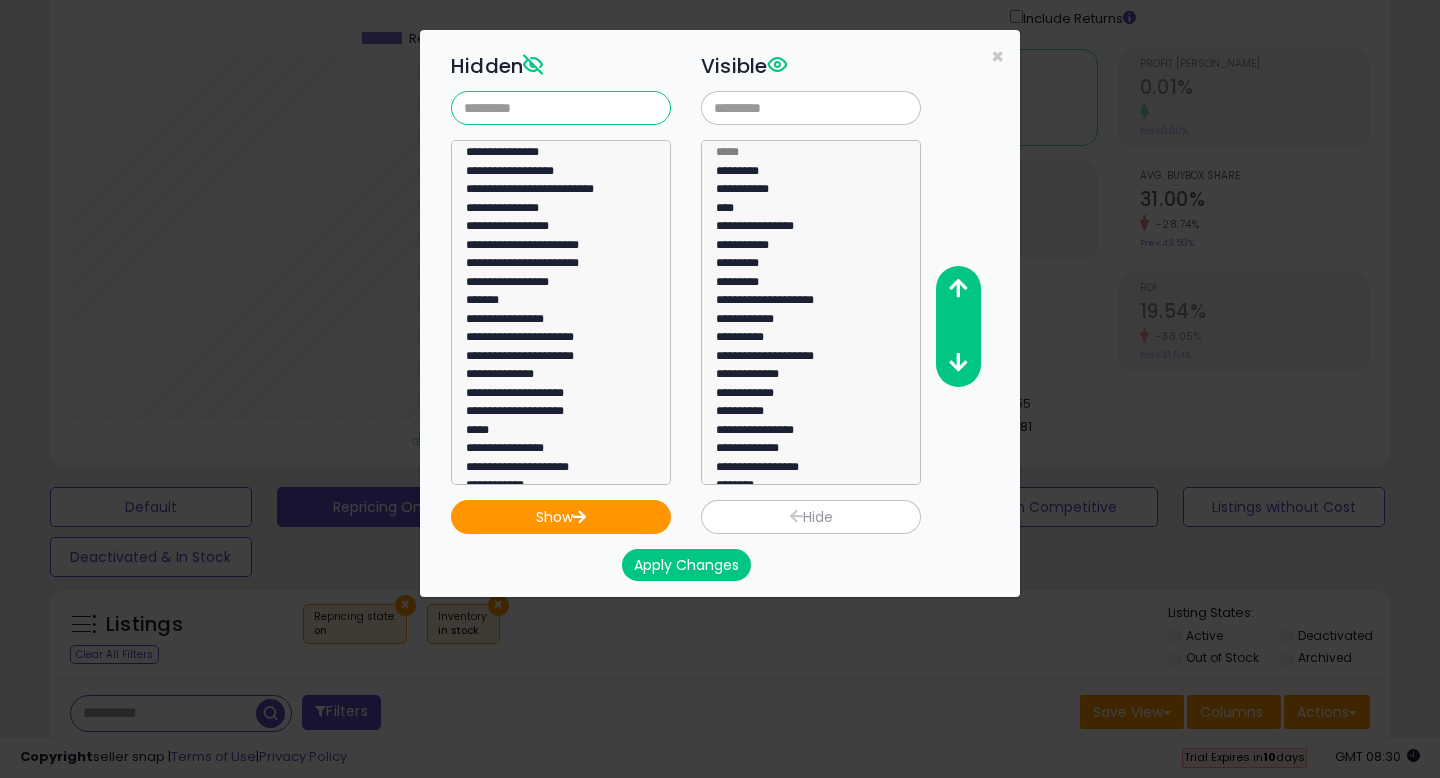 click at bounding box center (561, 108) 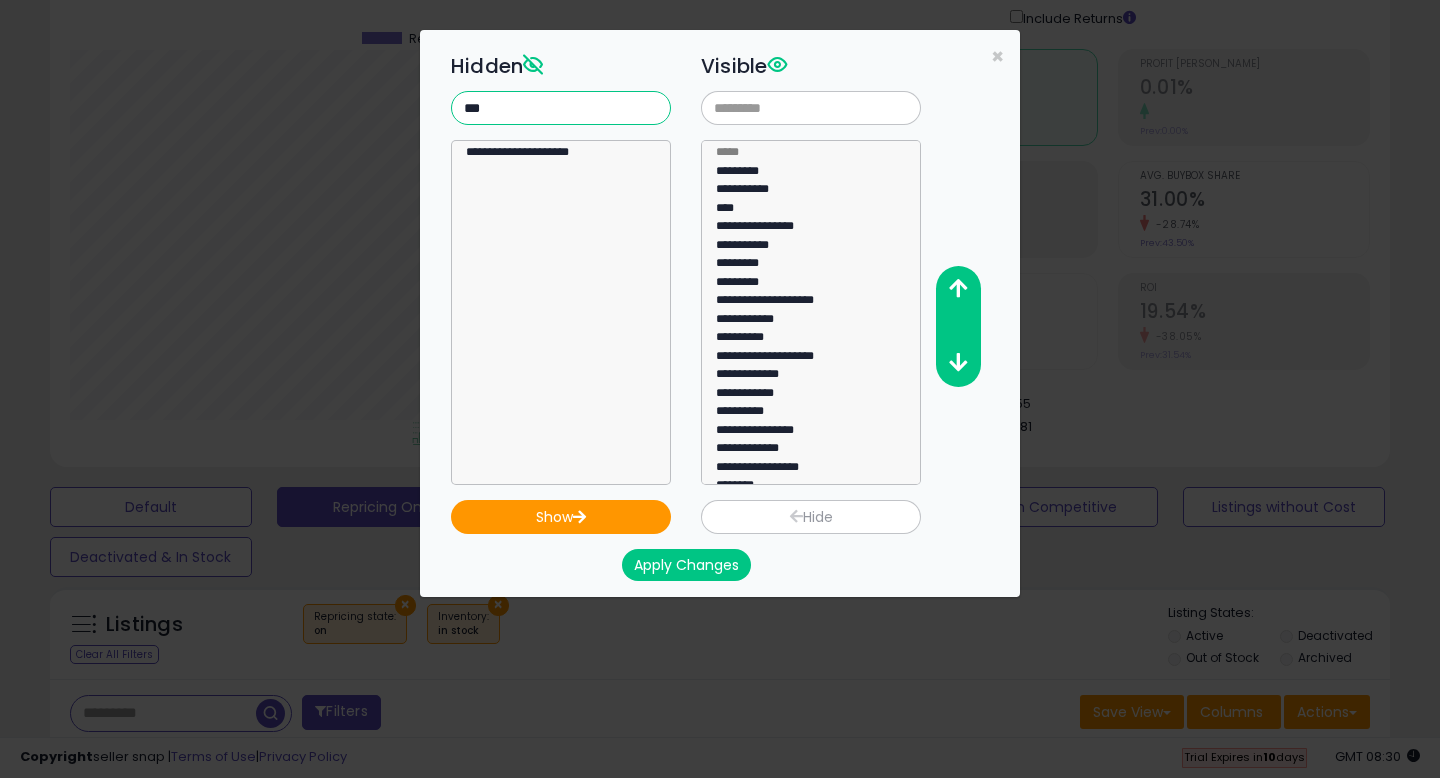 type on "***" 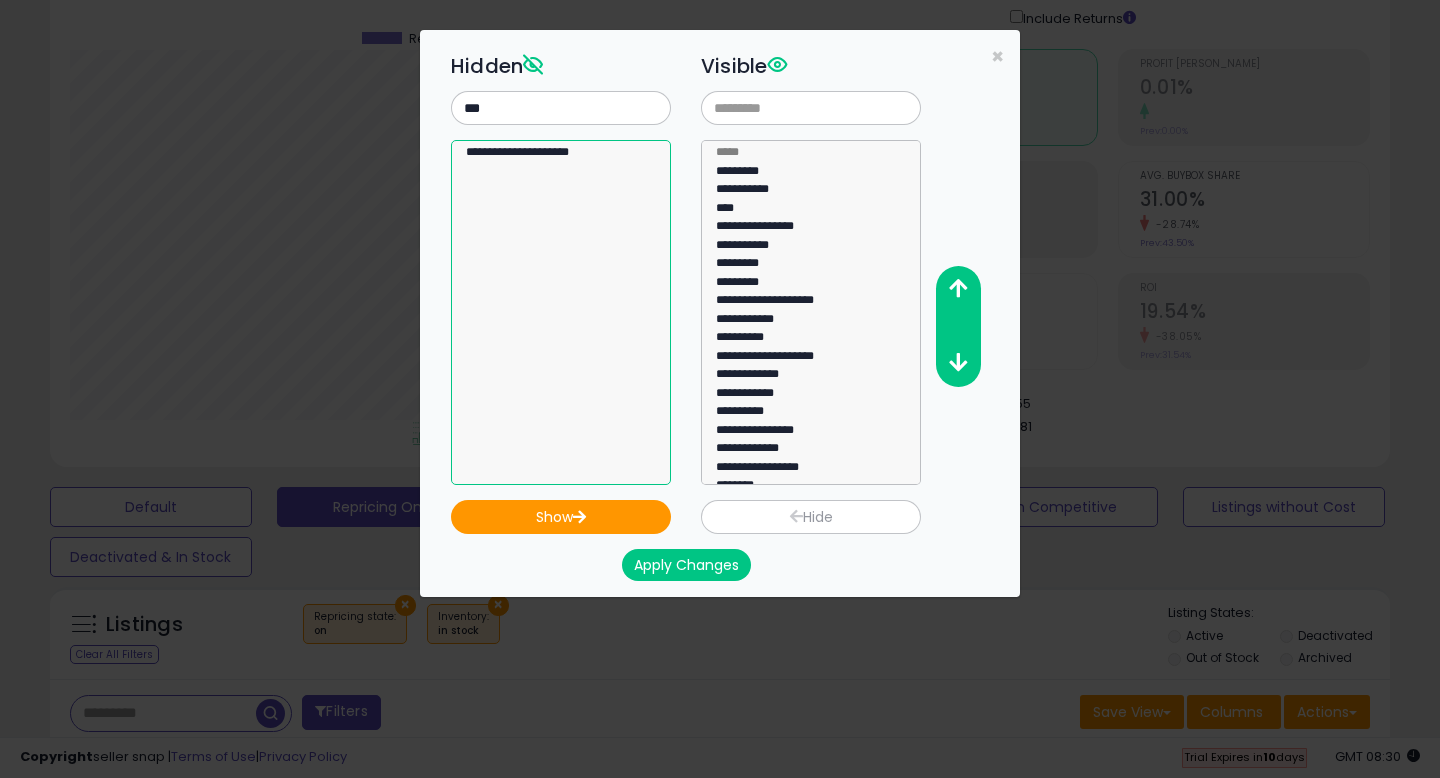 select on "**********" 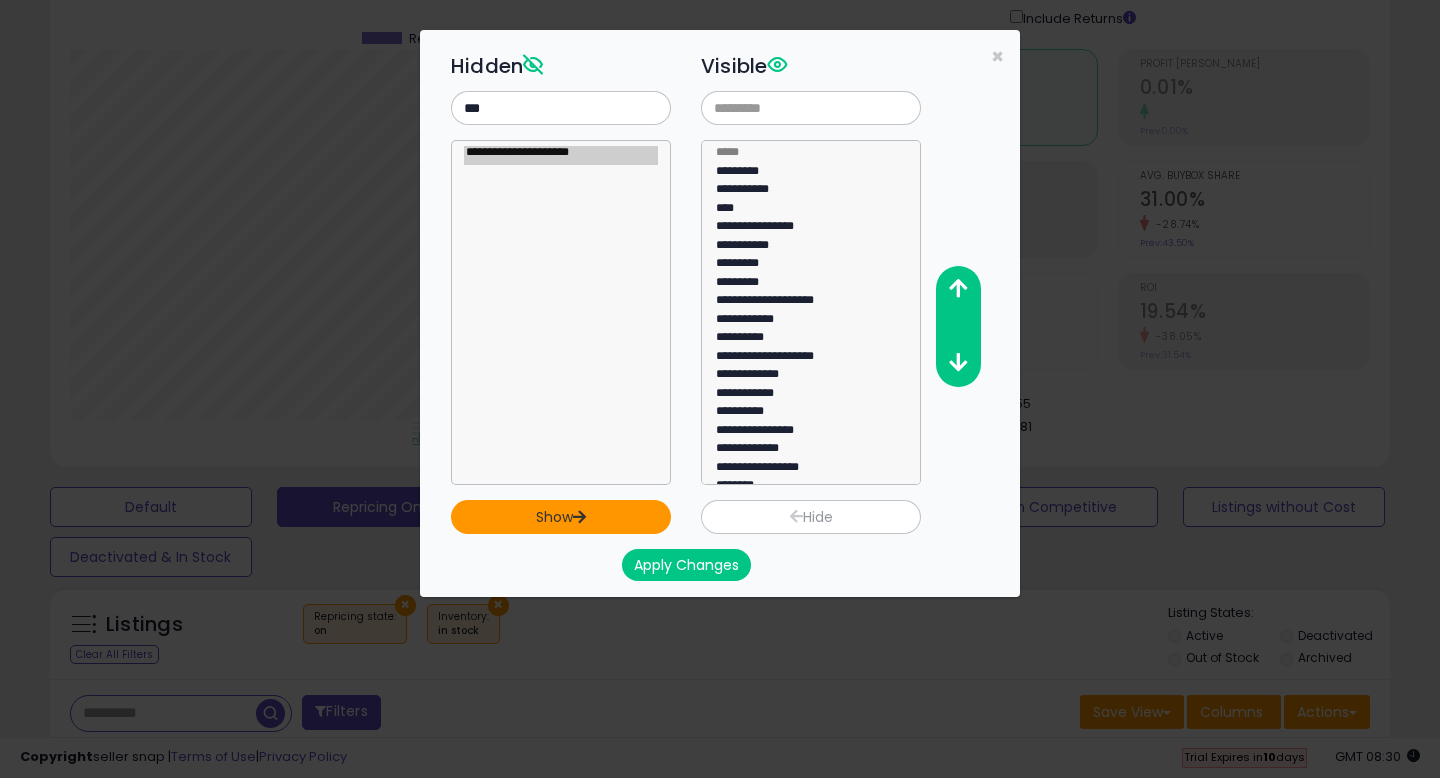 click on "Show" at bounding box center (561, 517) 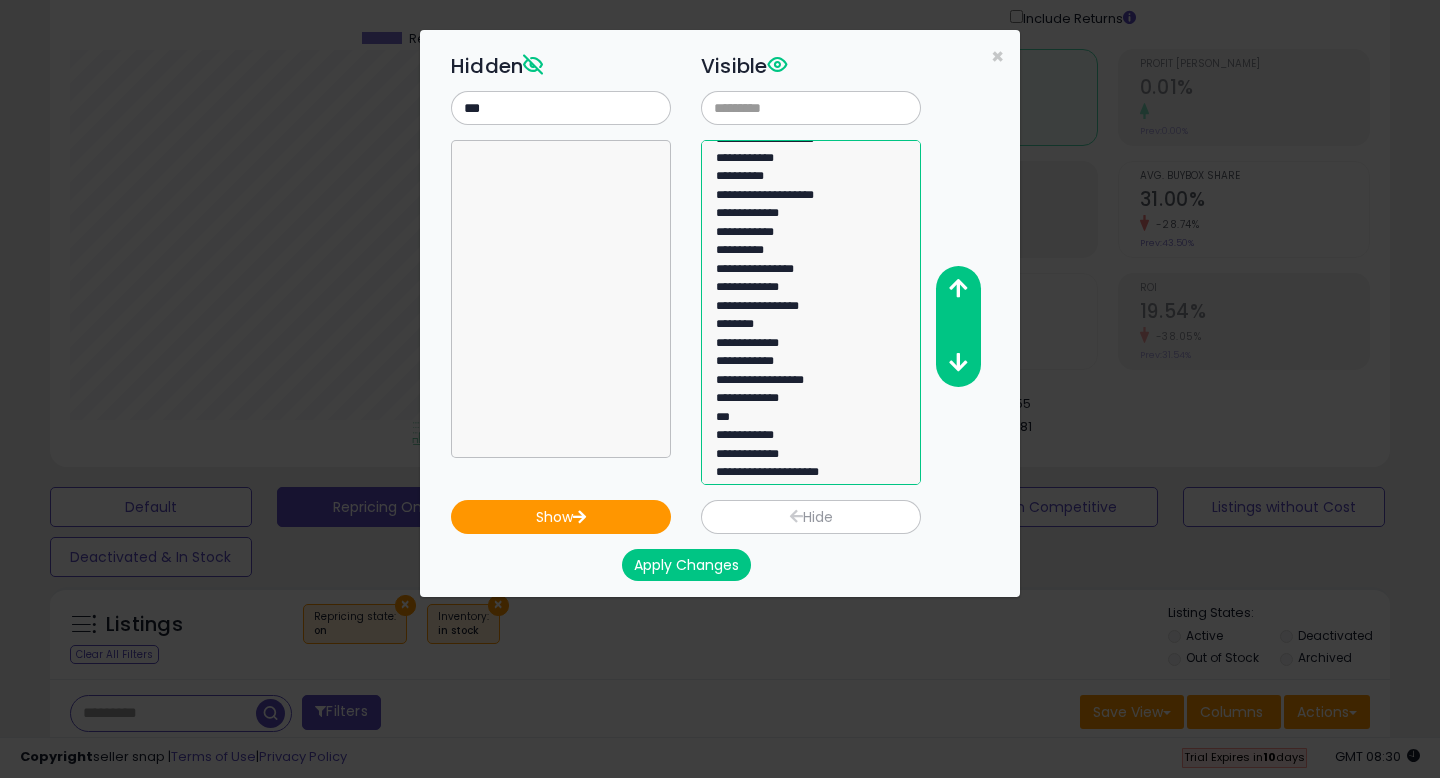 click on "**********" 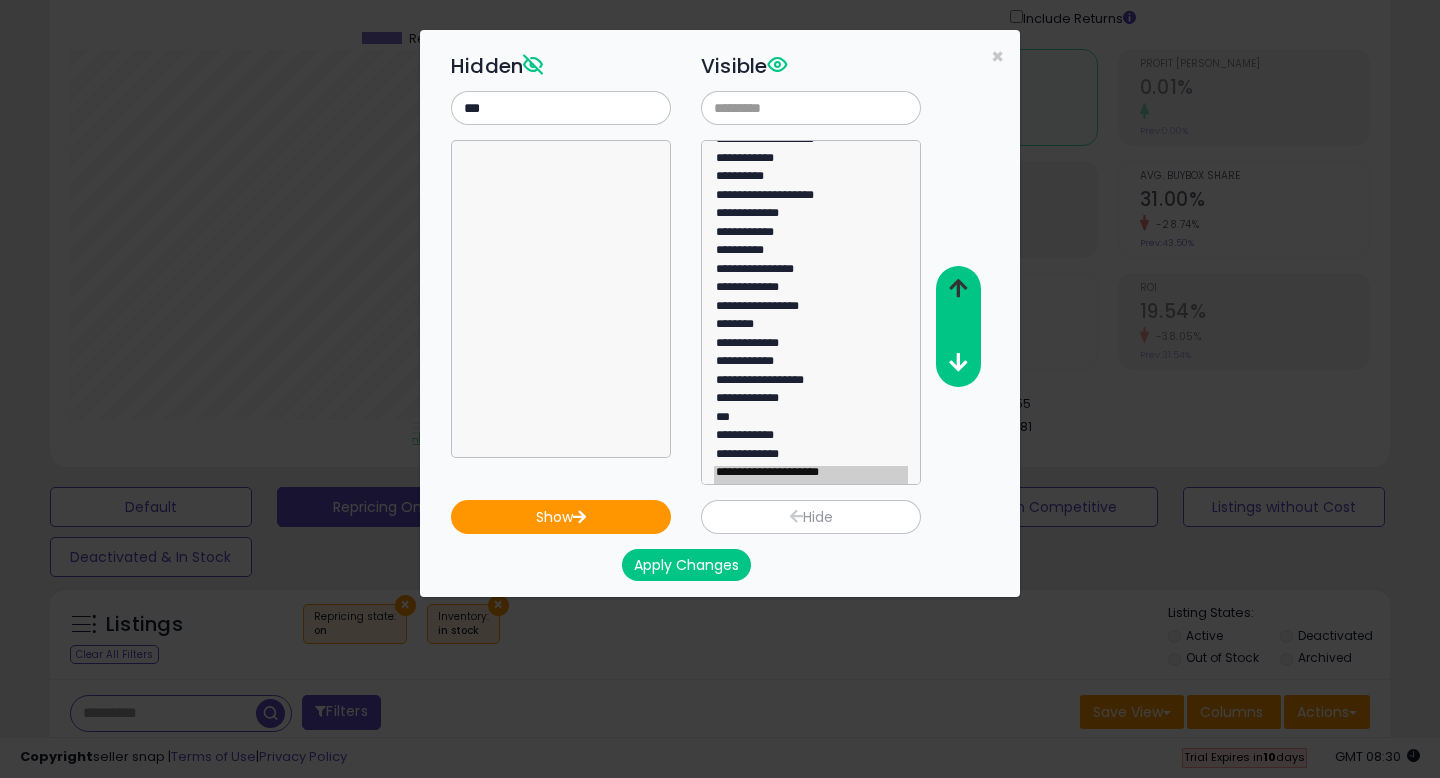 click at bounding box center [958, 288] 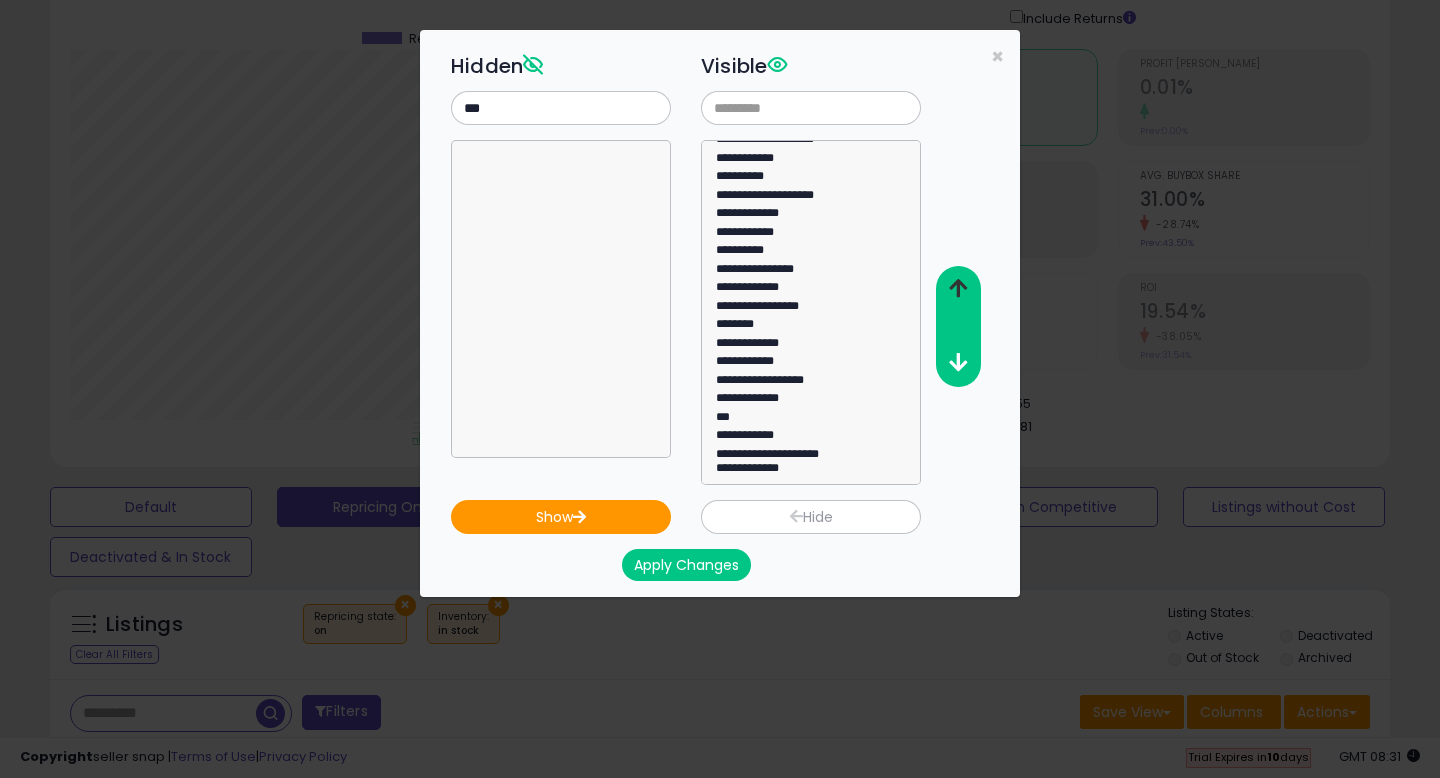 click at bounding box center (958, 288) 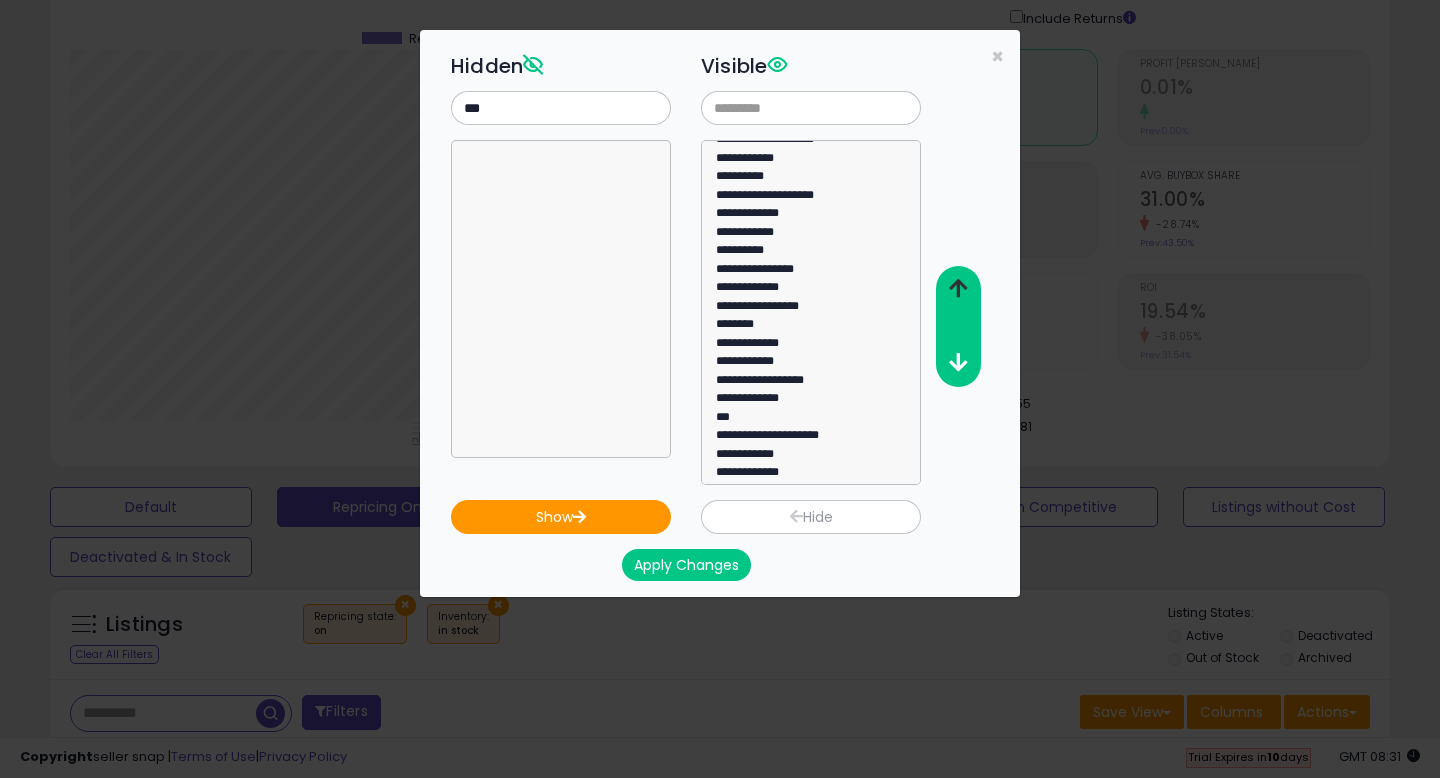 click at bounding box center [958, 288] 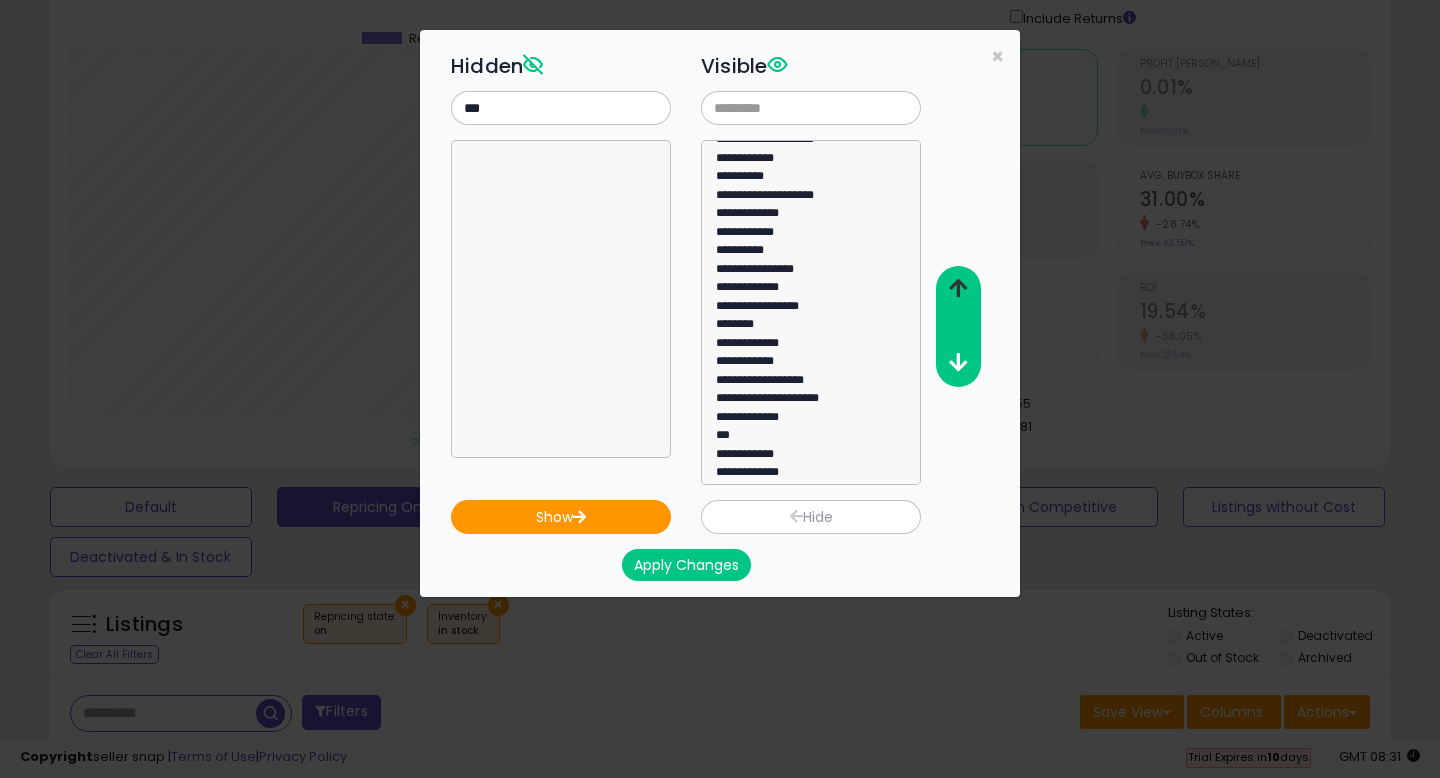 click at bounding box center (958, 288) 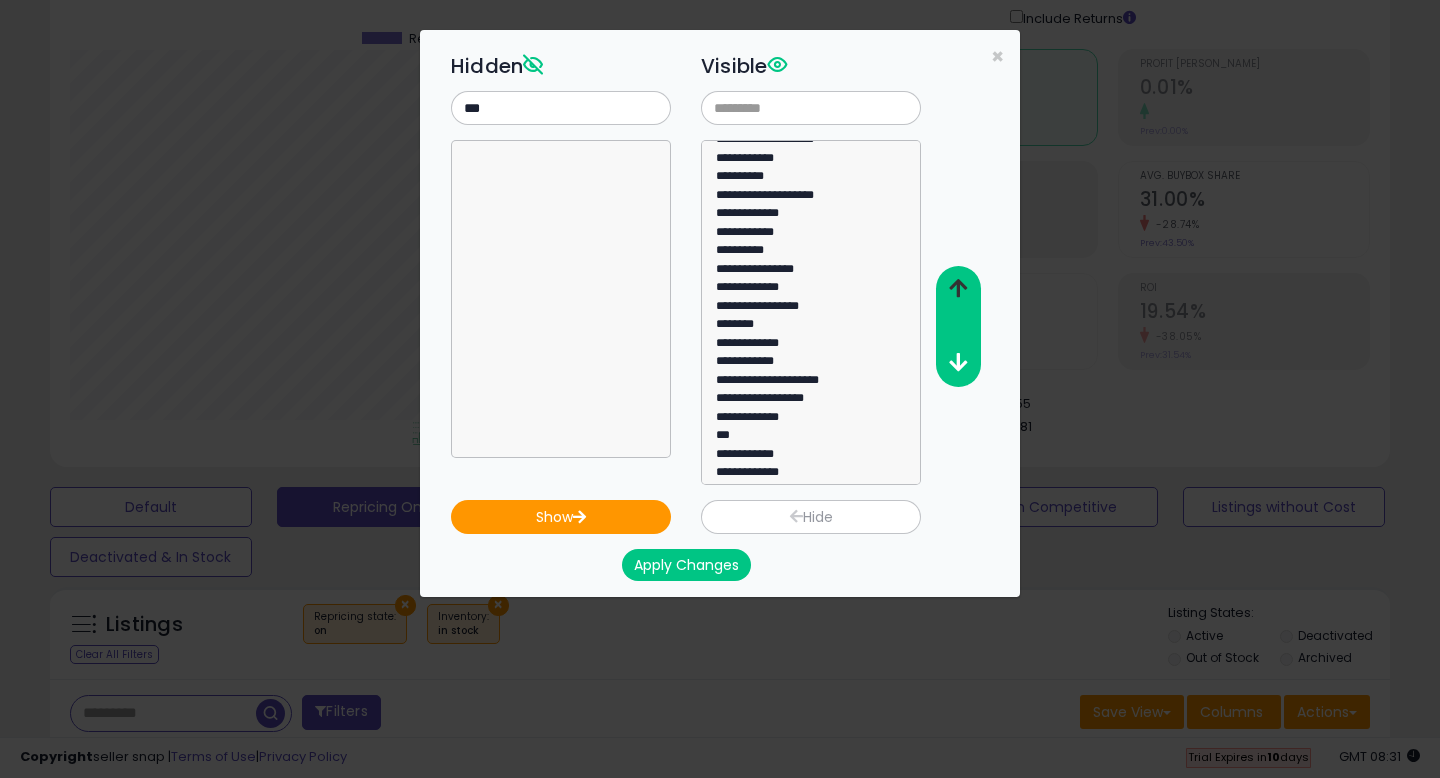 click at bounding box center (958, 288) 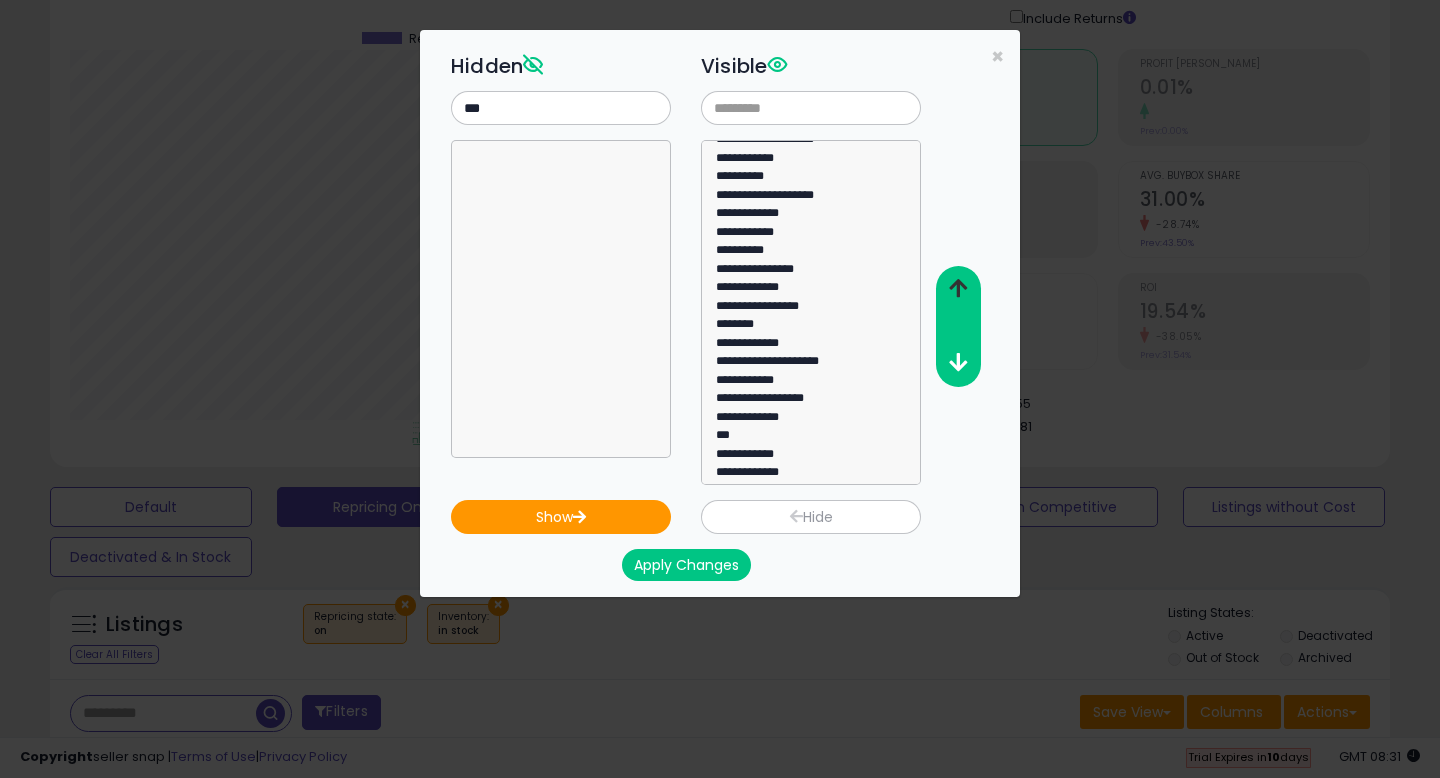 click at bounding box center (958, 288) 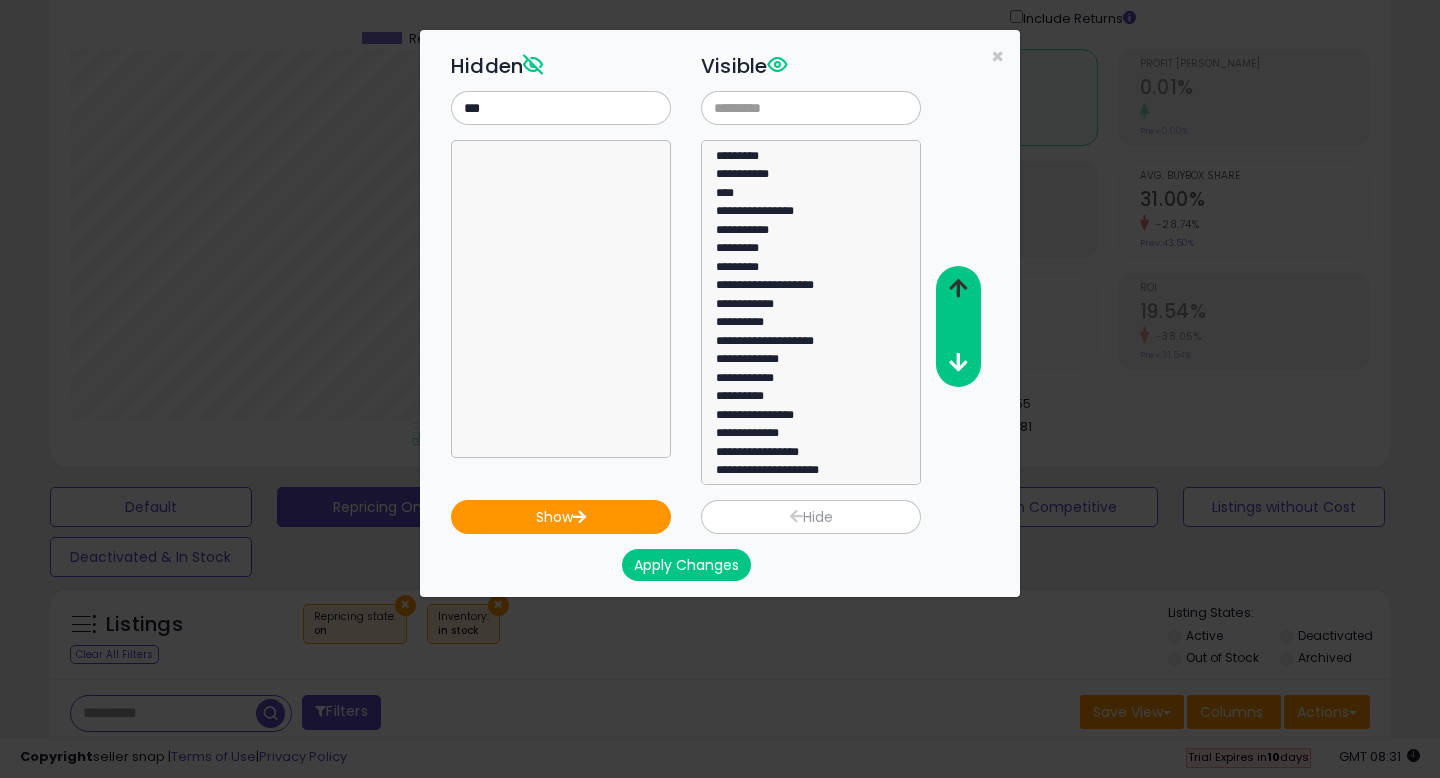 click at bounding box center [958, 288] 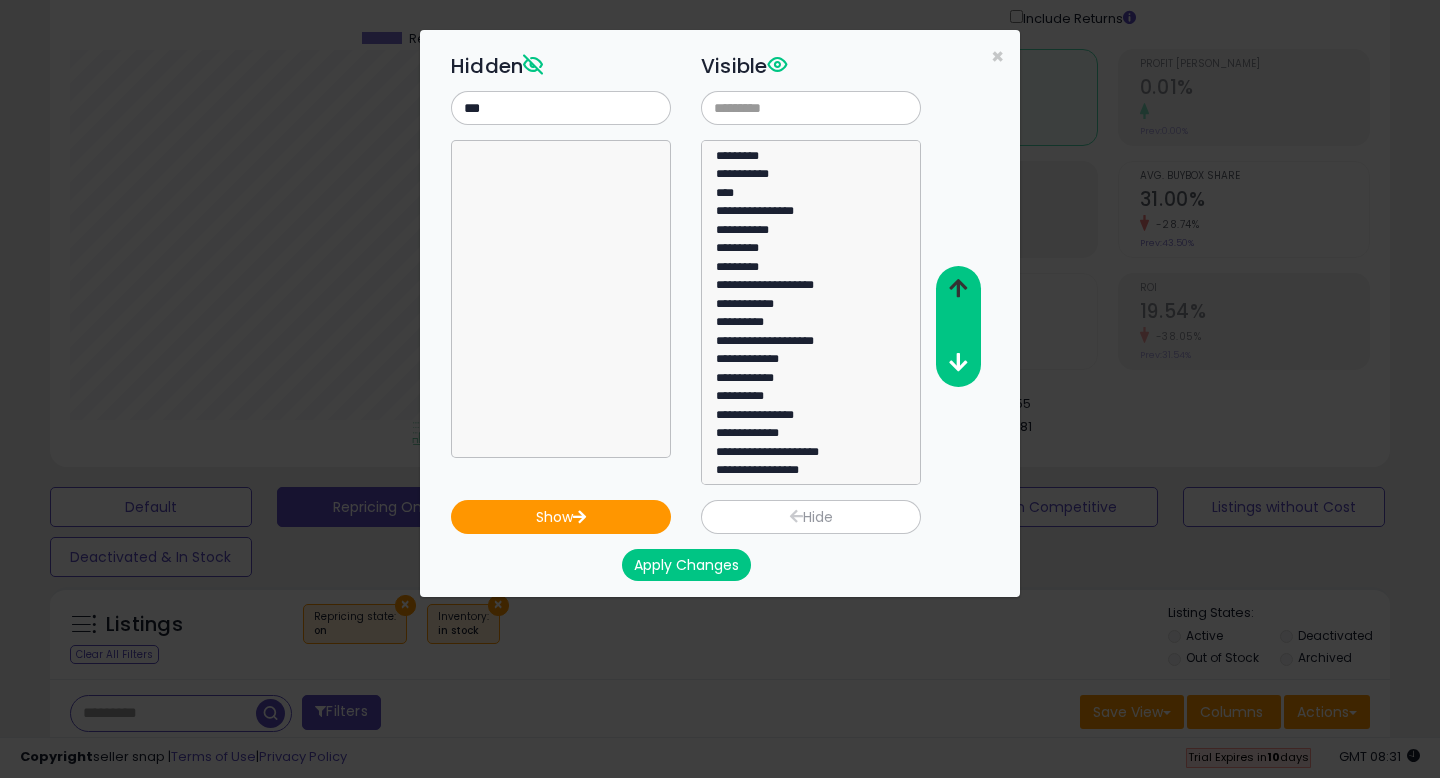 click at bounding box center [958, 288] 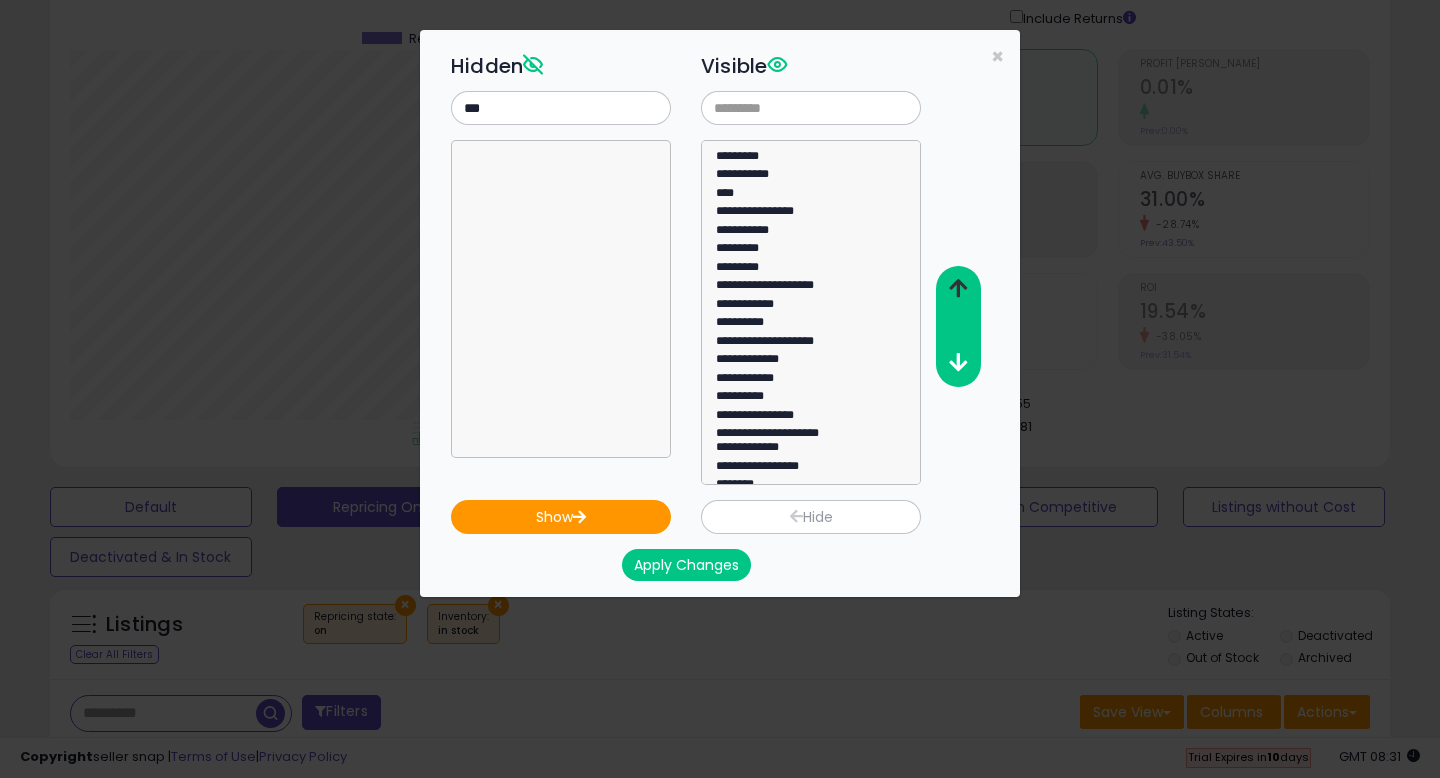 click at bounding box center (958, 288) 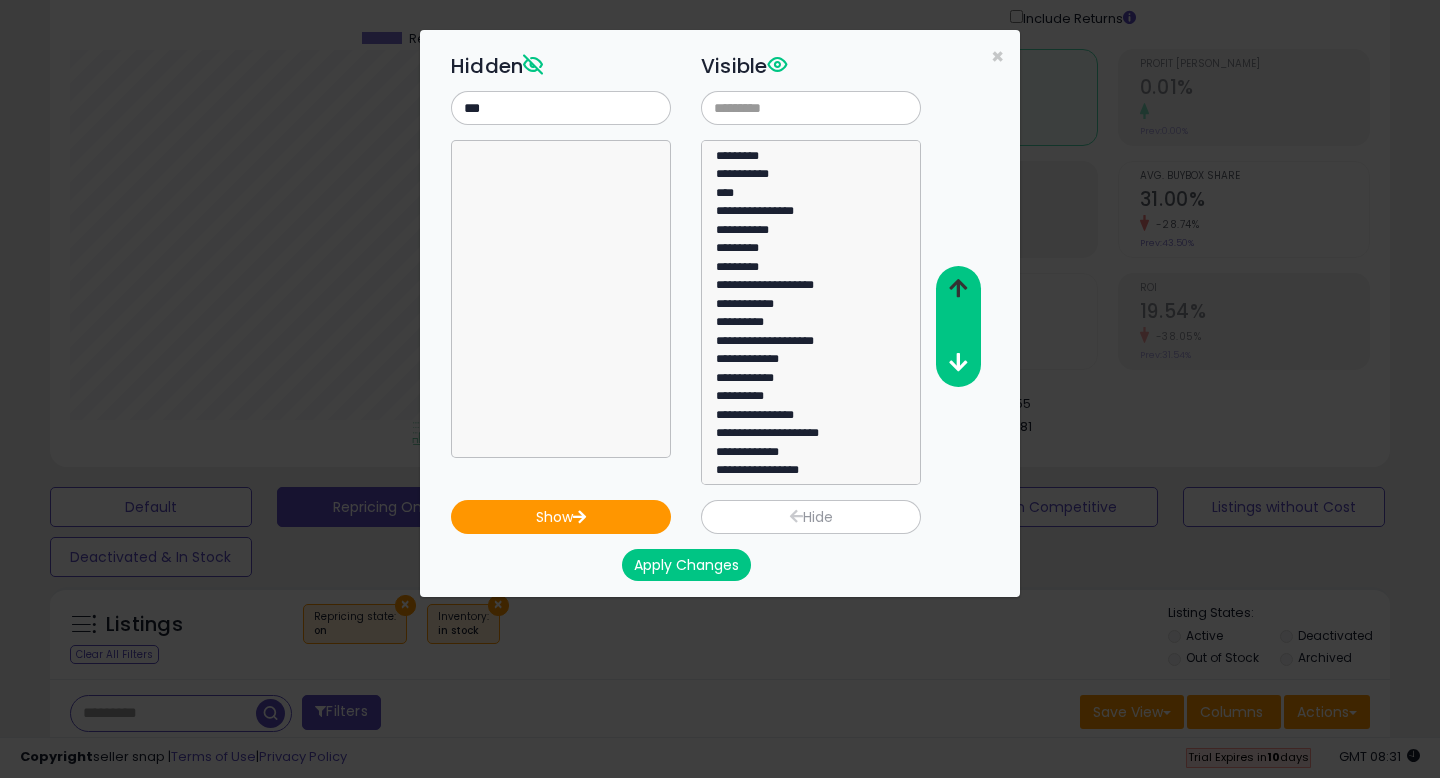 click at bounding box center (958, 288) 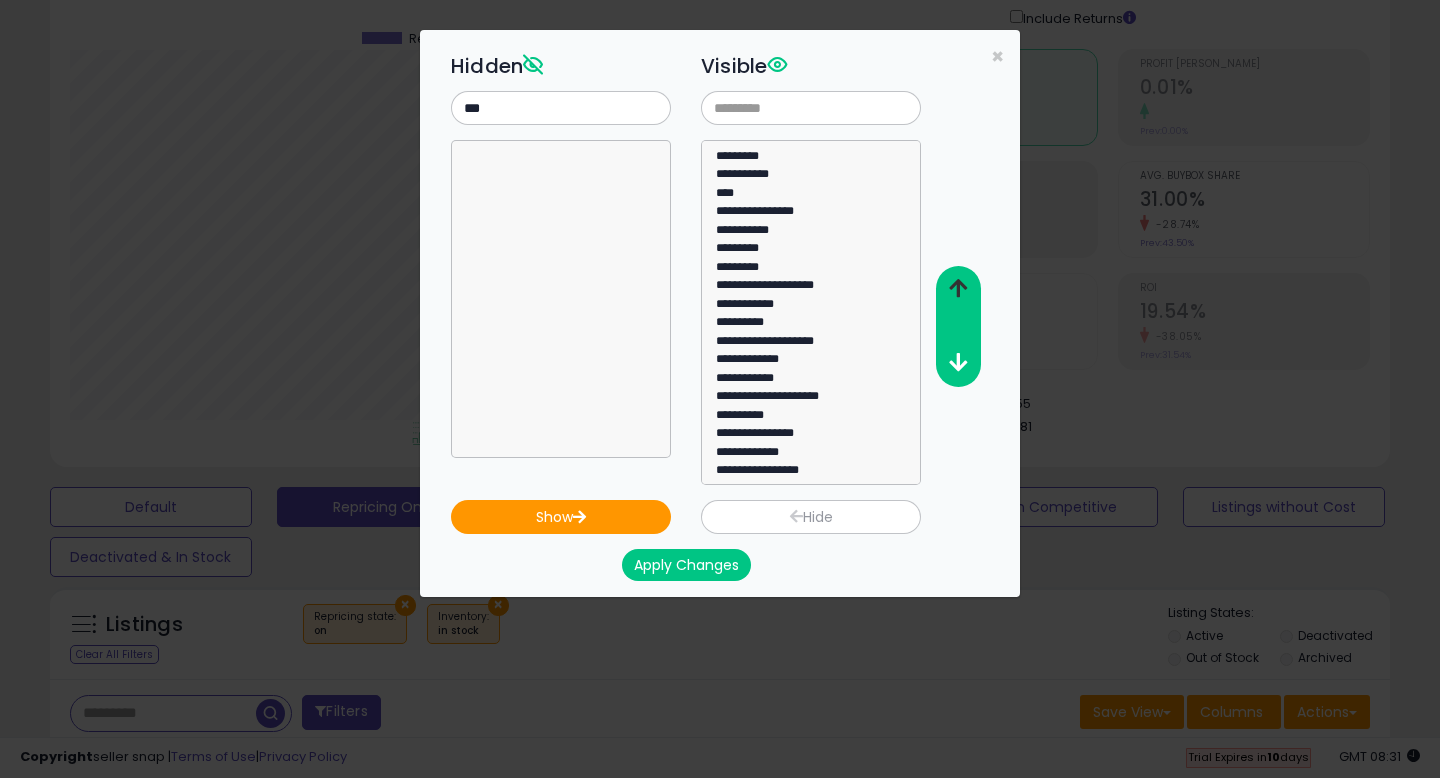 click at bounding box center (958, 288) 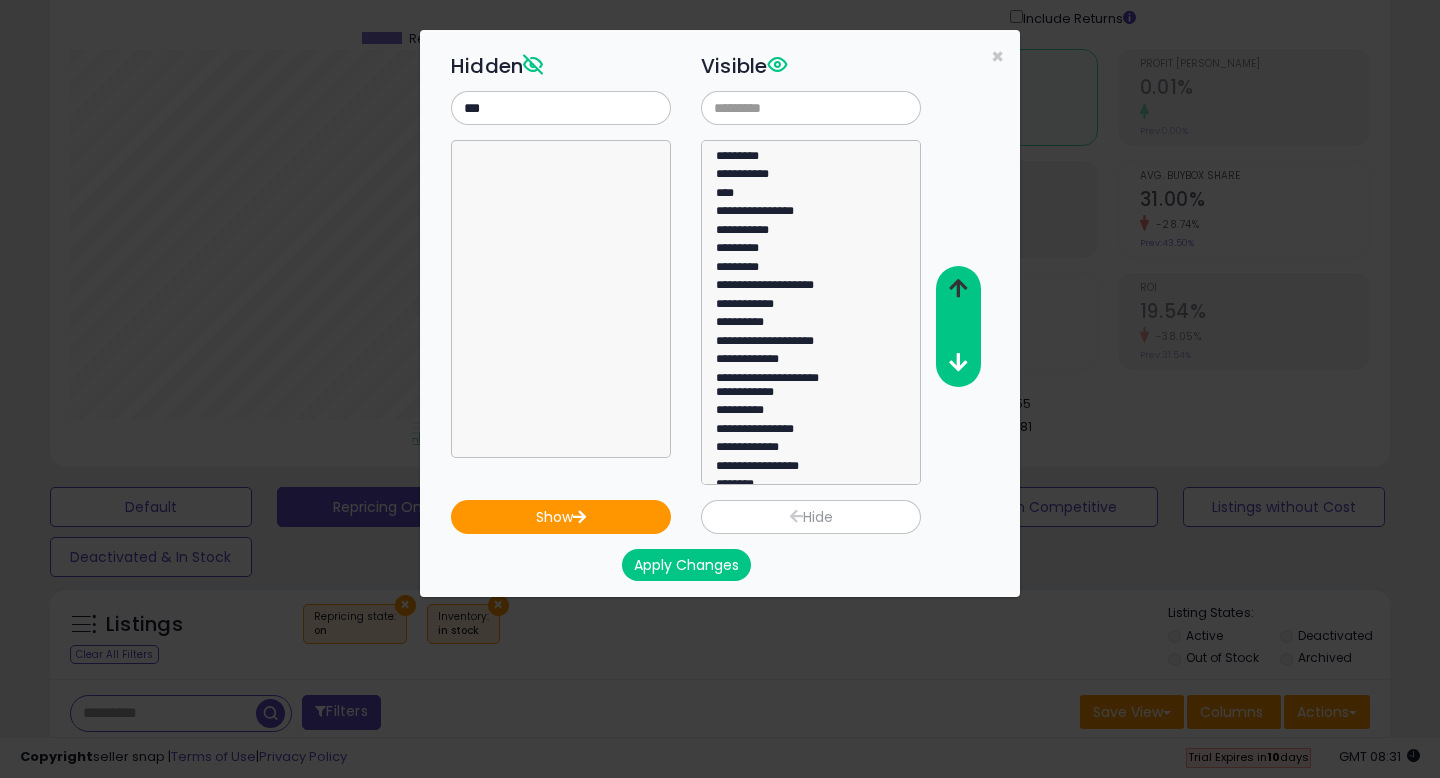 click at bounding box center (958, 288) 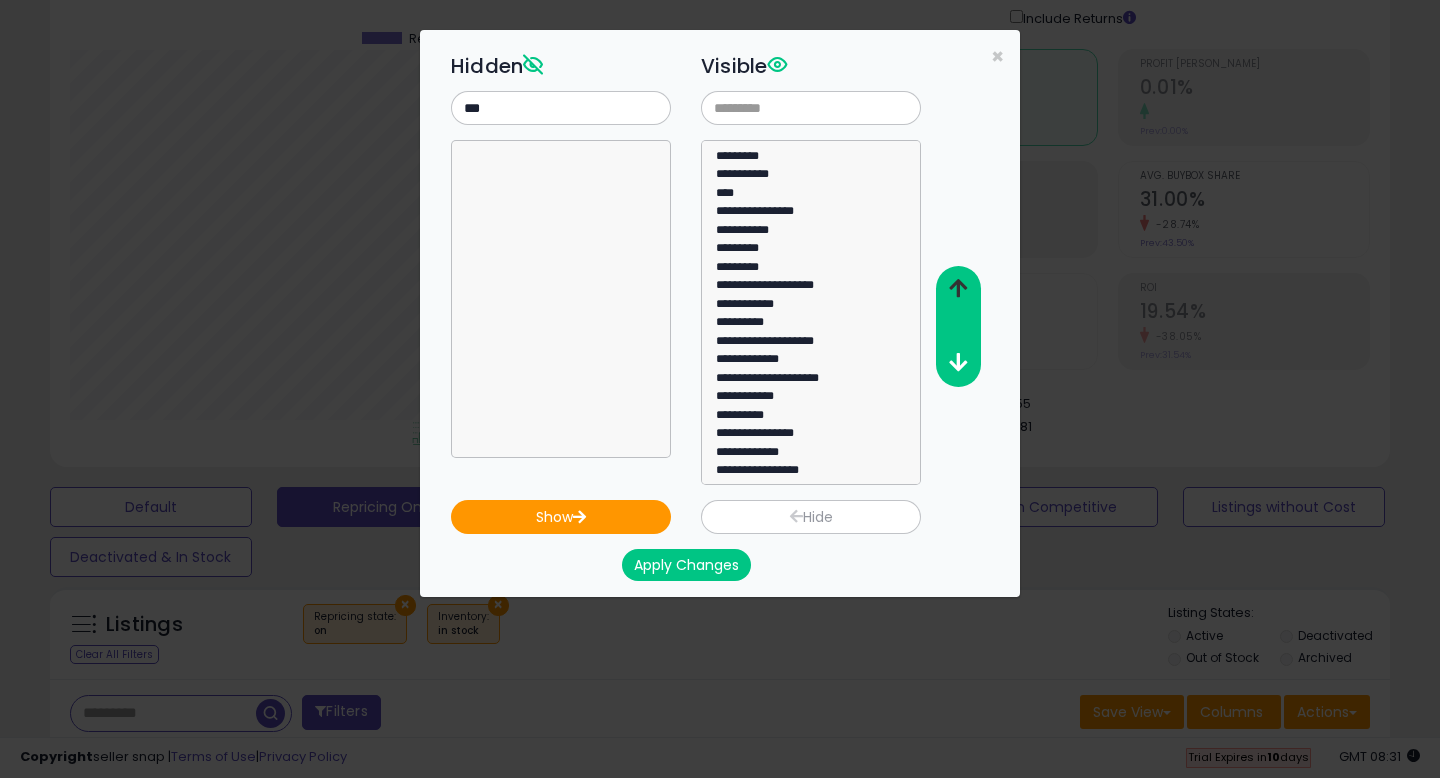 click at bounding box center [958, 288] 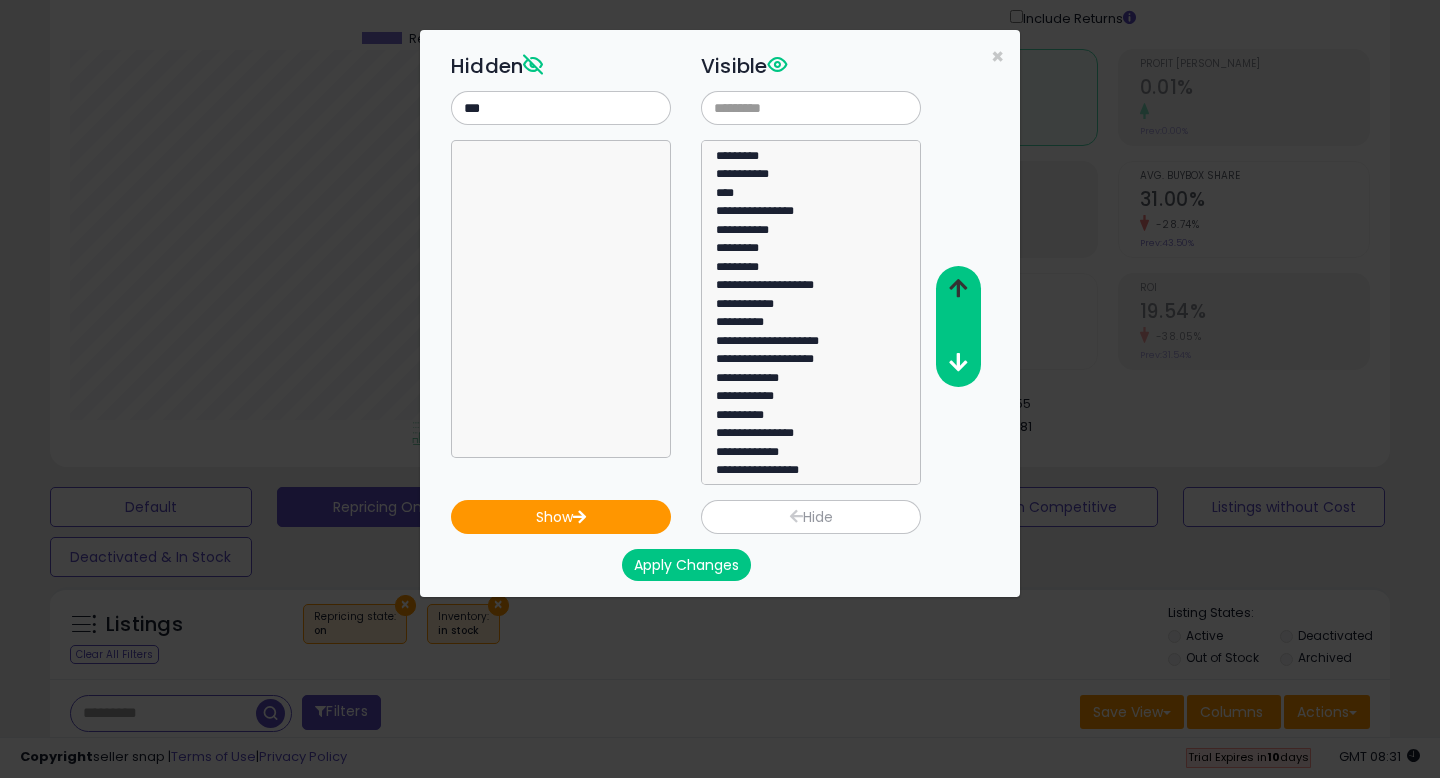 click at bounding box center (958, 288) 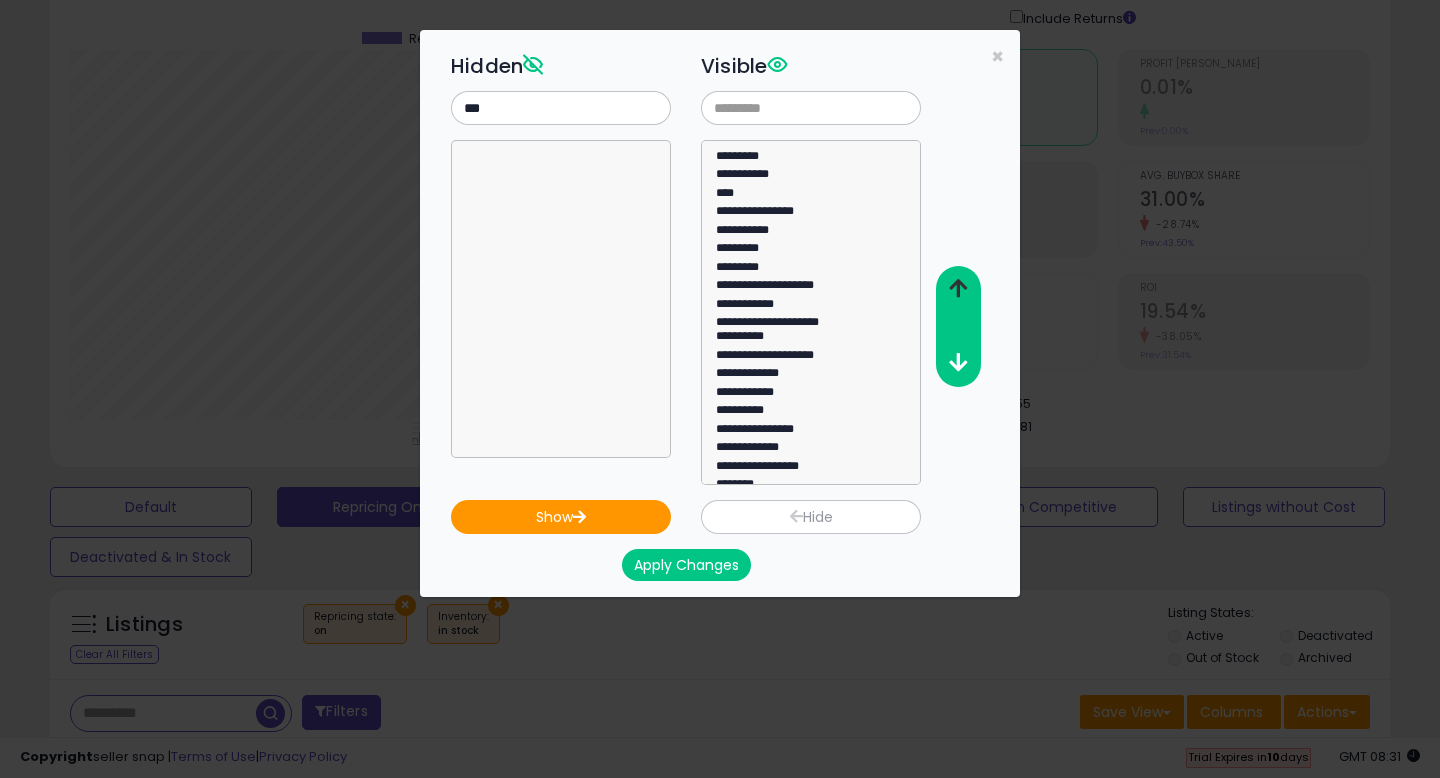 click at bounding box center [958, 288] 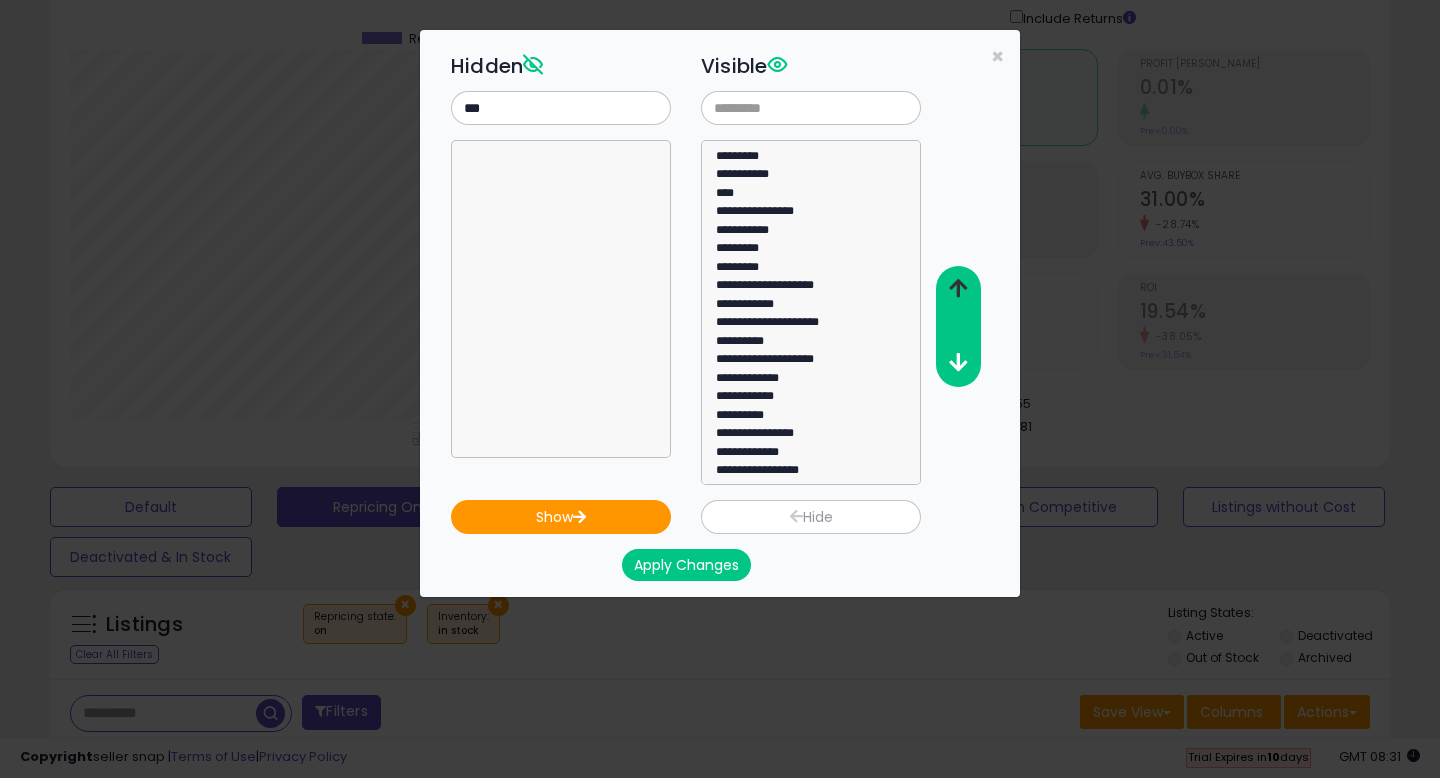 click at bounding box center (958, 288) 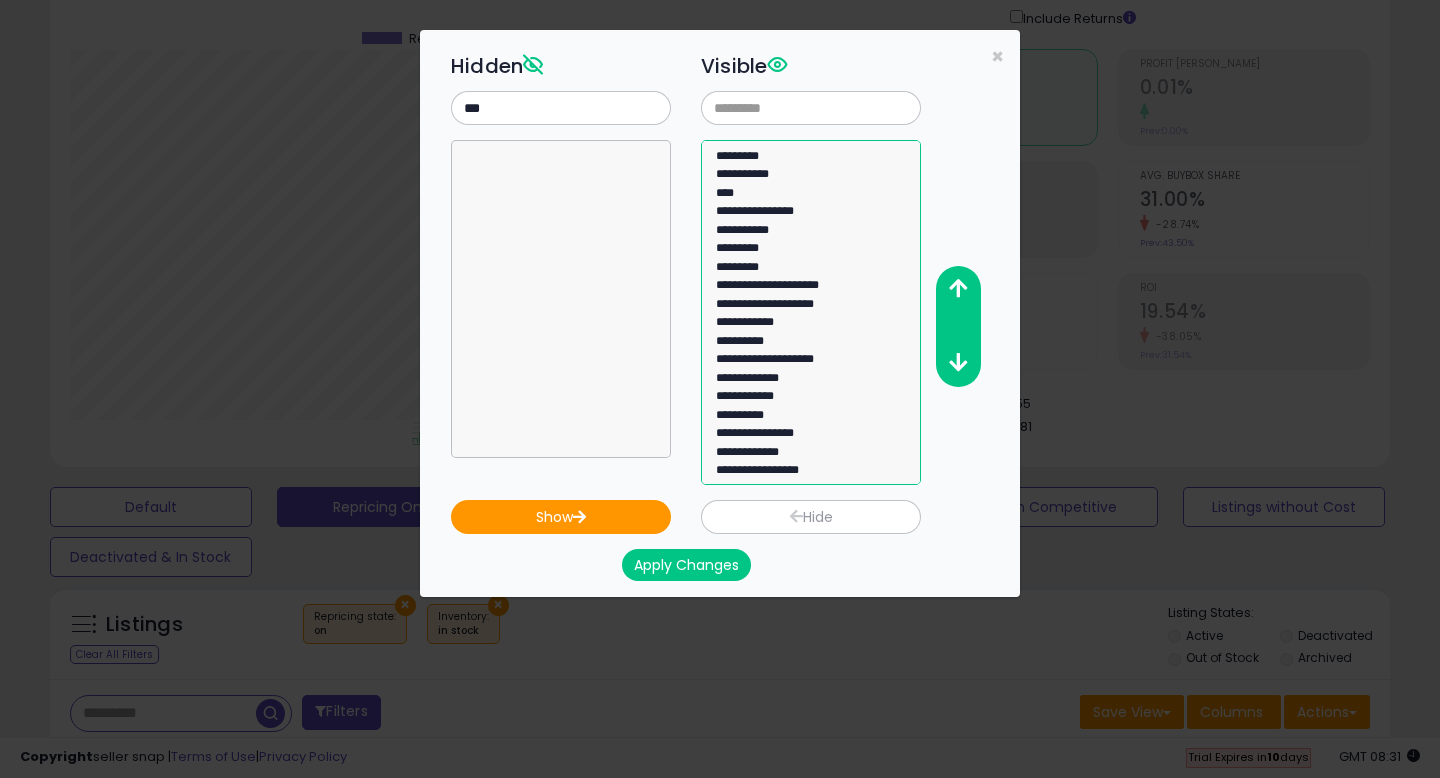 click on "**********" 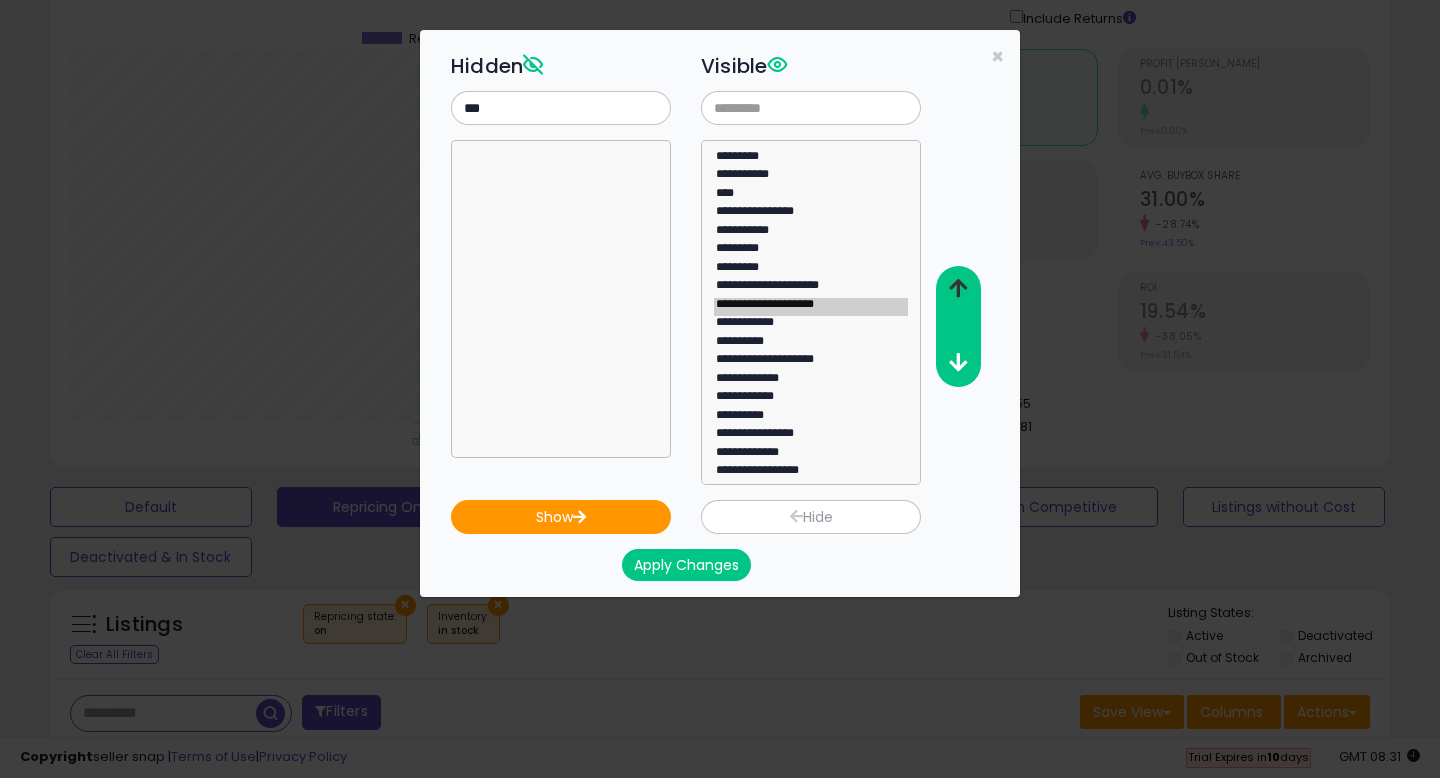 click at bounding box center [958, 288] 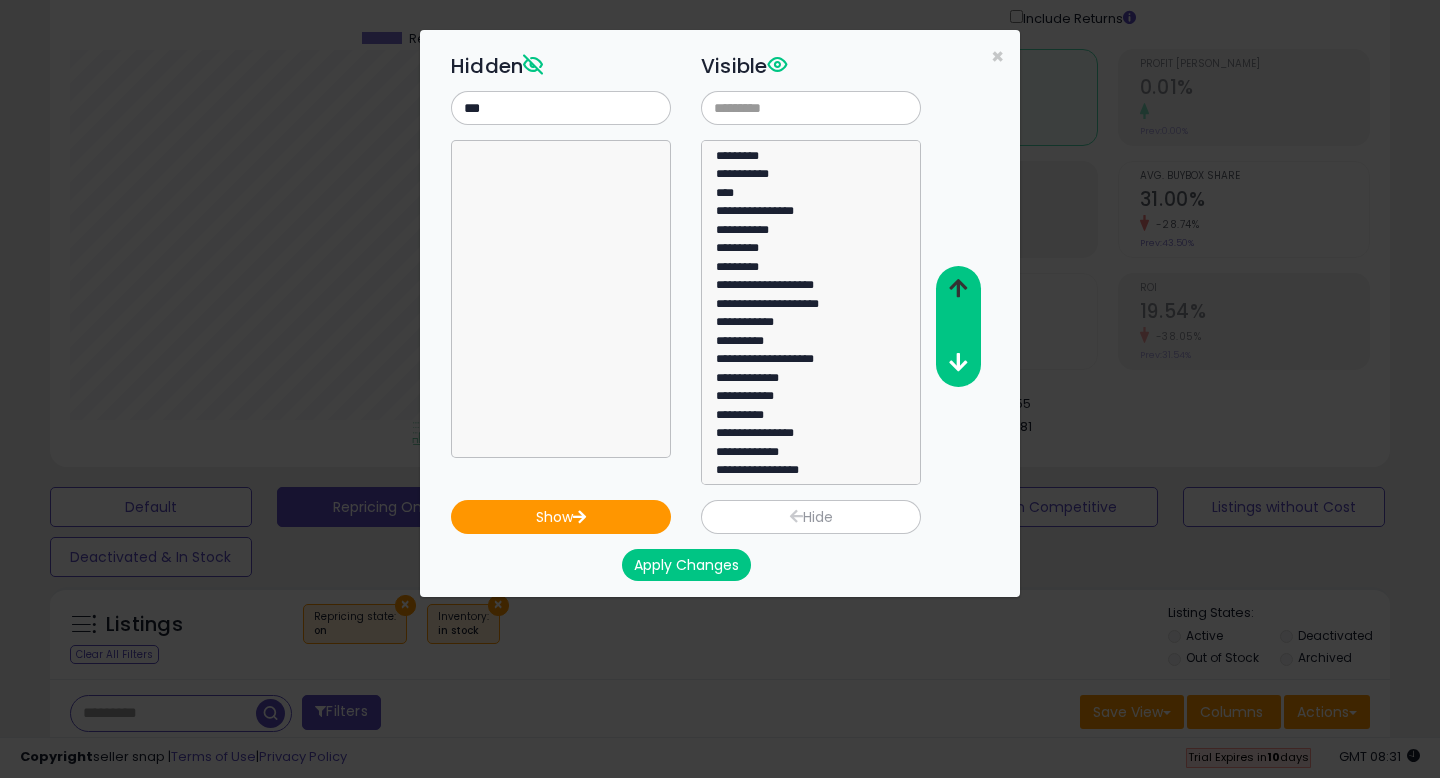 click at bounding box center [958, 288] 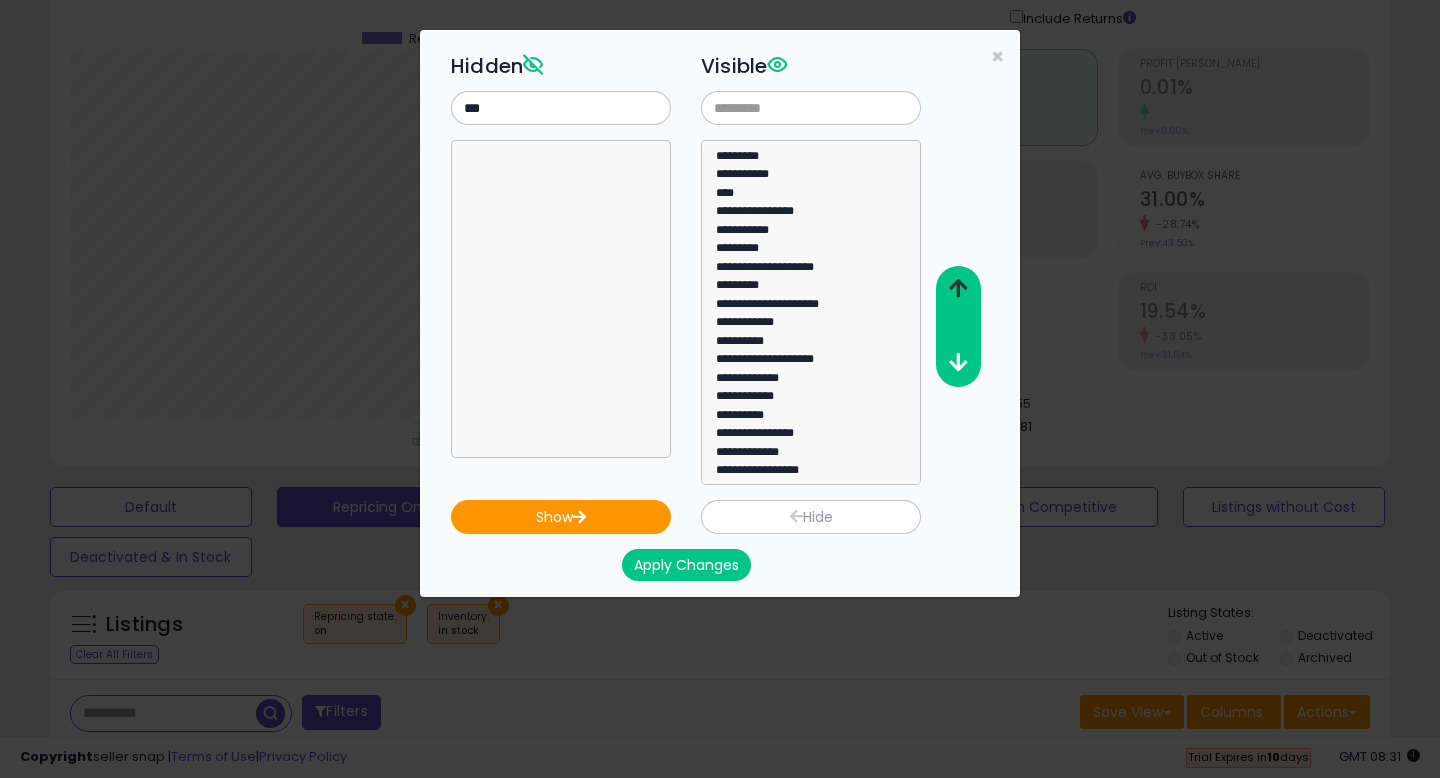 click at bounding box center [958, 288] 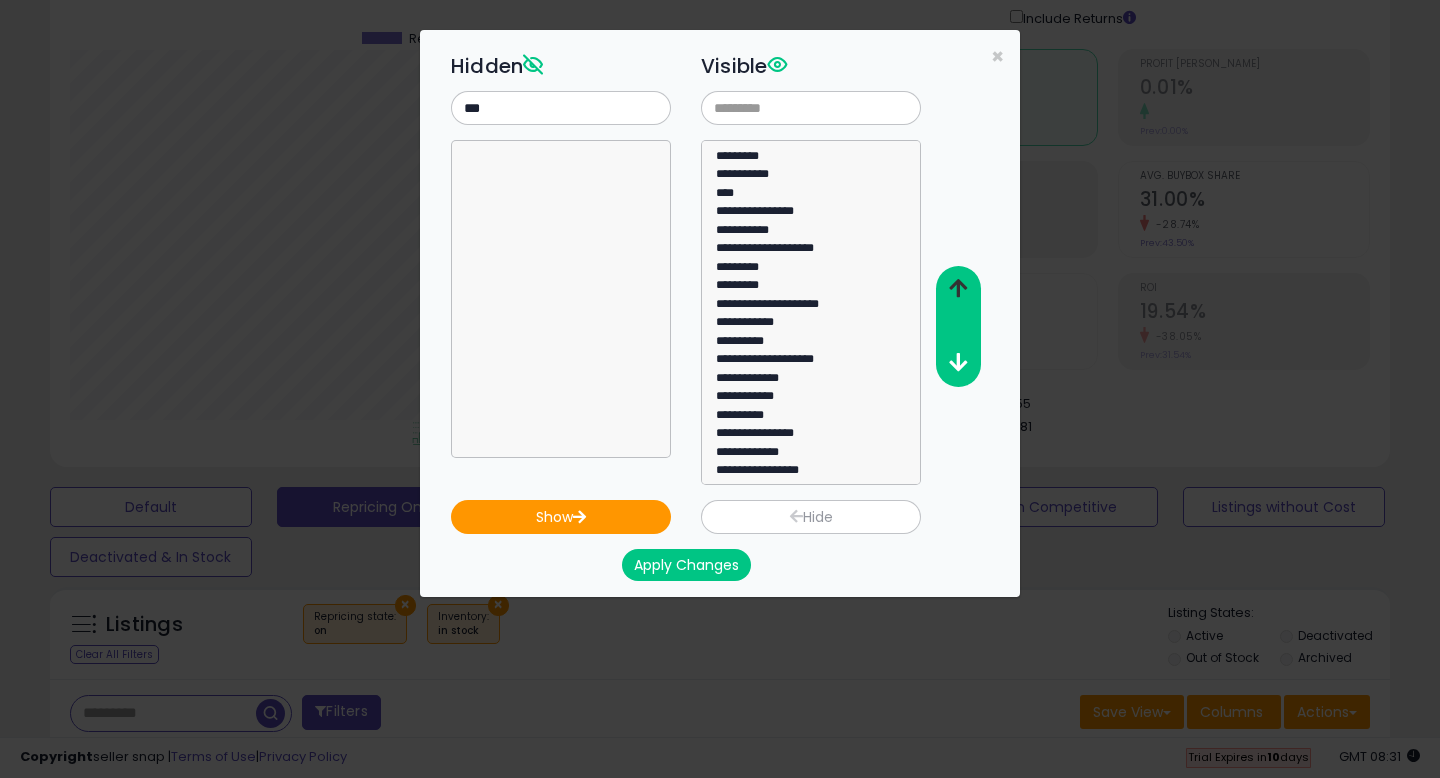 click at bounding box center [958, 288] 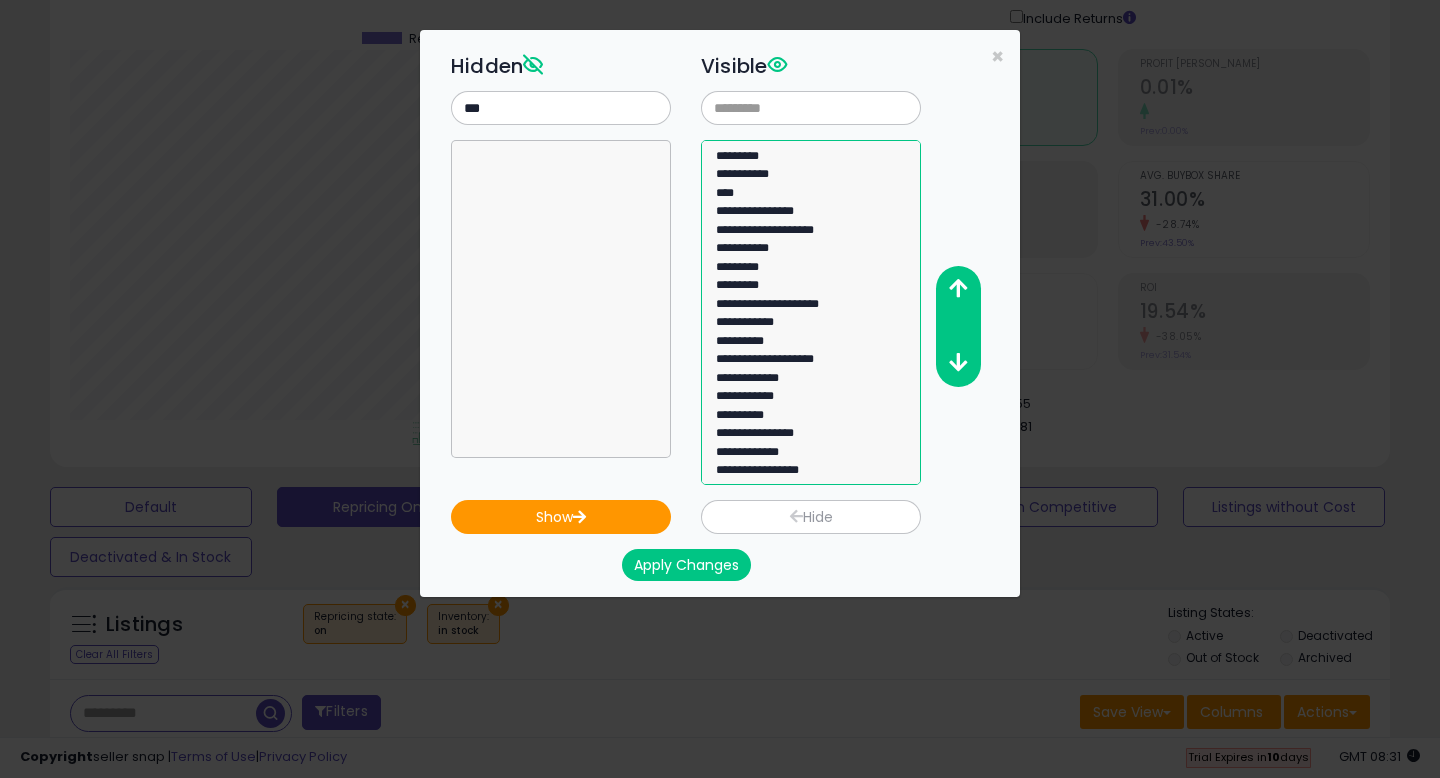 select on "**********" 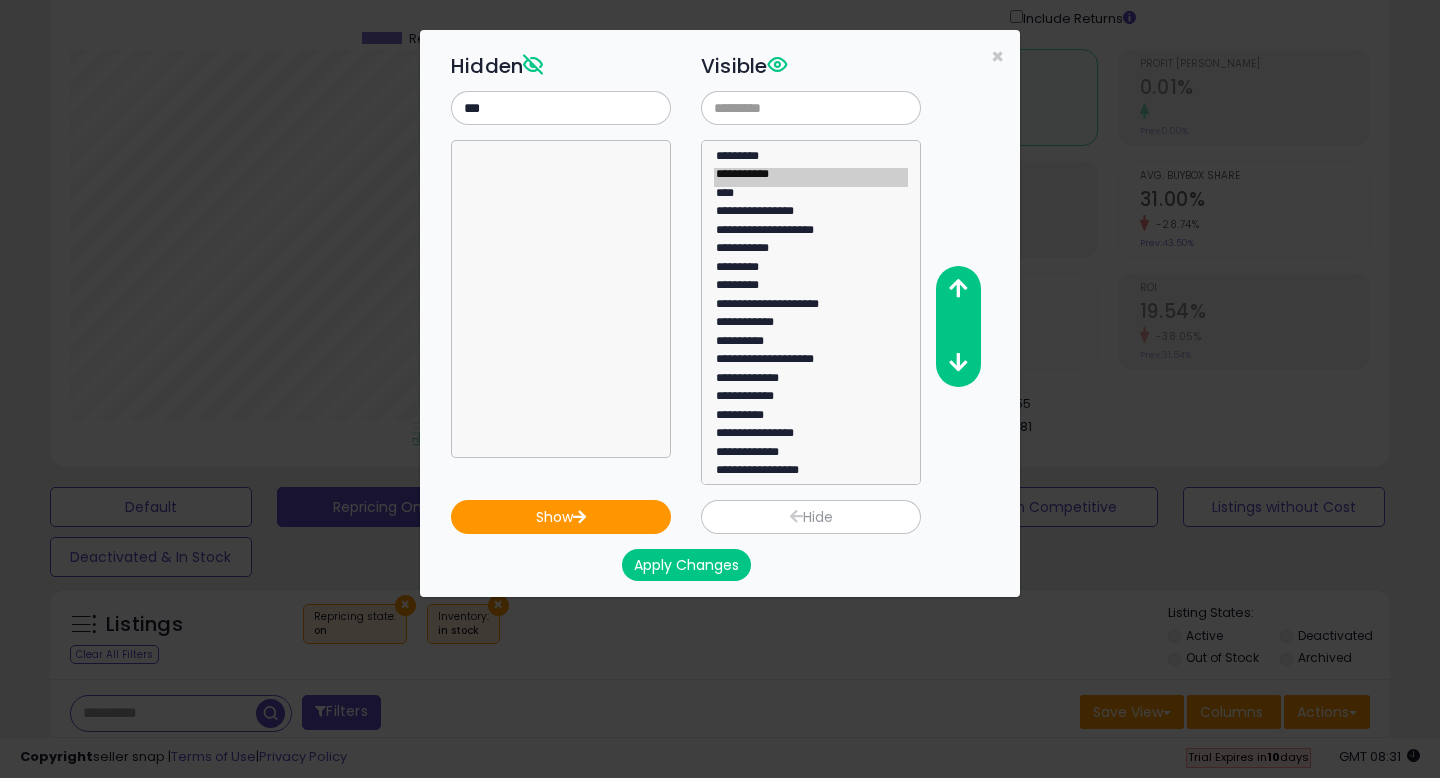 click on "Hide" at bounding box center [811, 517] 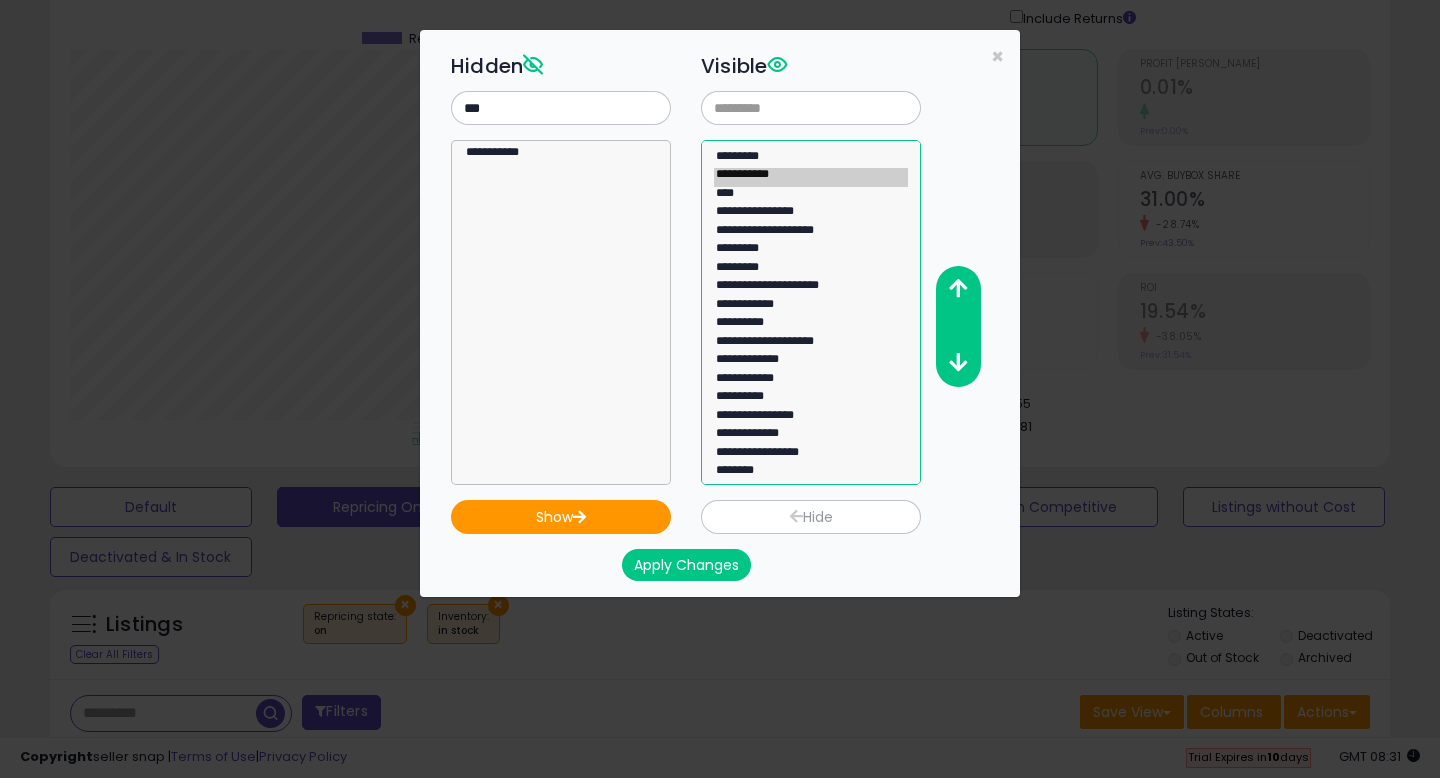 select on "**********" 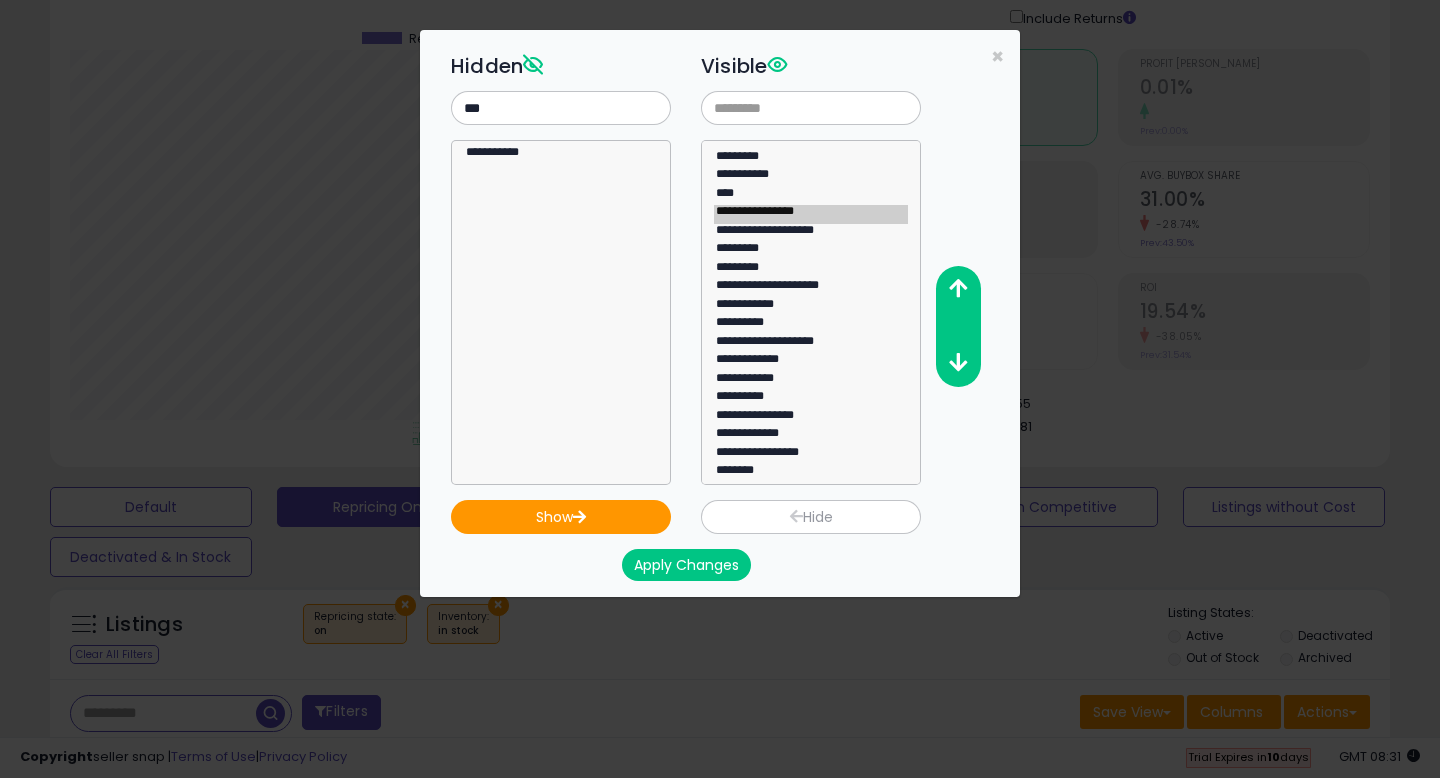 click on "Hide" at bounding box center (811, 517) 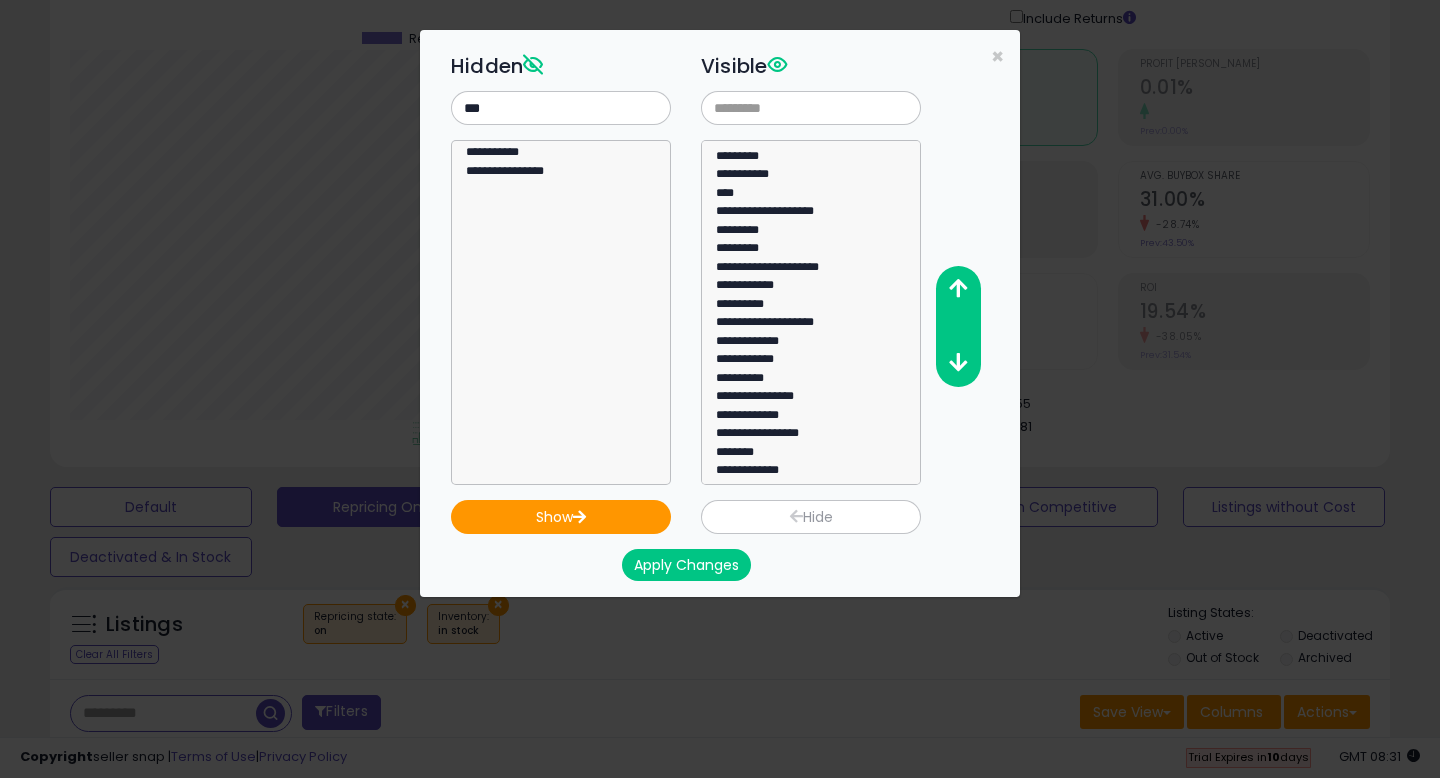 click on "Apply Changes" at bounding box center (686, 565) 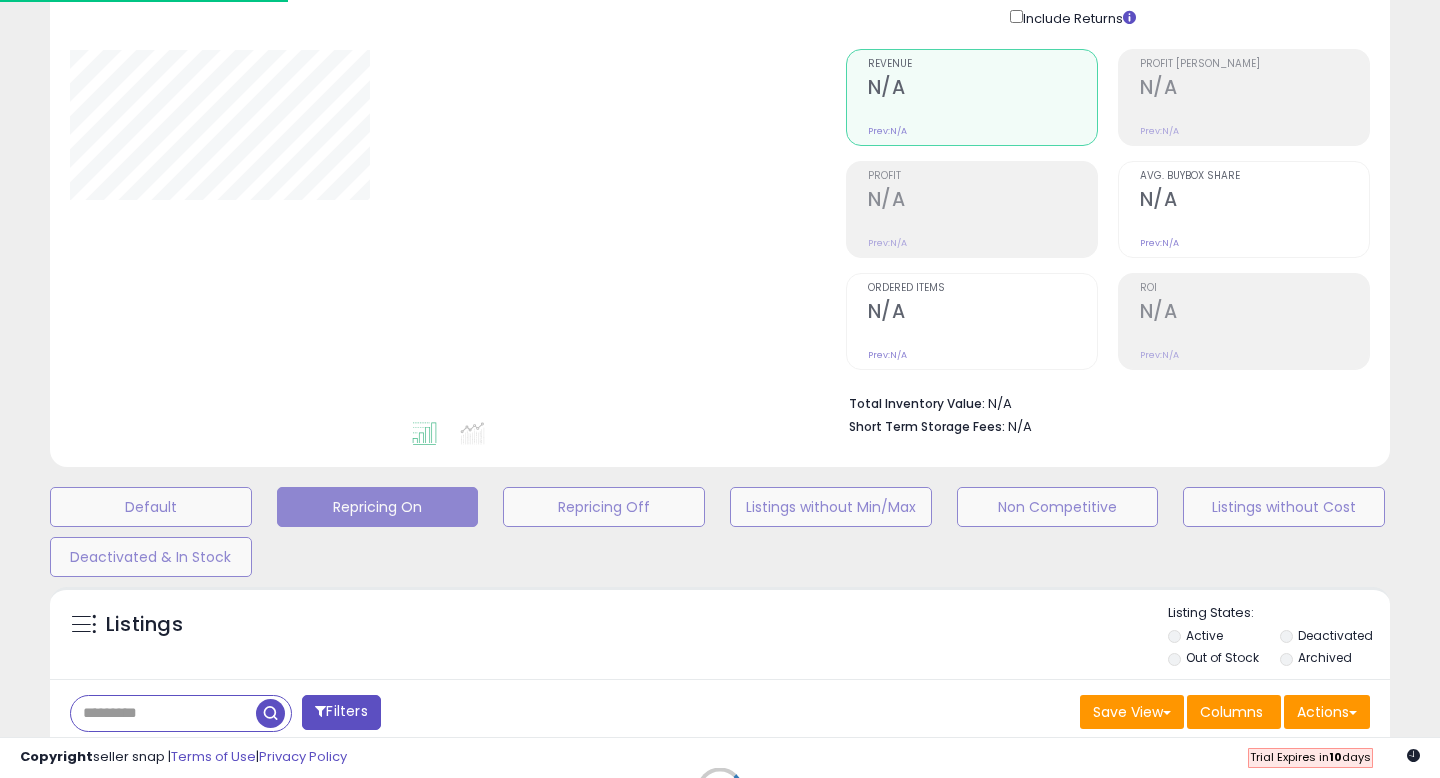 scroll, scrollTop: 143, scrollLeft: 0, axis: vertical 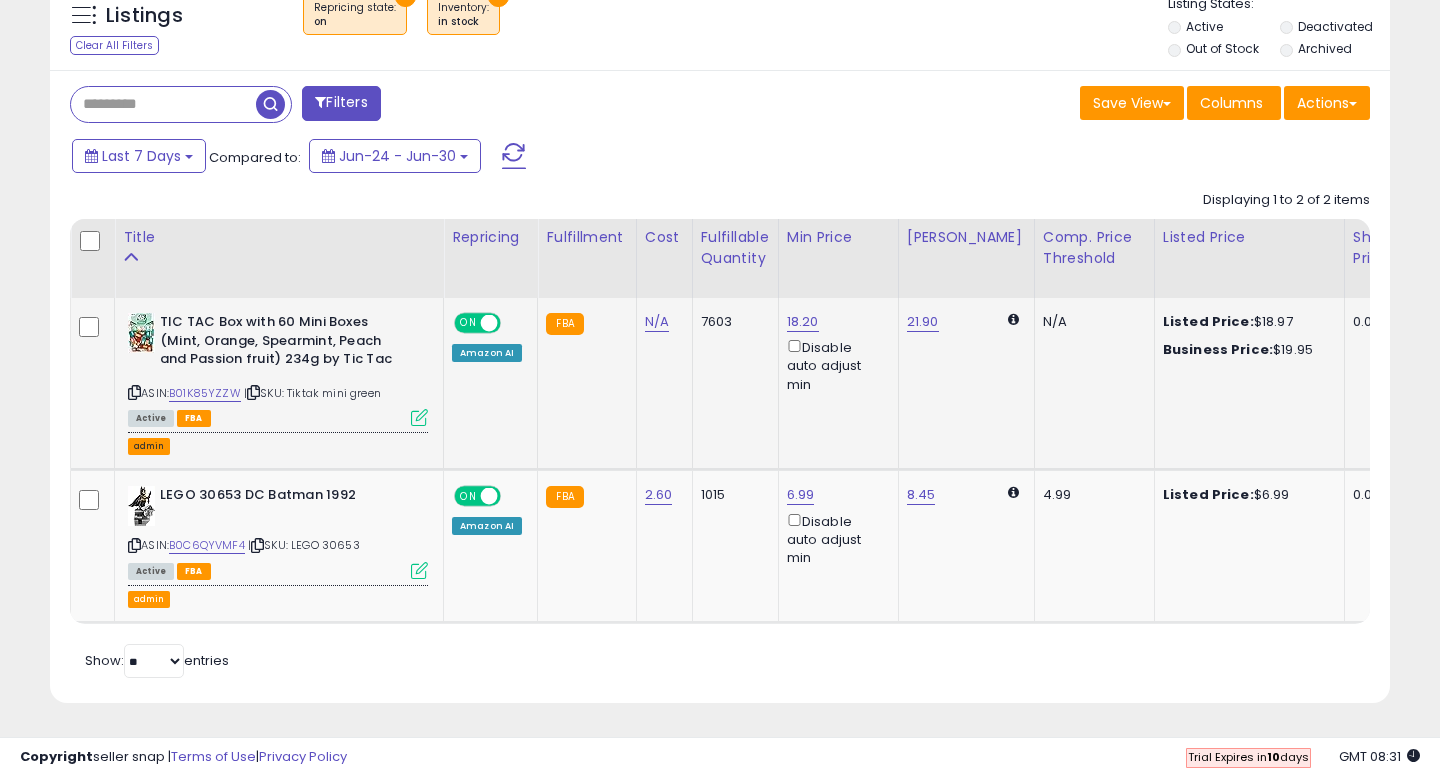 click on "admin" at bounding box center [149, 446] 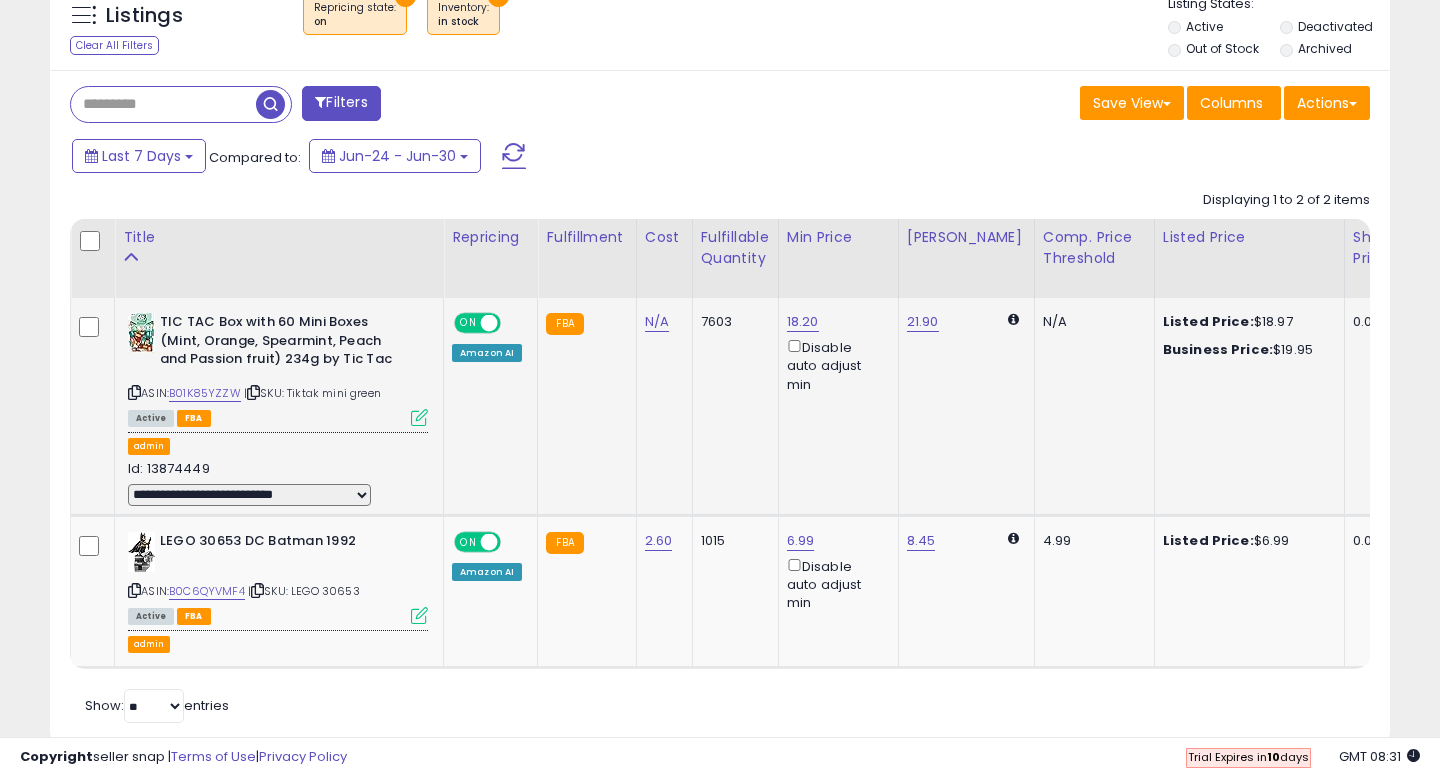 click on "**********" at bounding box center [249, 495] 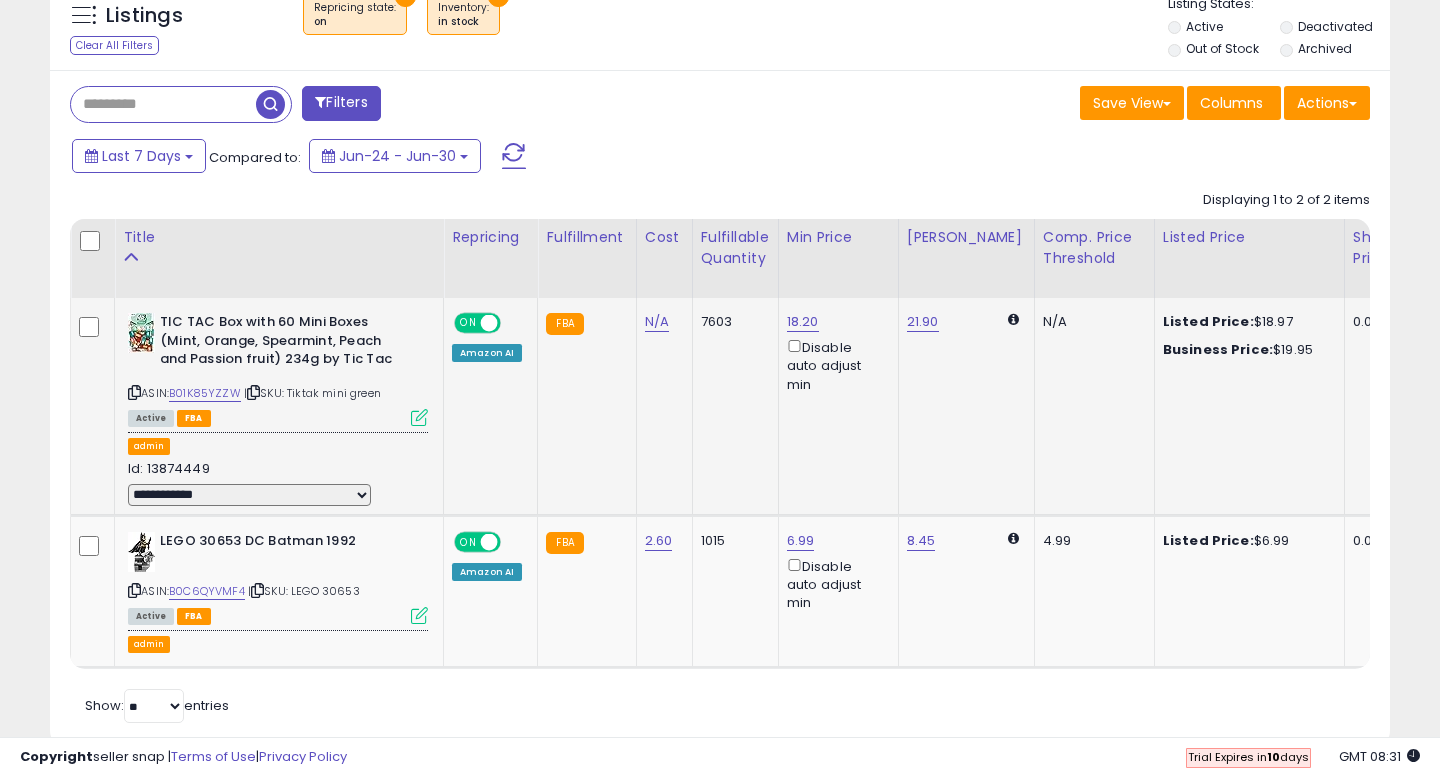 select 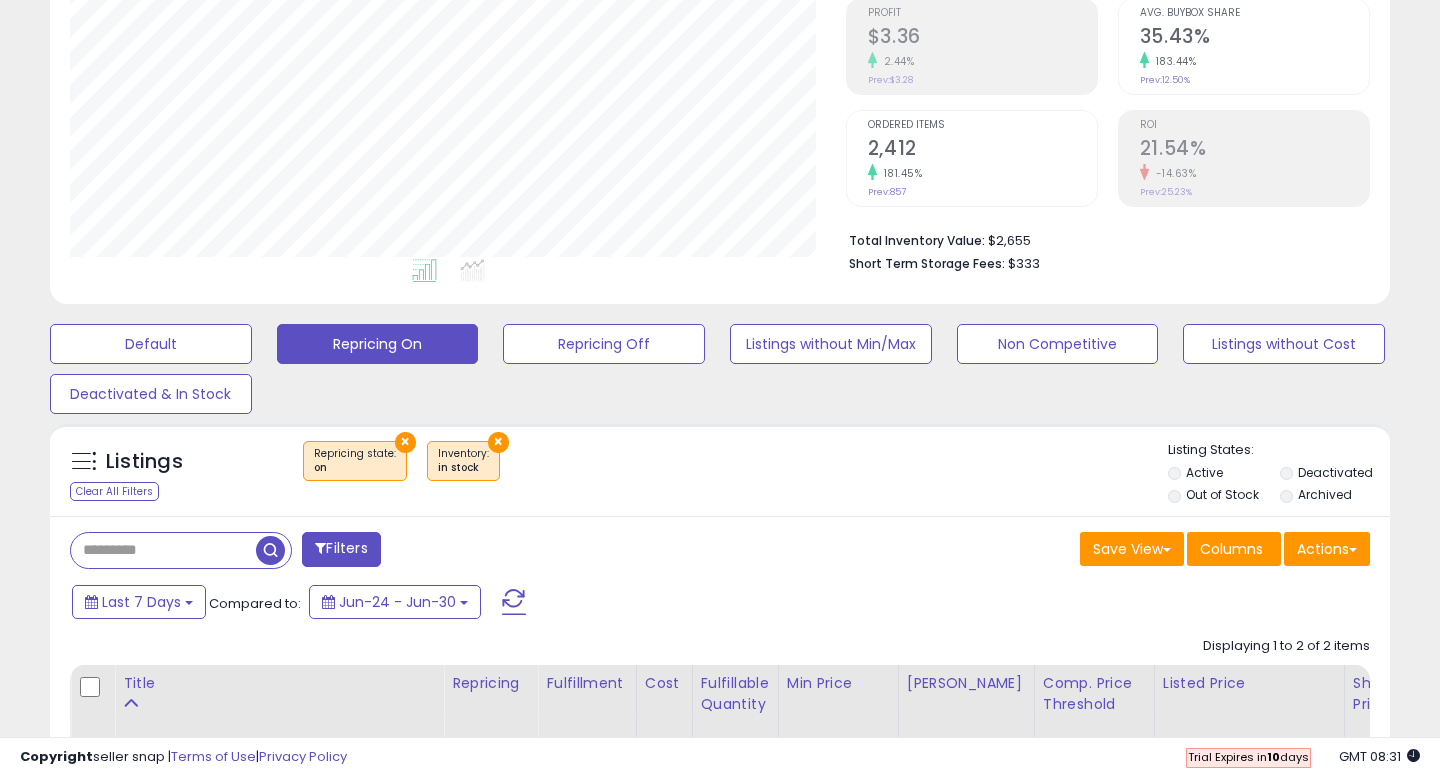 scroll, scrollTop: 535, scrollLeft: 0, axis: vertical 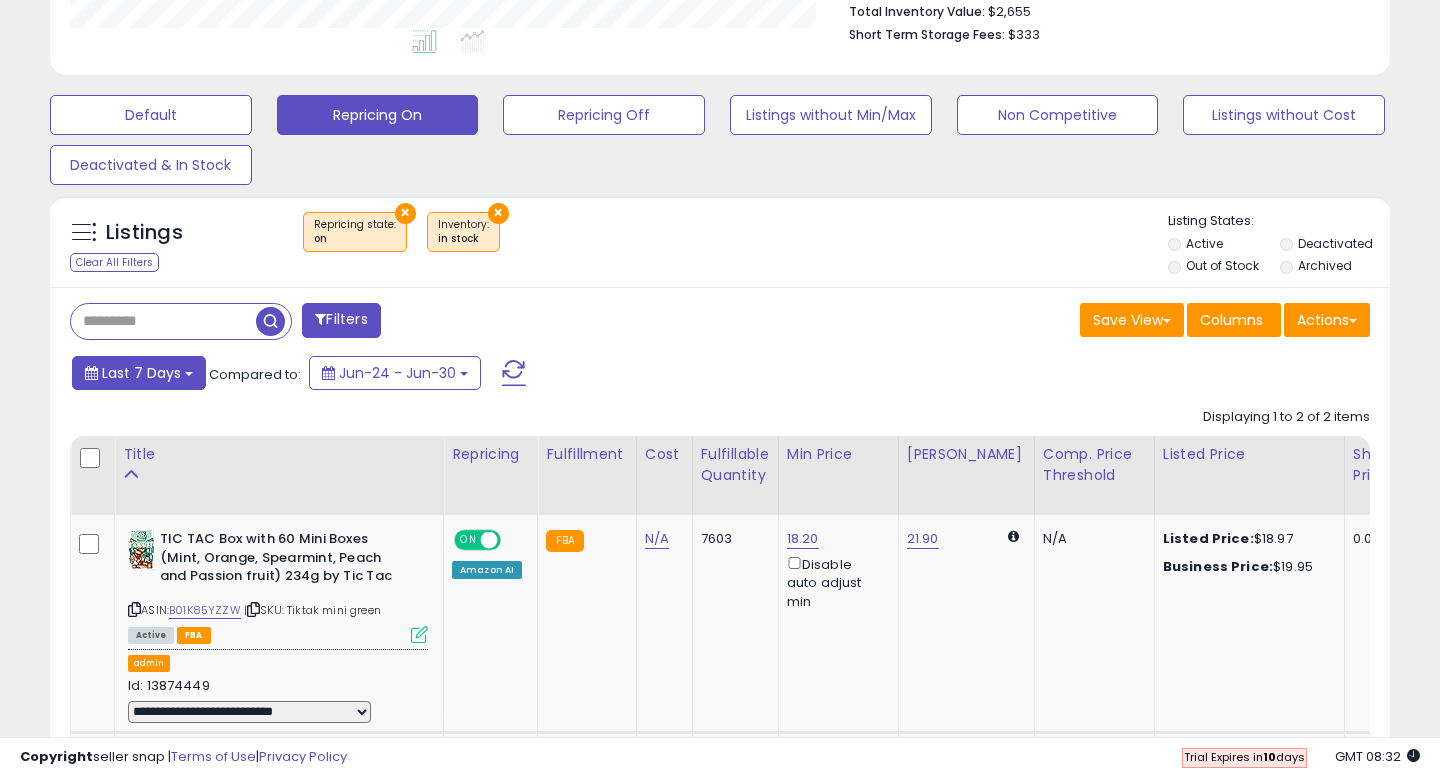 click on "Last 7 Days" at bounding box center [141, 373] 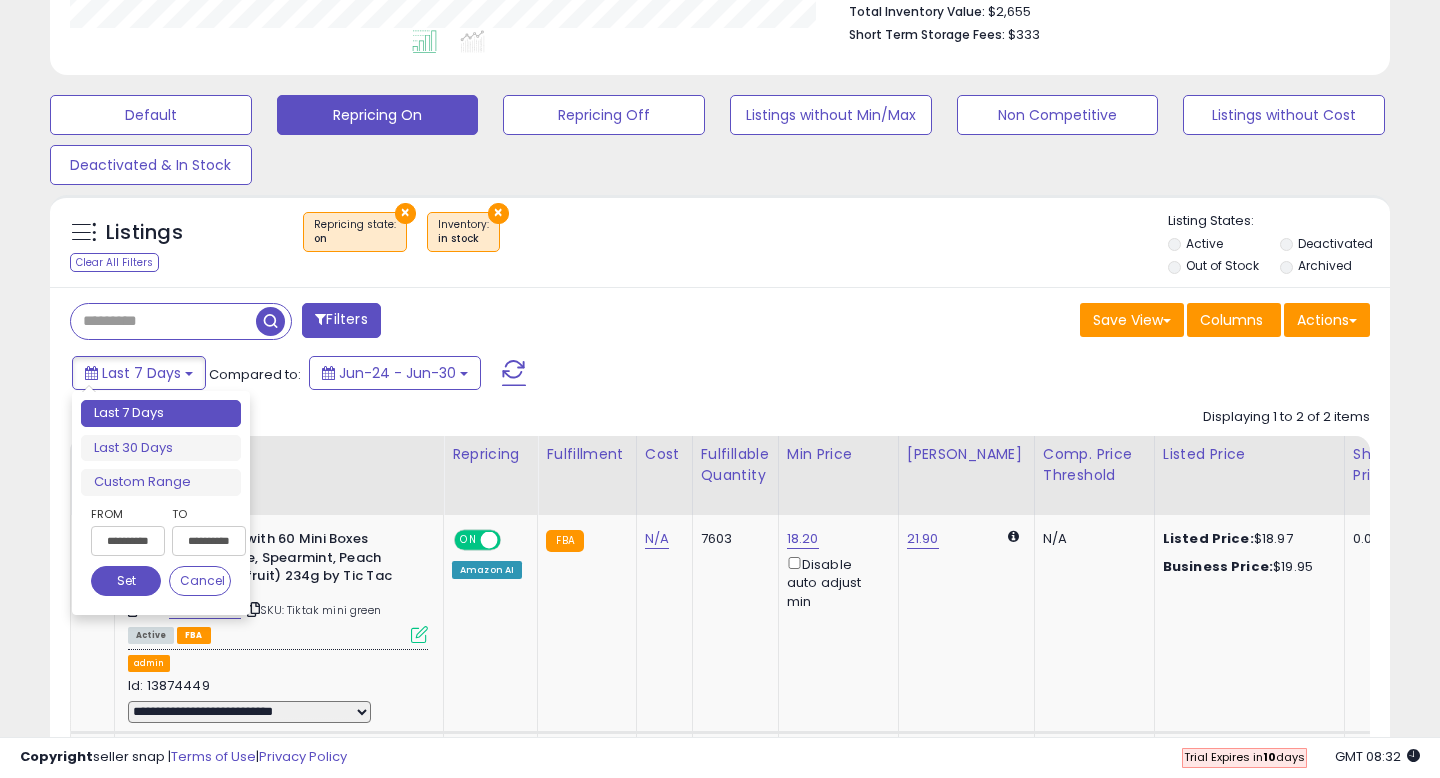 click on "**********" at bounding box center [128, 541] 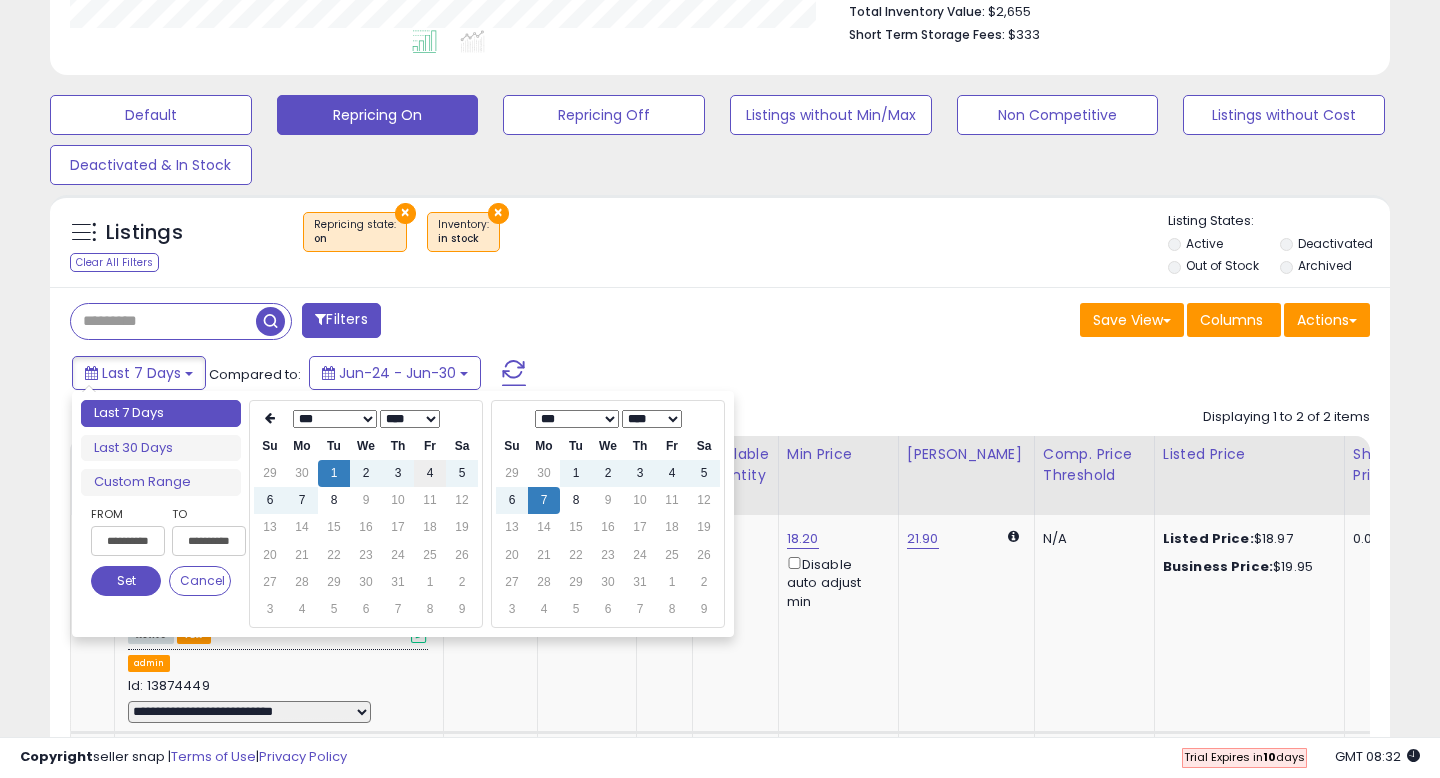 click on "4" at bounding box center (430, 473) 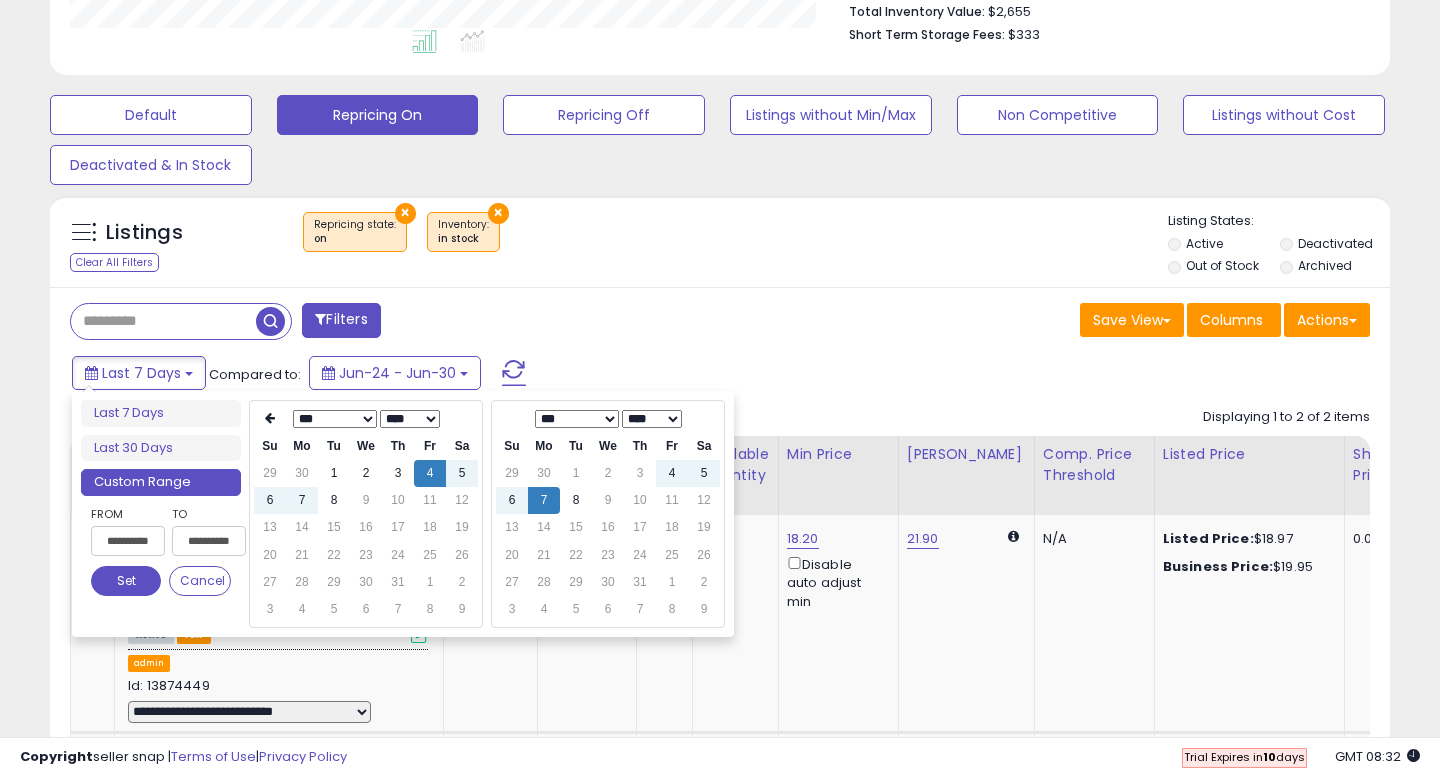 type on "**********" 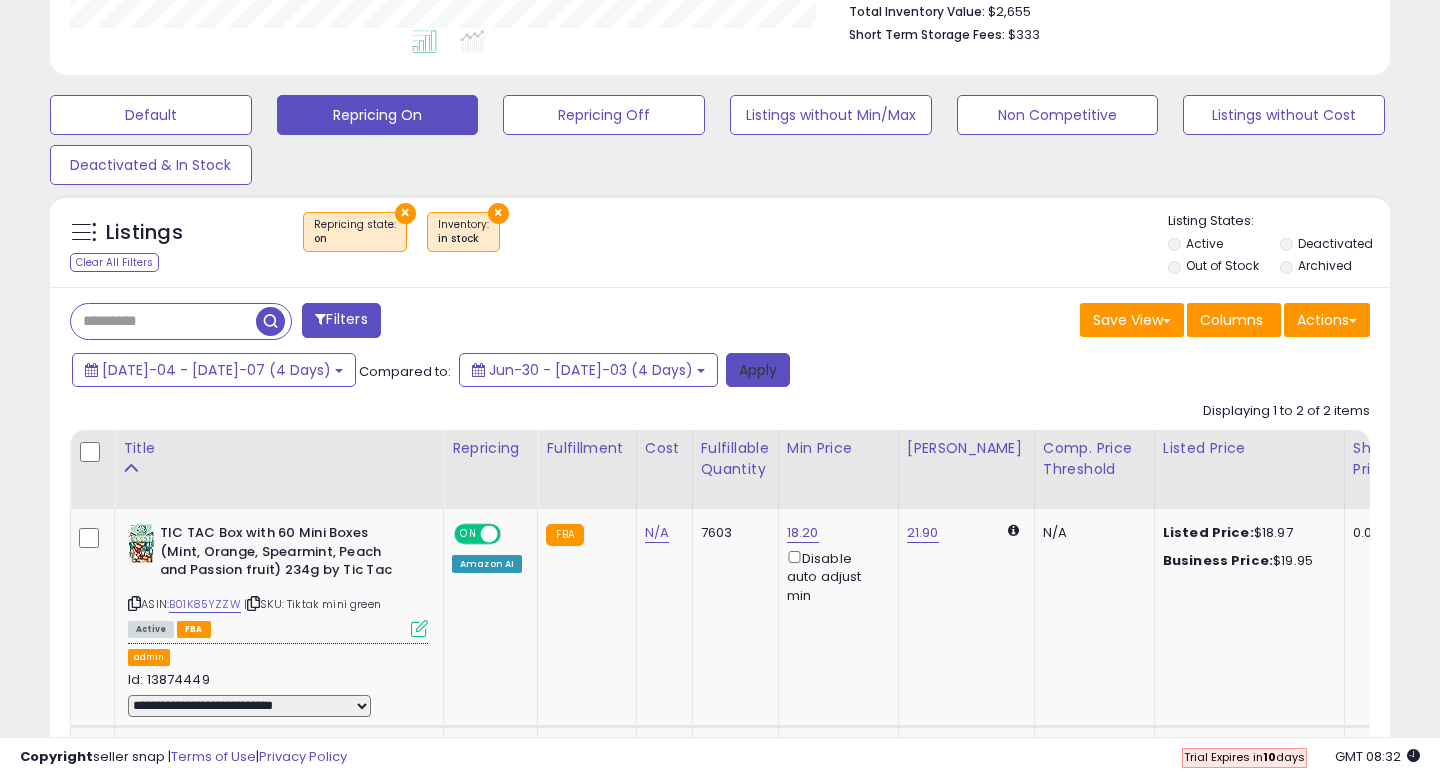 click on "Apply" at bounding box center (758, 370) 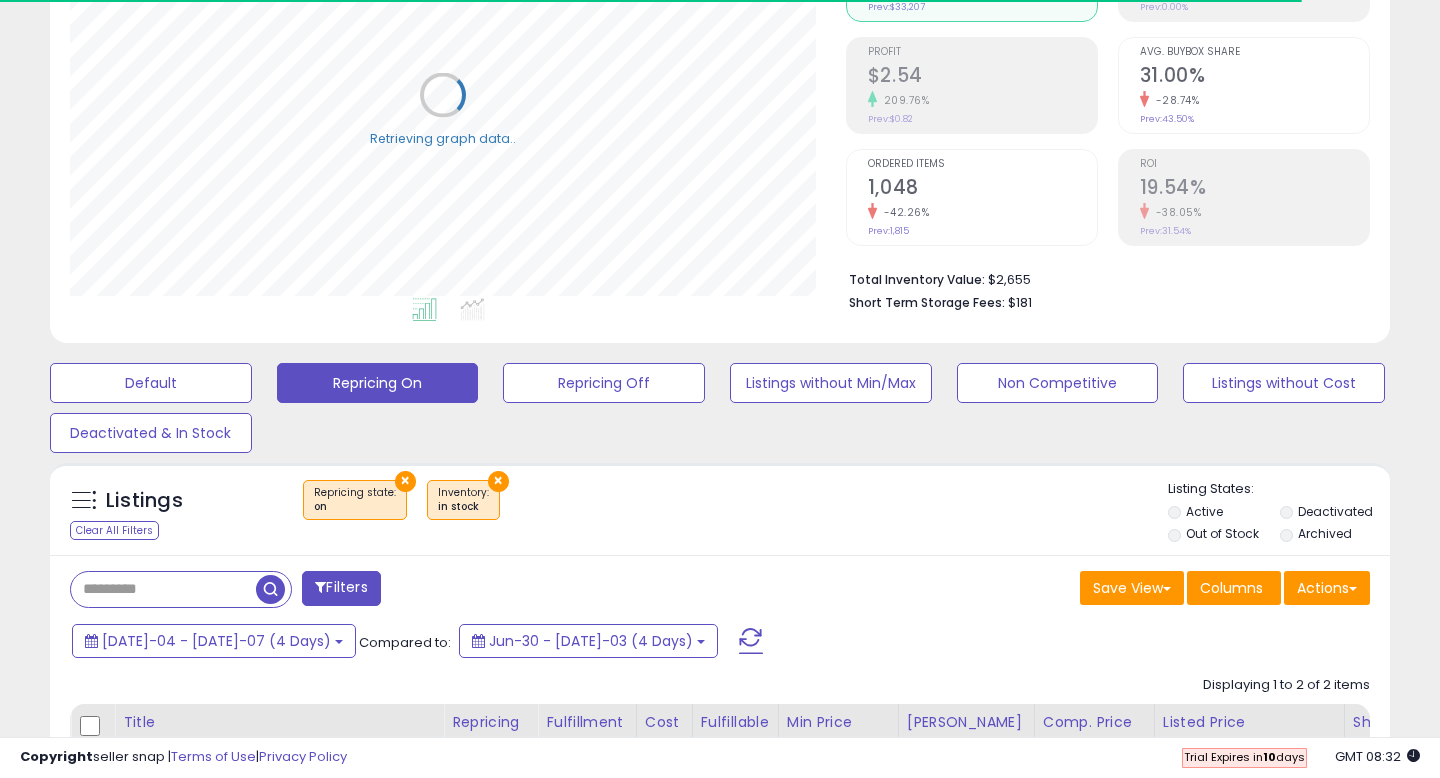scroll, scrollTop: 135, scrollLeft: 0, axis: vertical 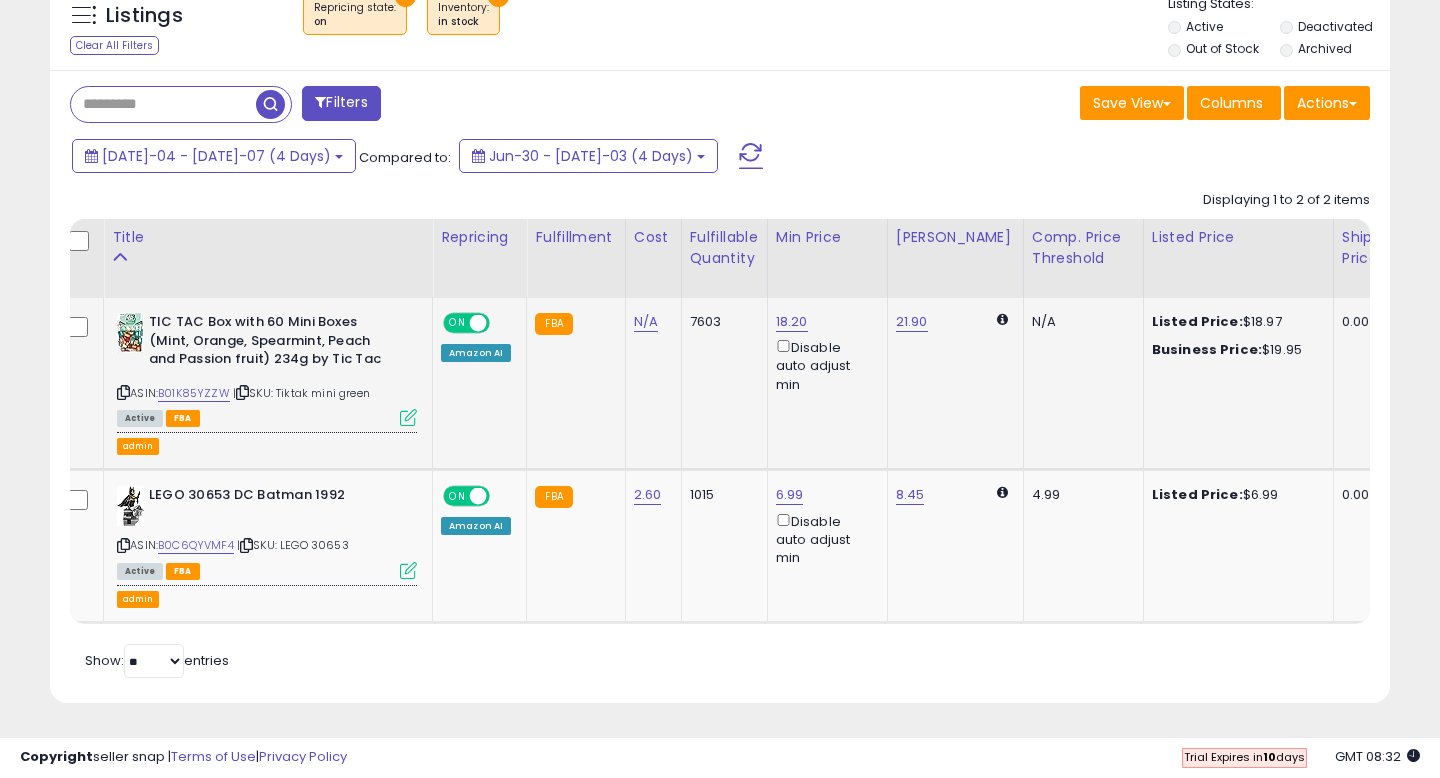 click at bounding box center (408, 417) 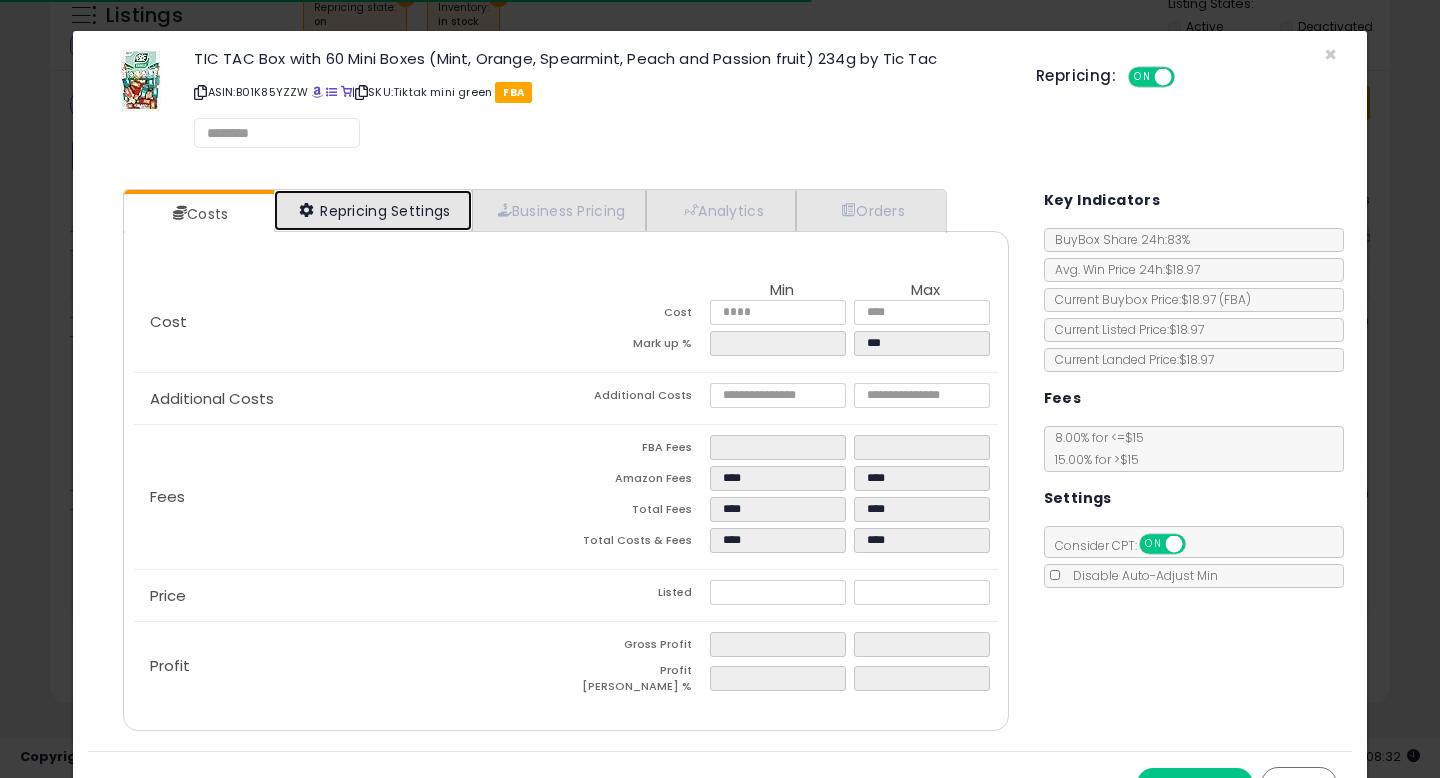 select on "*********" 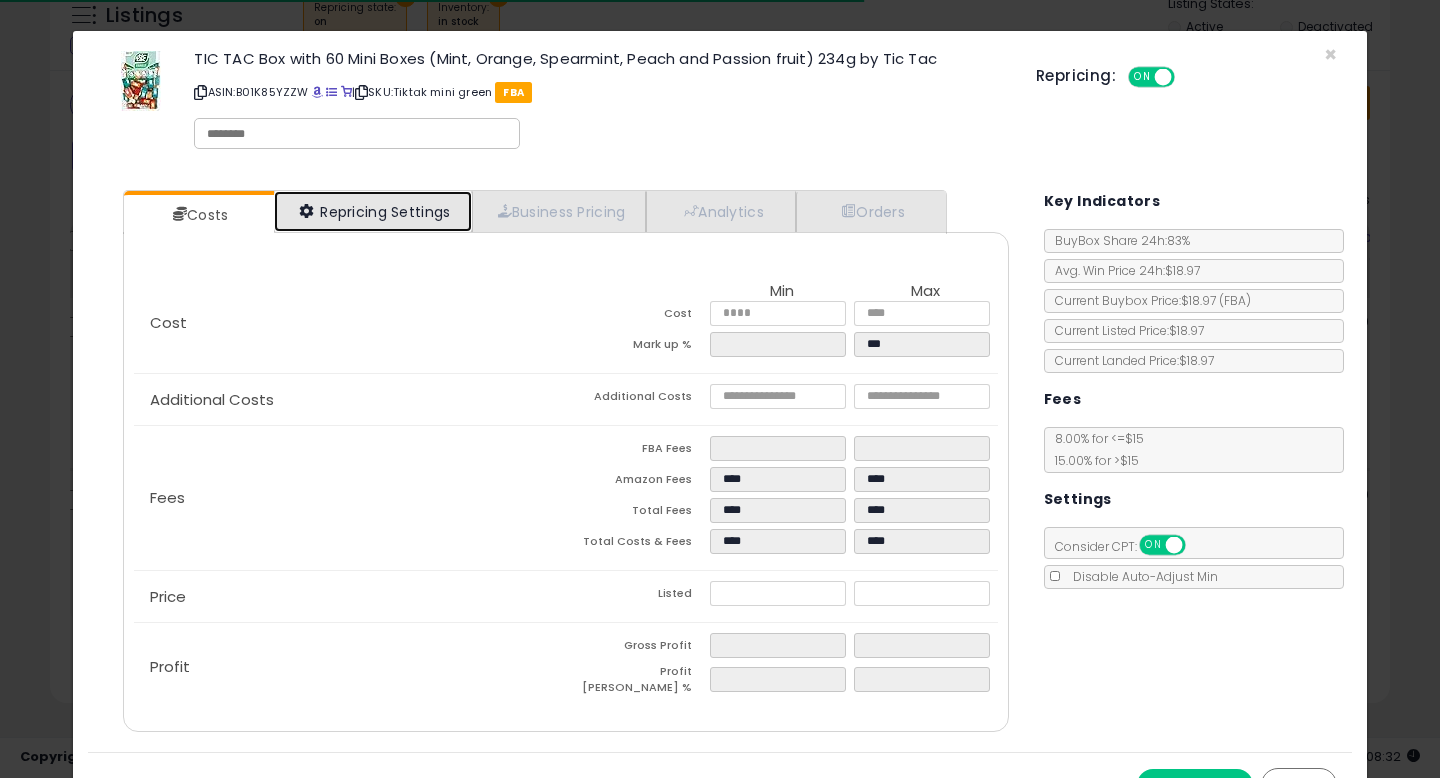 click on "Repricing Settings" at bounding box center (373, 211) 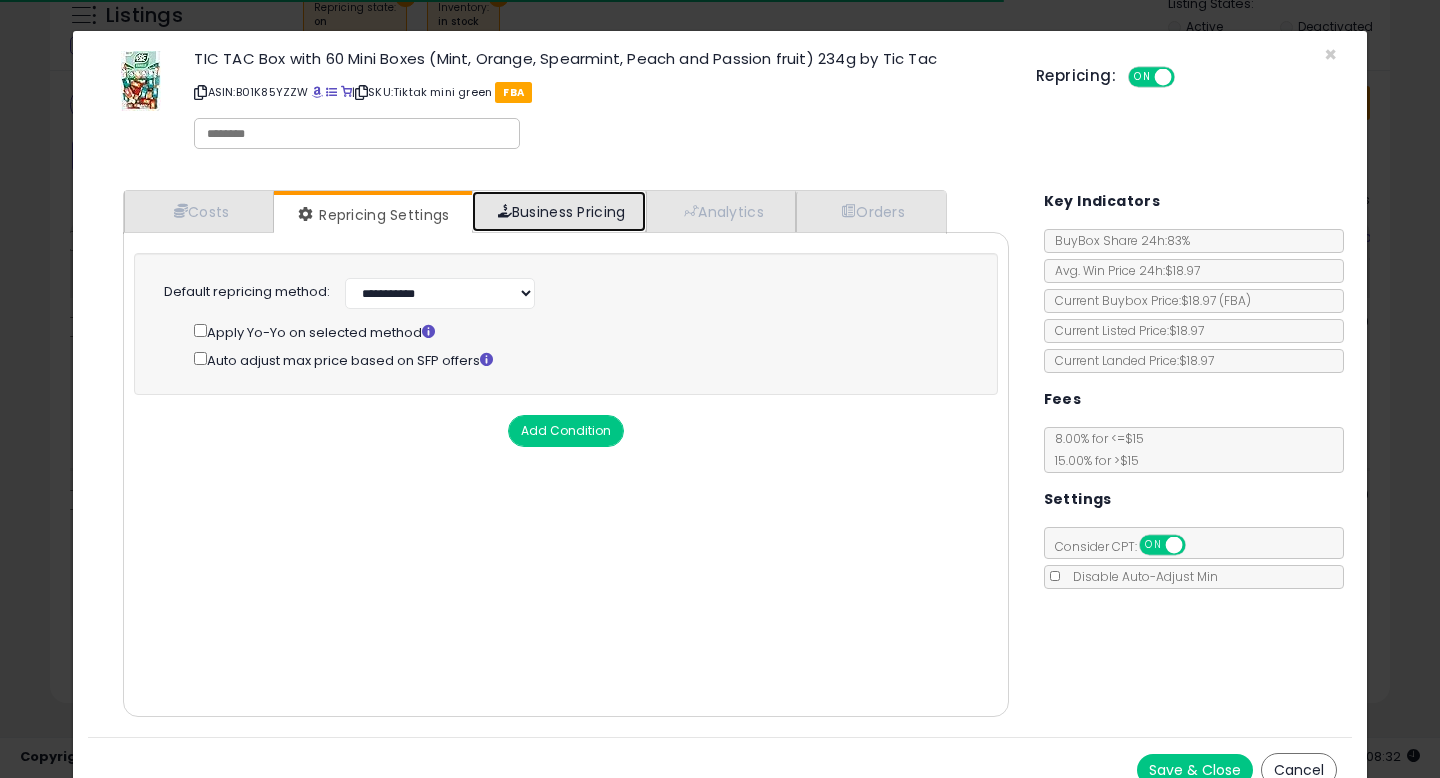 click on "Business Pricing" at bounding box center (559, 211) 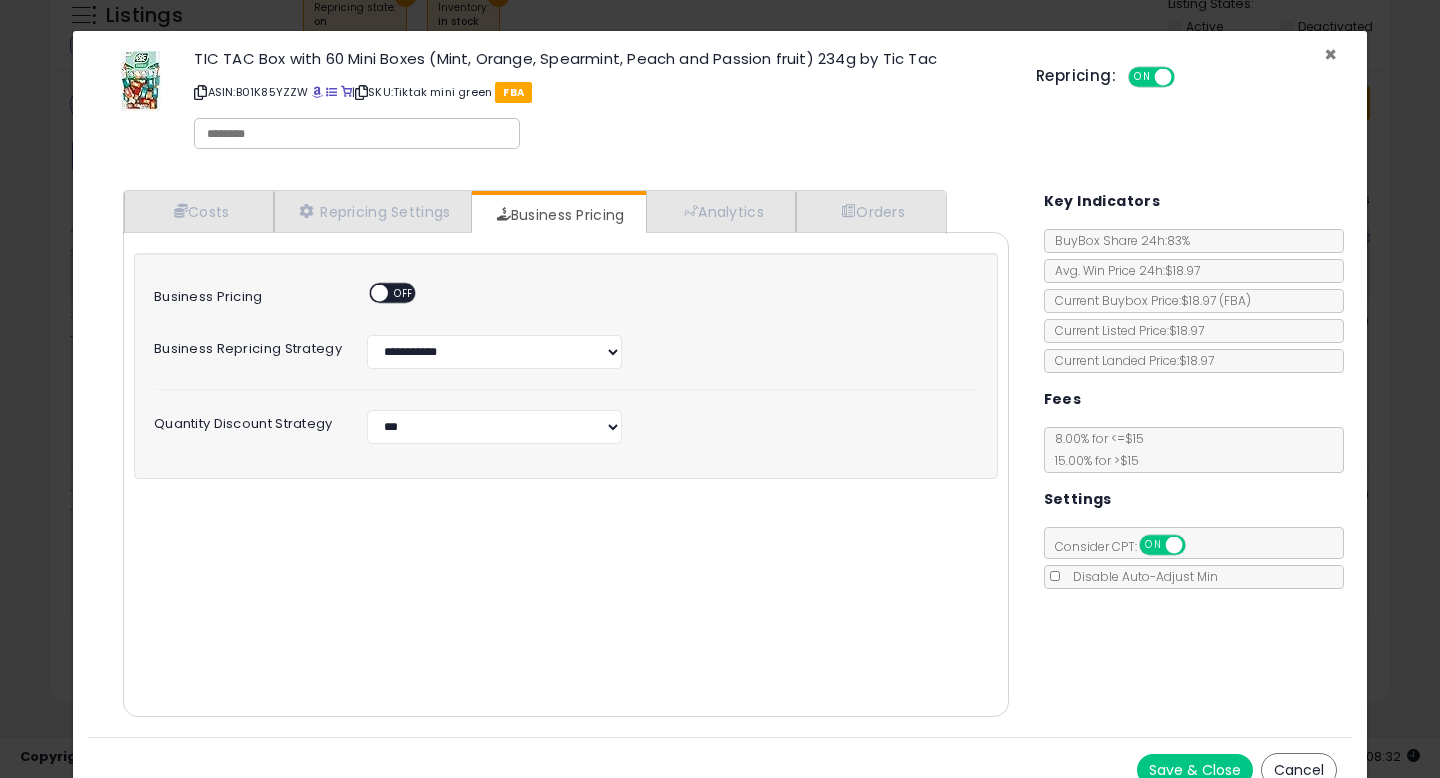 click on "×" at bounding box center (1330, 54) 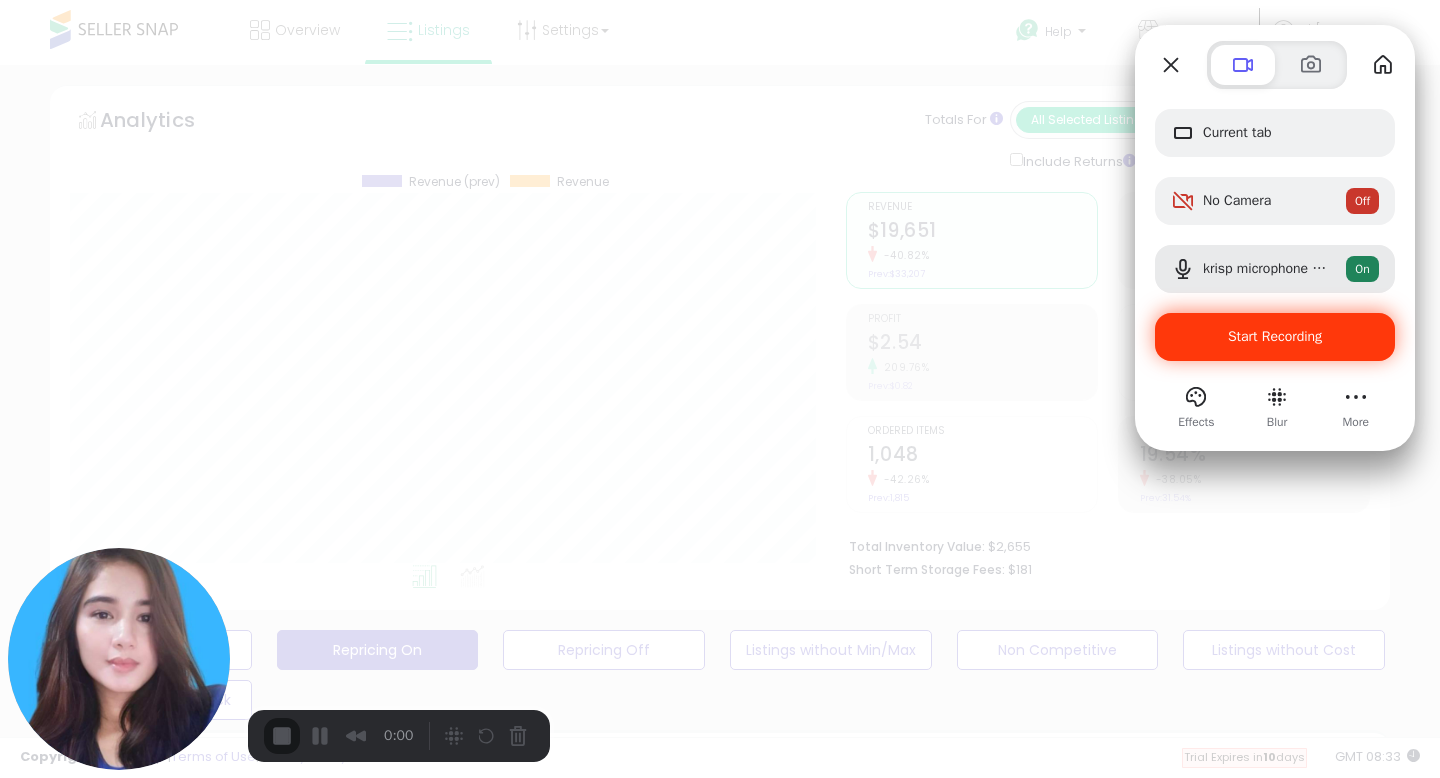 click on "Start Recording" at bounding box center [1275, 337] 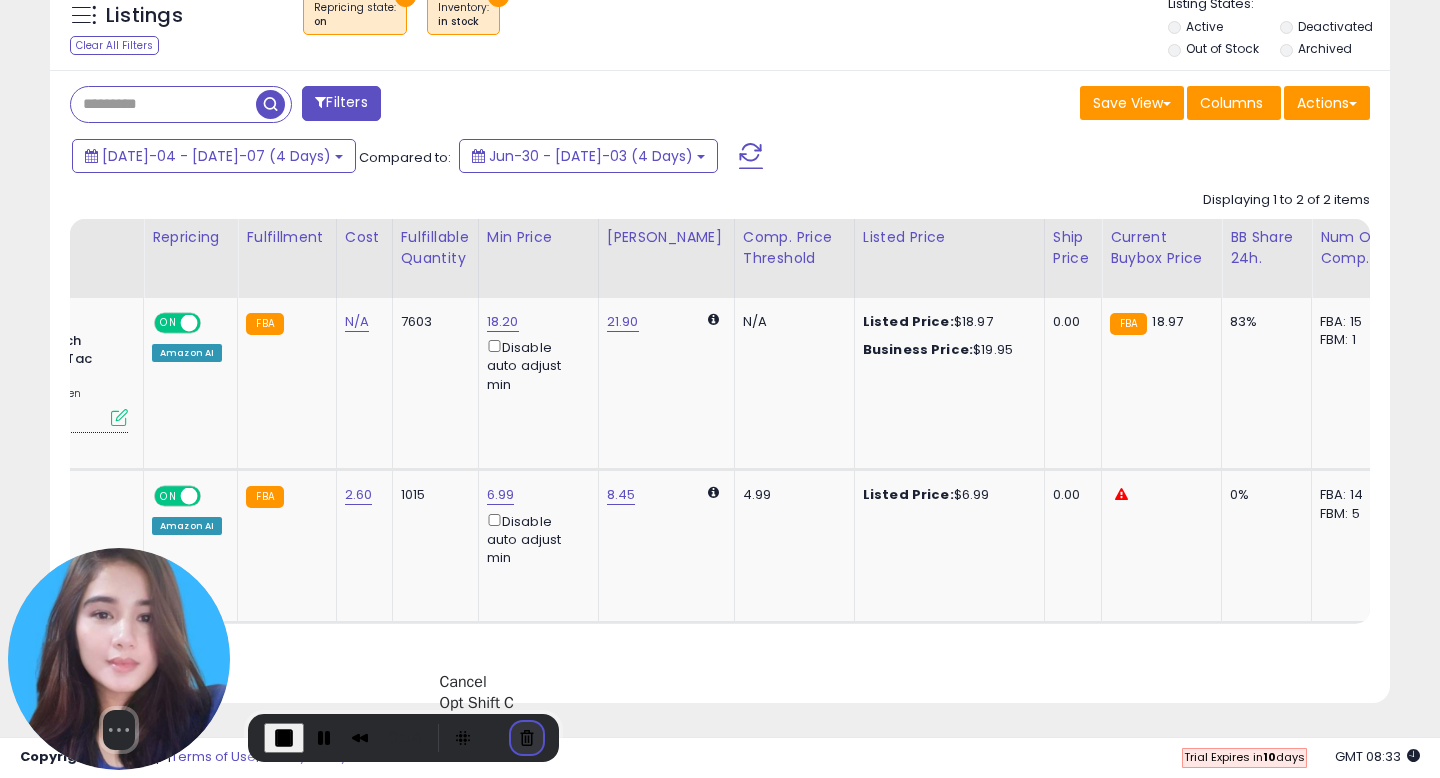 click at bounding box center [527, 738] 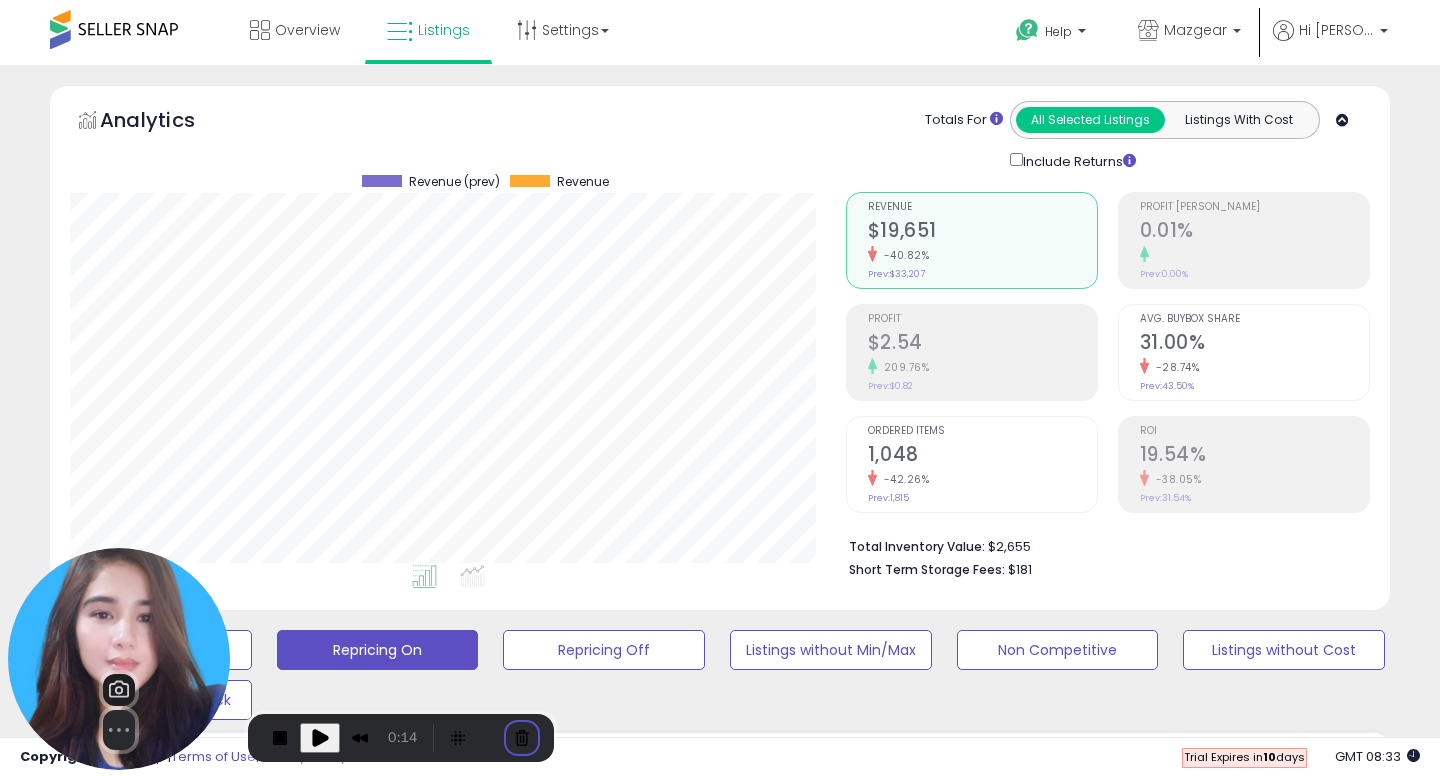 click on "Cancel recording" at bounding box center [551, 947] 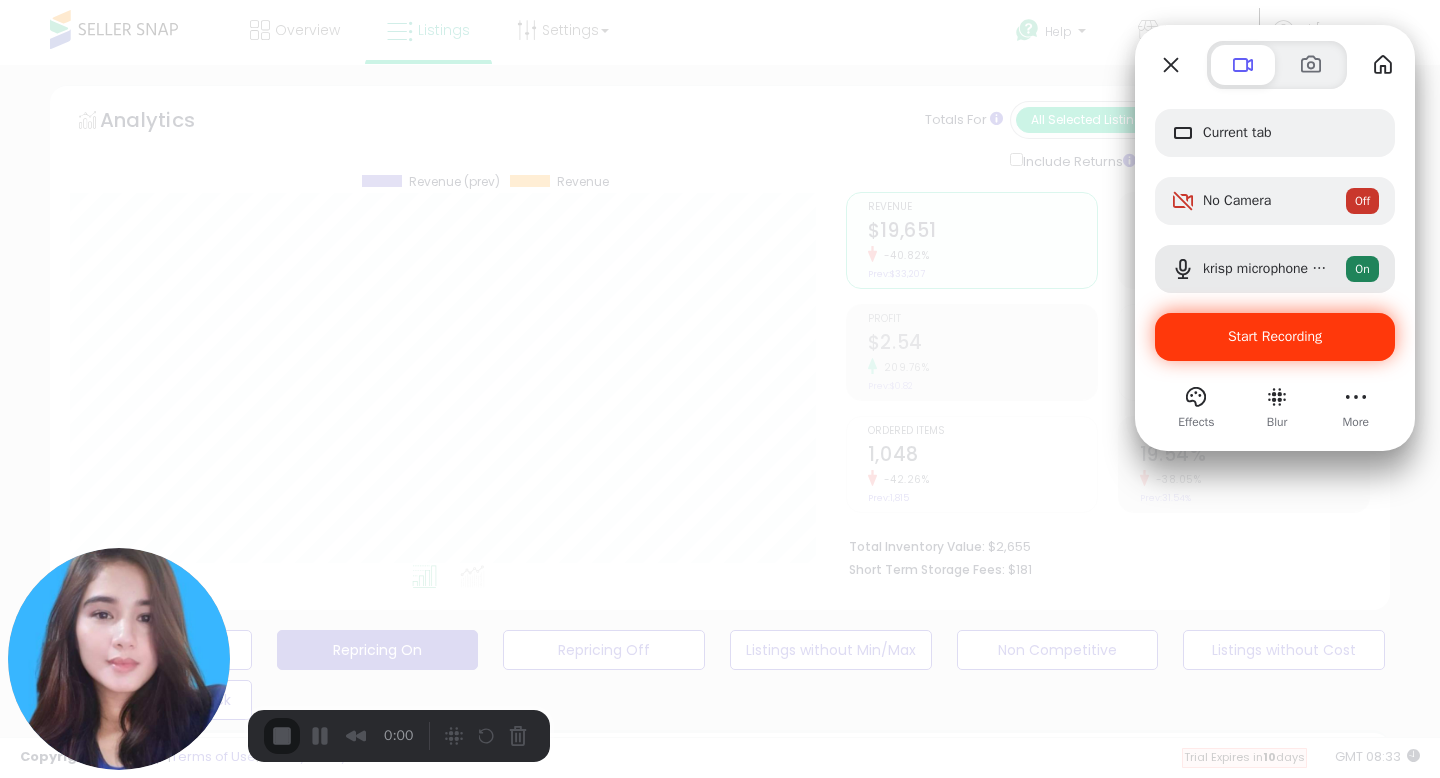 click on "Start Recording" at bounding box center [1275, 336] 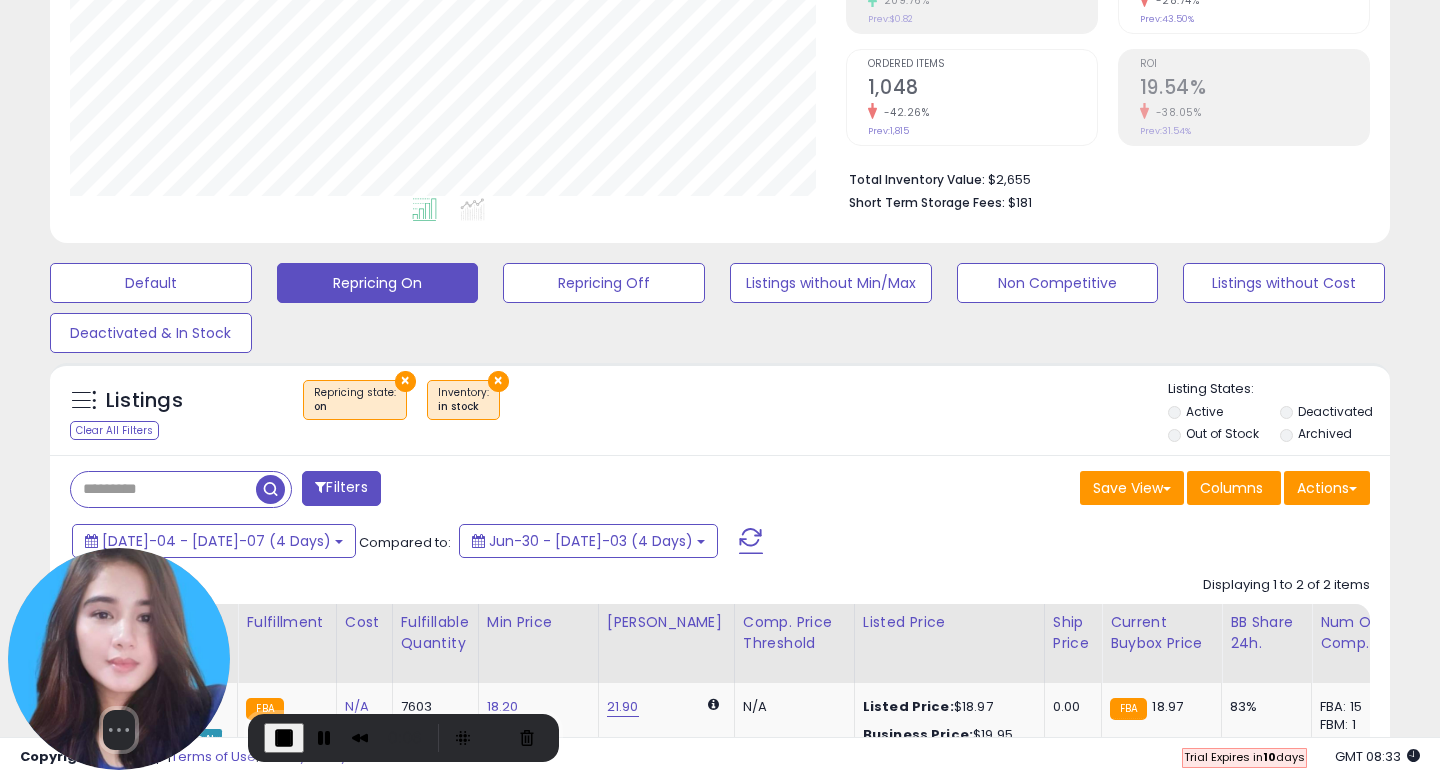 scroll, scrollTop: 512, scrollLeft: 0, axis: vertical 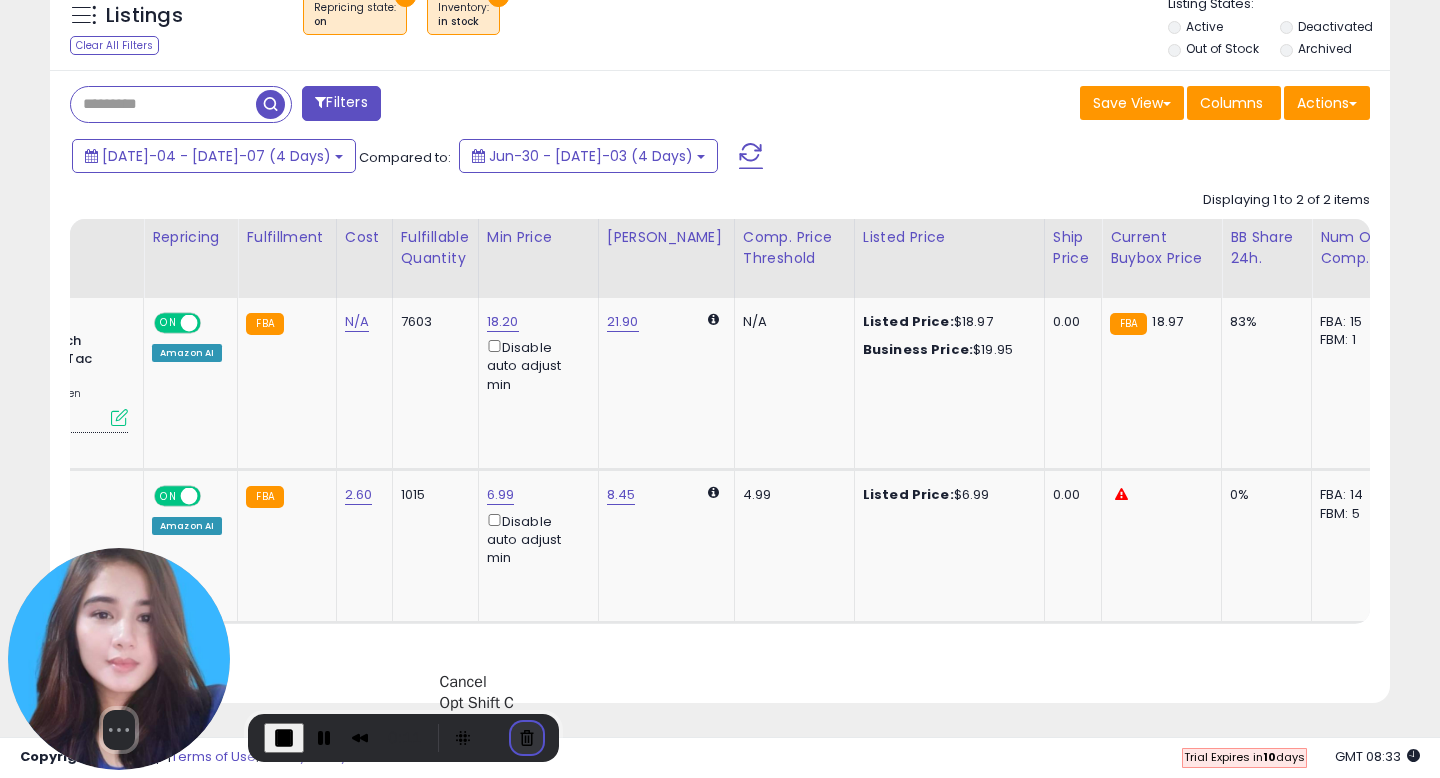 click at bounding box center [527, 738] 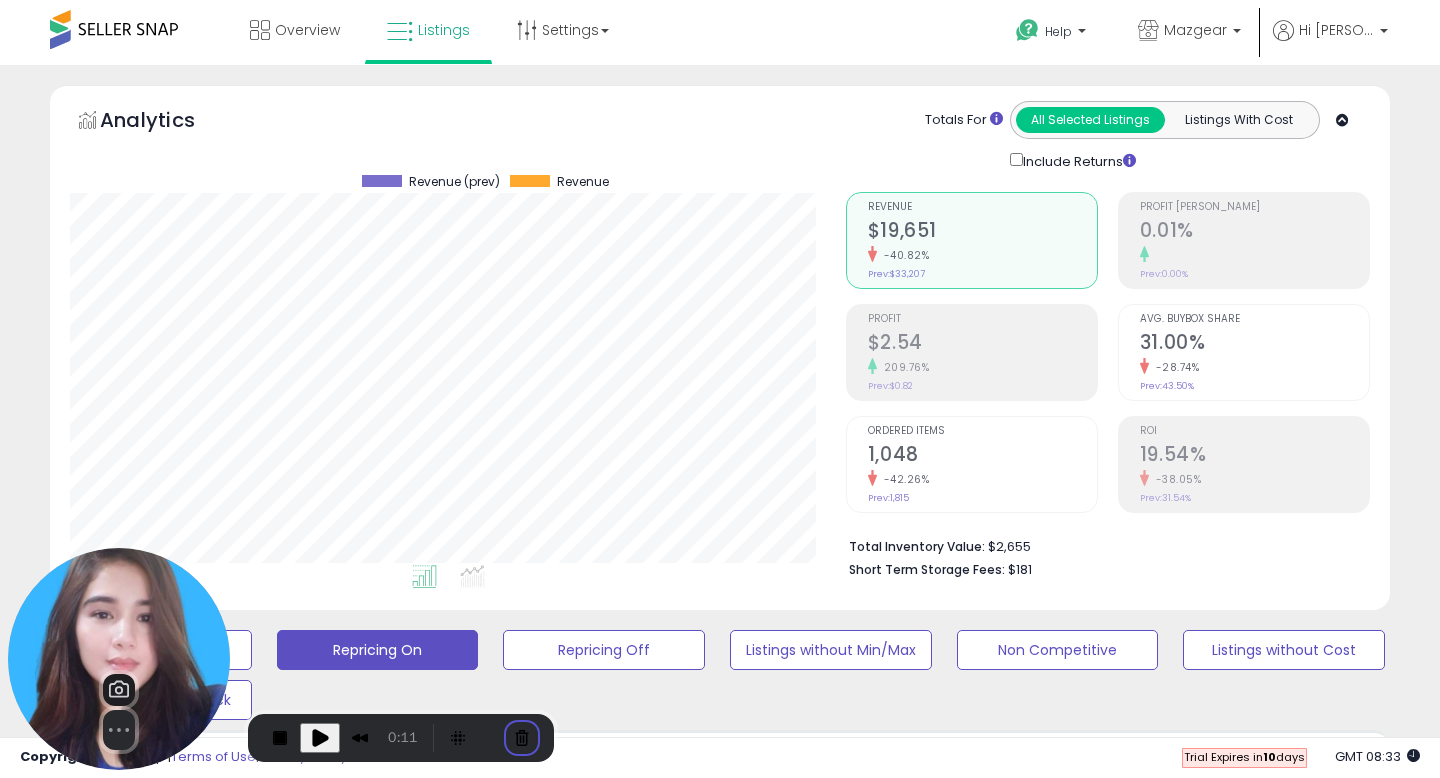 click on "Cancel recording" at bounding box center (551, 947) 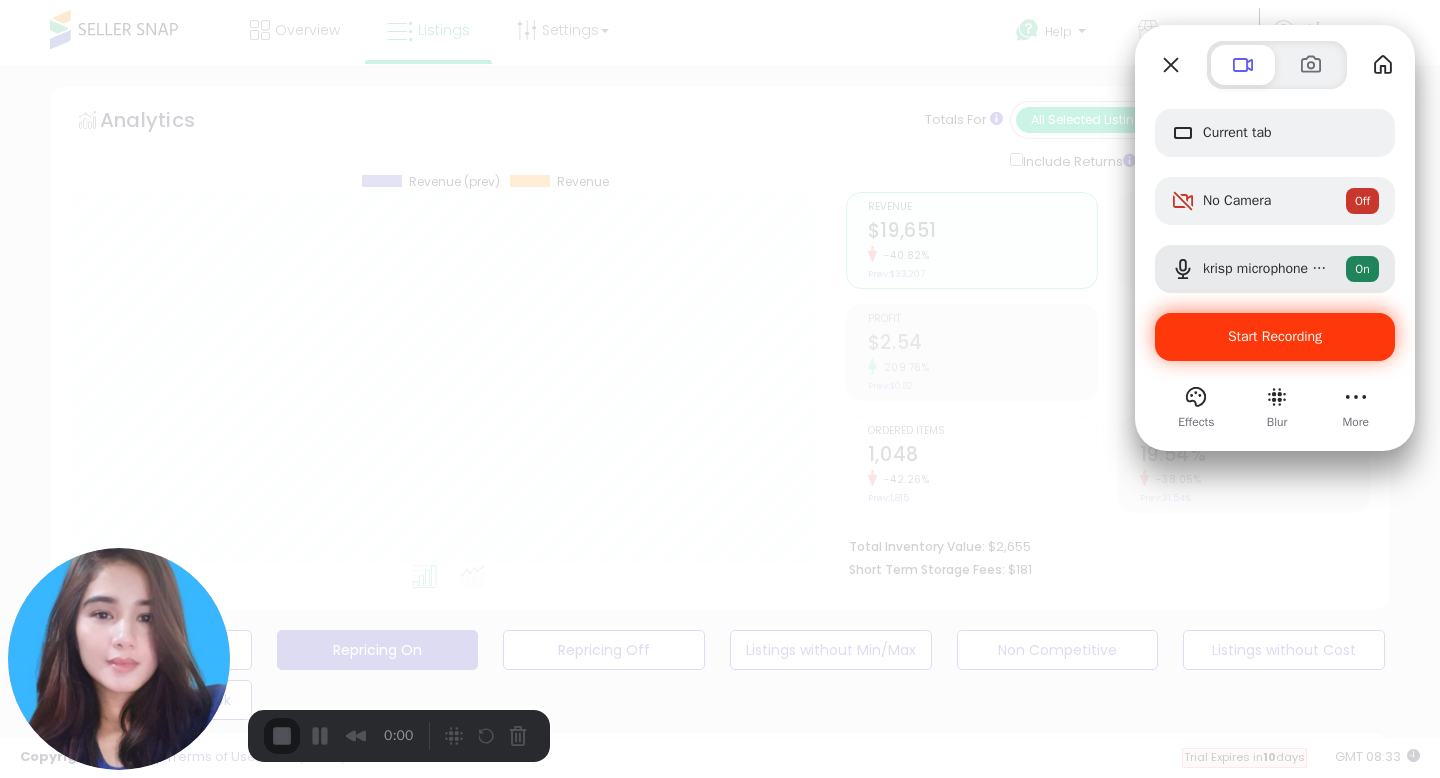 click on "Start Recording" at bounding box center [1275, 337] 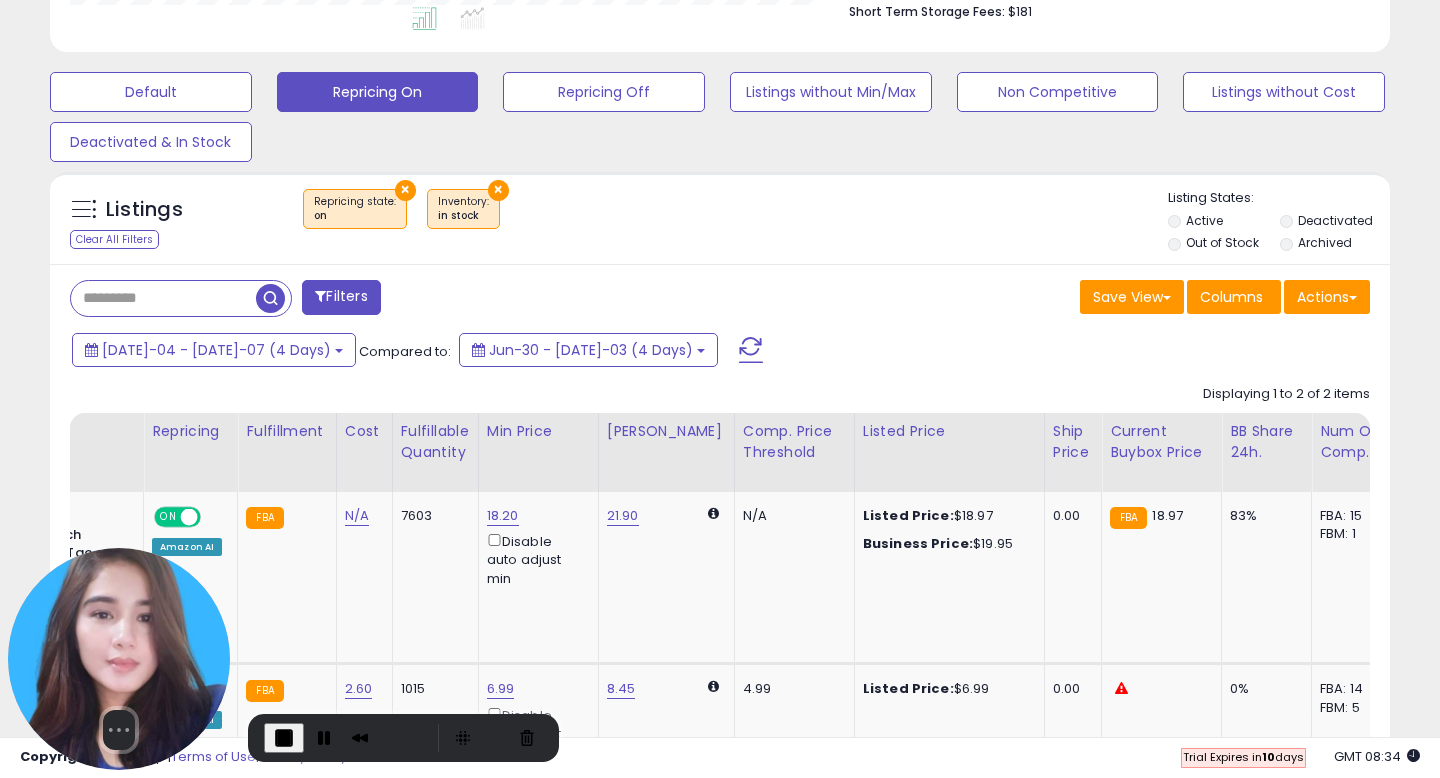 scroll, scrollTop: 620, scrollLeft: 0, axis: vertical 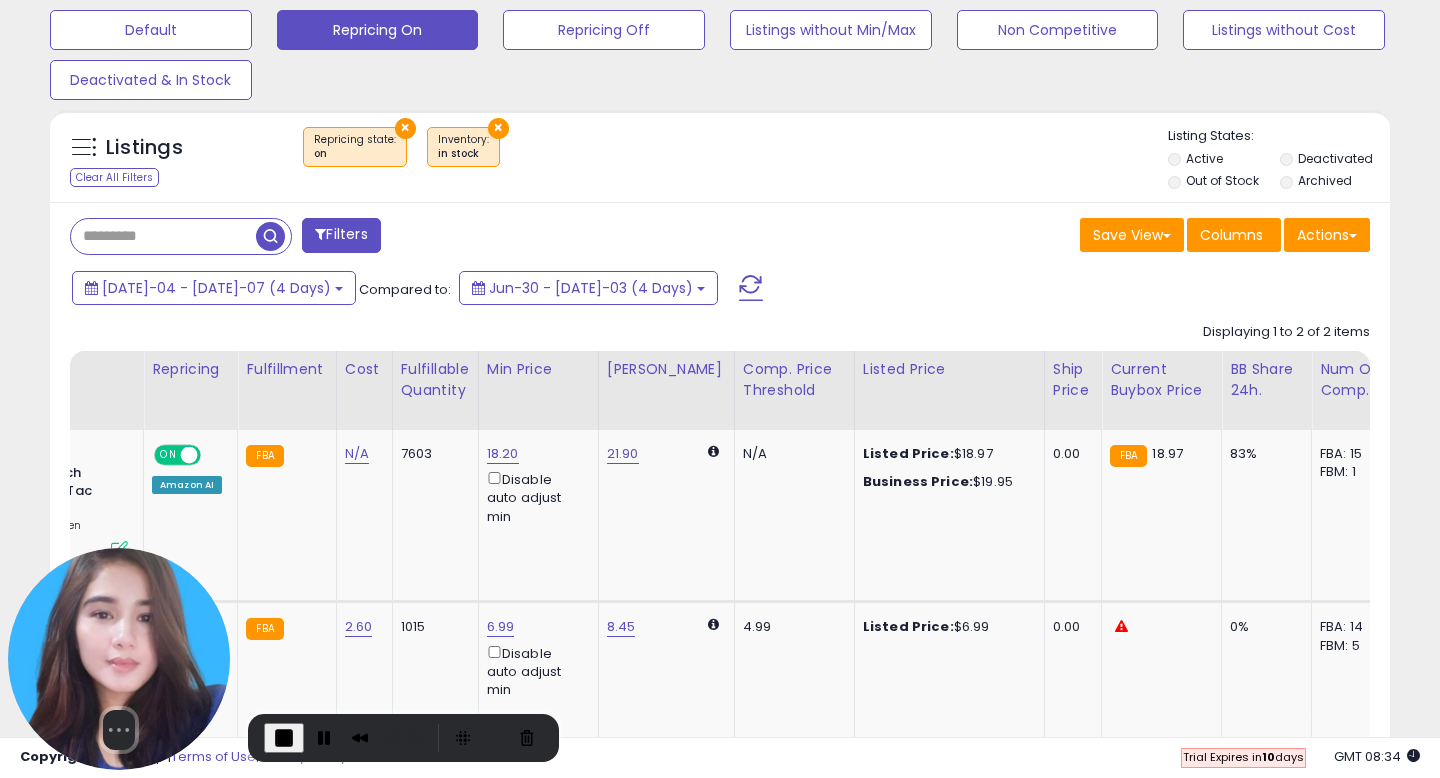 click on "0:12" at bounding box center [403, 738] 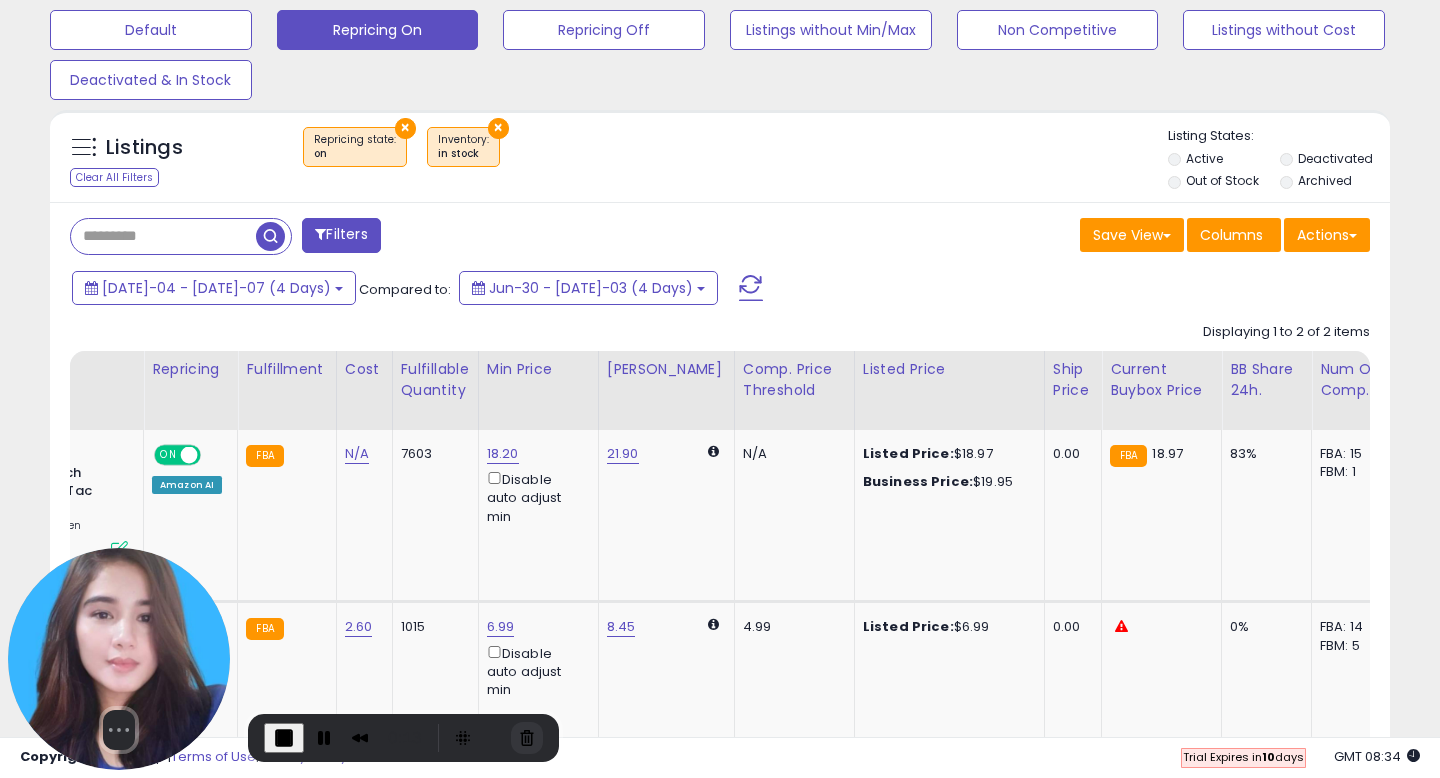 click at bounding box center [527, 738] 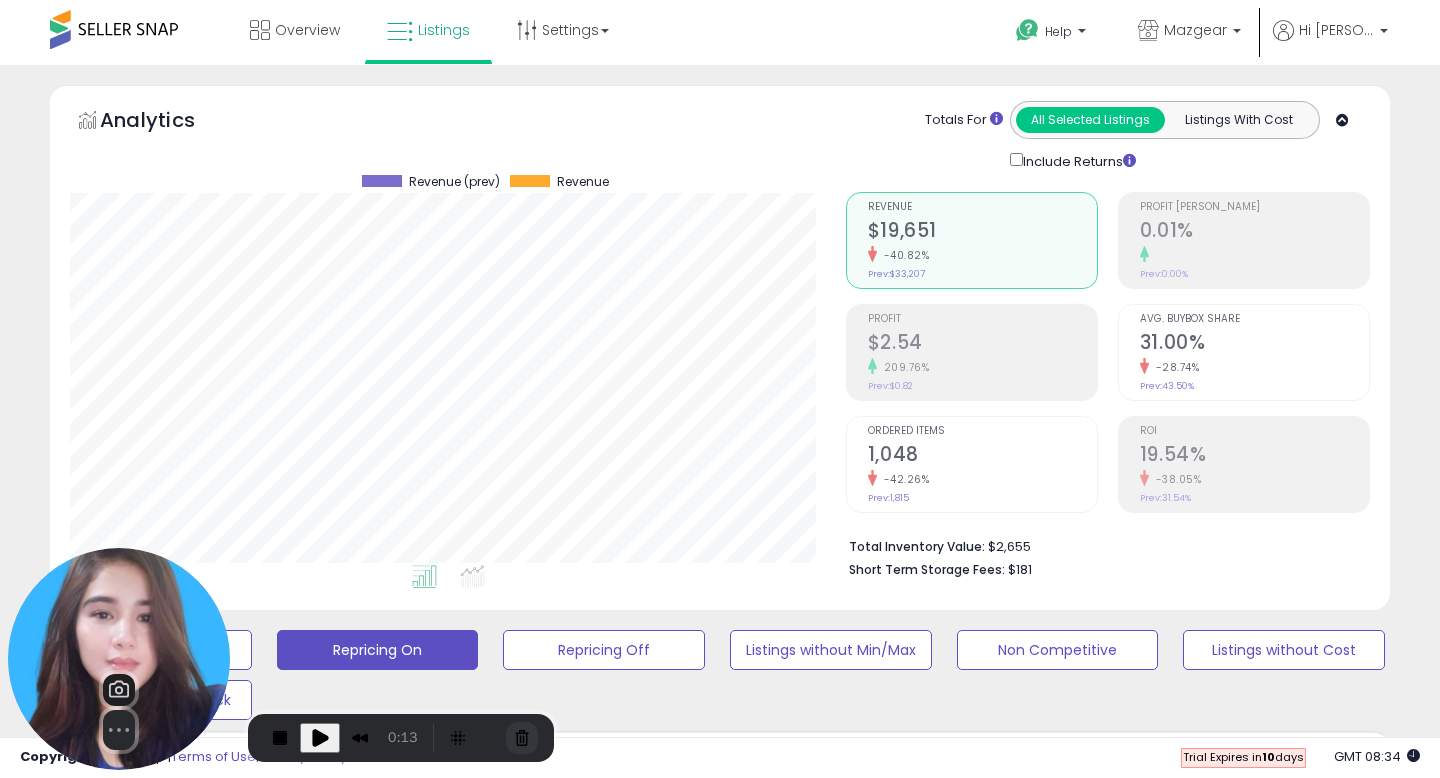 scroll, scrollTop: 0, scrollLeft: 0, axis: both 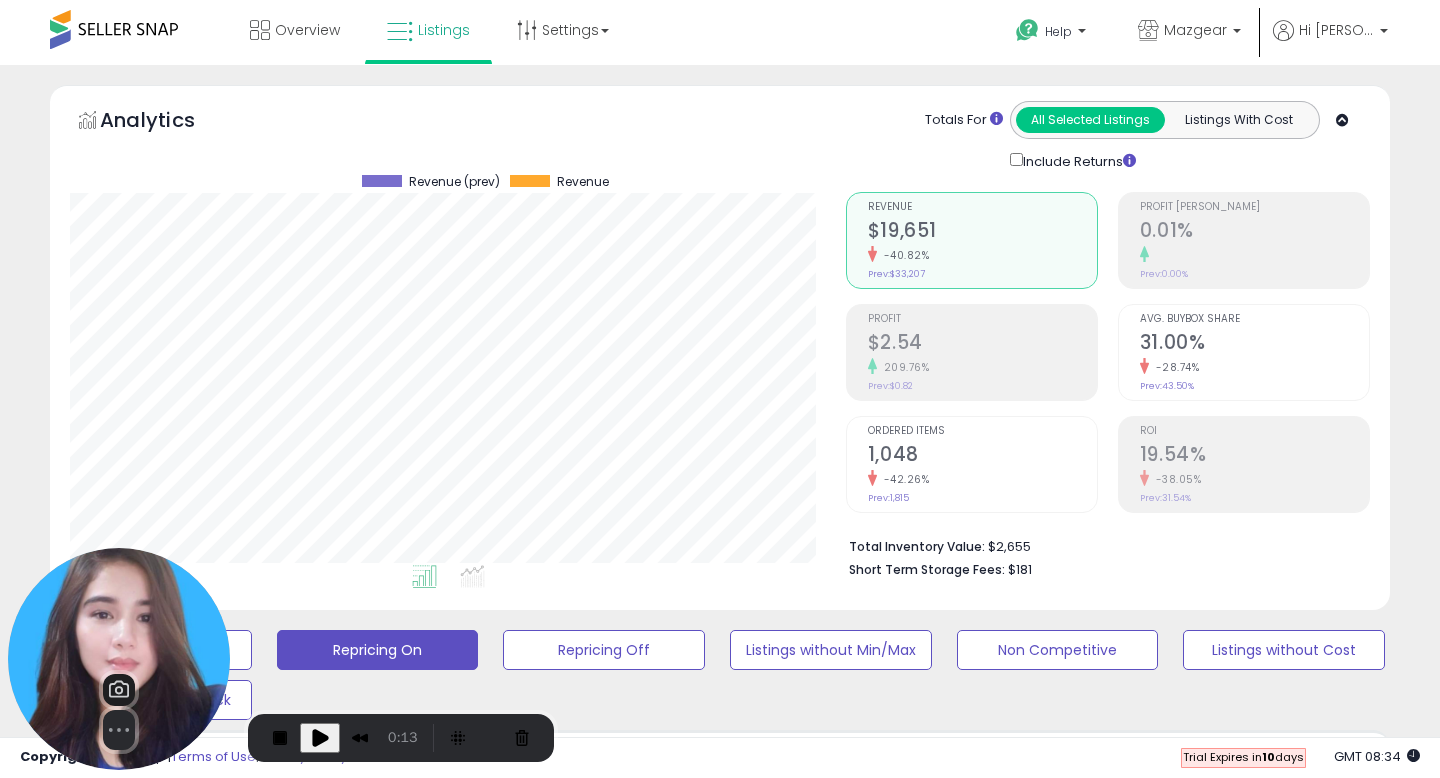 click on "Cancel recording" at bounding box center [551, 947] 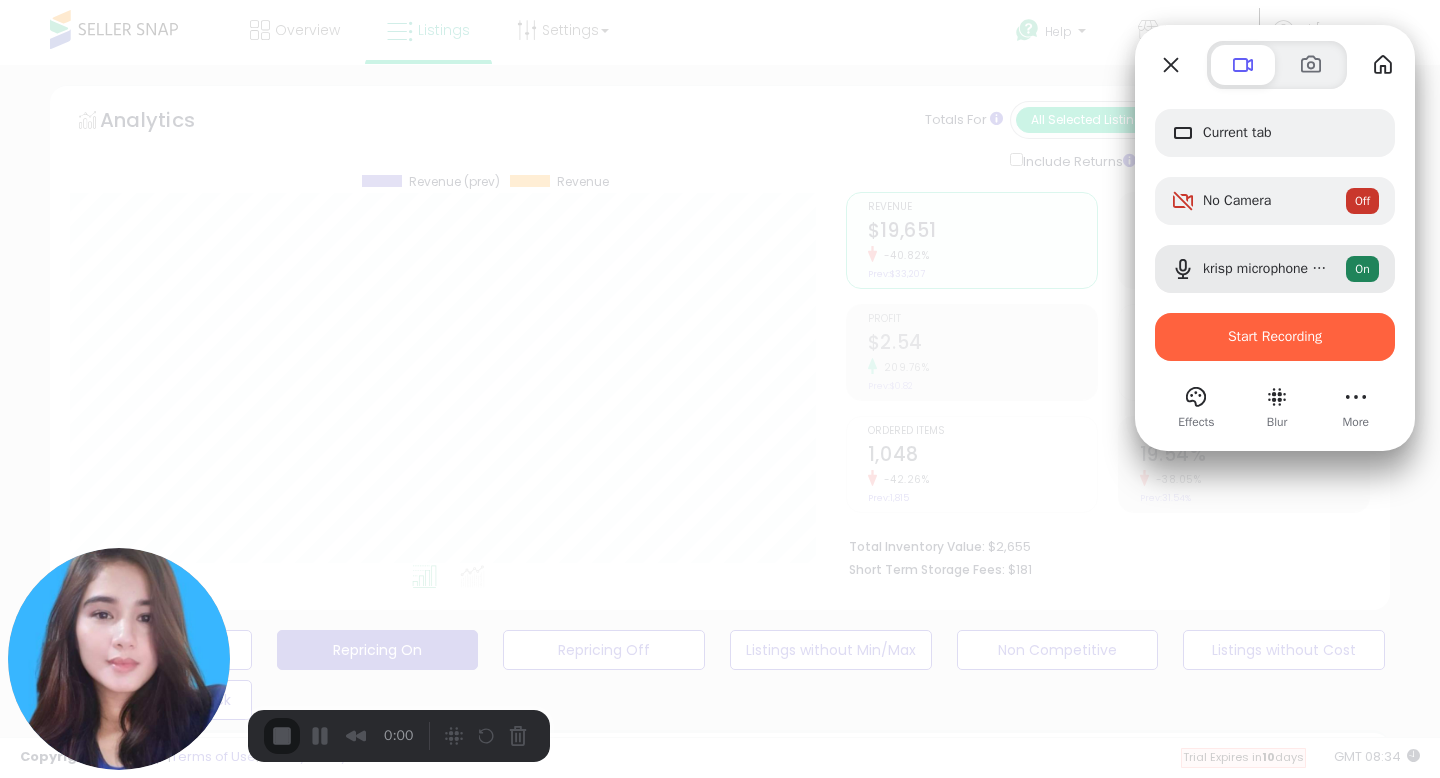 click on "Start Recording" at bounding box center (1275, 337) 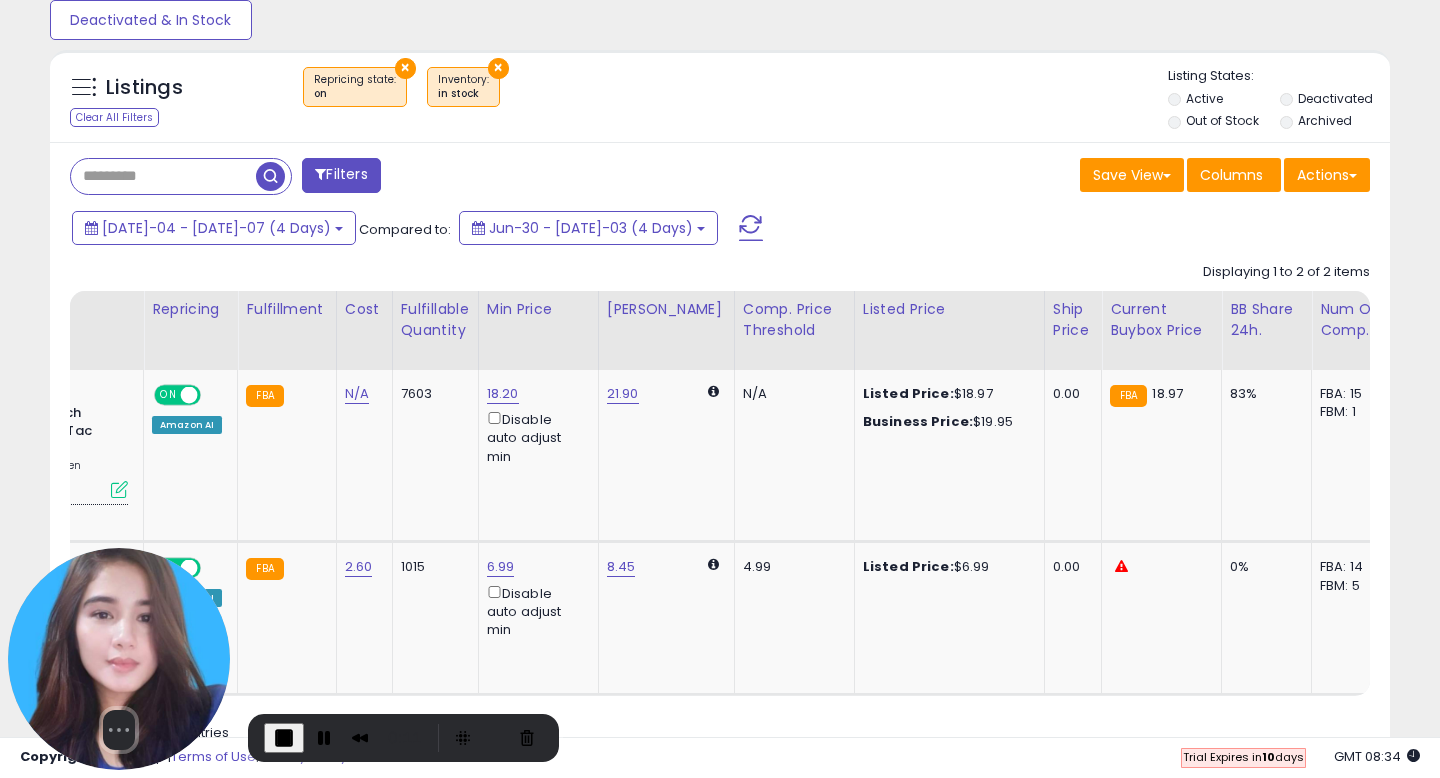 scroll, scrollTop: 752, scrollLeft: 0, axis: vertical 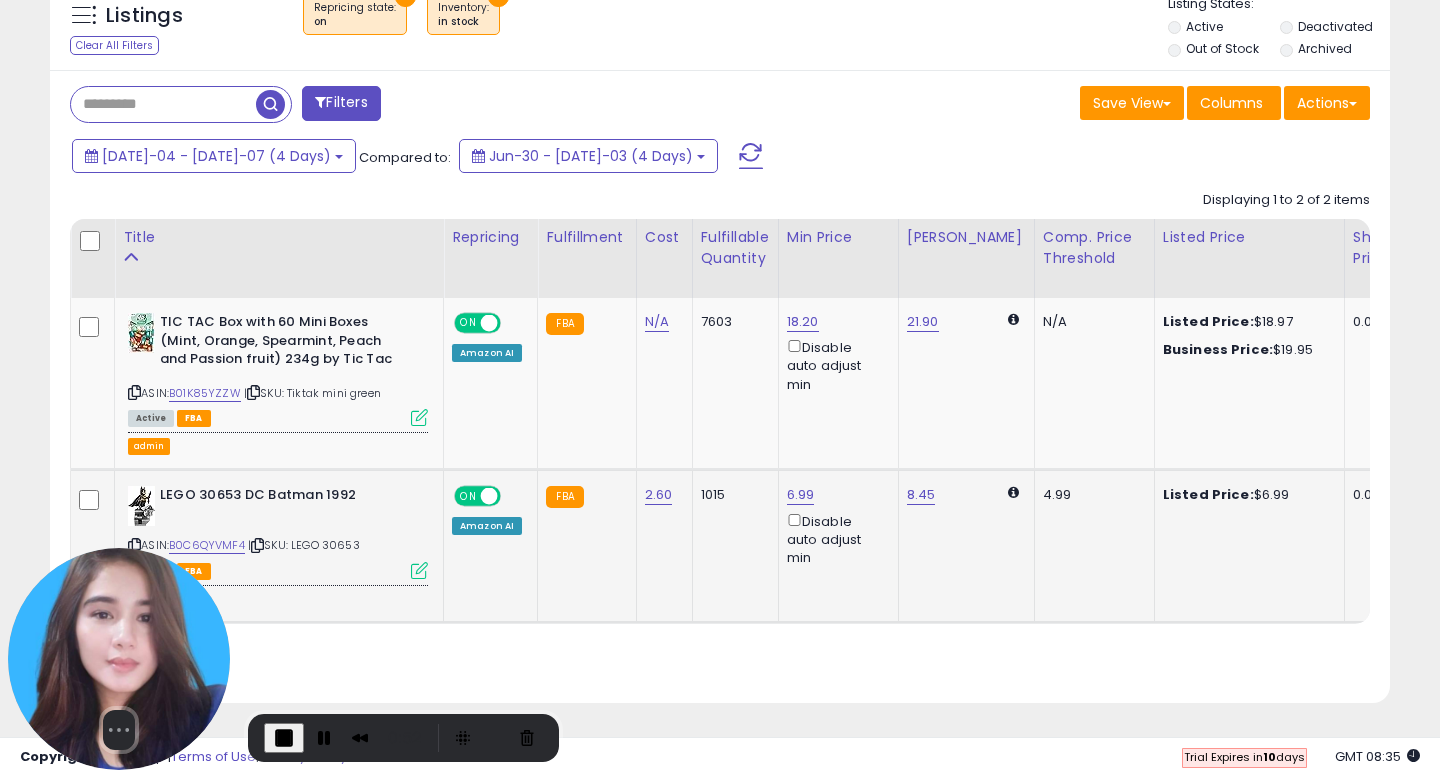 click at bounding box center (419, 570) 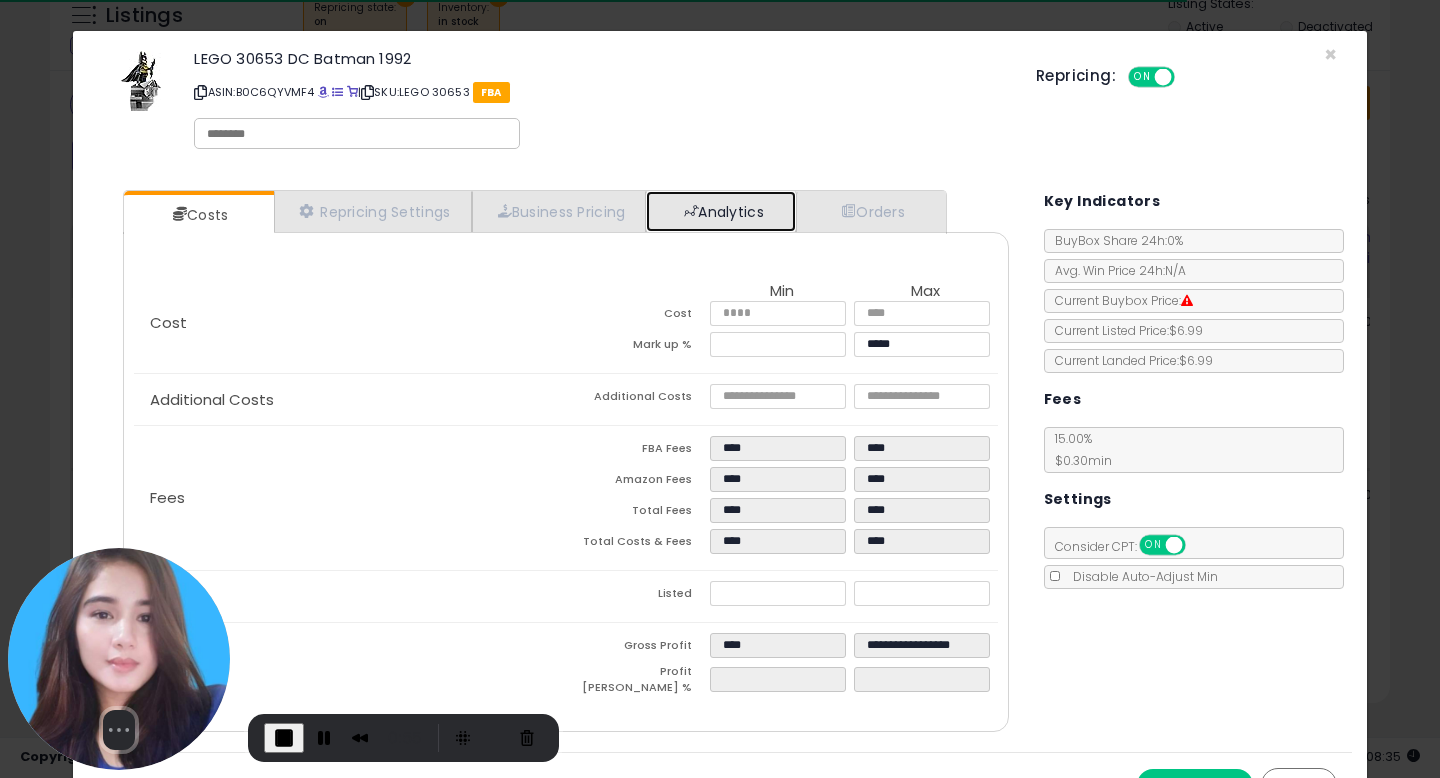 click on "Analytics" at bounding box center (721, 211) 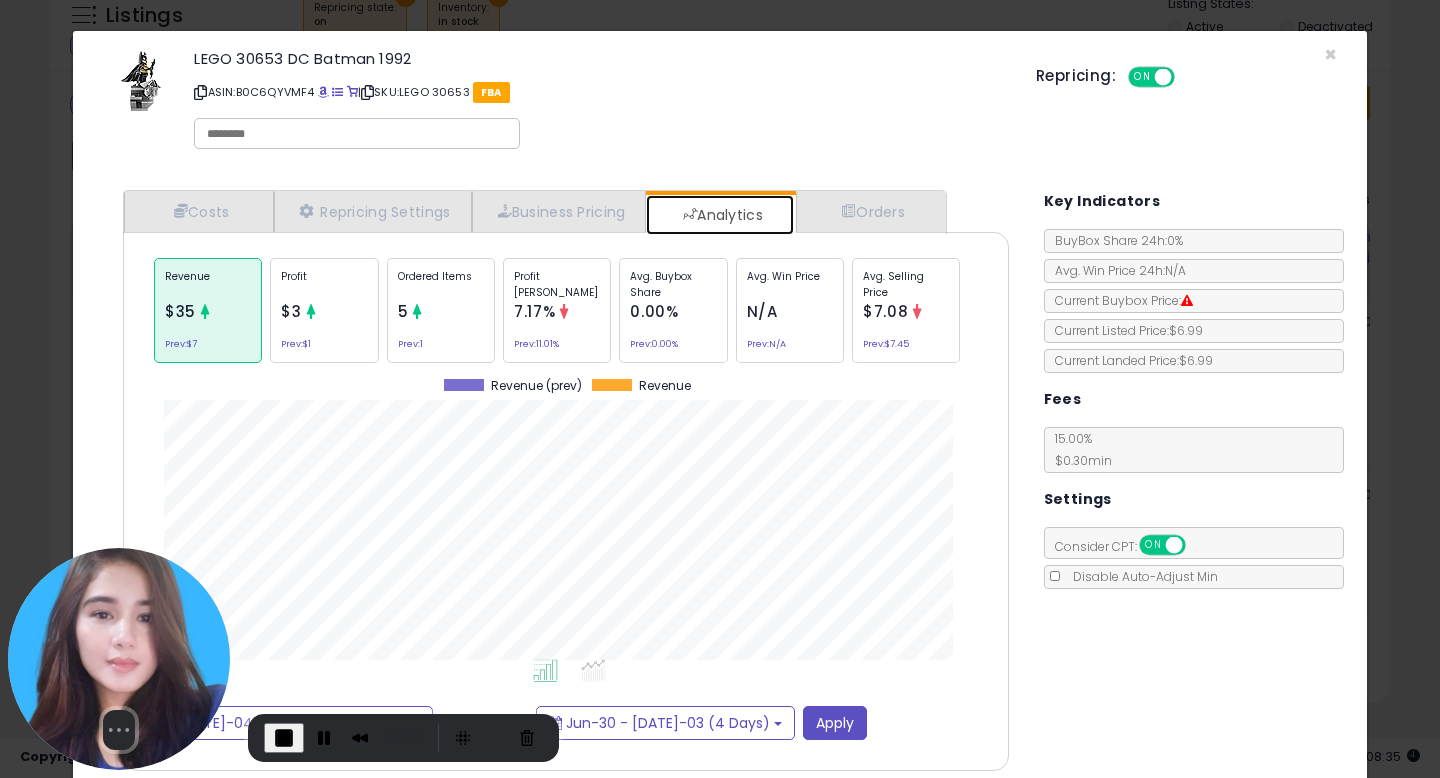 scroll, scrollTop: 999385, scrollLeft: 999074, axis: both 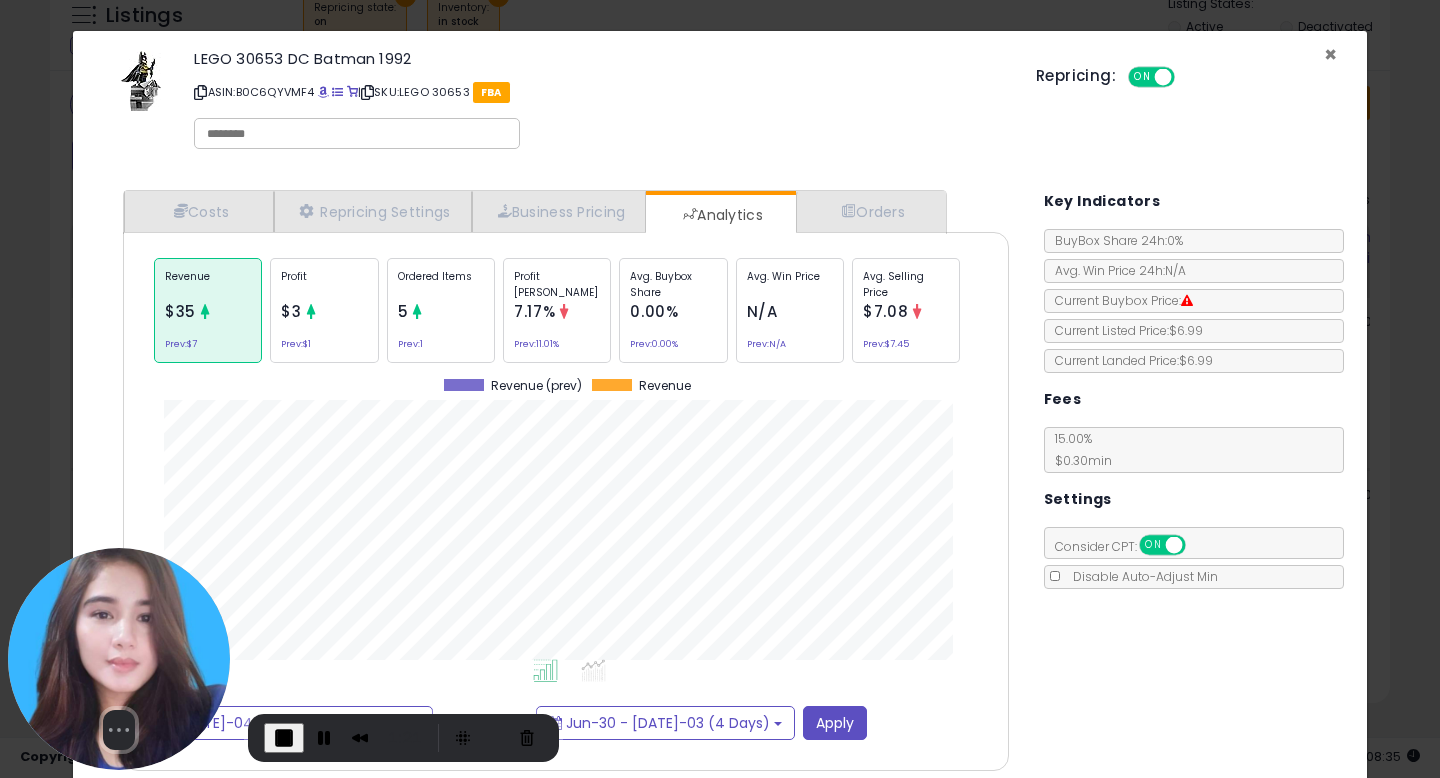 click on "×" at bounding box center (1330, 54) 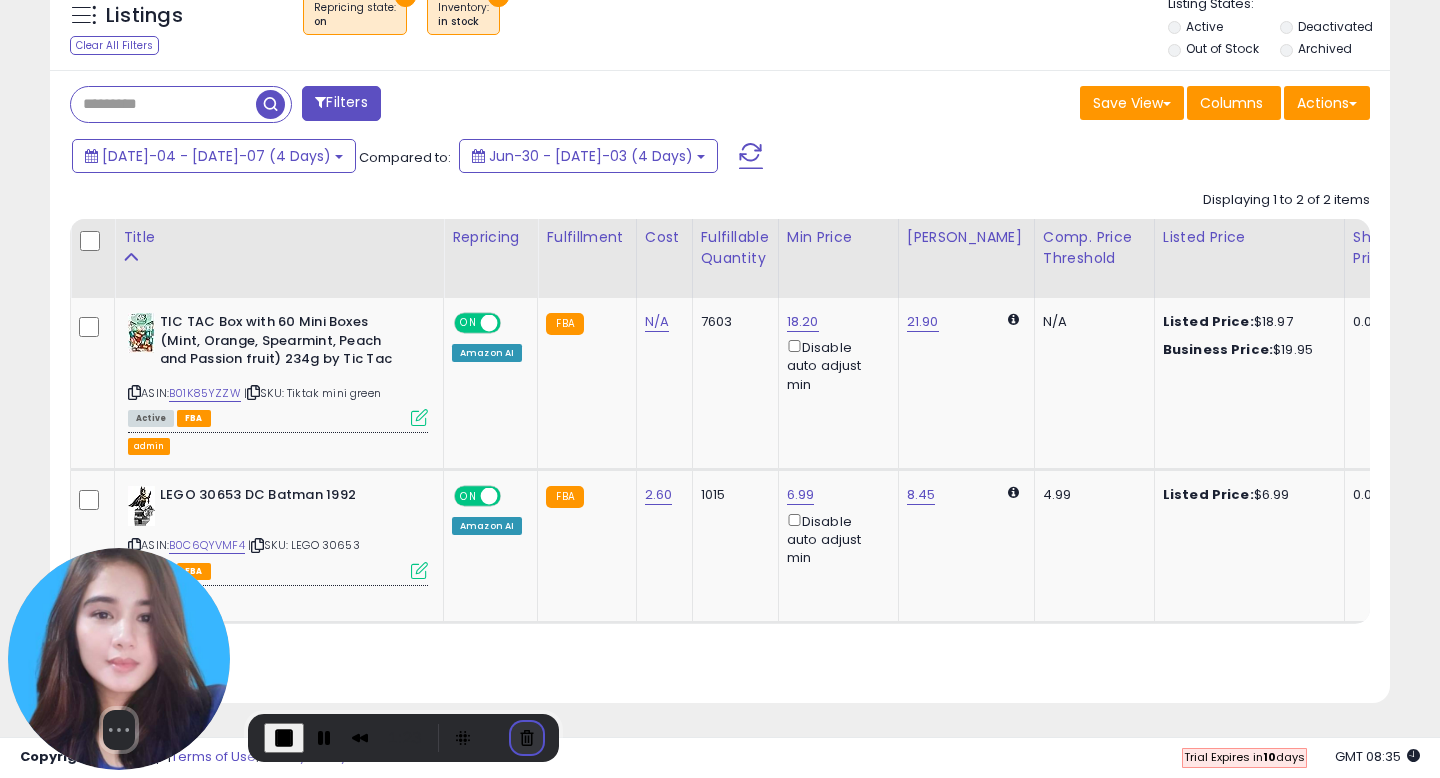 click at bounding box center (527, 738) 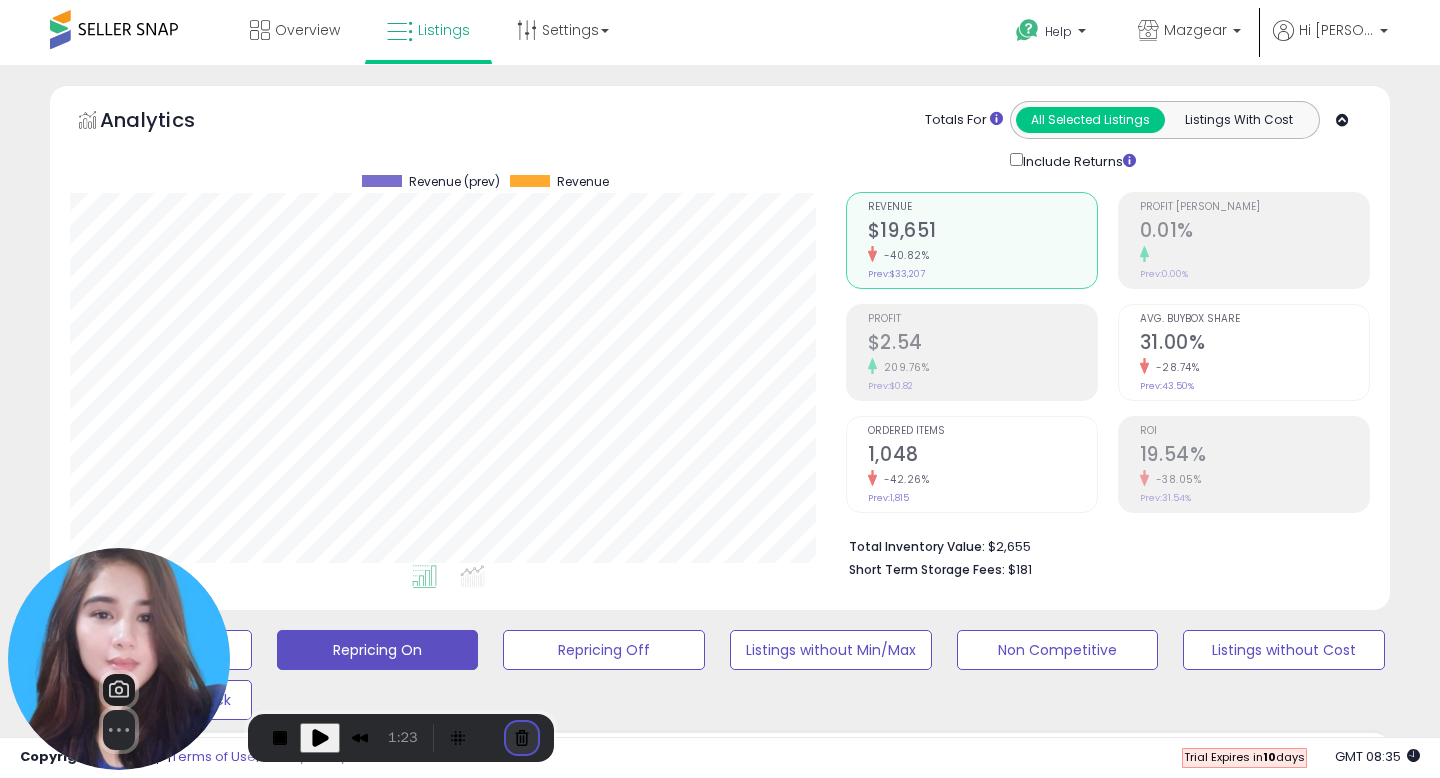 scroll, scrollTop: 0, scrollLeft: 0, axis: both 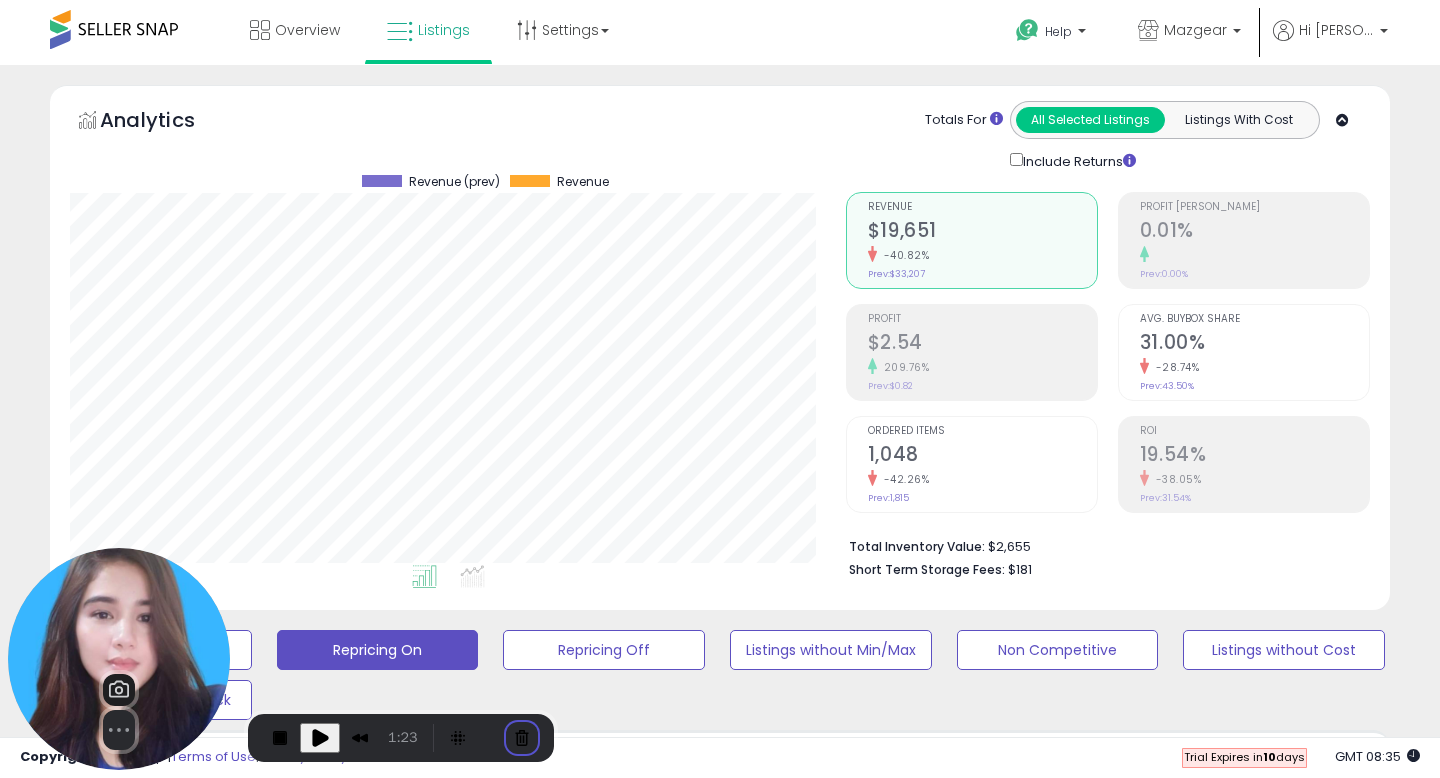 click on "Cancel recording" at bounding box center (551, 947) 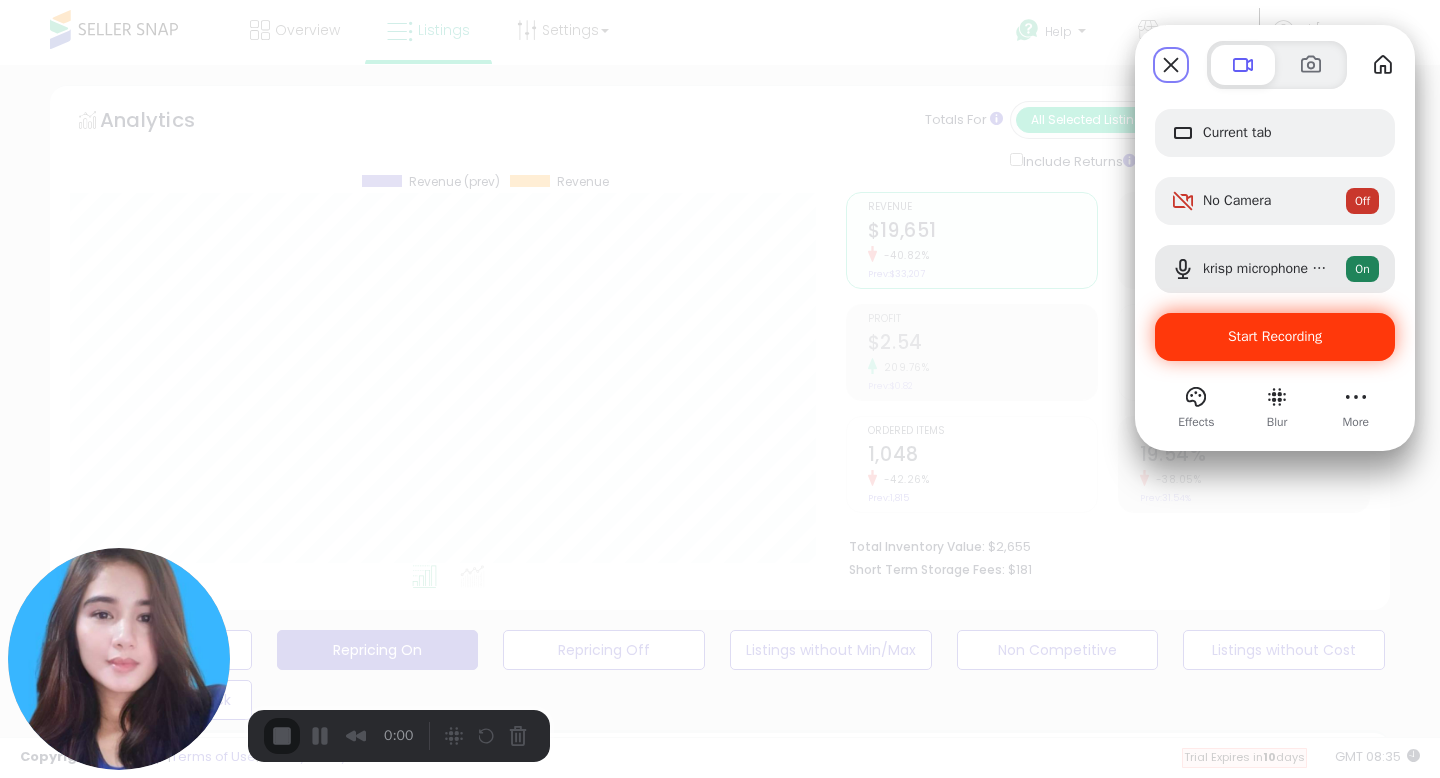 click on "Start Recording" at bounding box center (1275, 336) 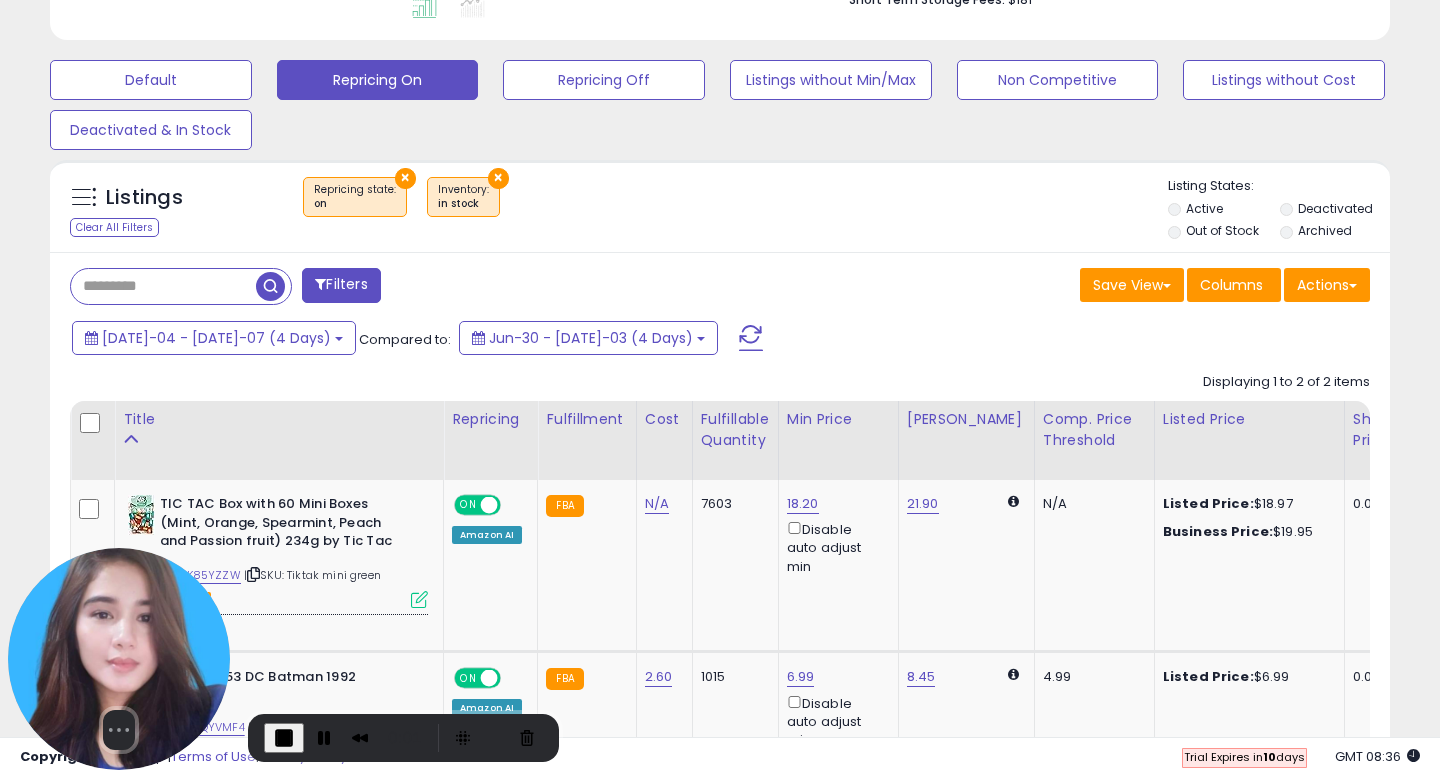 scroll, scrollTop: 752, scrollLeft: 0, axis: vertical 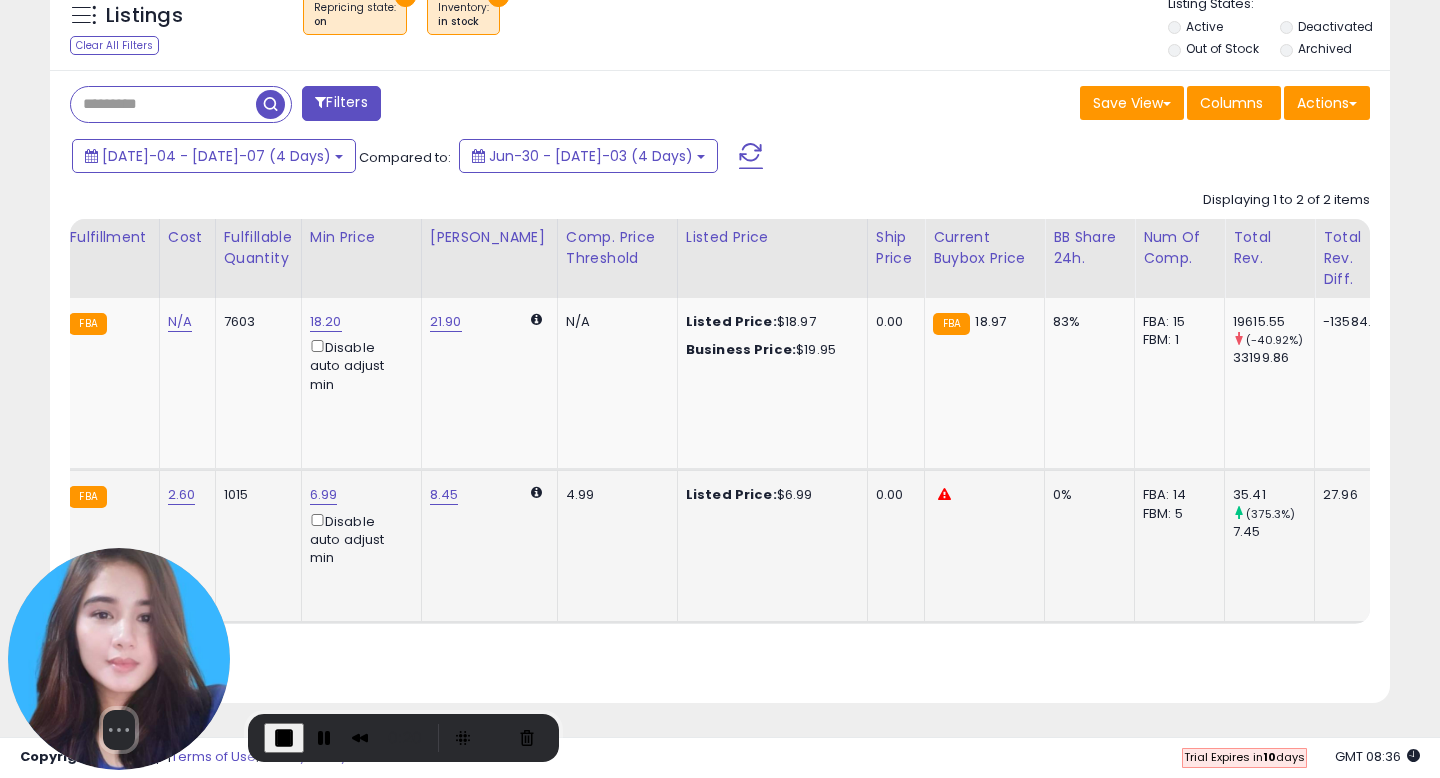 drag, startPoint x: 558, startPoint y: 541, endPoint x: 688, endPoint y: 554, distance: 130.64838 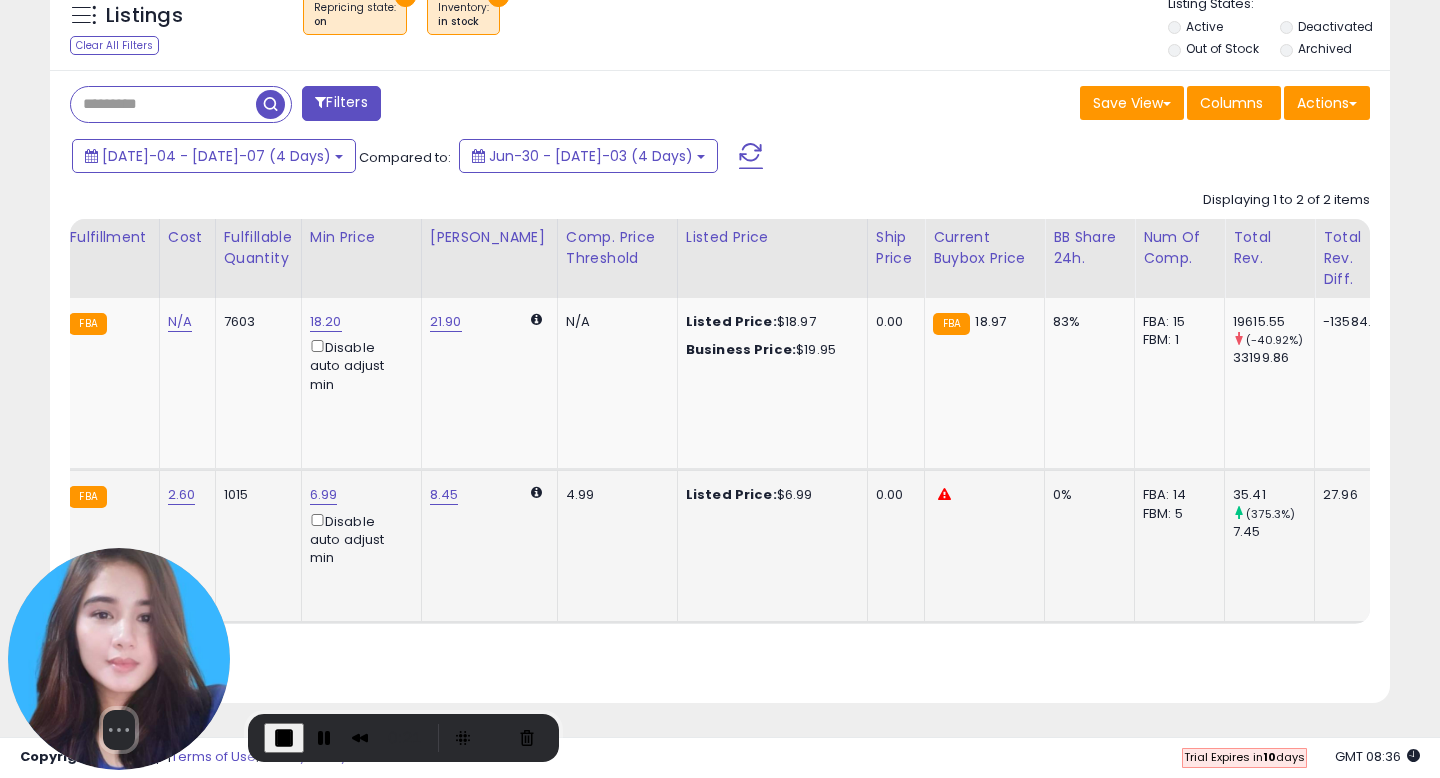 scroll, scrollTop: 0, scrollLeft: 208, axis: horizontal 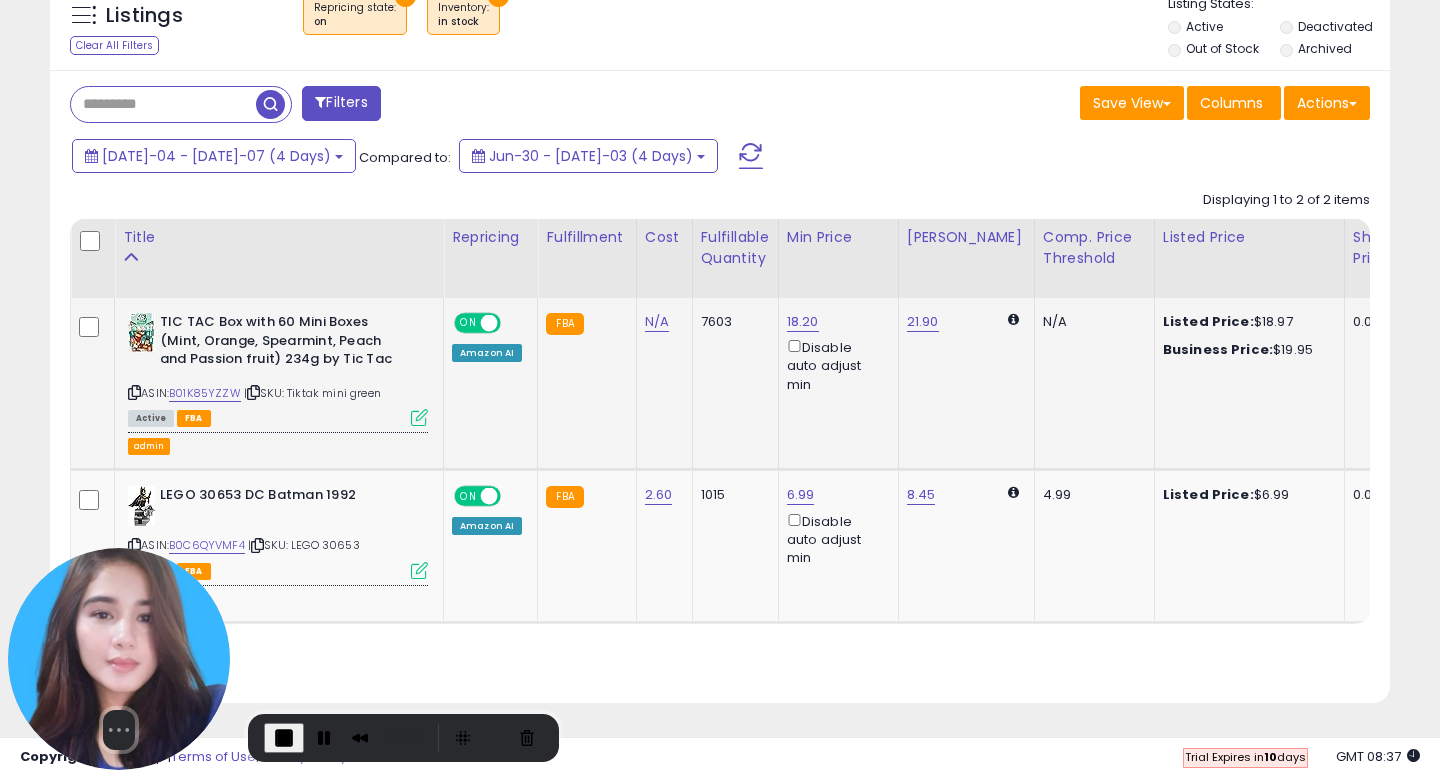 click at bounding box center (419, 417) 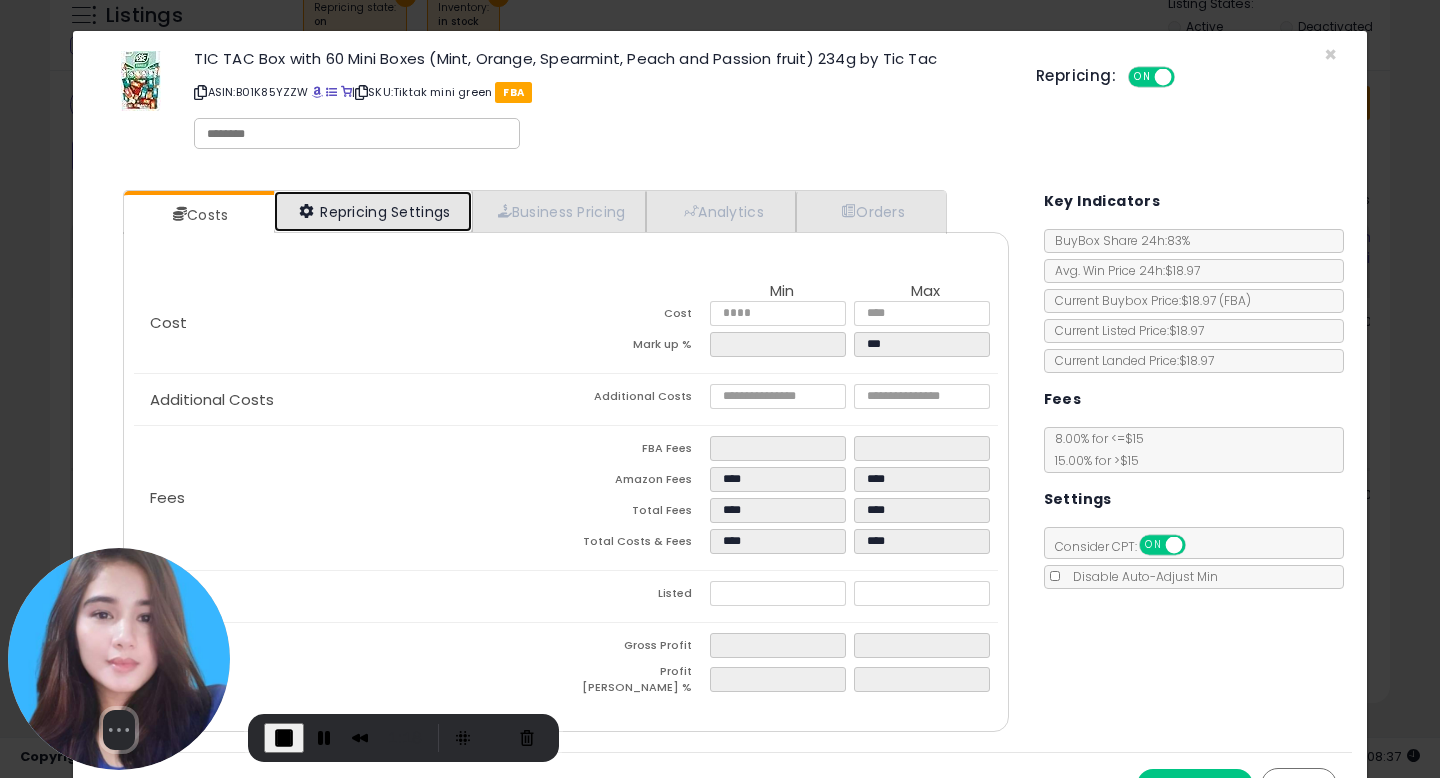 click on "Repricing Settings" at bounding box center [373, 211] 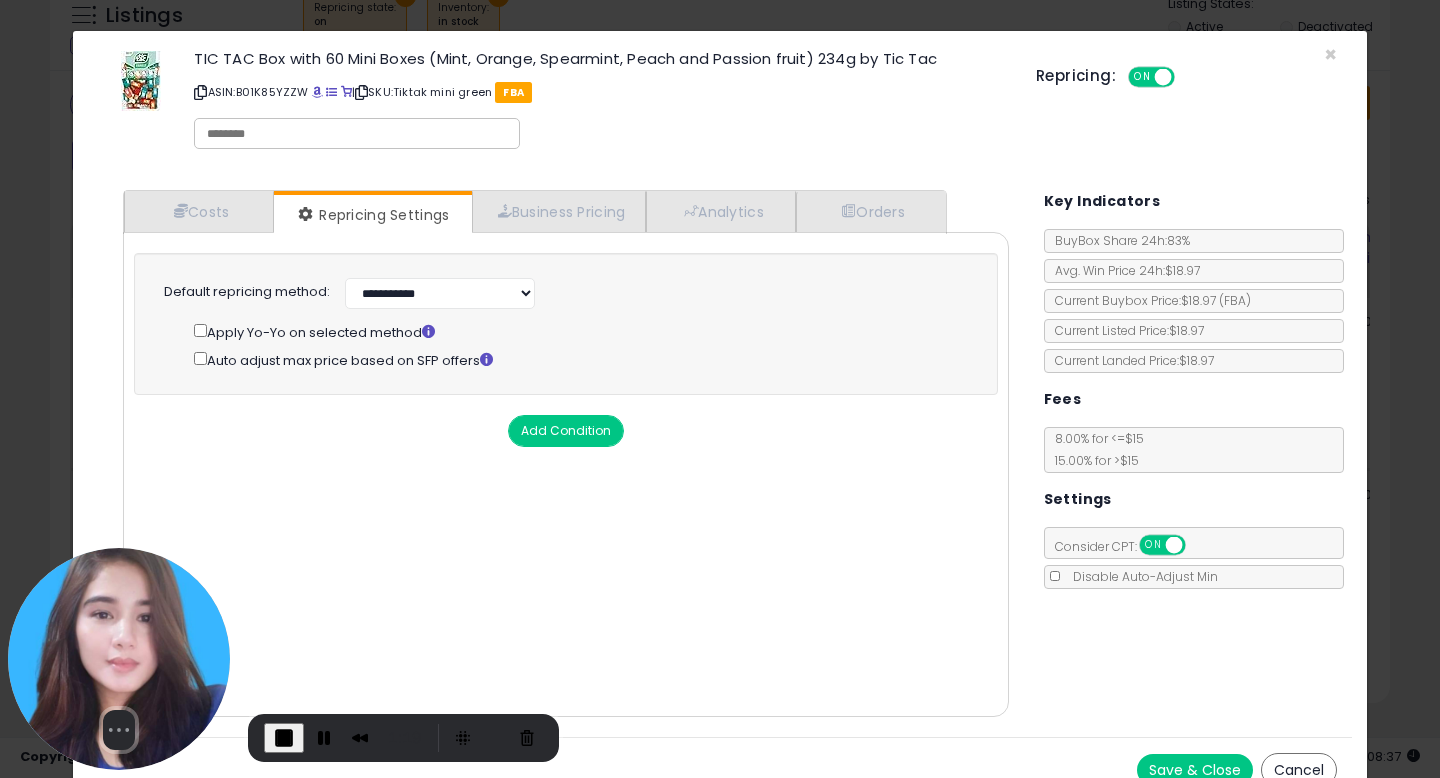 click on "Add Condition" at bounding box center (566, 431) 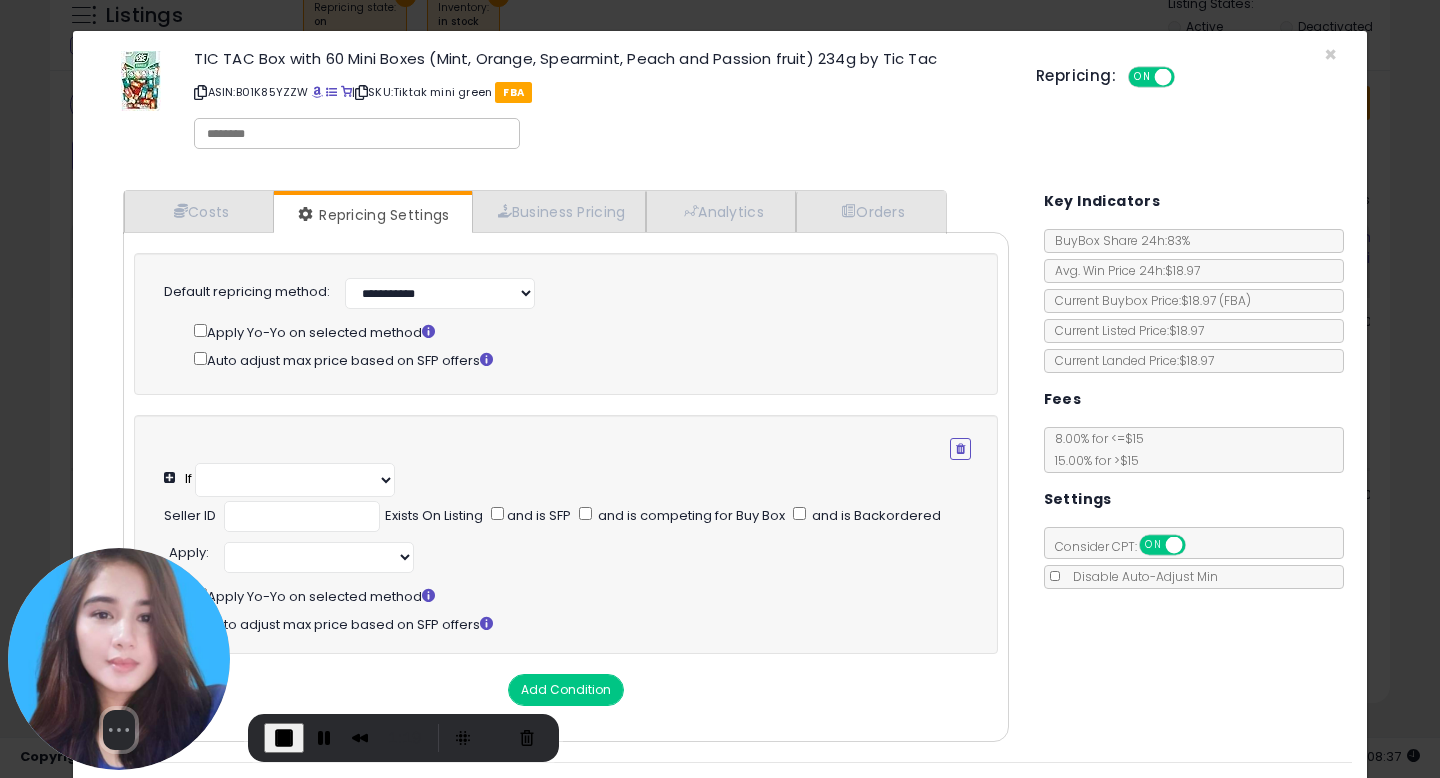 select on "**********" 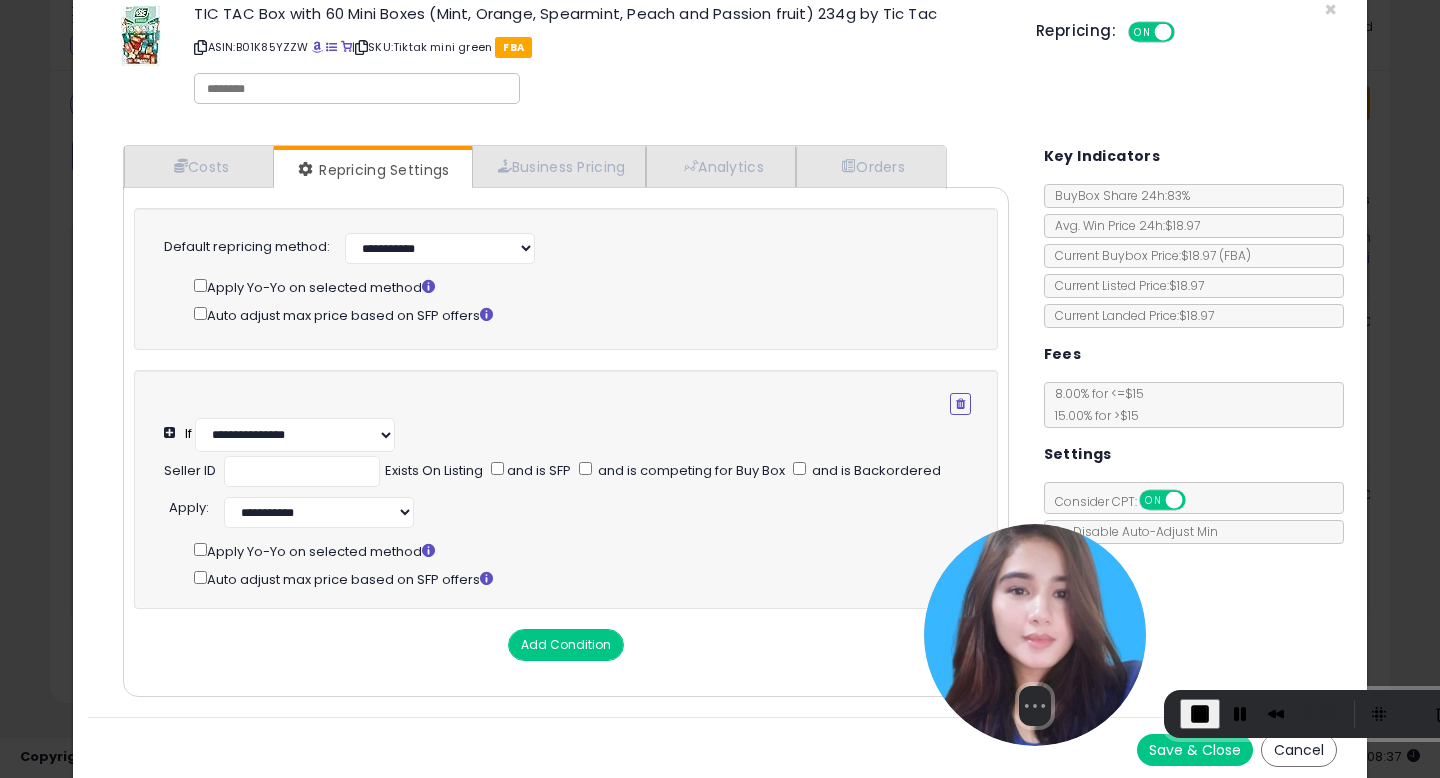 drag, startPoint x: 86, startPoint y: 653, endPoint x: 999, endPoint y: 622, distance: 913.5261 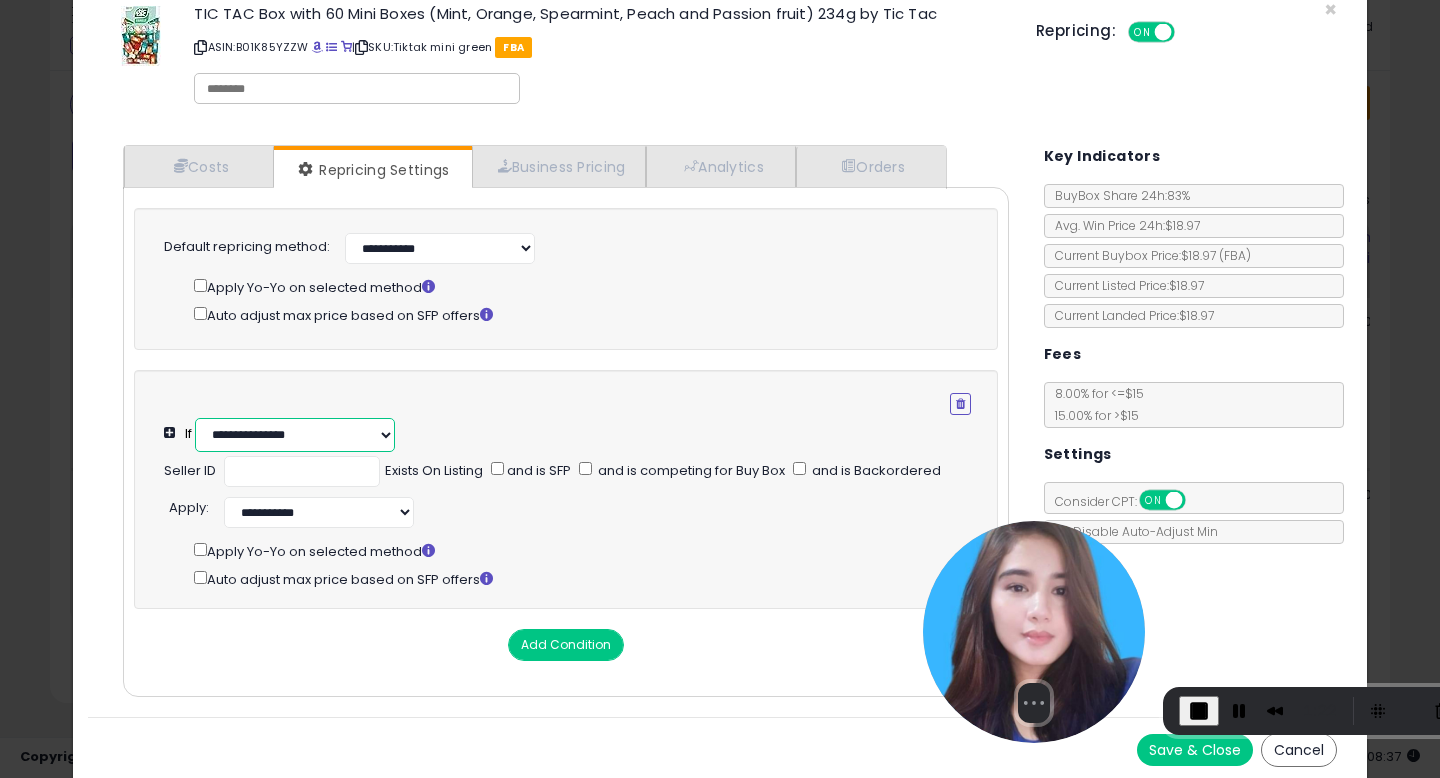 click on "**********" at bounding box center (295, 435) 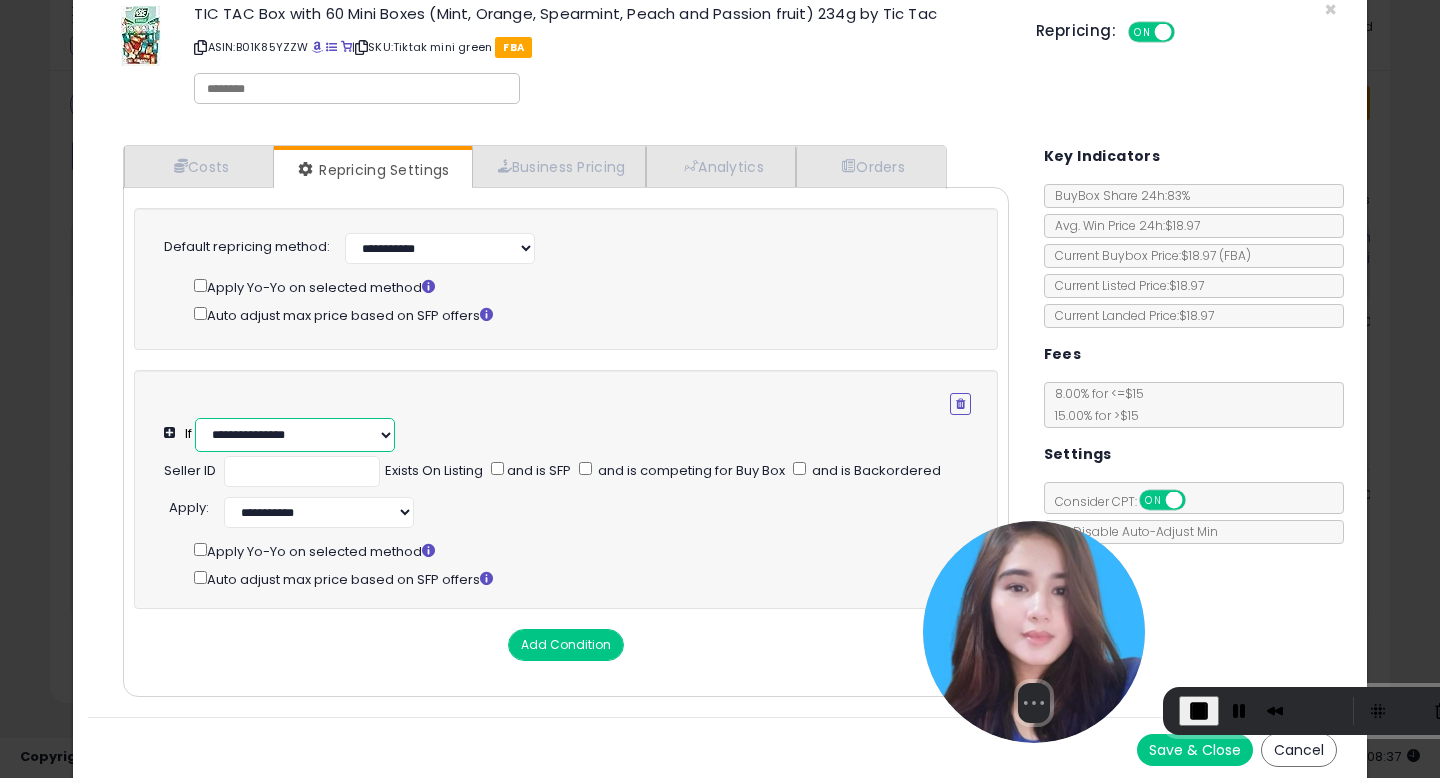 select on "**********" 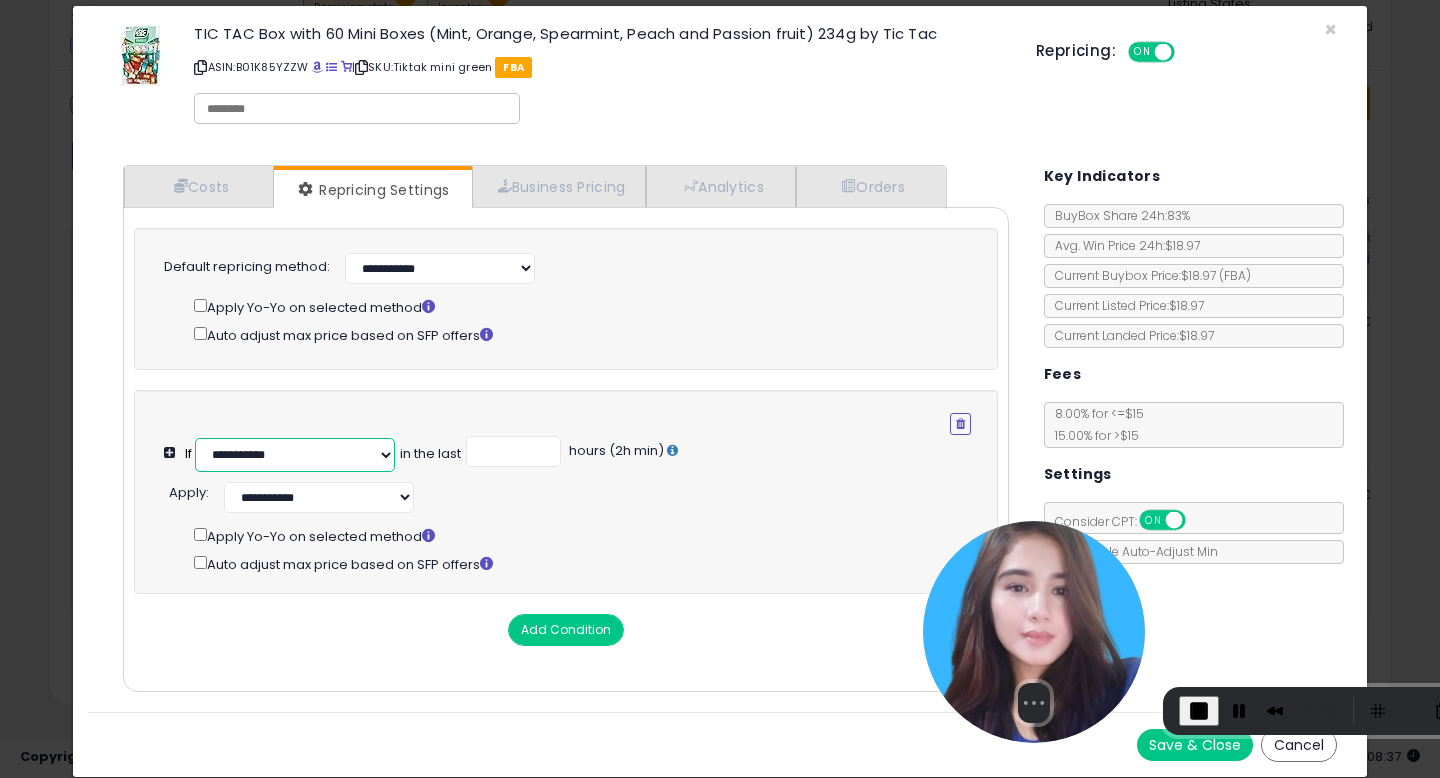 scroll, scrollTop: 23, scrollLeft: 0, axis: vertical 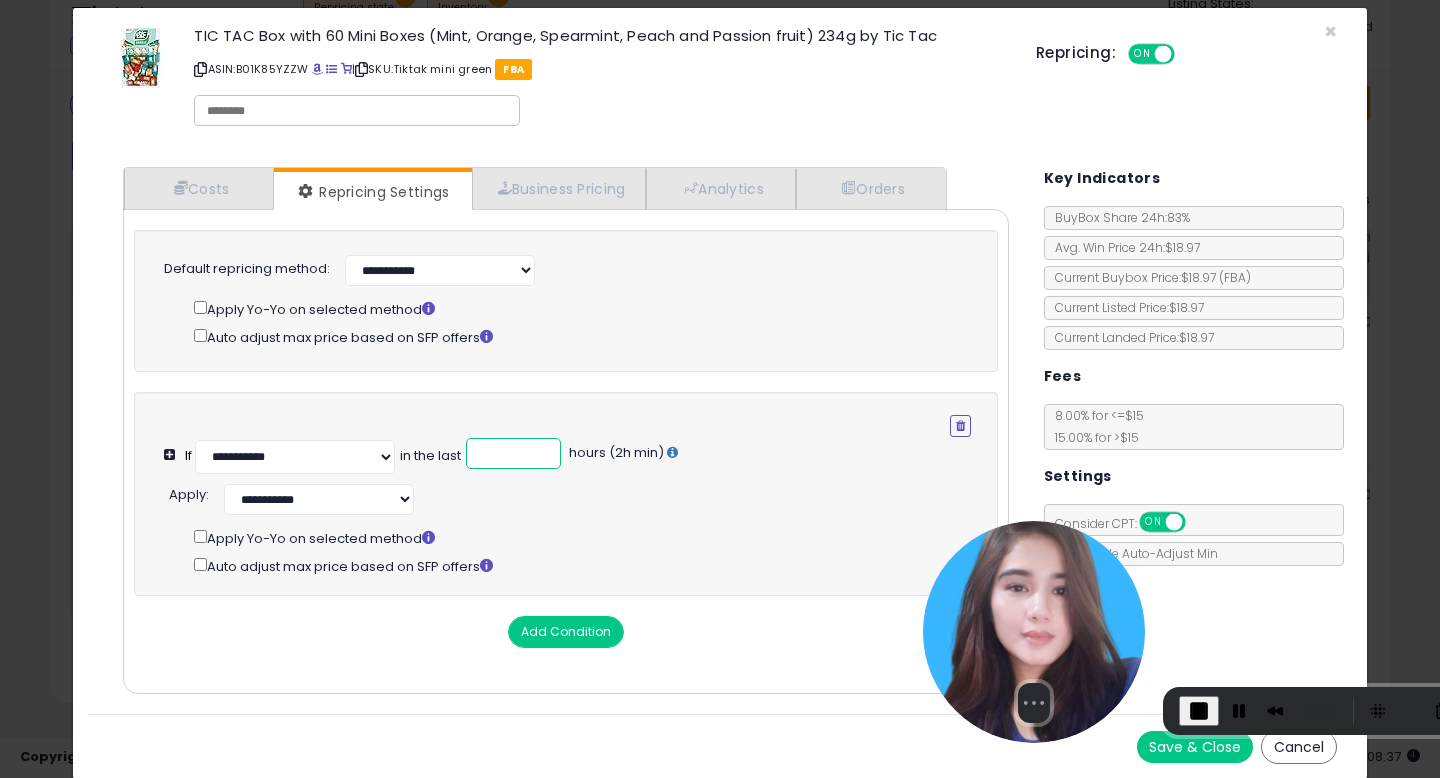click at bounding box center [513, 453] 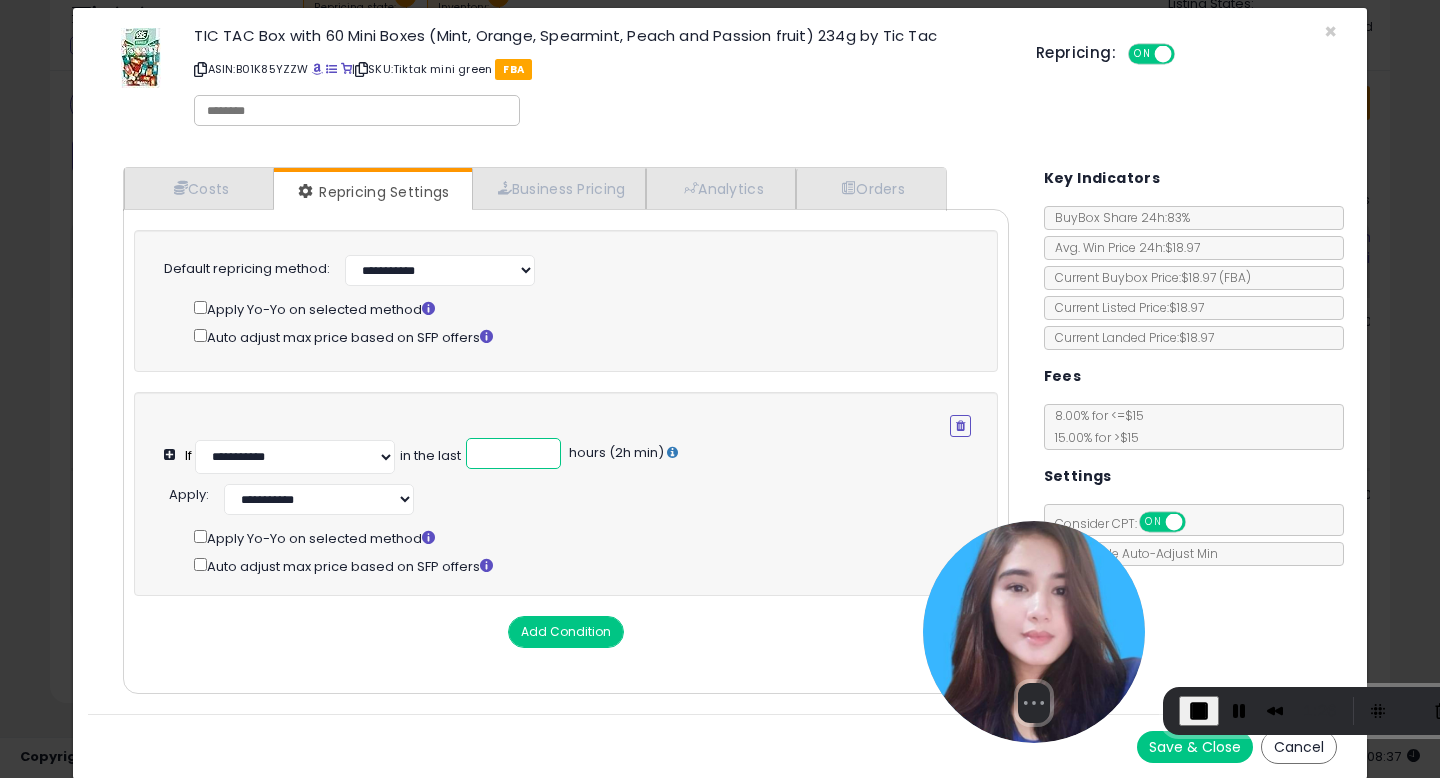 type on "**" 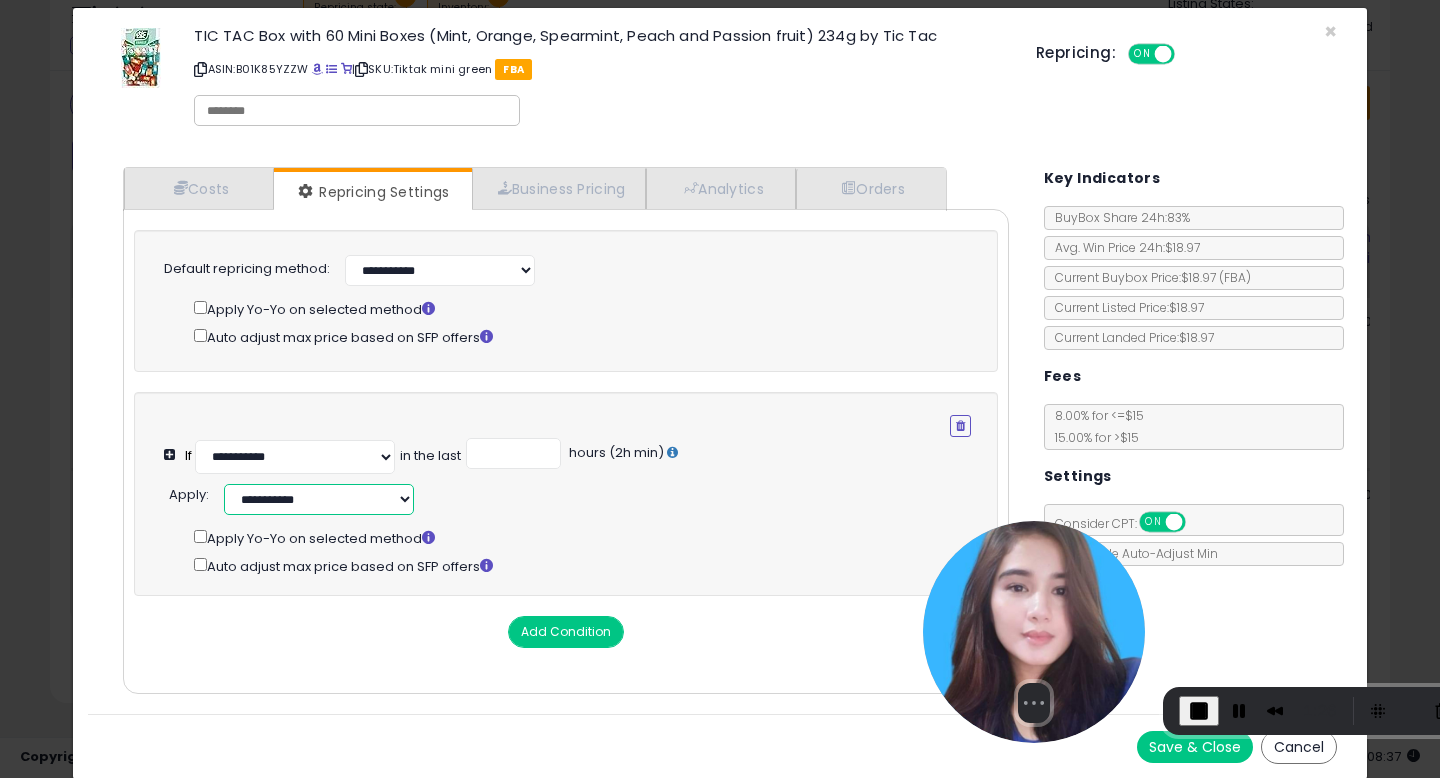 click on "**********" at bounding box center (319, 499) 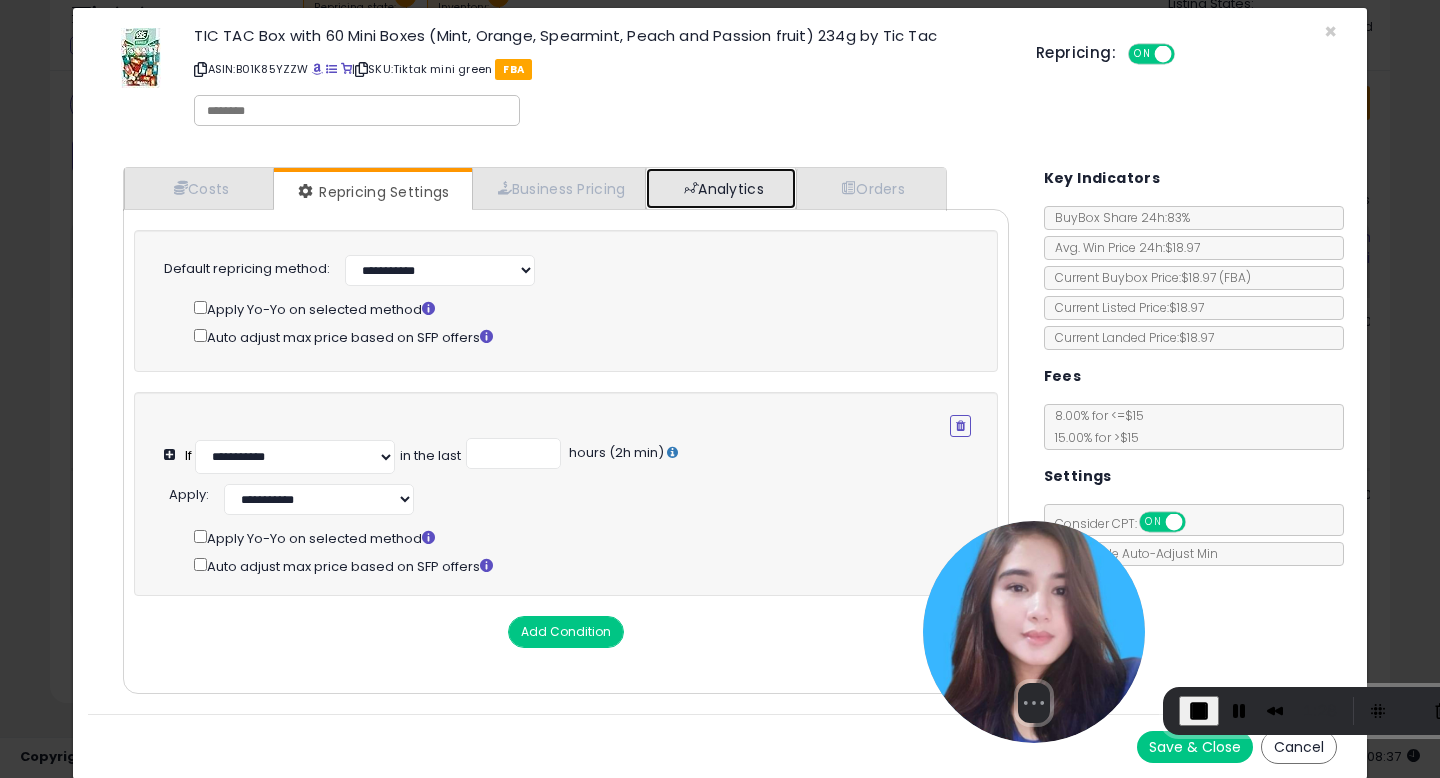 click on "Analytics" at bounding box center [721, 188] 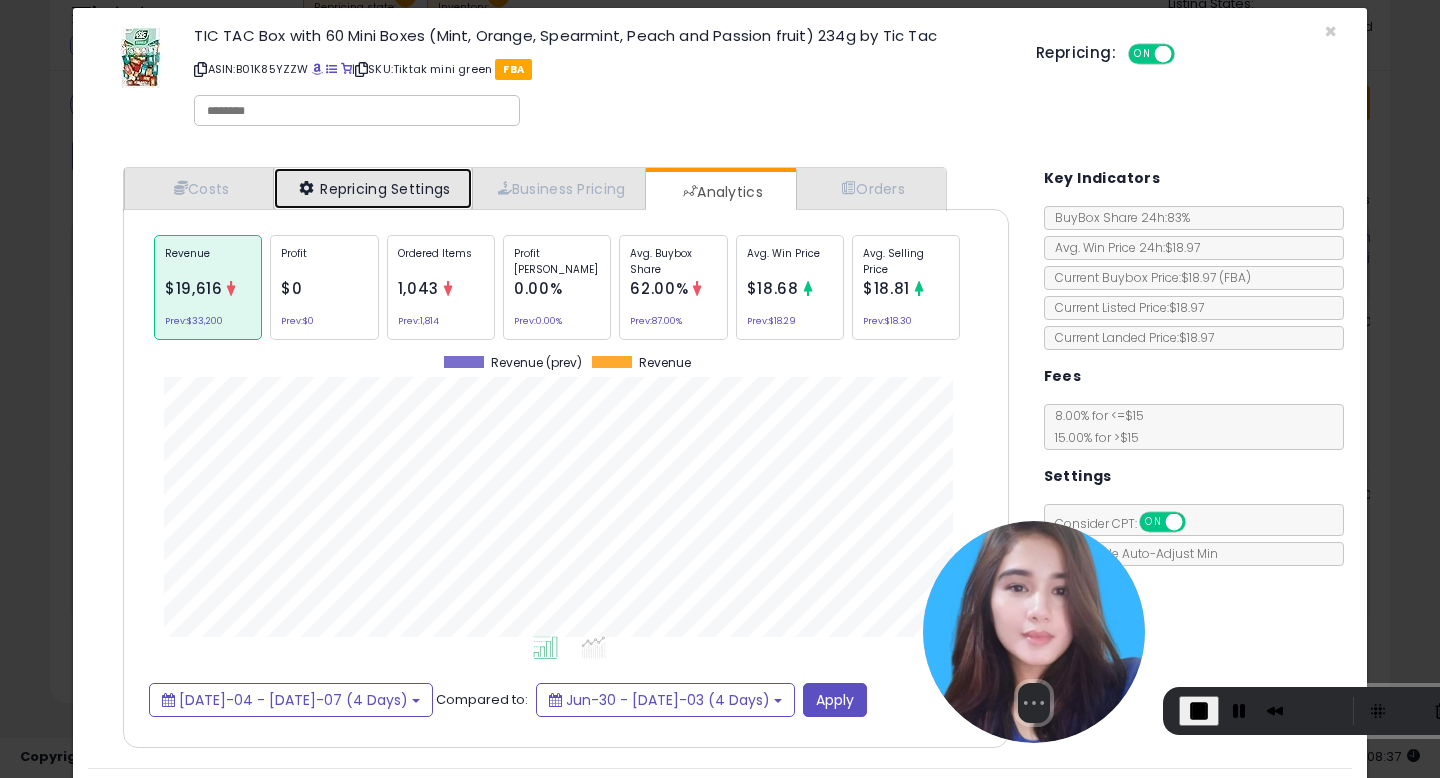 click on "Repricing Settings" at bounding box center [373, 188] 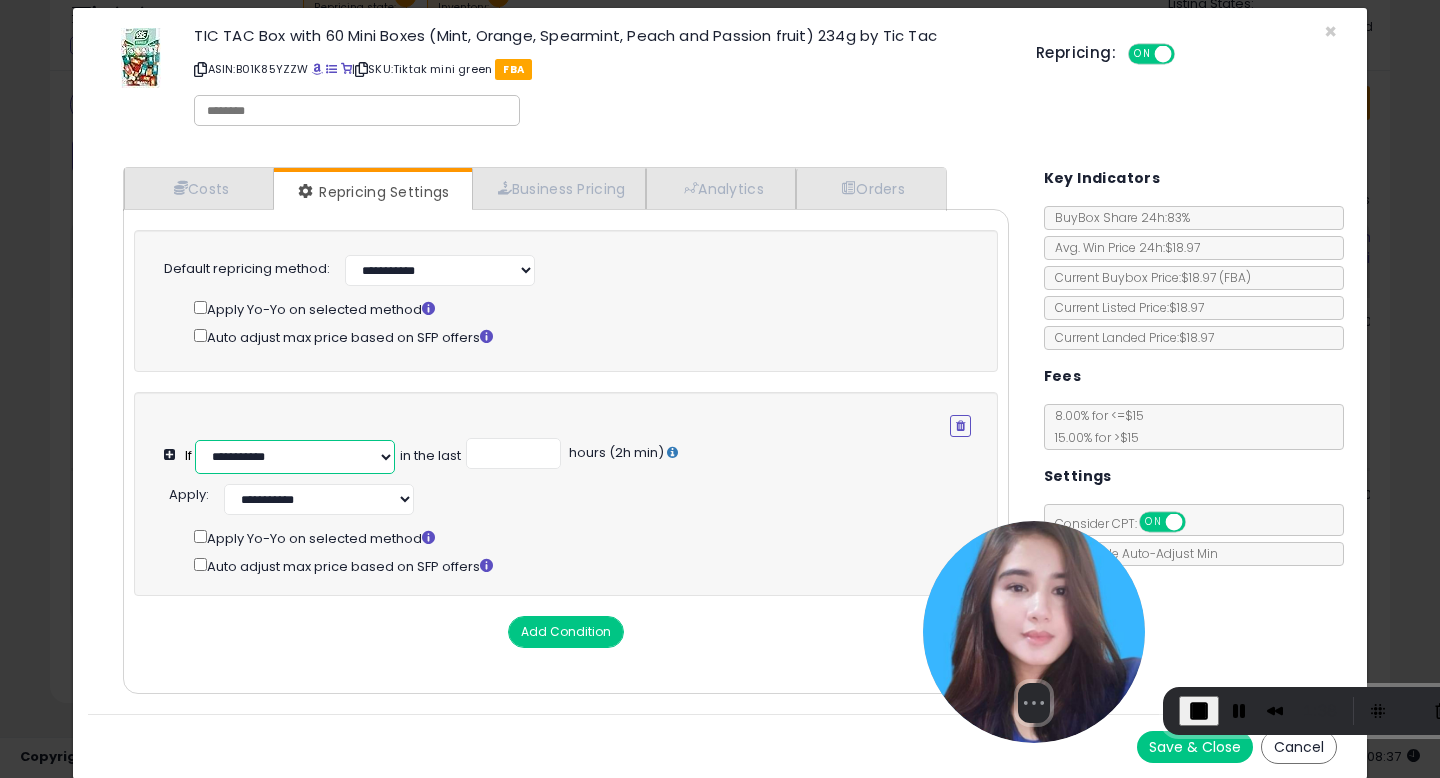 click on "**********" at bounding box center [295, 457] 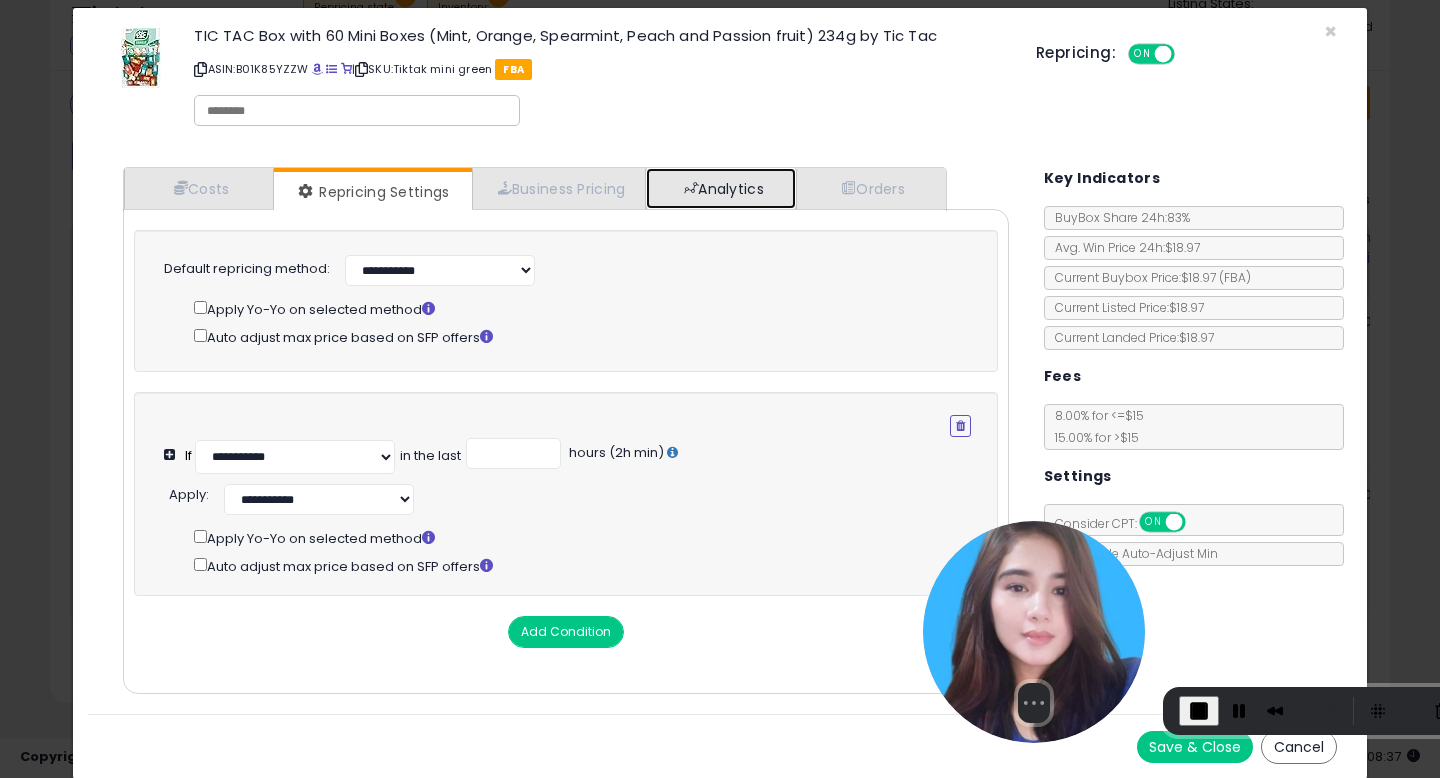 click on "Analytics" at bounding box center [721, 188] 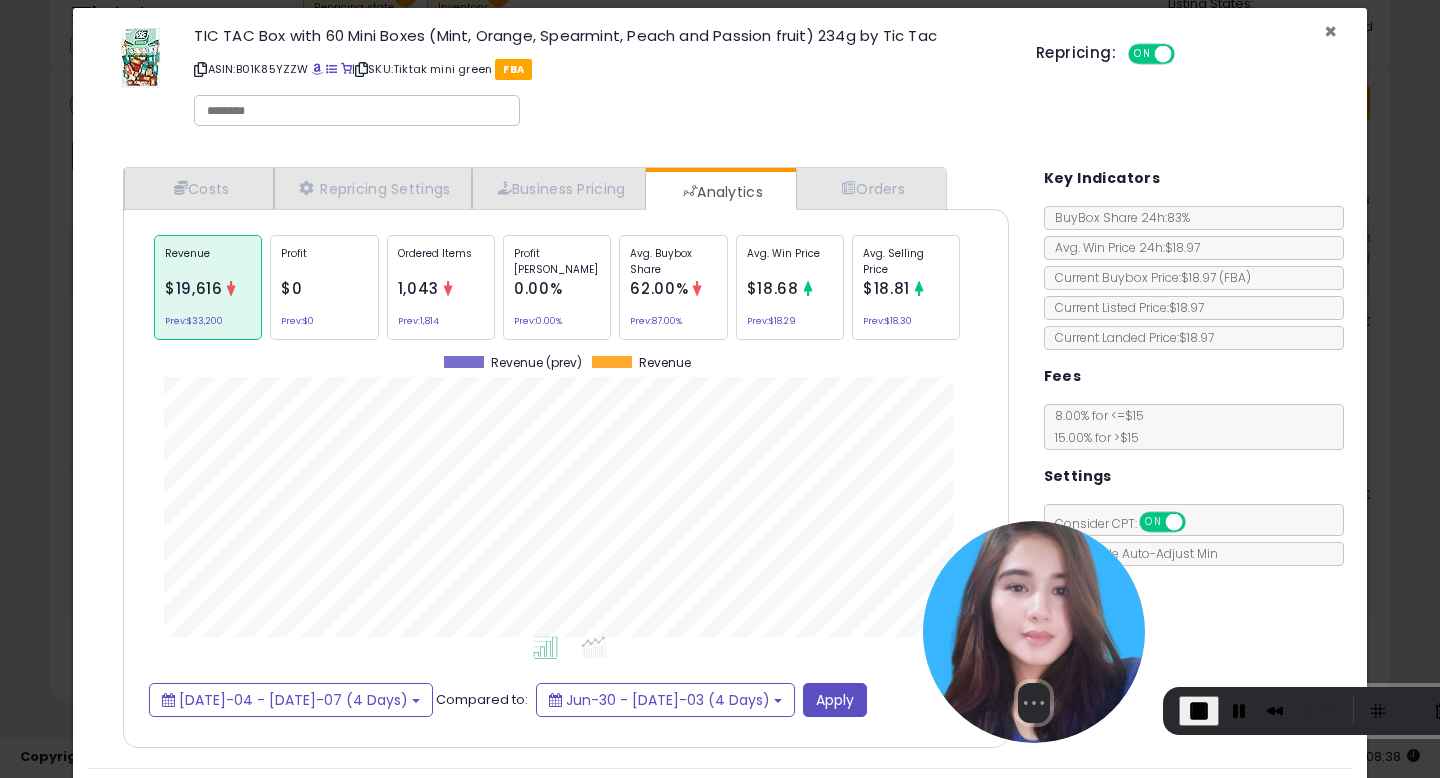 click on "×" at bounding box center [1330, 31] 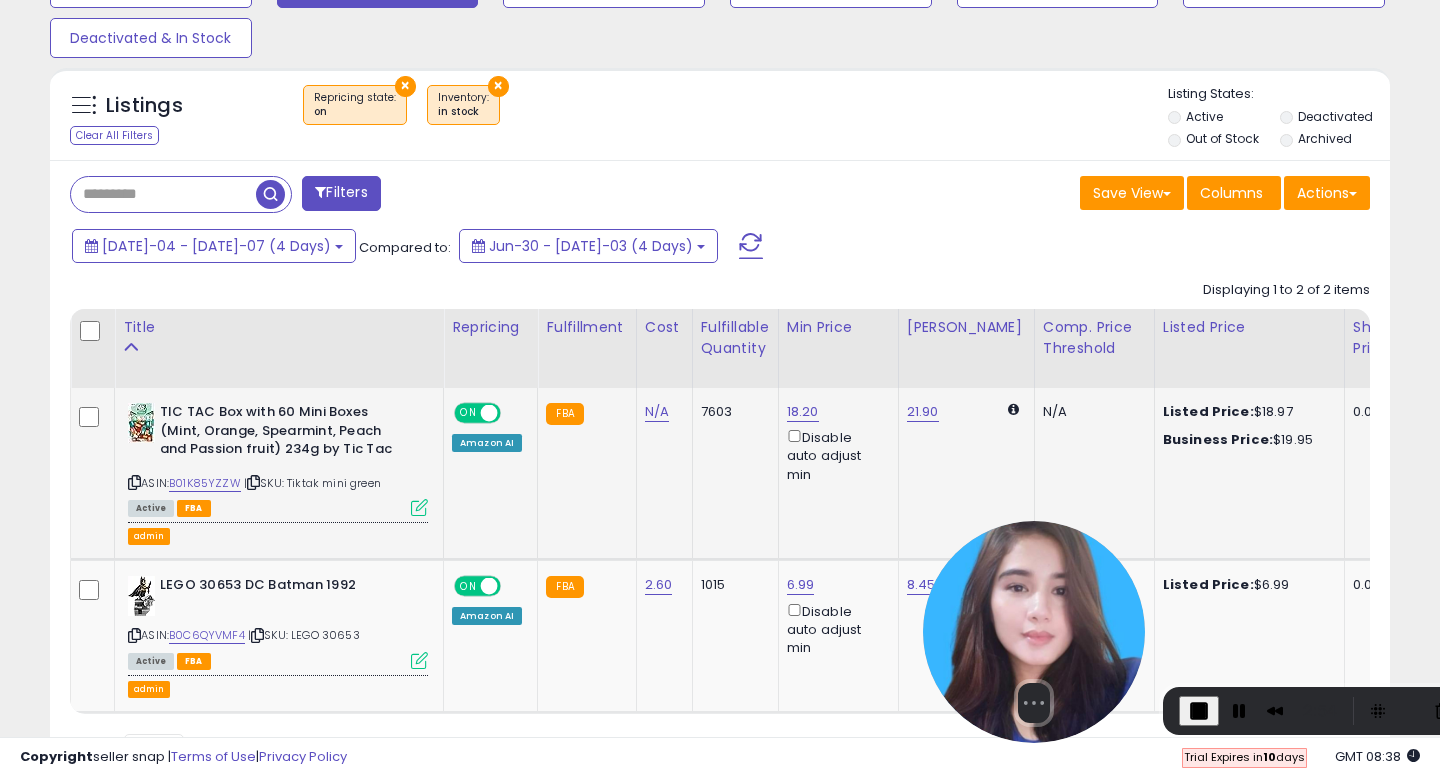 scroll, scrollTop: 0, scrollLeft: 0, axis: both 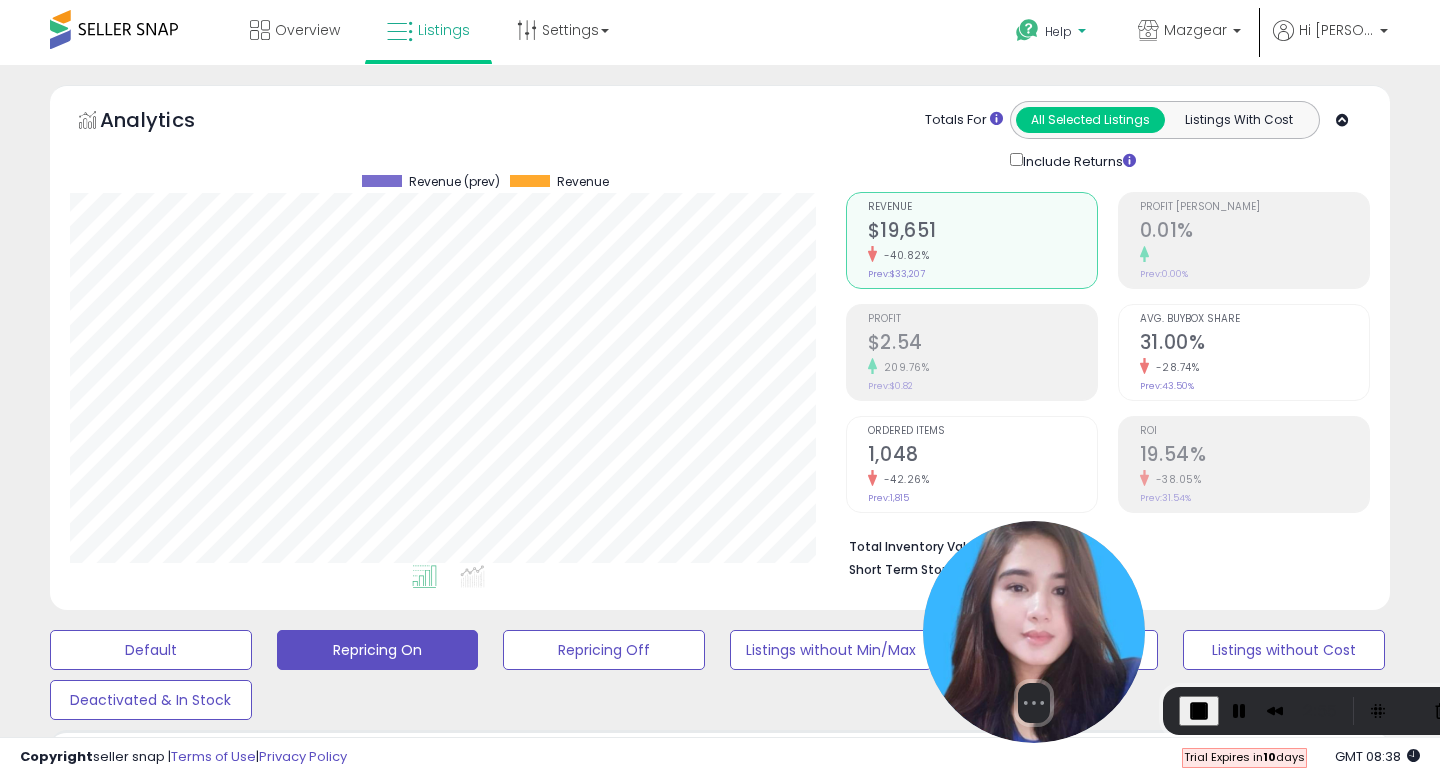 click on "Help" at bounding box center [1058, 31] 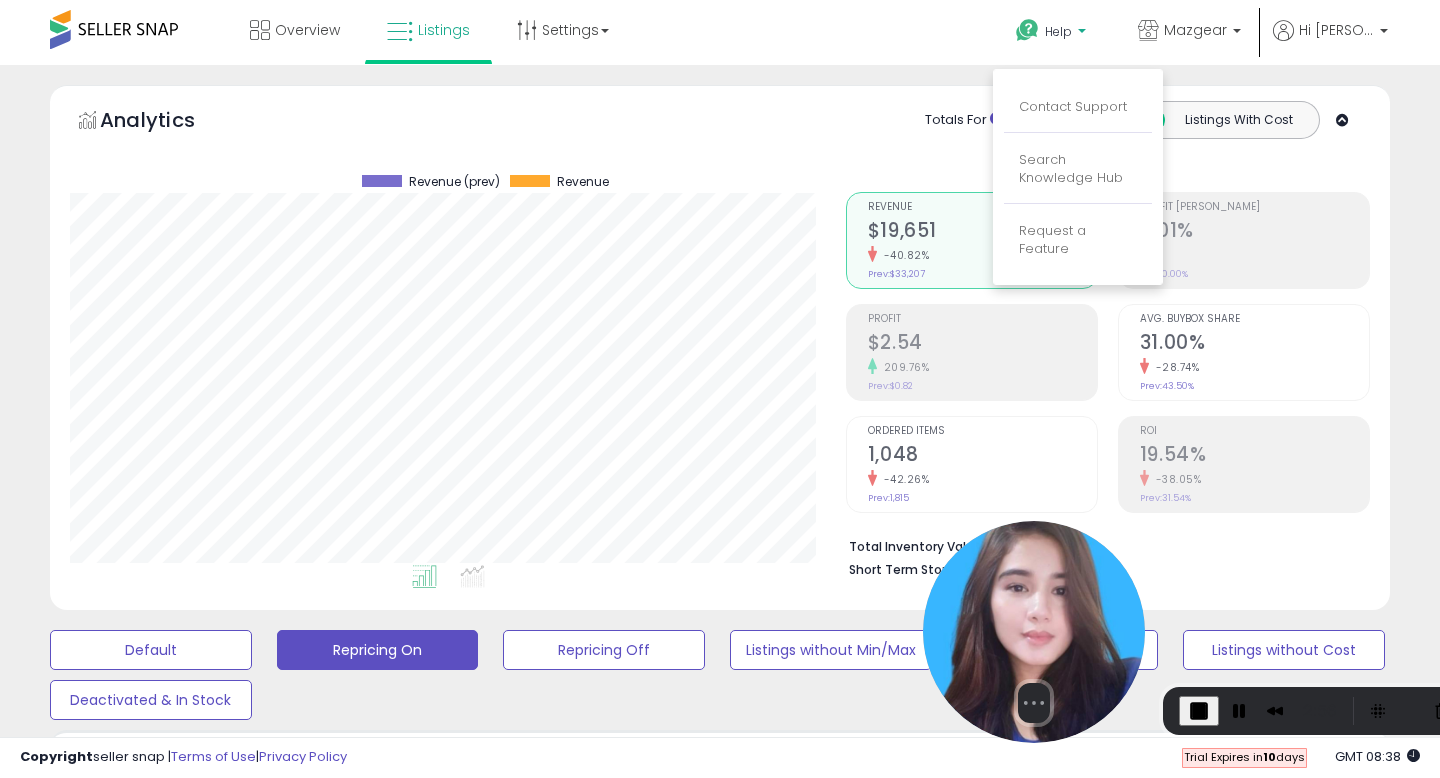 click on "Contact Support" at bounding box center [1078, 108] 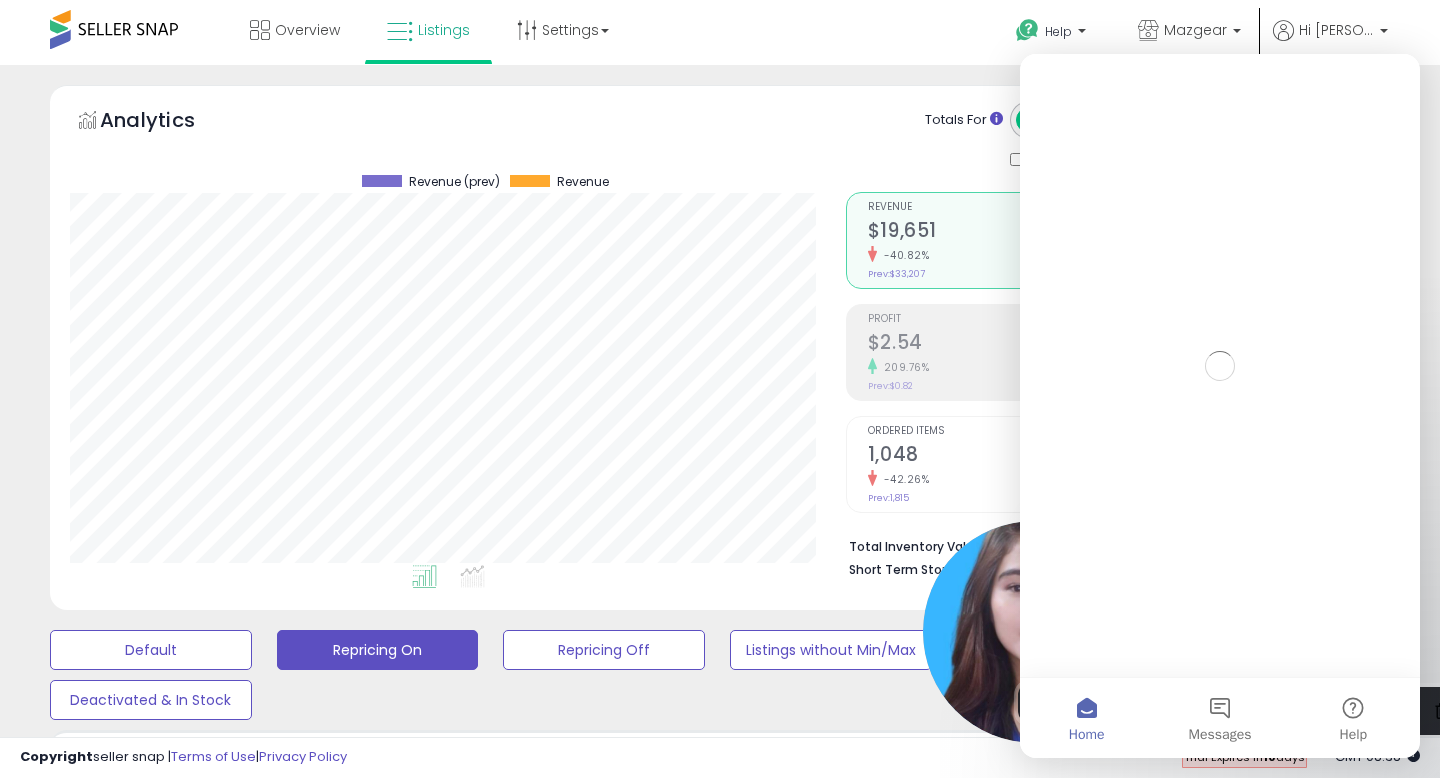 scroll, scrollTop: 0, scrollLeft: 0, axis: both 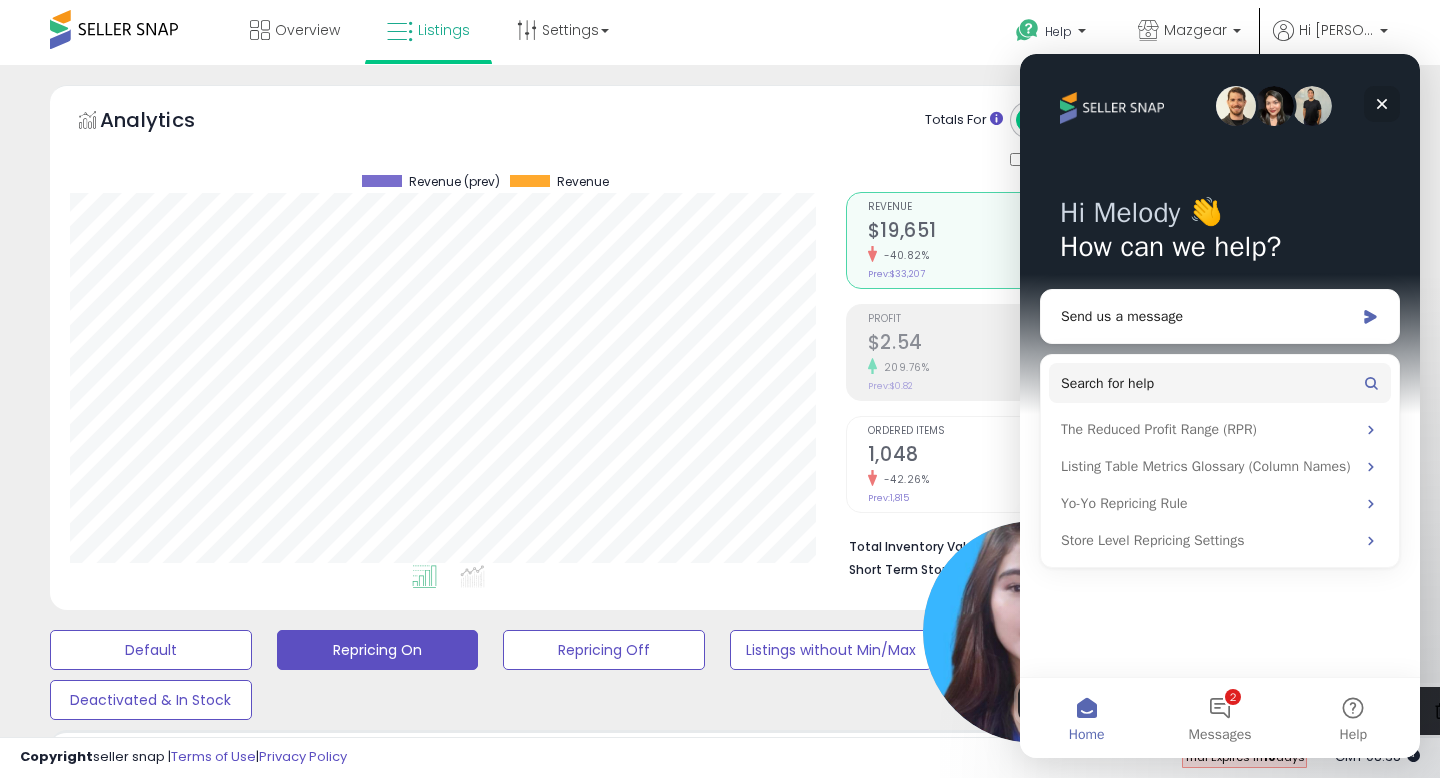 click at bounding box center (1382, 104) 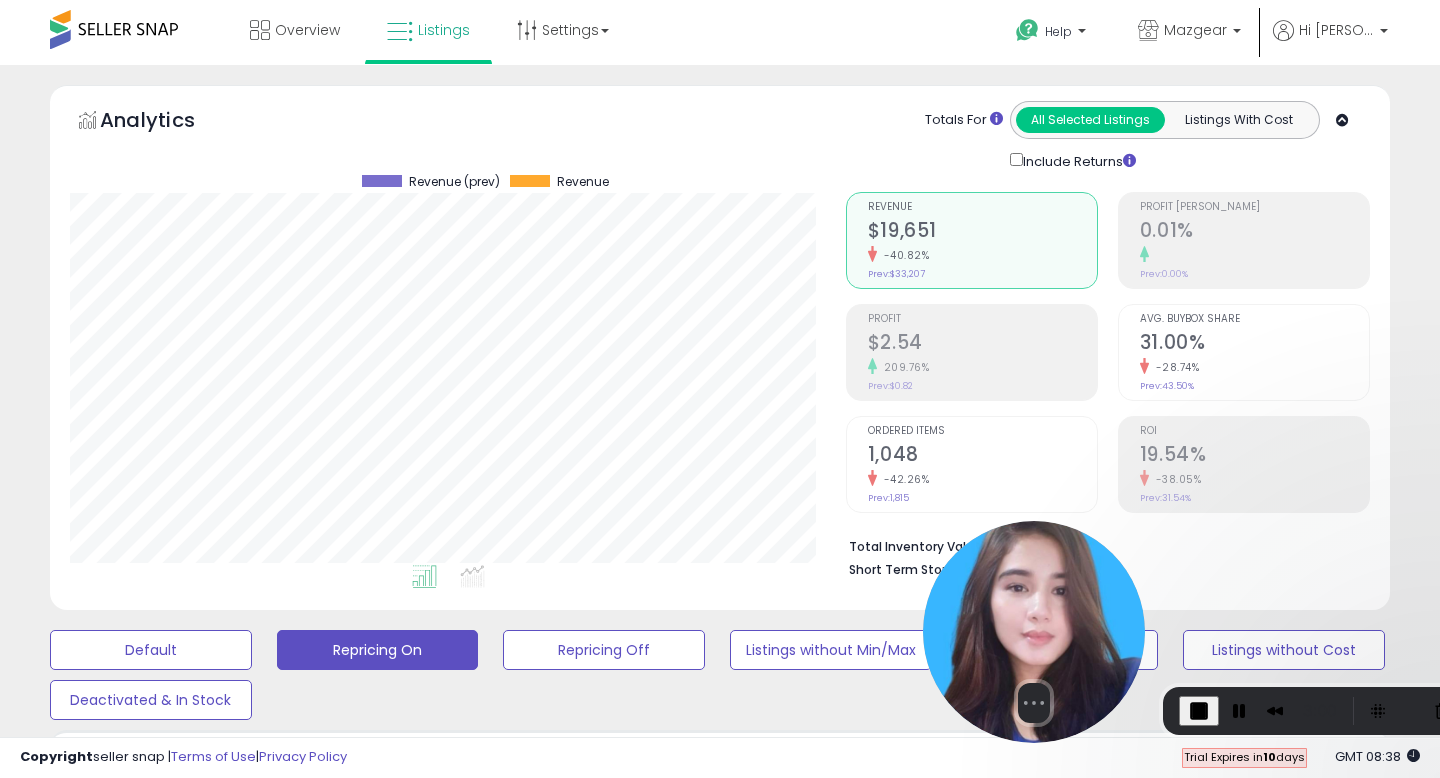 scroll, scrollTop: 0, scrollLeft: 0, axis: both 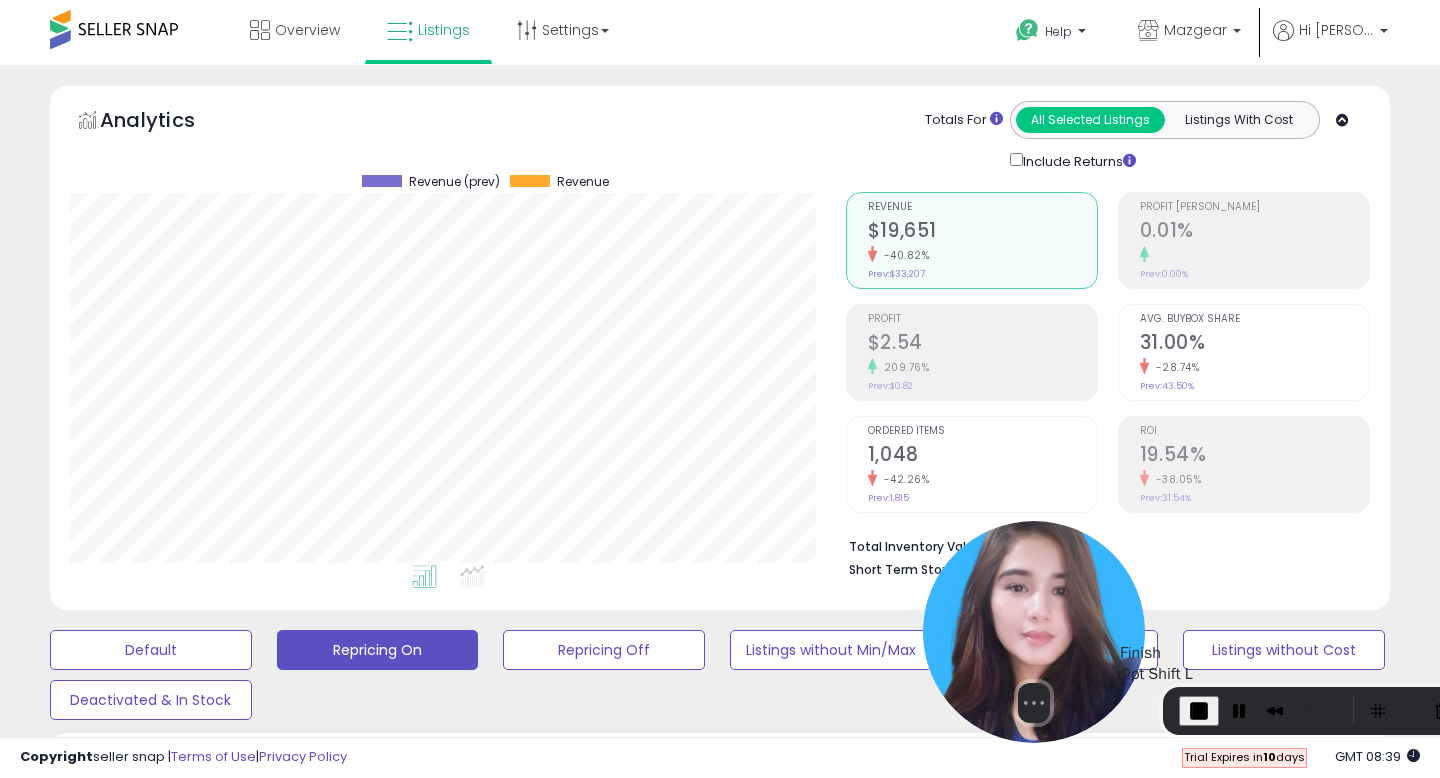 click at bounding box center [1199, 711] 